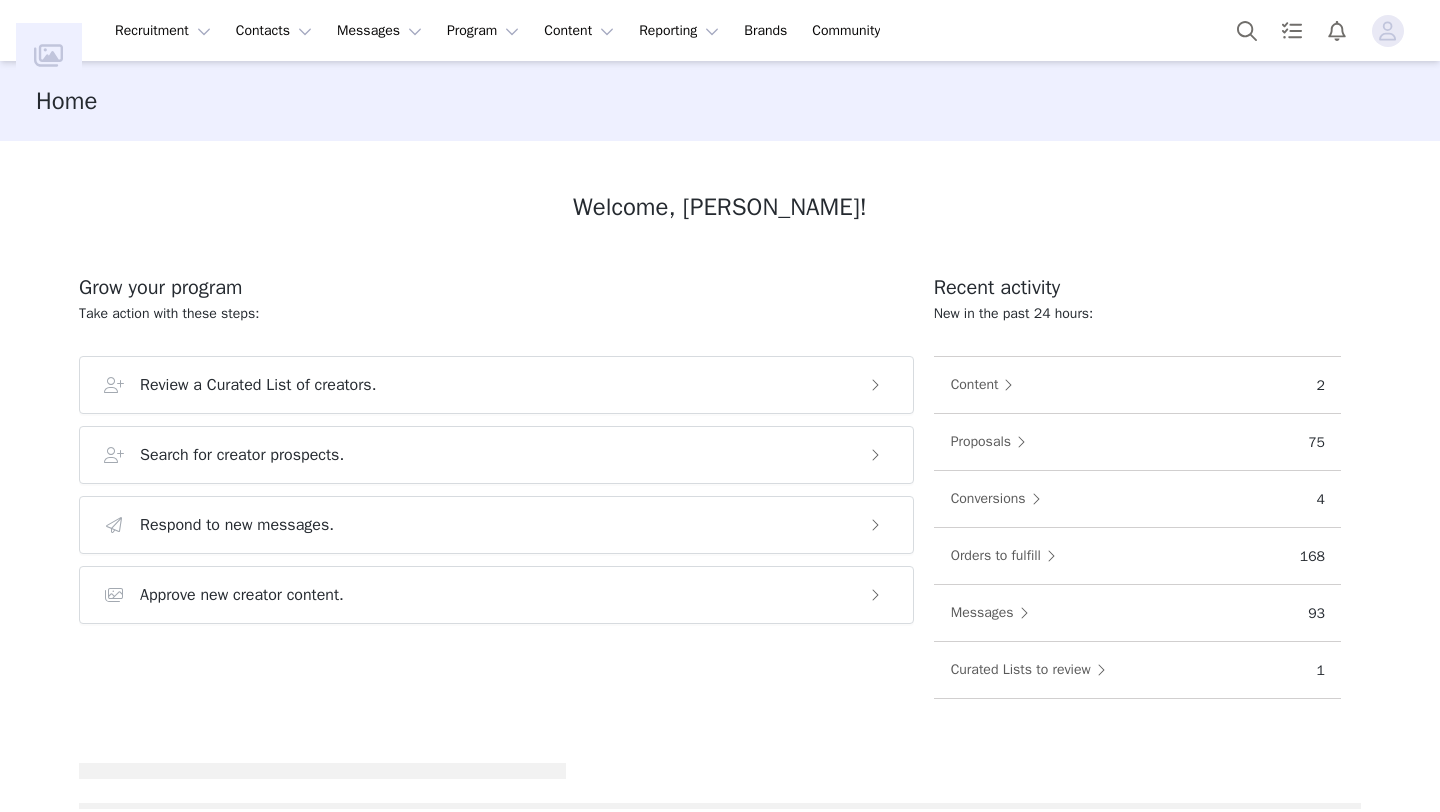 scroll, scrollTop: 0, scrollLeft: 0, axis: both 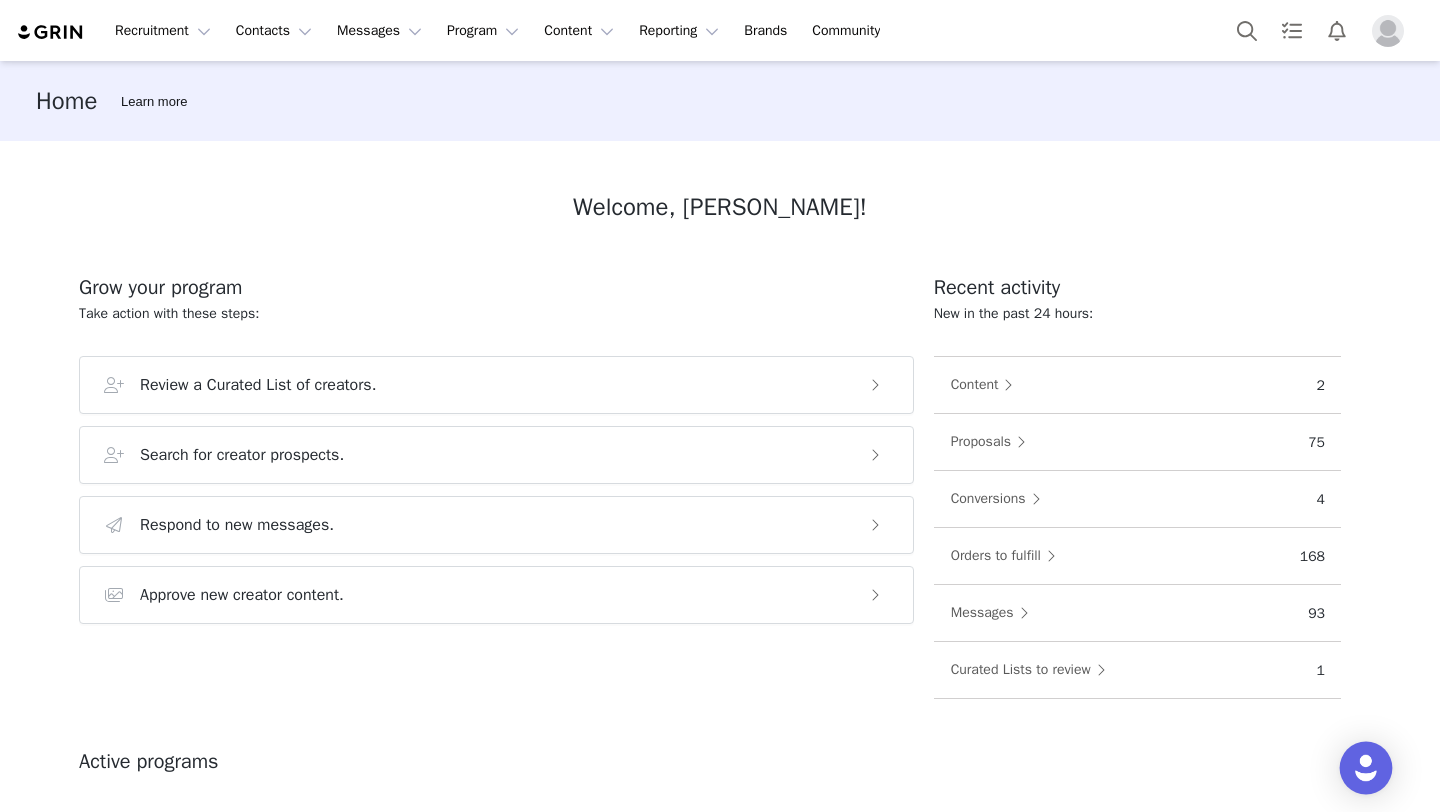 click at bounding box center (1366, 768) 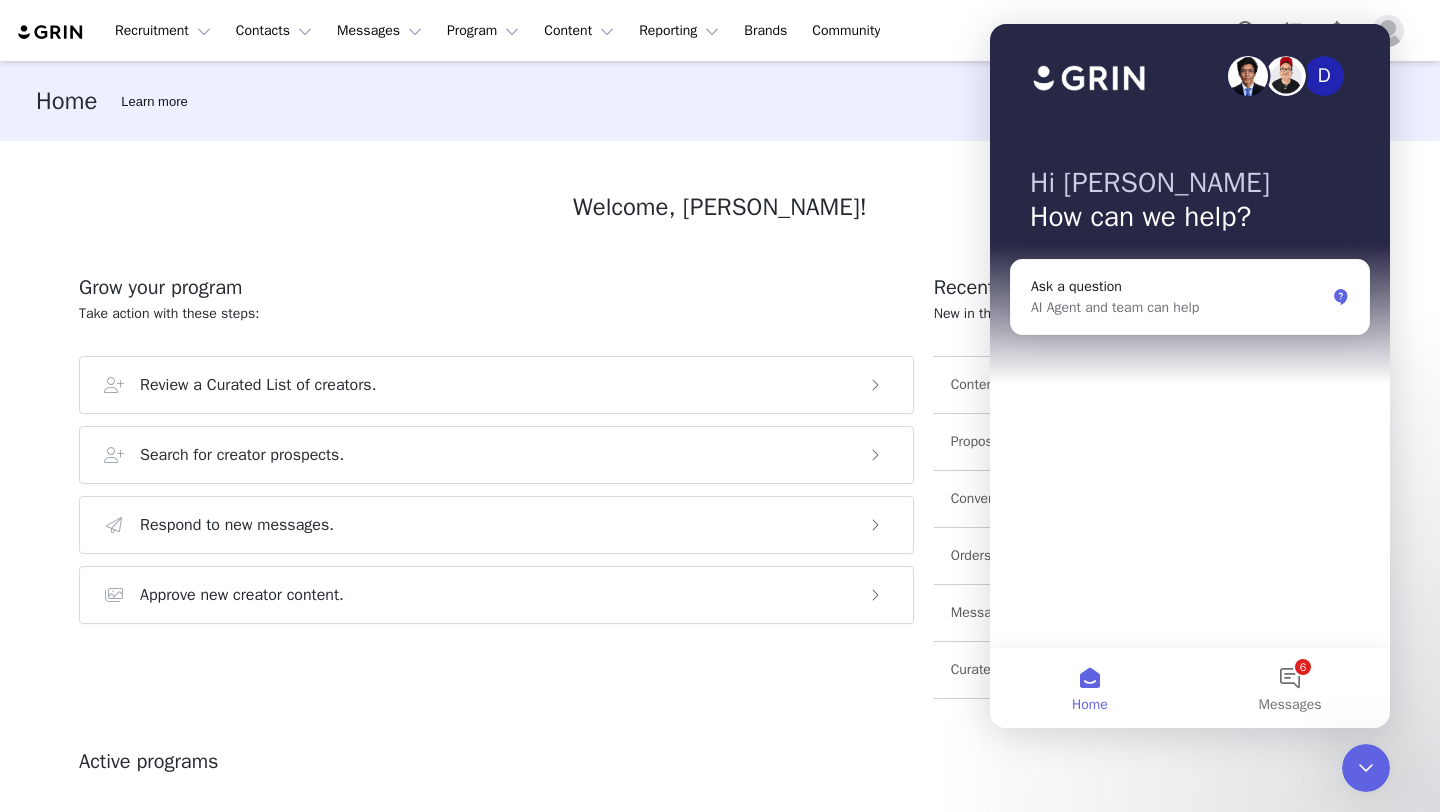 scroll, scrollTop: 0, scrollLeft: 0, axis: both 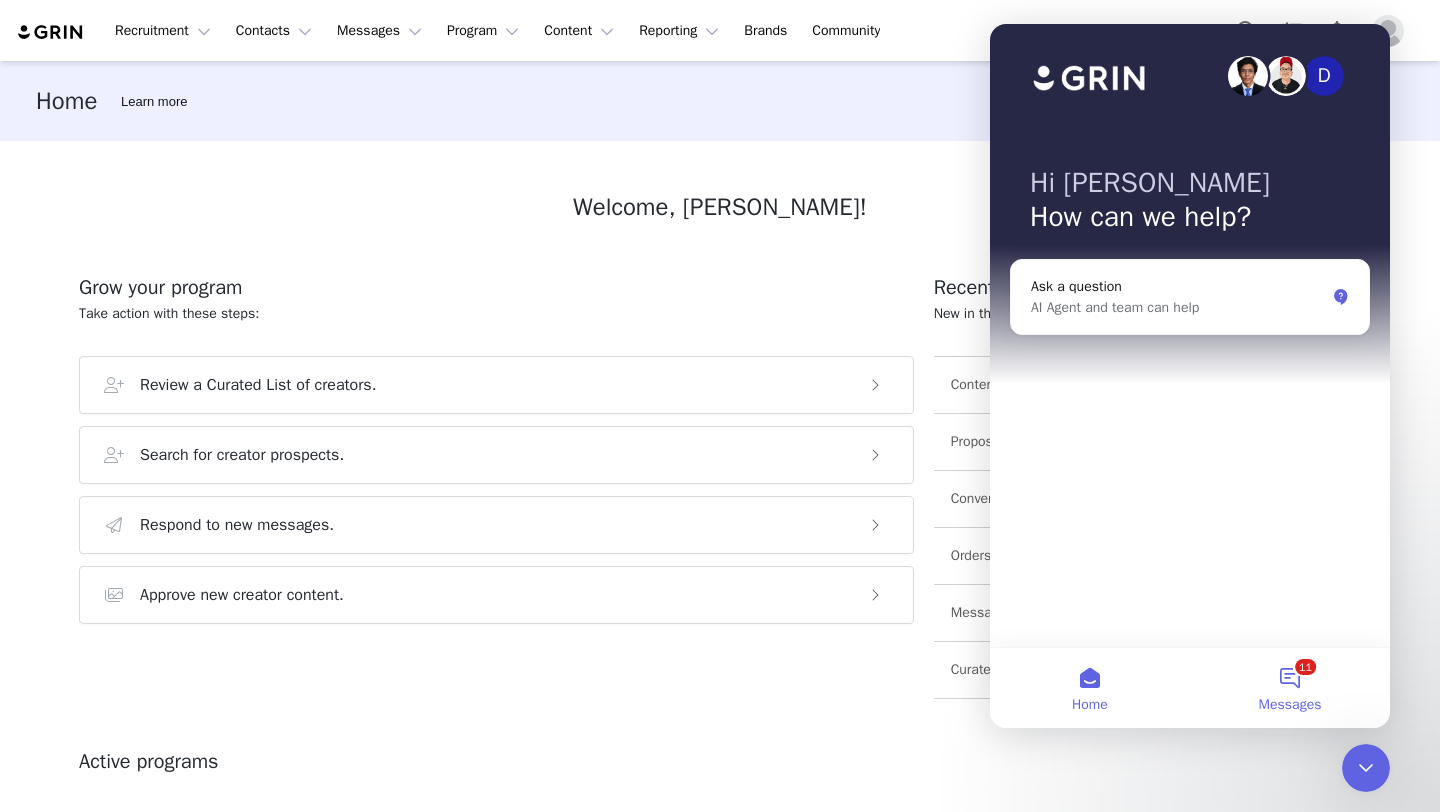 click on "11 Messages" at bounding box center (1290, 688) 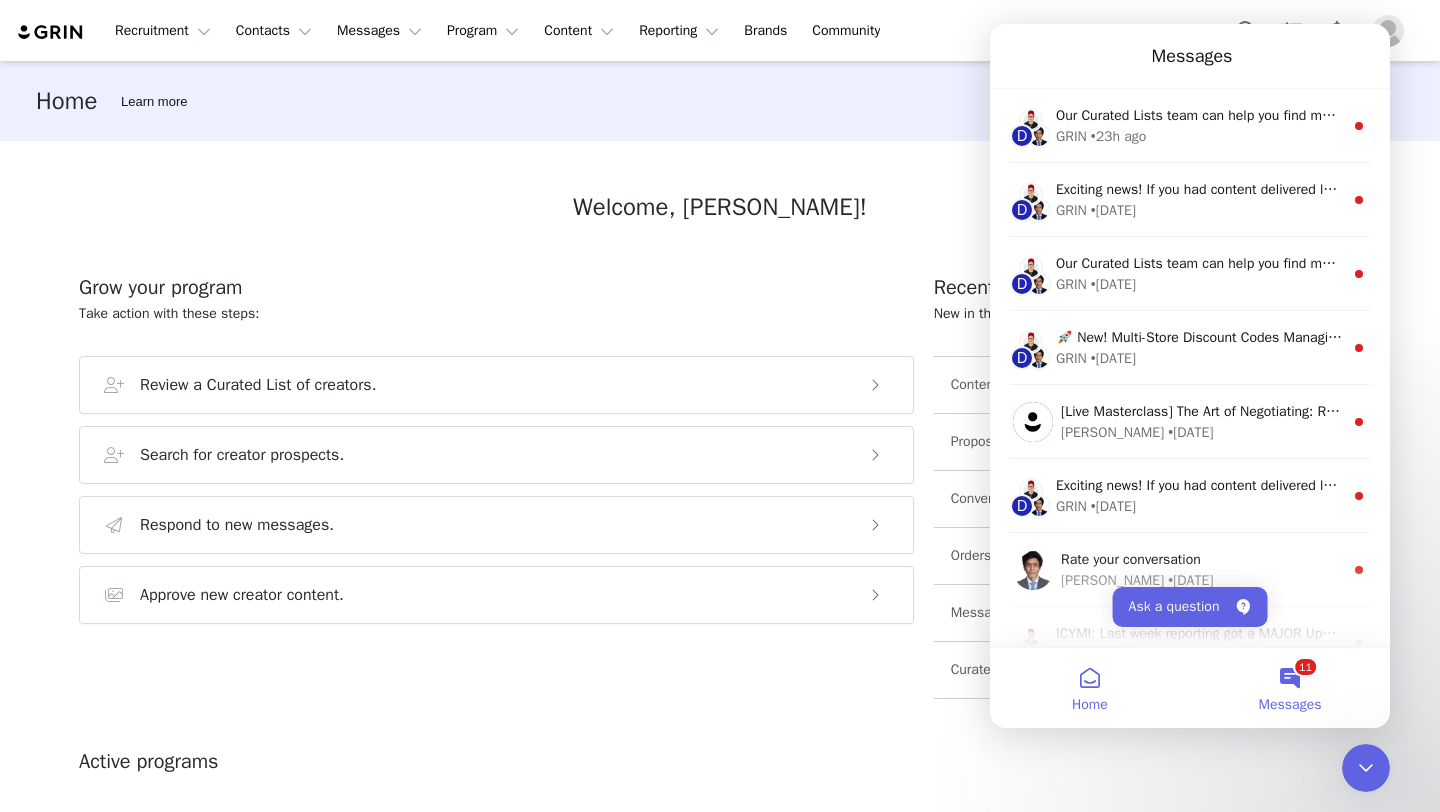click on "Home" at bounding box center (1090, 688) 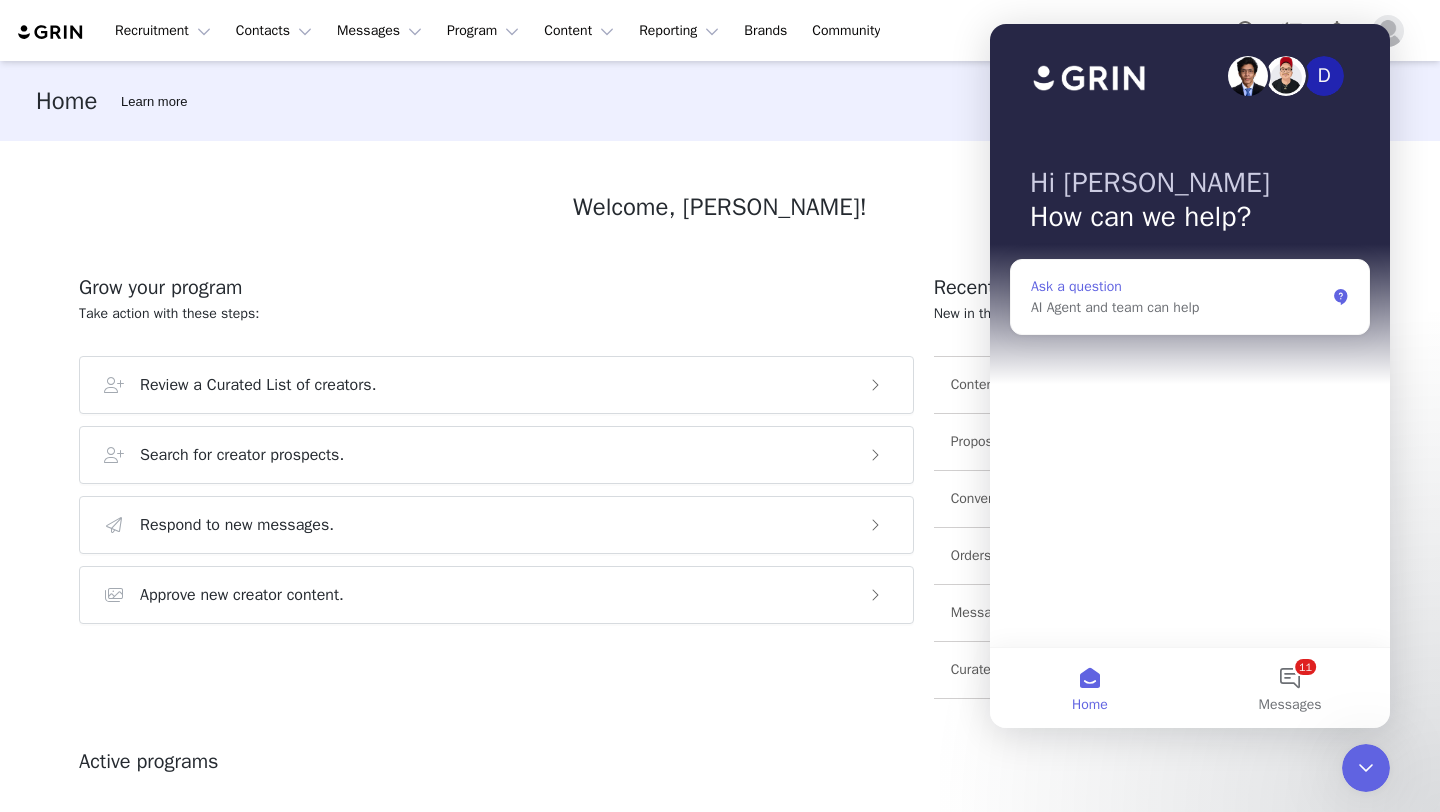 click on "Ask a question" at bounding box center (1178, 286) 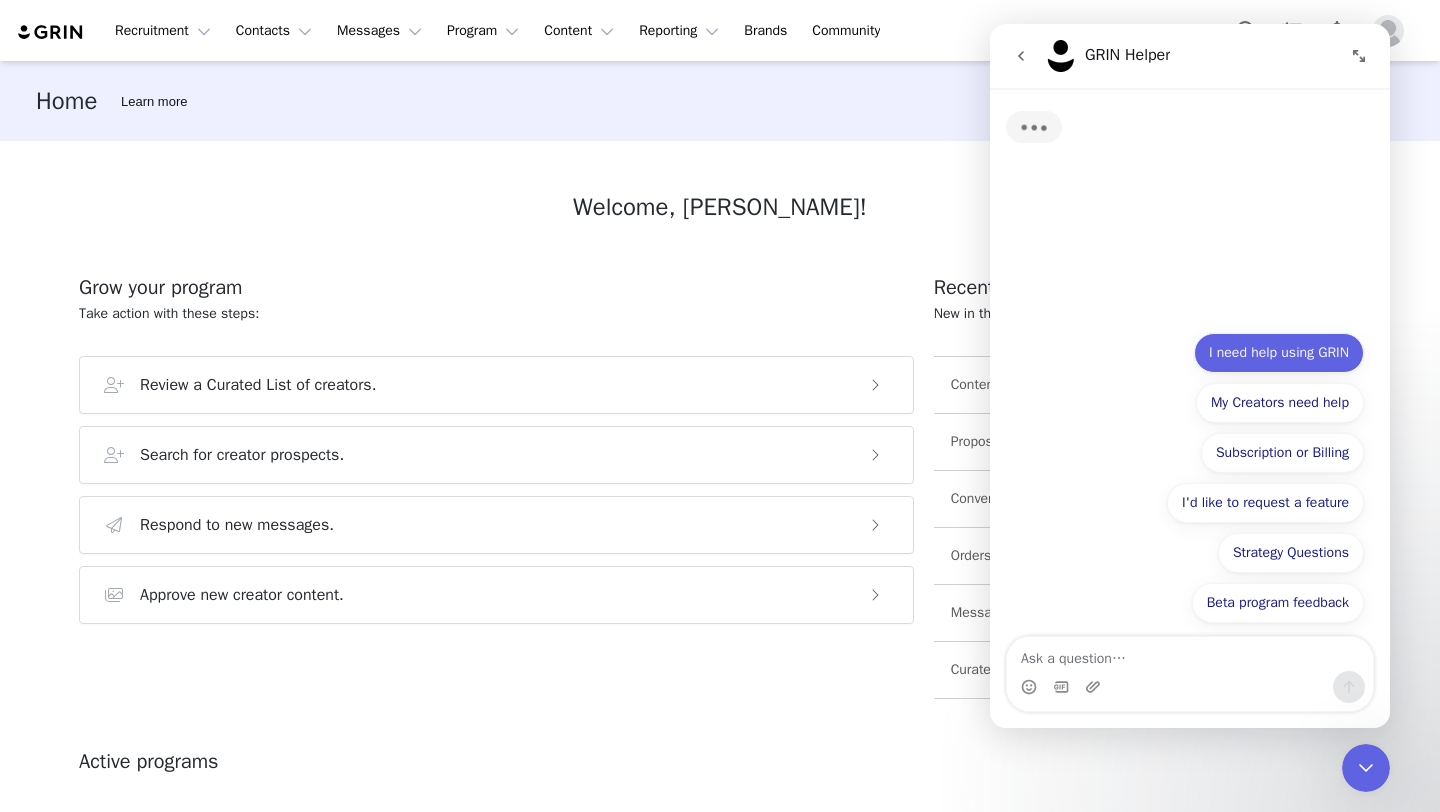 click on "I need help using GRIN" at bounding box center (1279, 353) 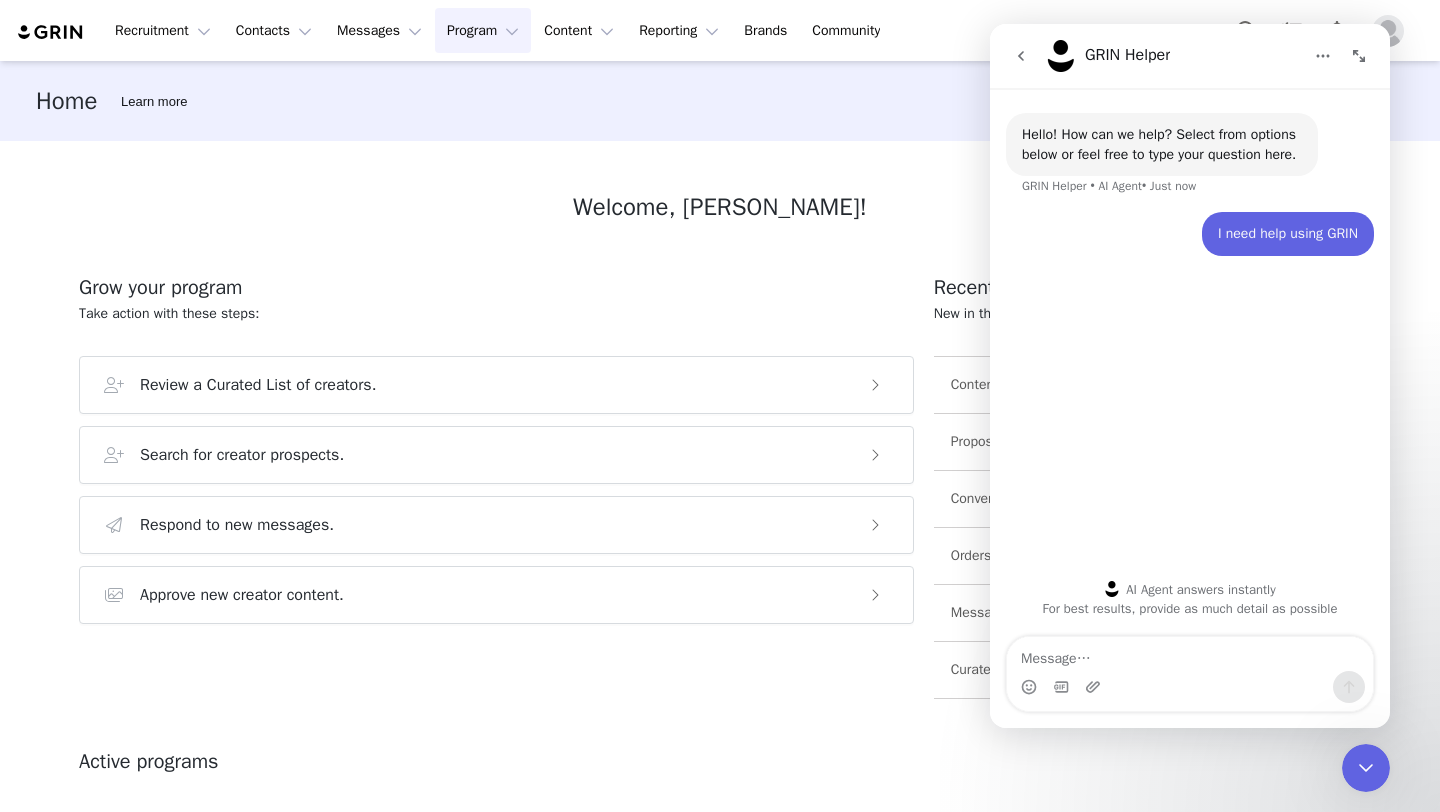 click on "Program Program" at bounding box center (483, 30) 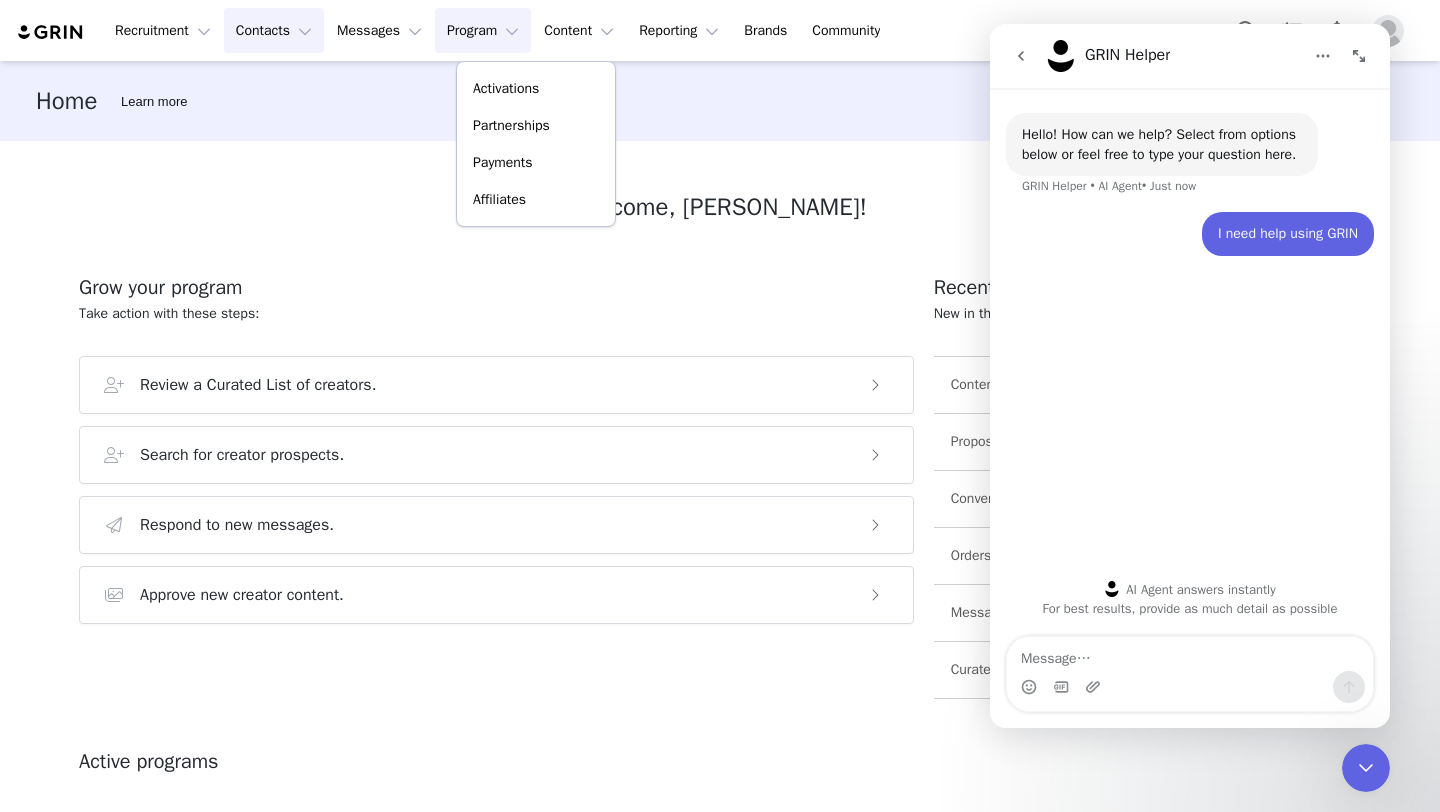 click on "Contacts Contacts" at bounding box center (274, 30) 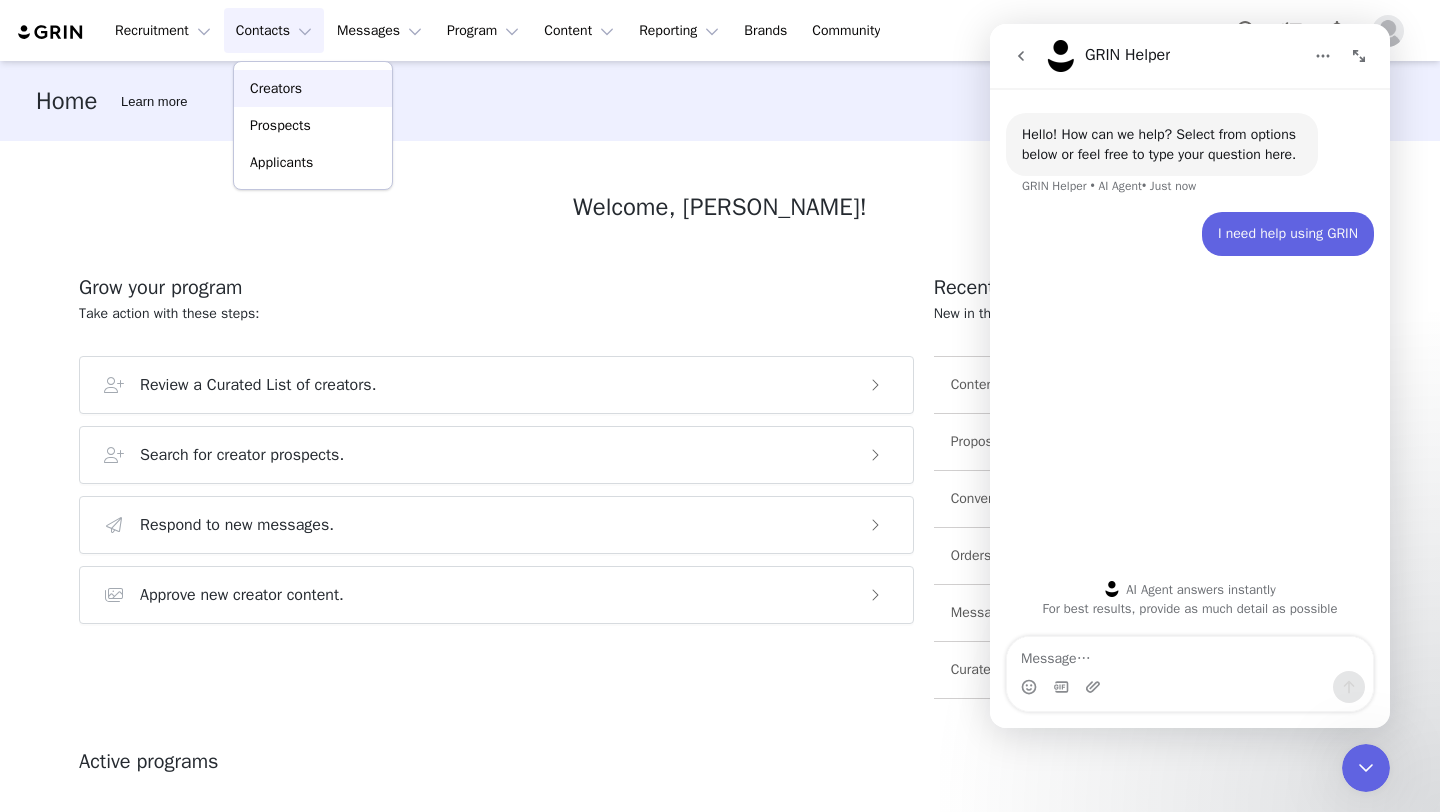 click on "Creators" at bounding box center [313, 88] 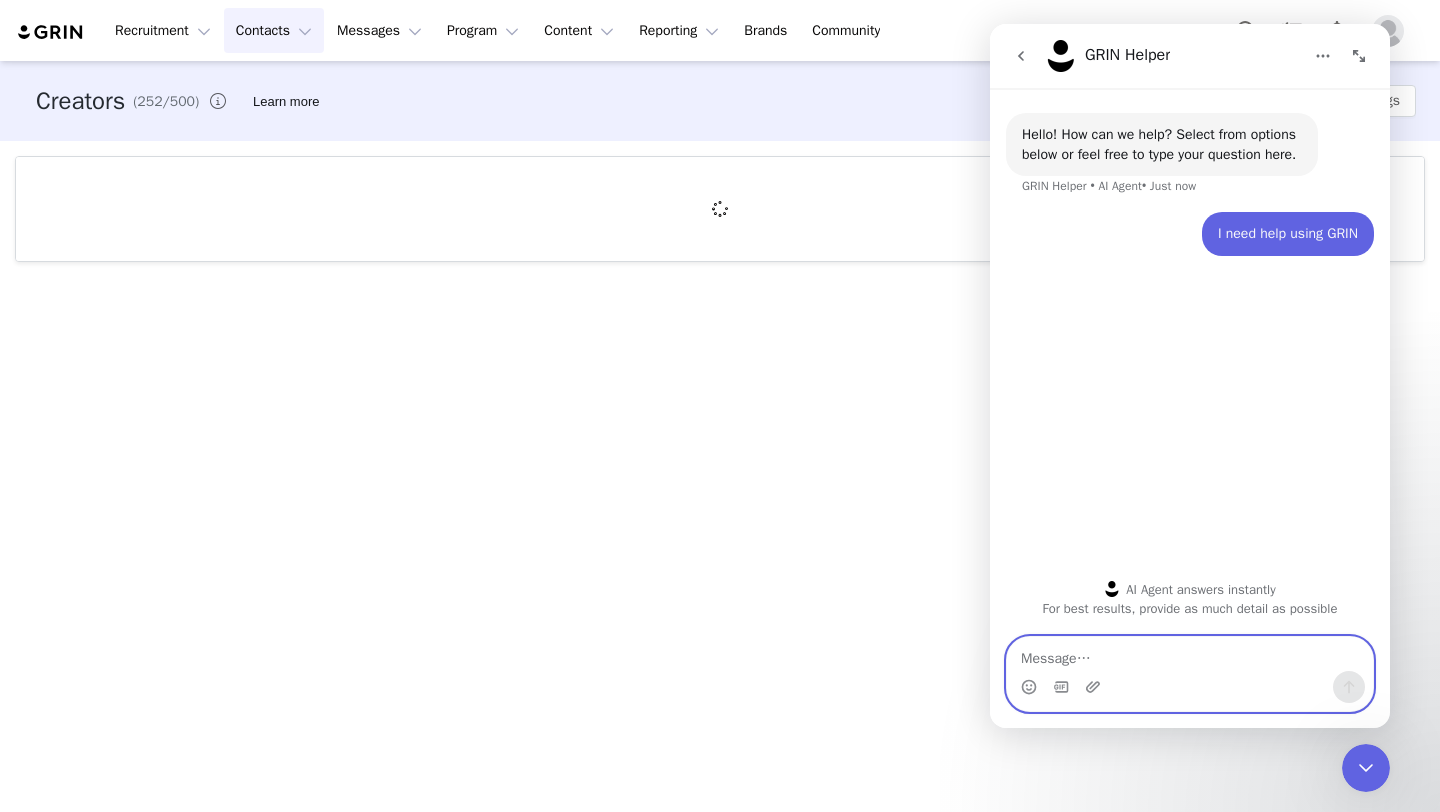 click at bounding box center (1190, 654) 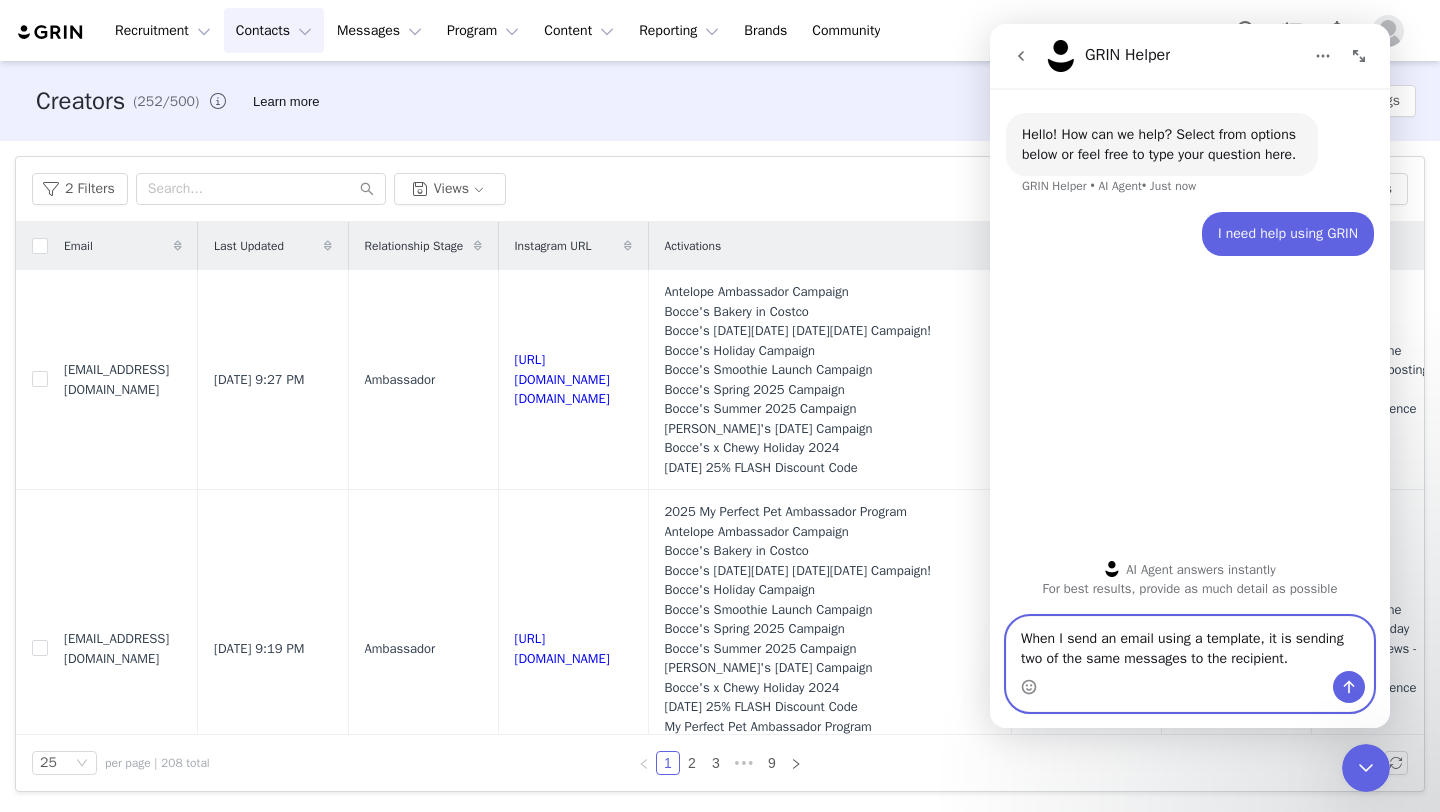 click on "When I send an email using a template, it is sending two of the same messages to the recipient." at bounding box center [1190, 644] 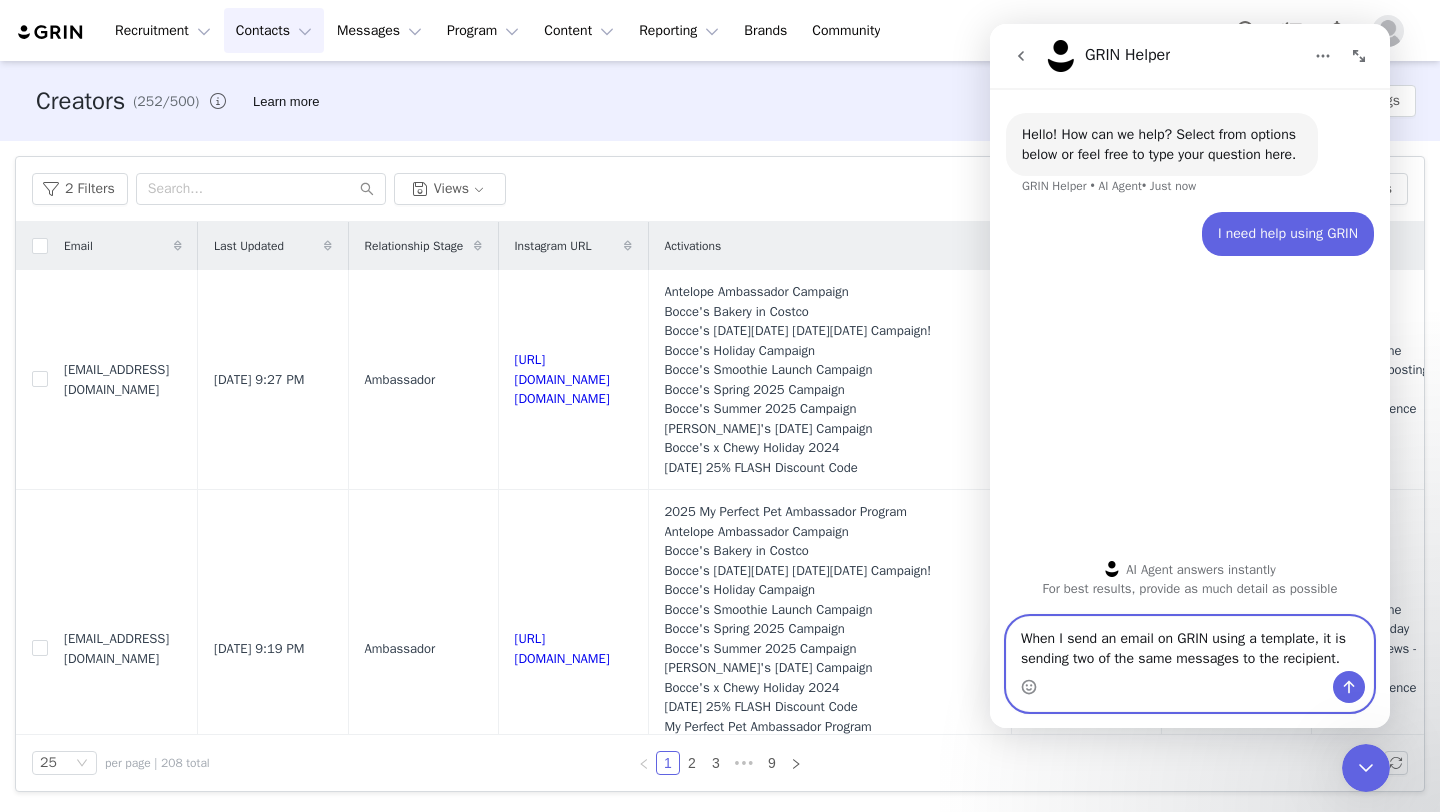 type on "When I send an email on GRIN using a template, it is sending two of the same messages to the recipient." 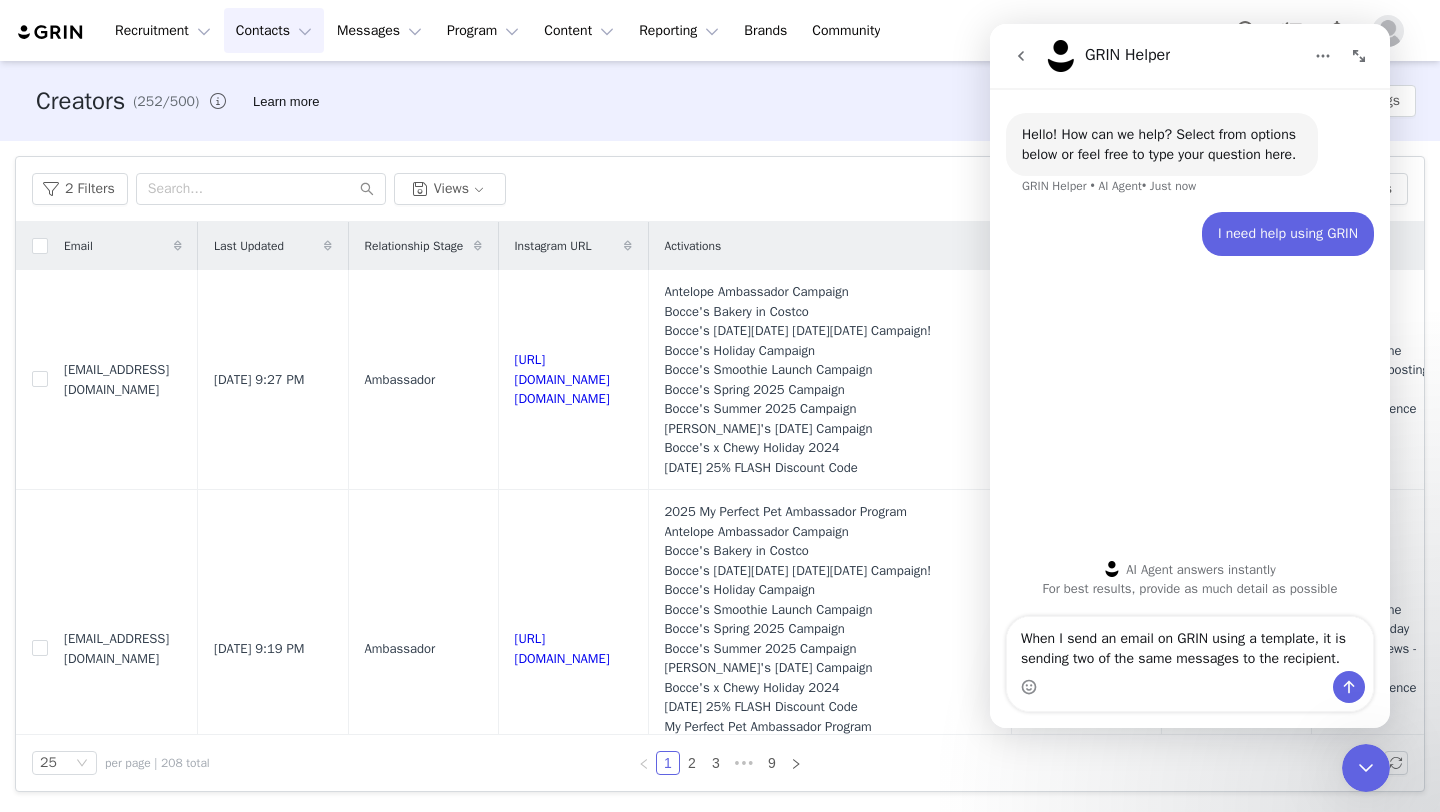 click at bounding box center [1190, 687] 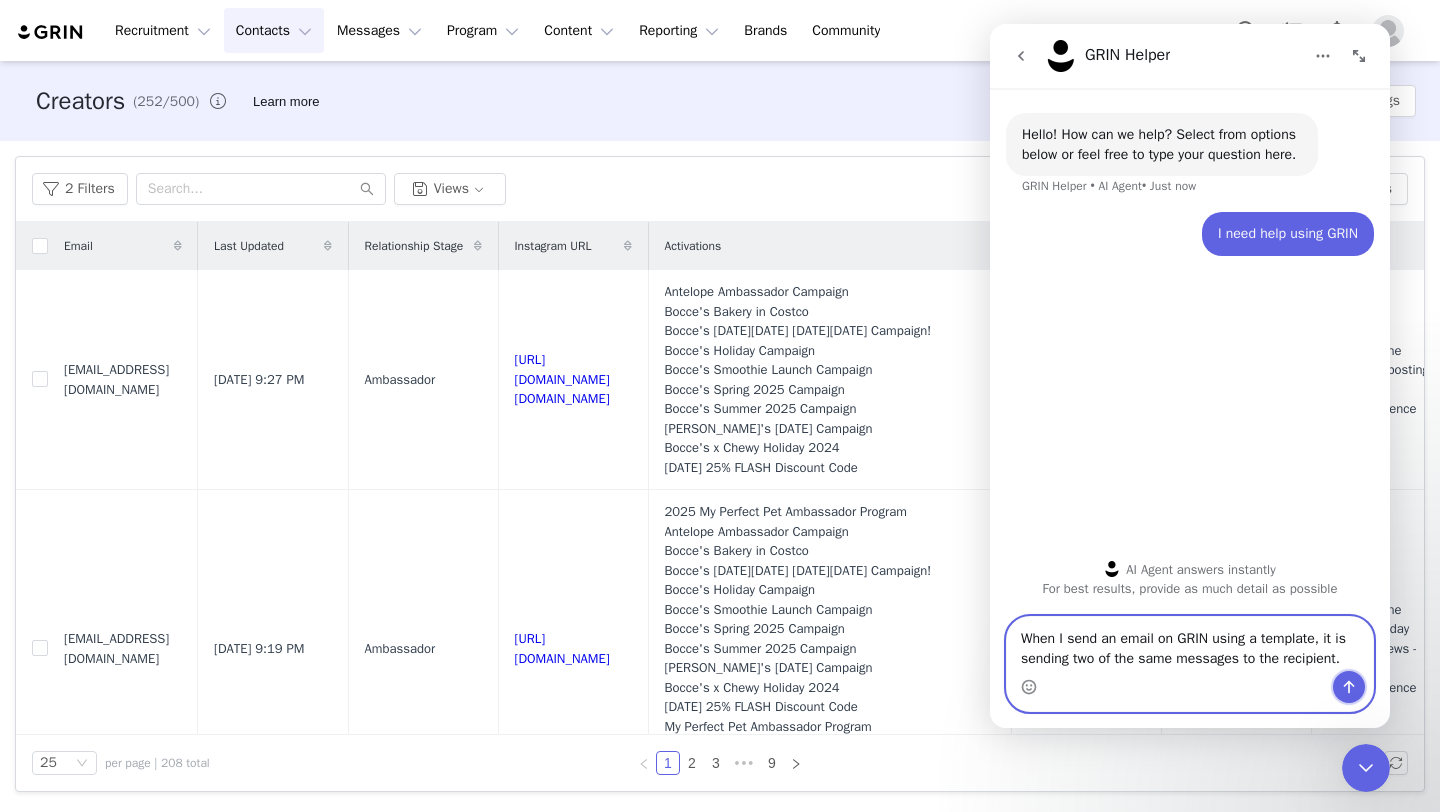 click 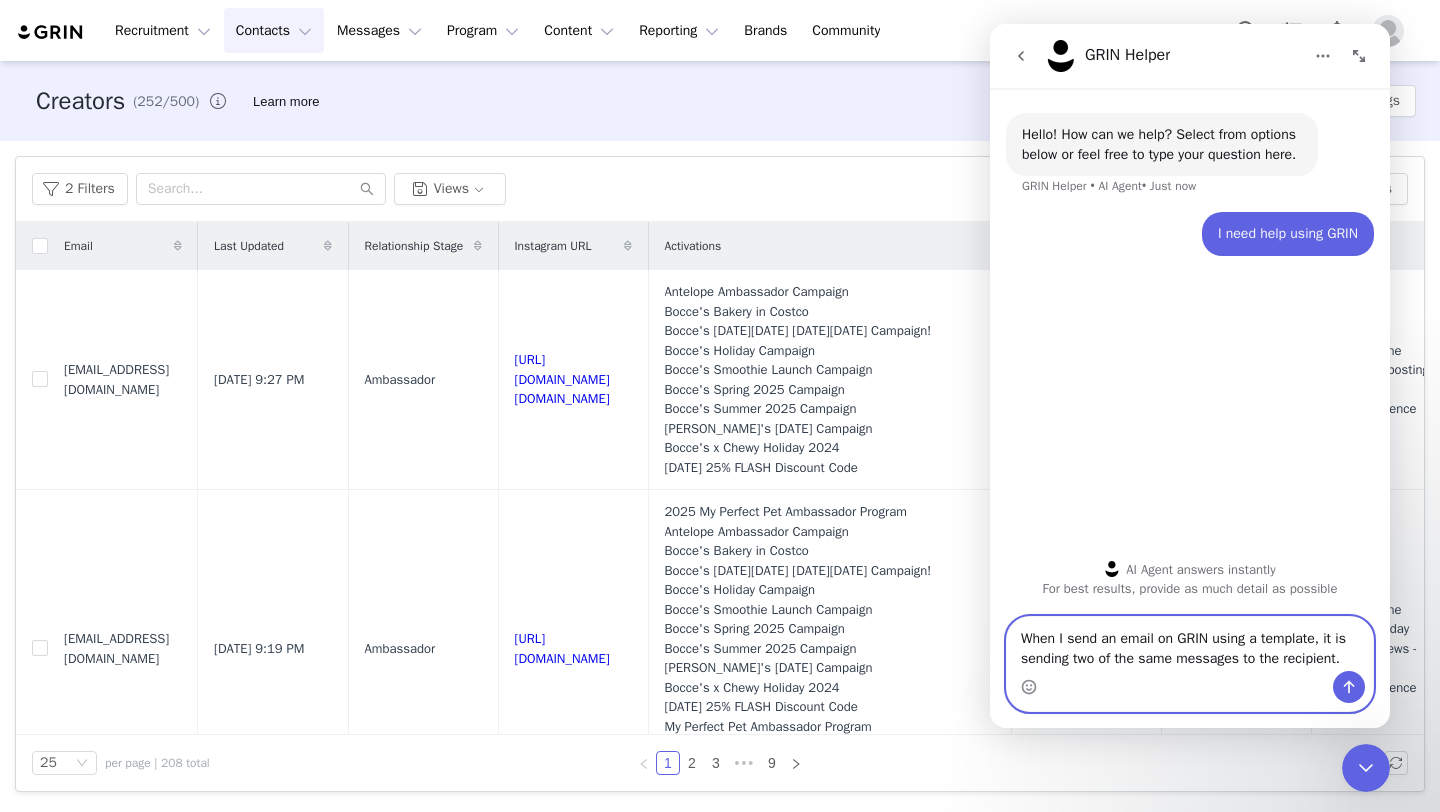 type 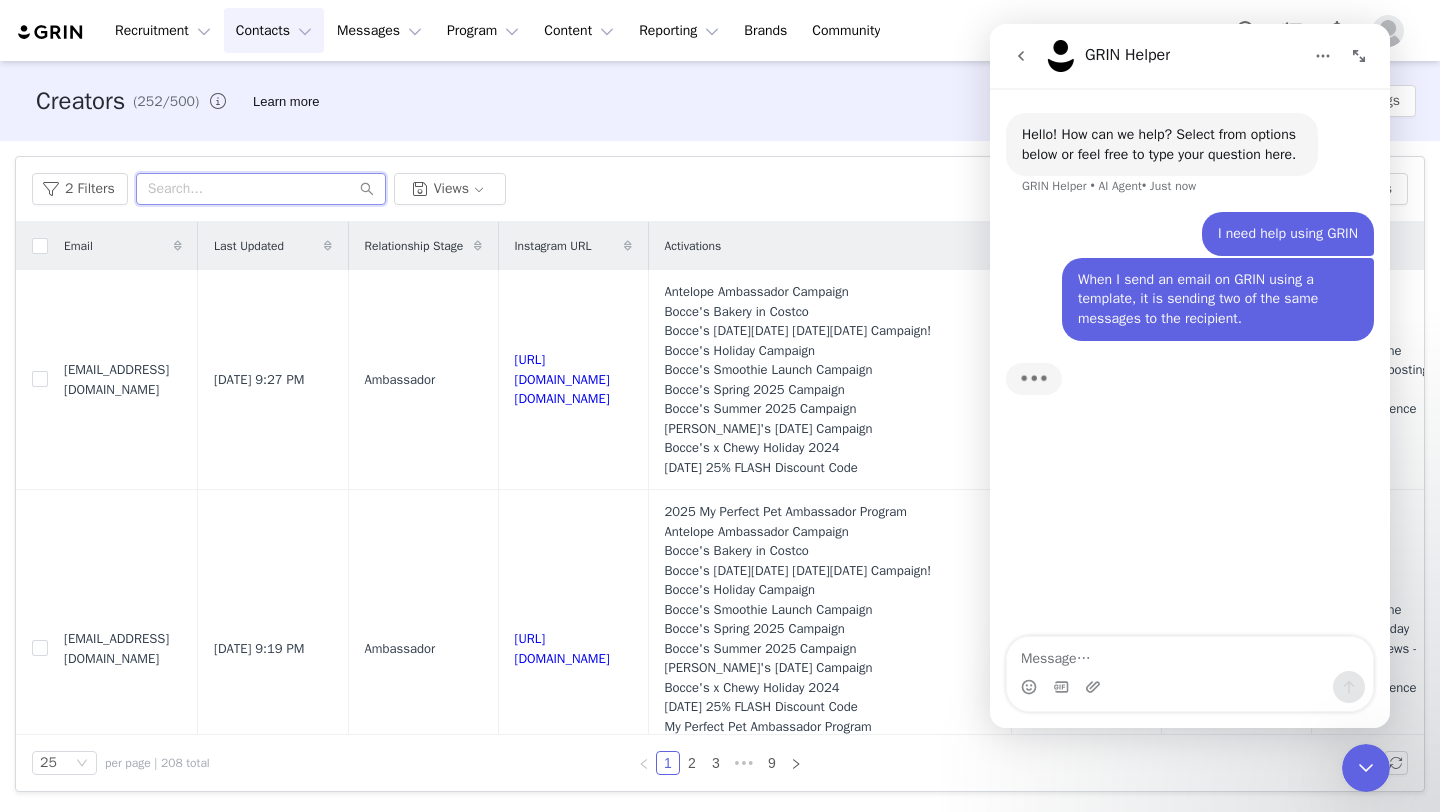 click at bounding box center [261, 189] 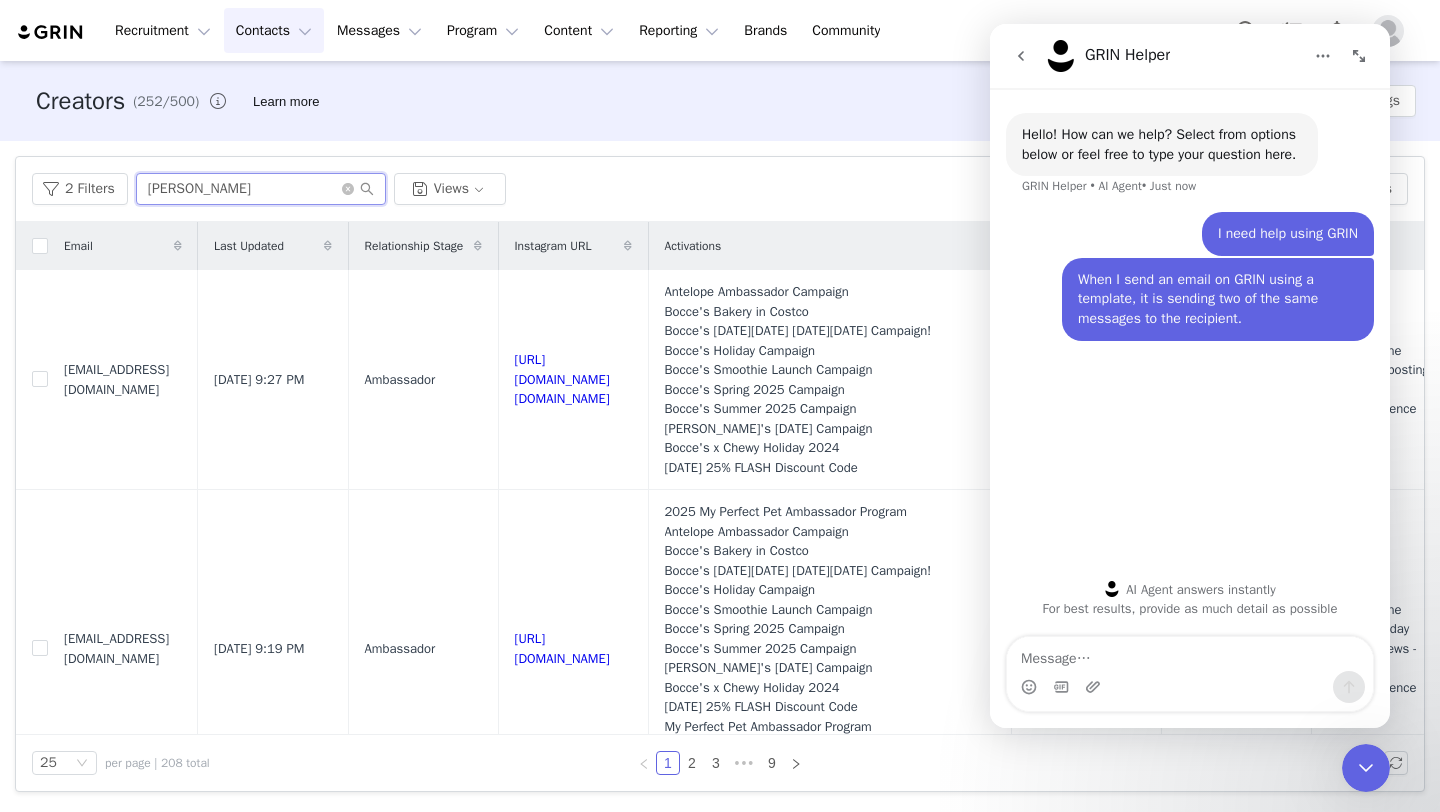 type on "[PERSON_NAME]" 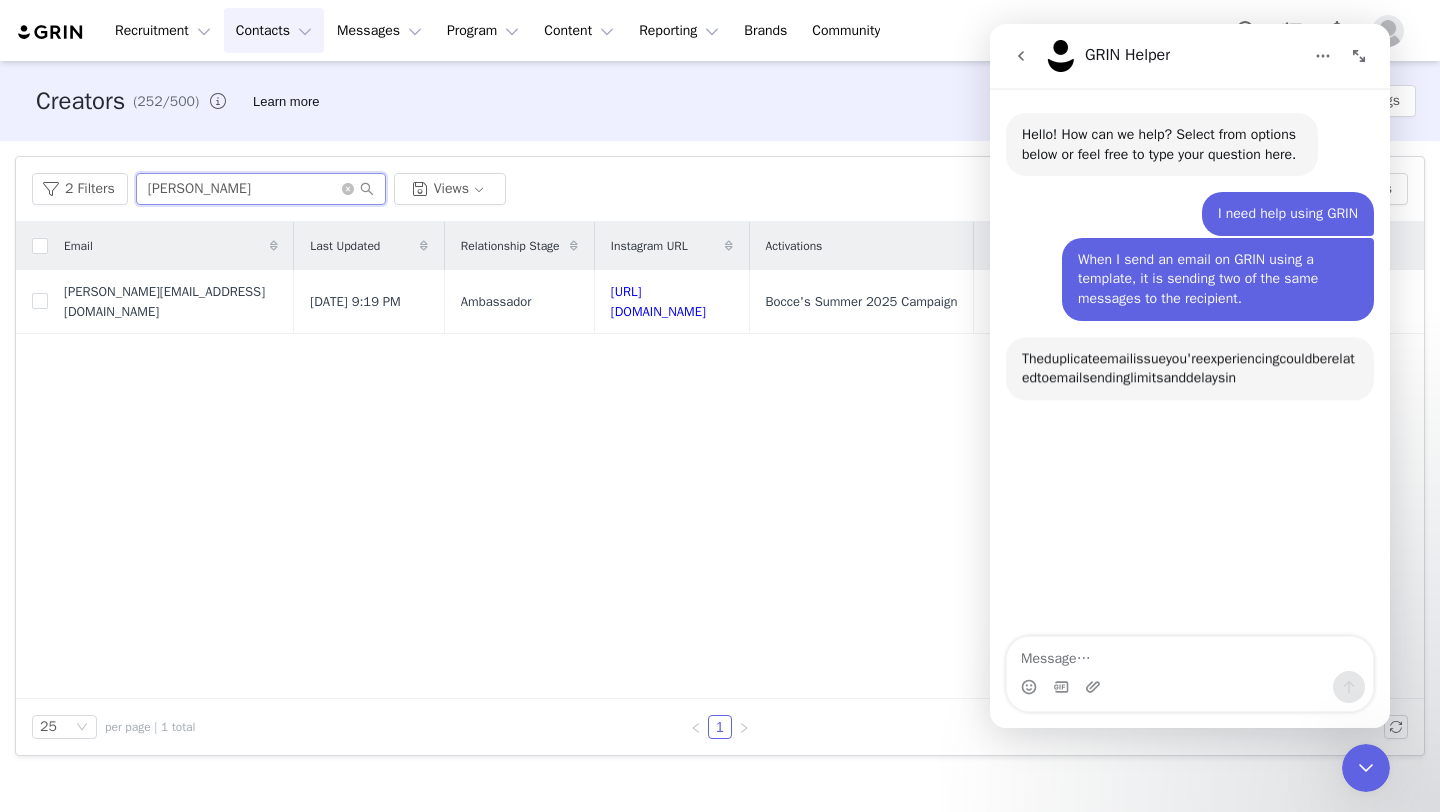 scroll, scrollTop: 3, scrollLeft: 0, axis: vertical 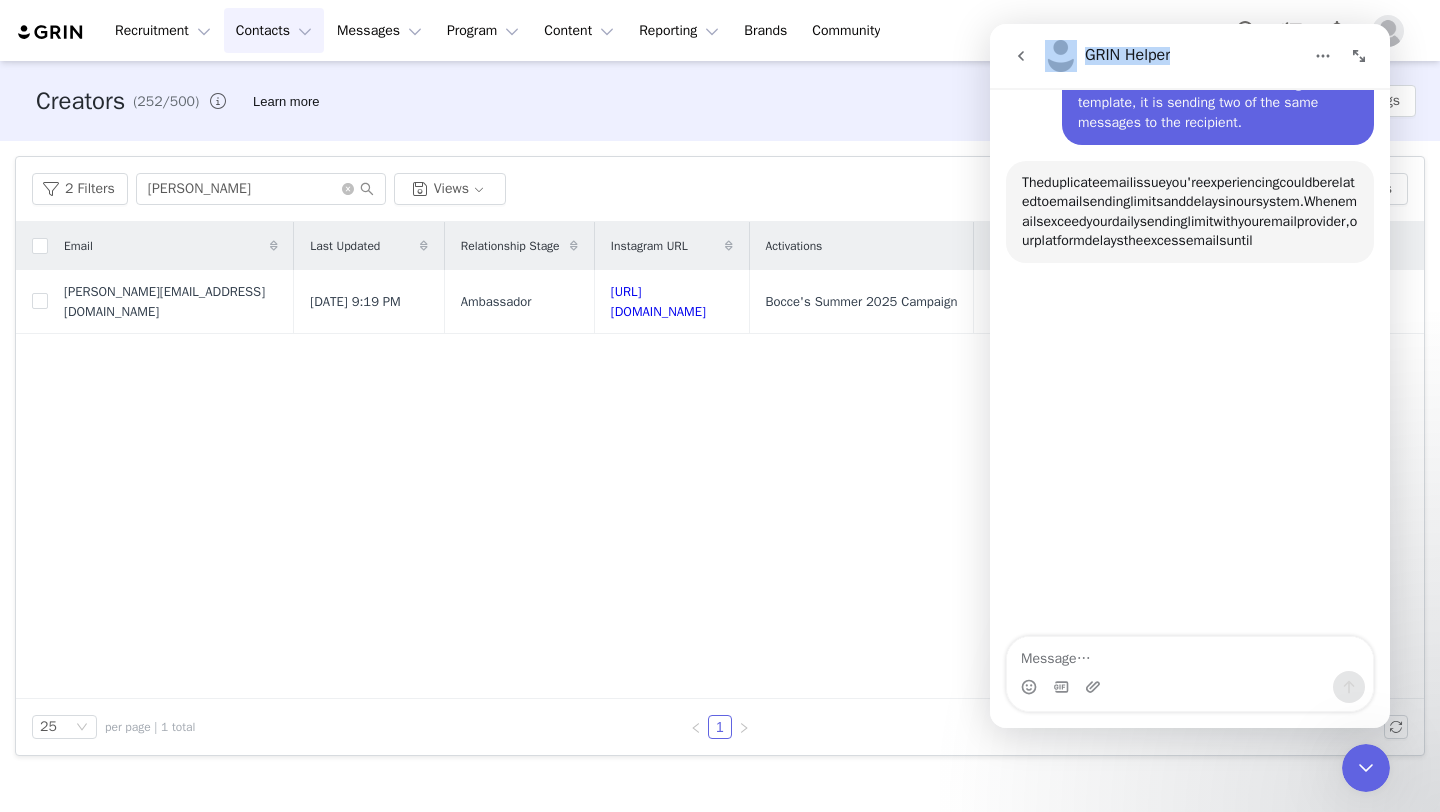 drag, startPoint x: 1245, startPoint y: 48, endPoint x: 1009, endPoint y: 84, distance: 238.72998 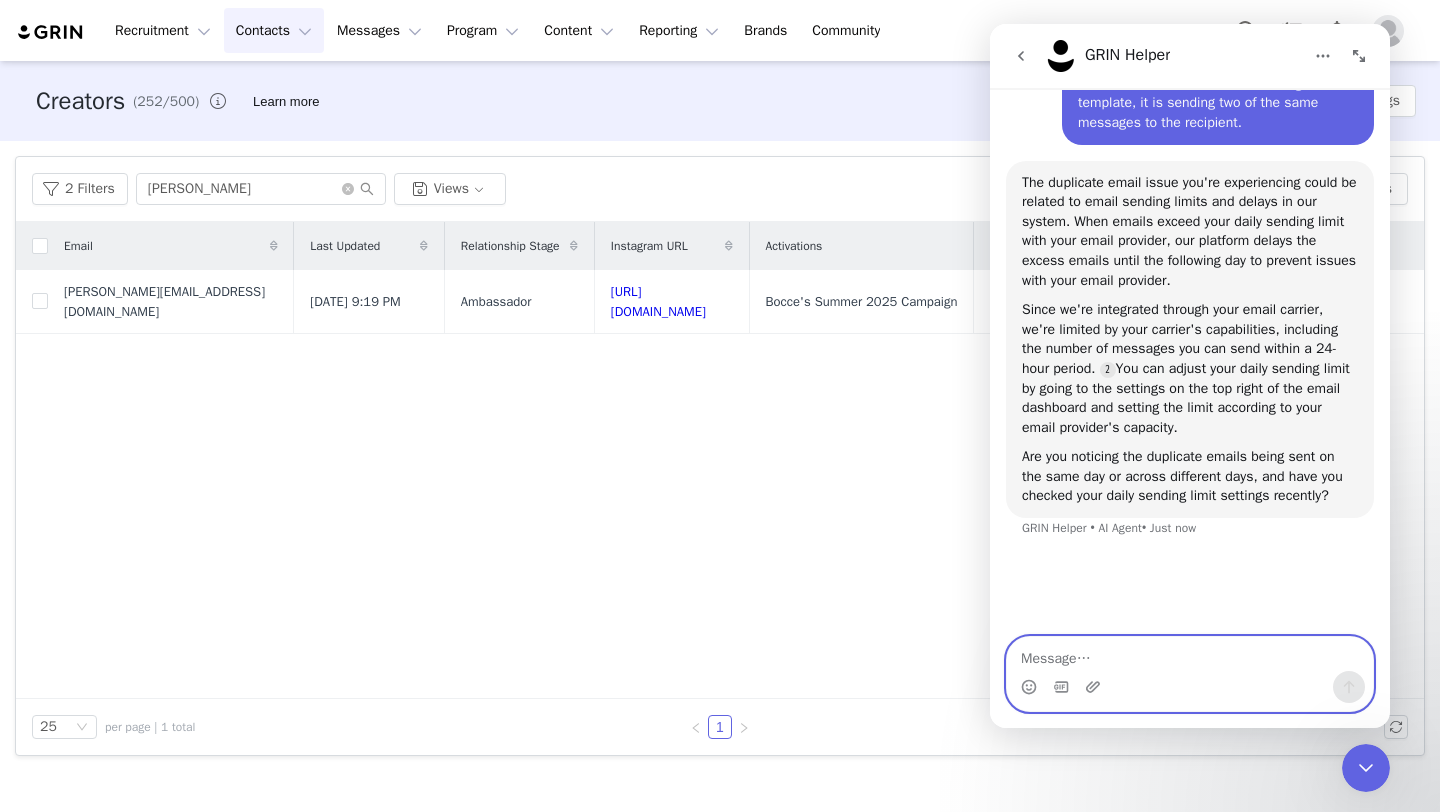 click at bounding box center (1190, 654) 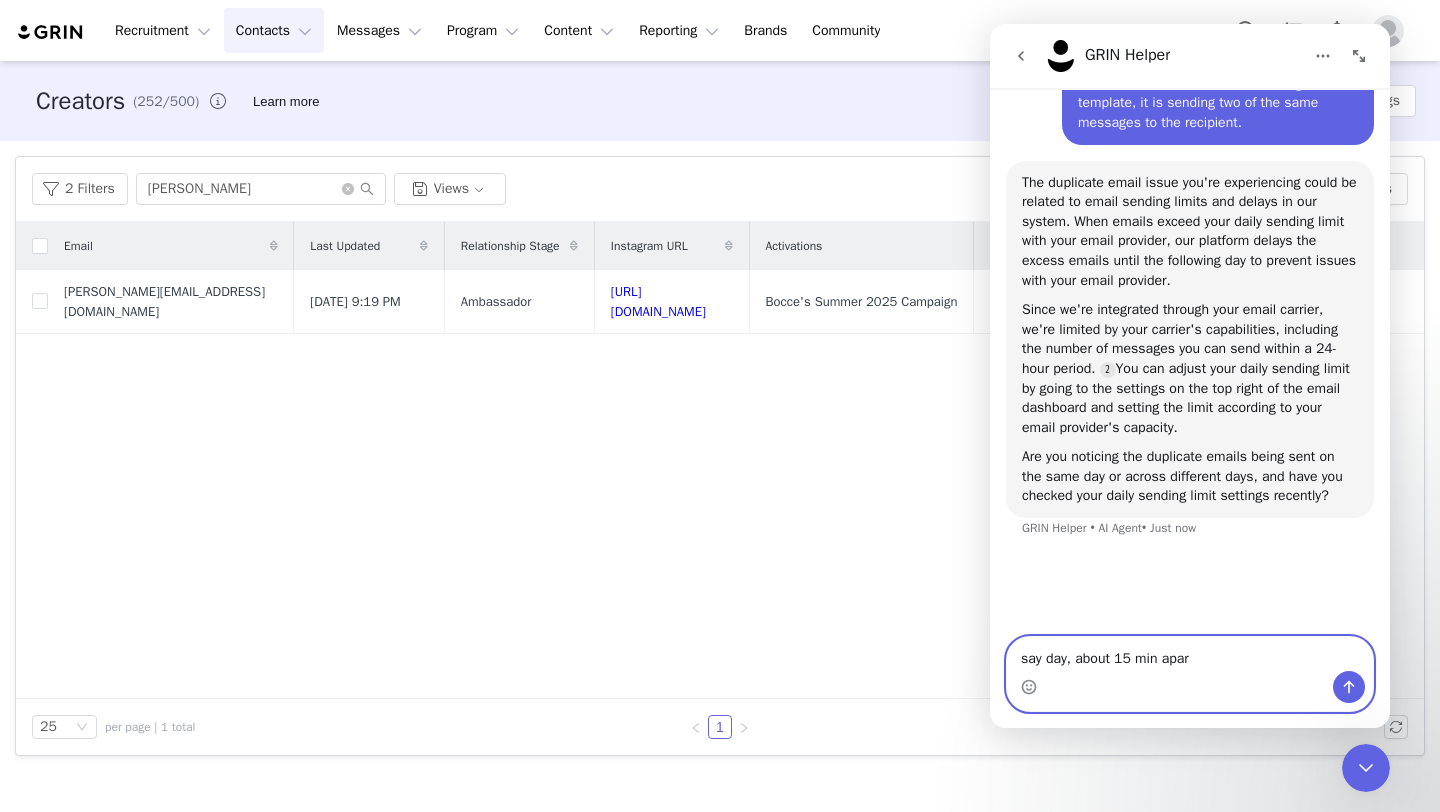 type on "say day, about 15 min apart" 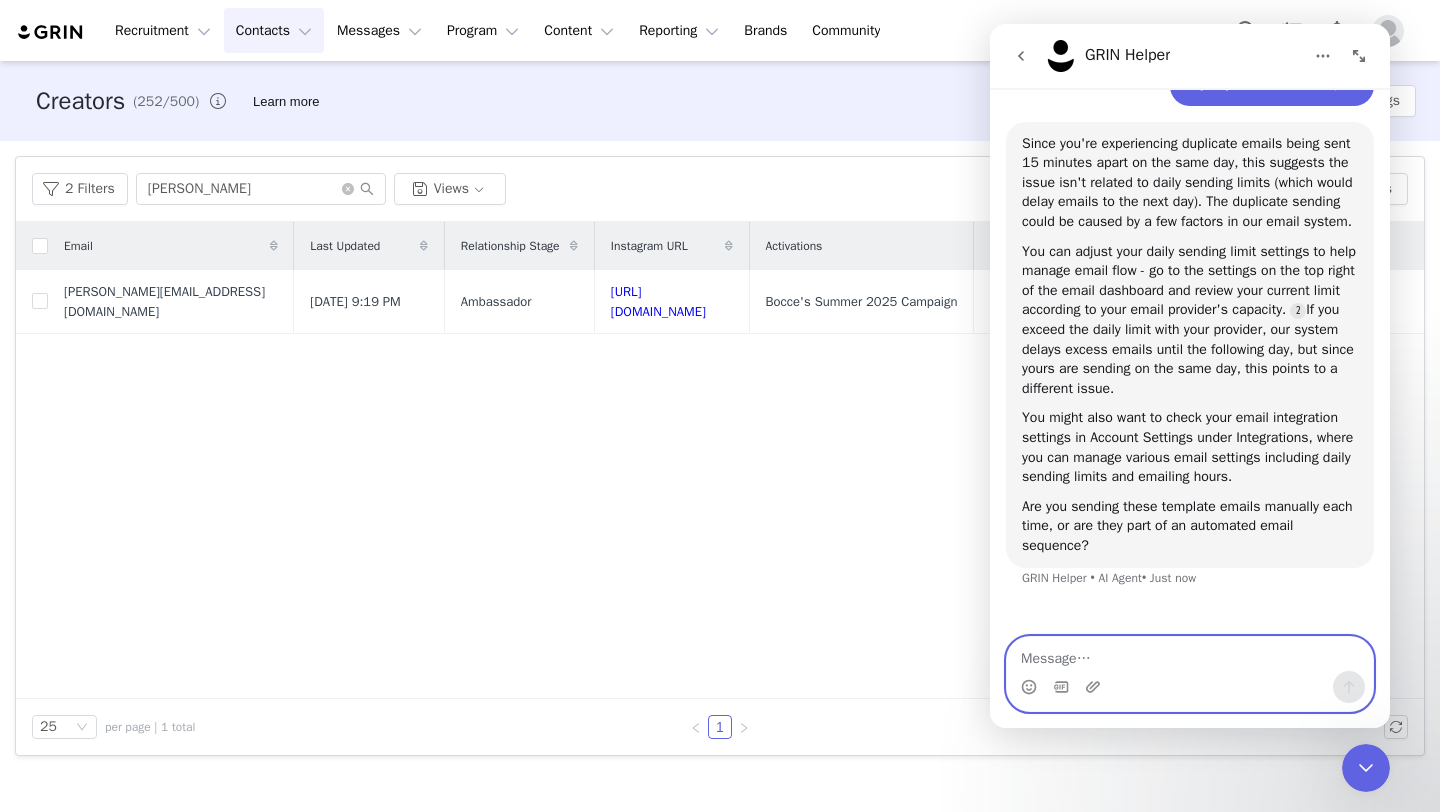 scroll, scrollTop: 659, scrollLeft: 0, axis: vertical 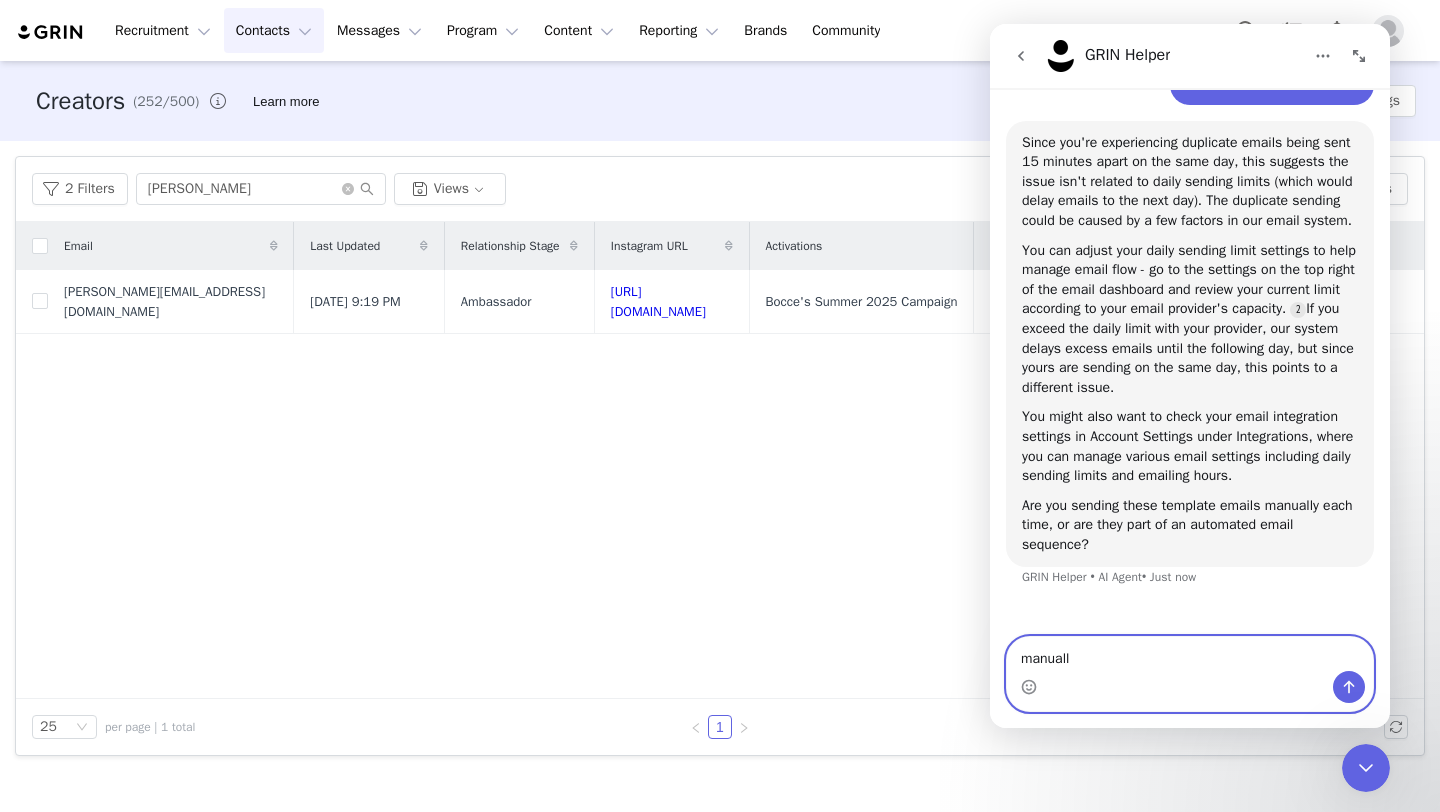 type on "manually" 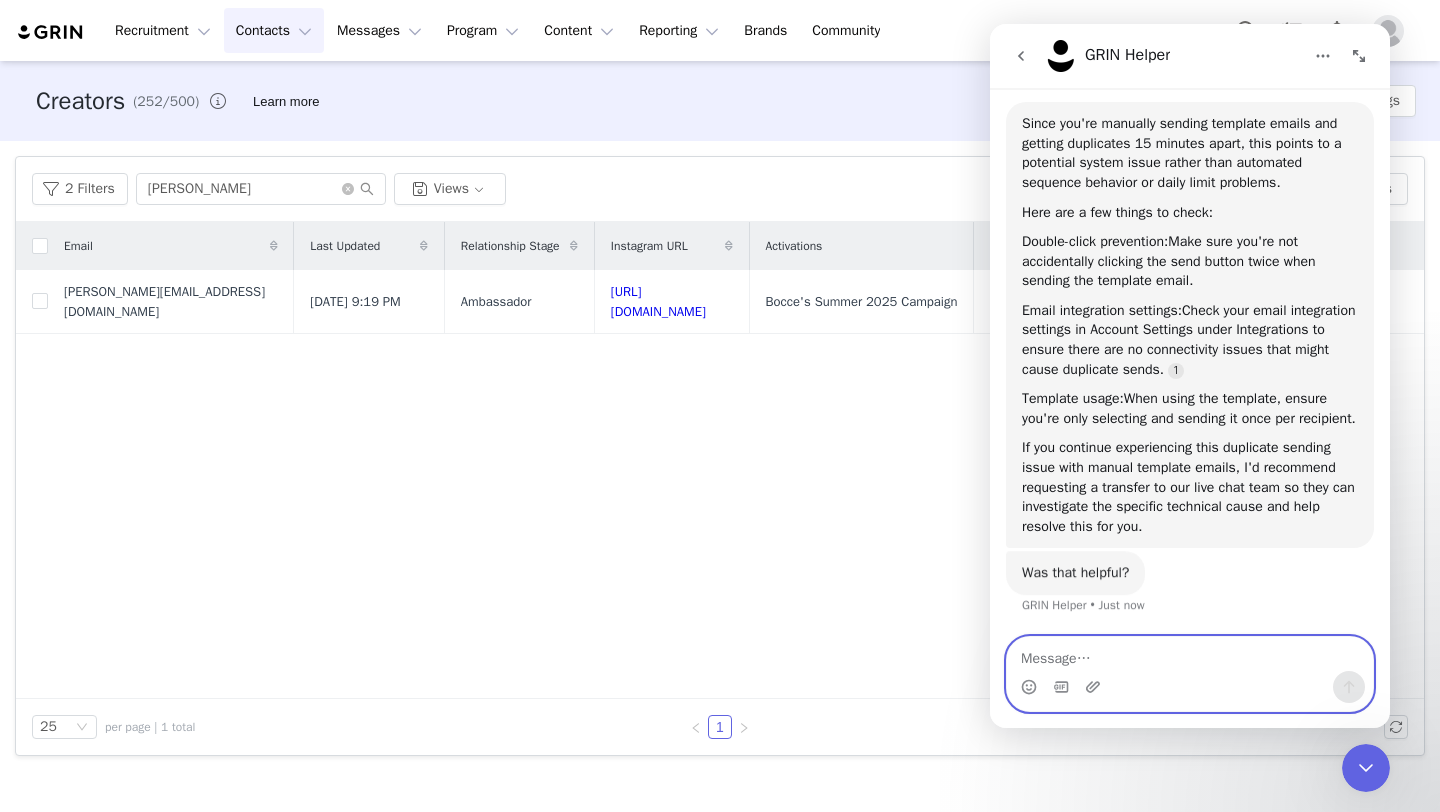 scroll, scrollTop: 1228, scrollLeft: 0, axis: vertical 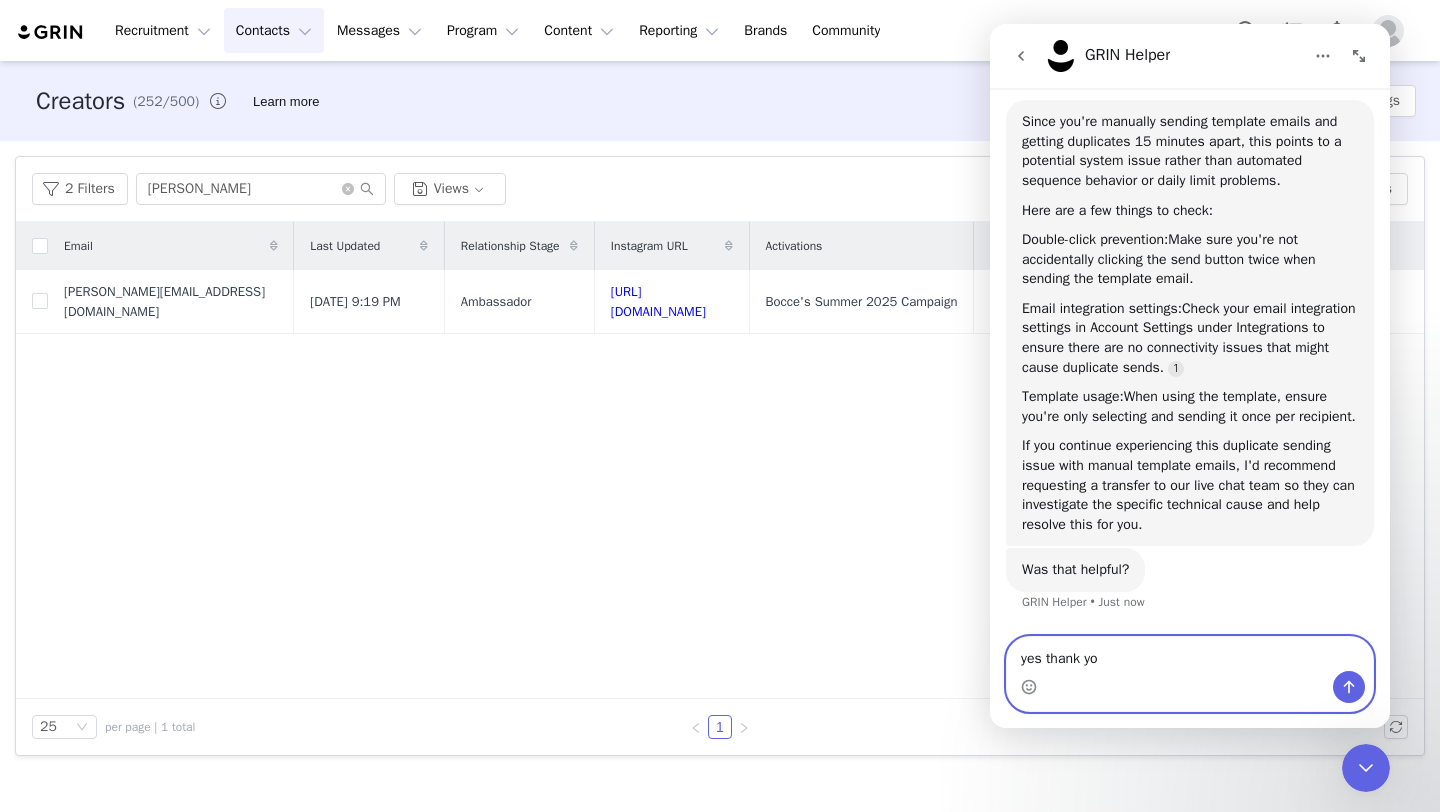 type on "yes thank you" 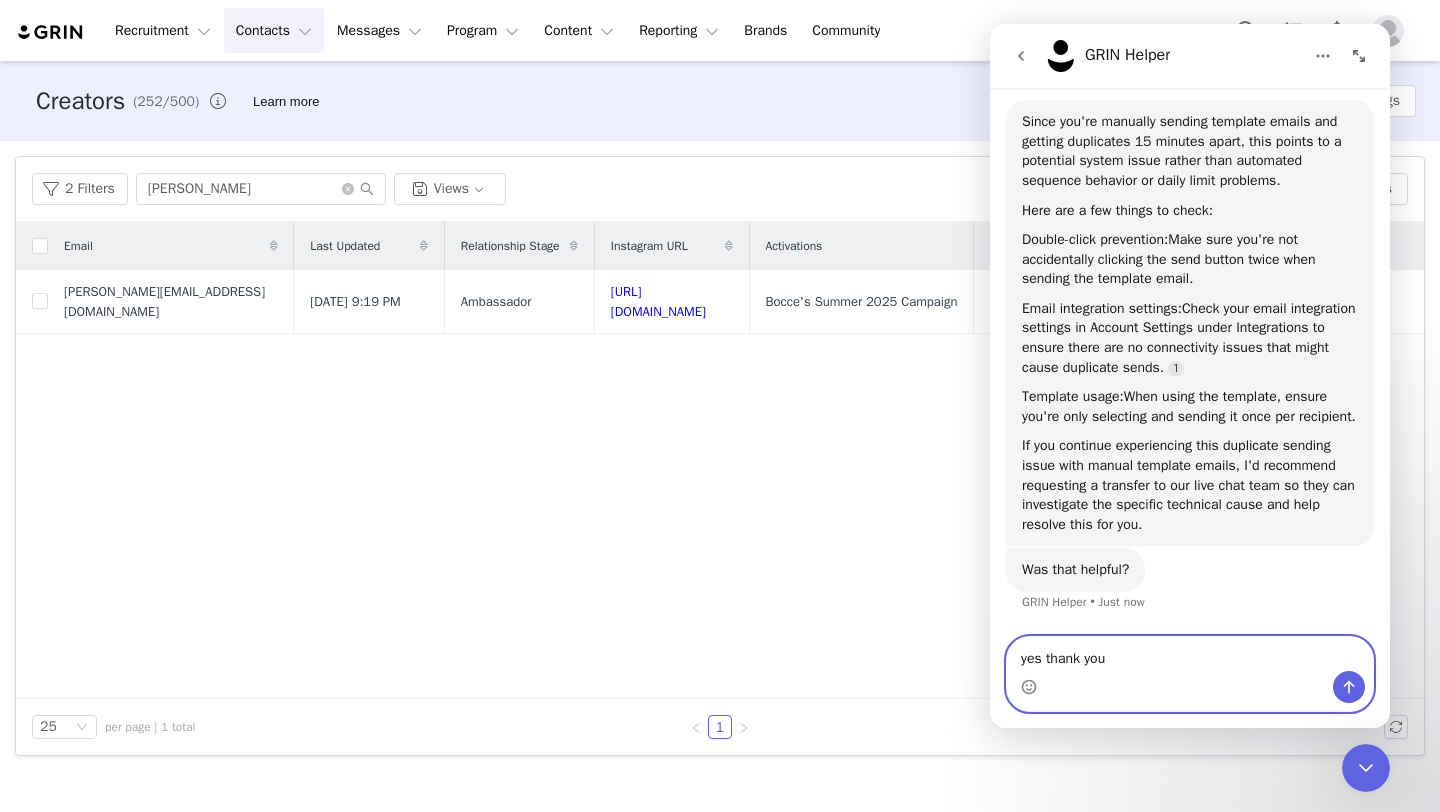 type 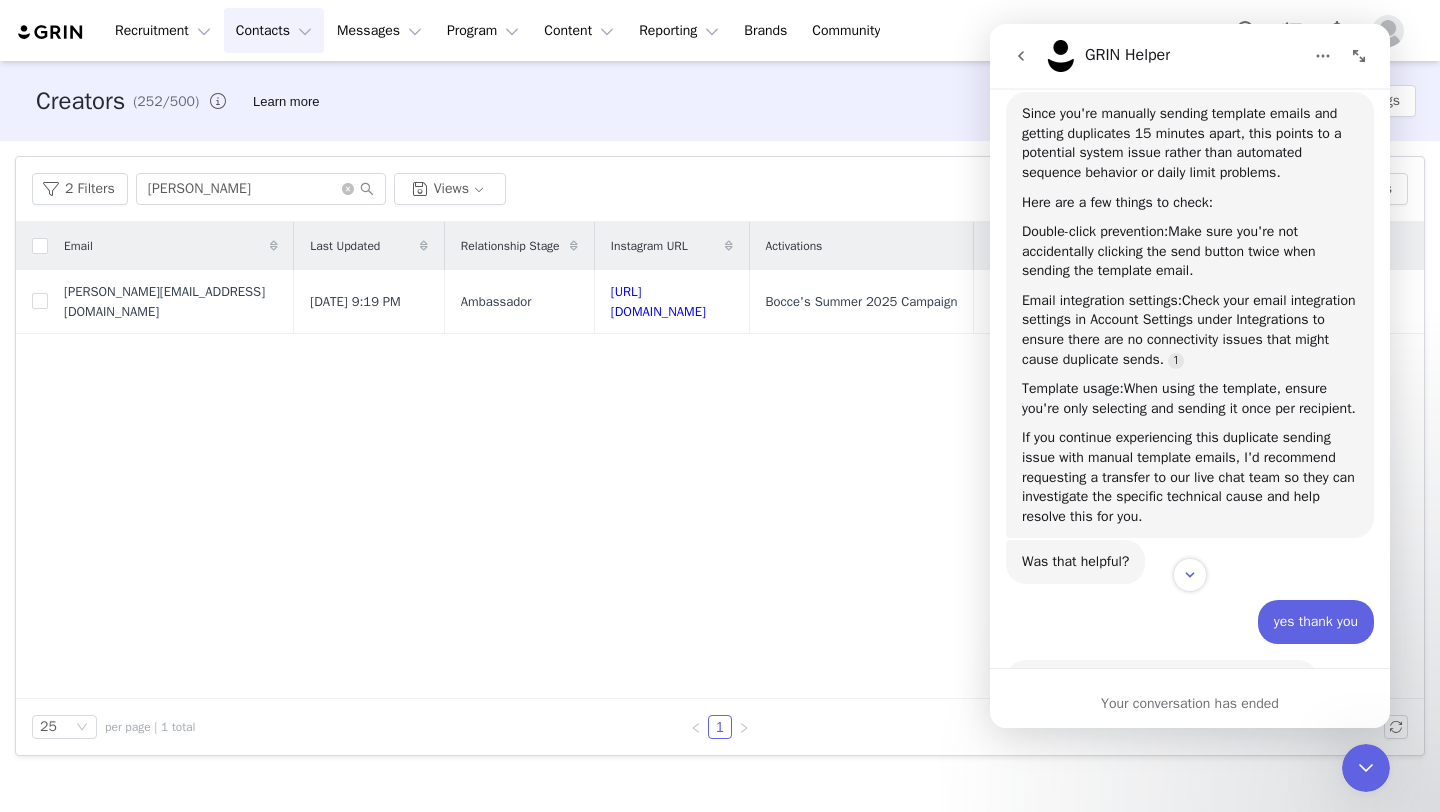 scroll, scrollTop: 1198, scrollLeft: 0, axis: vertical 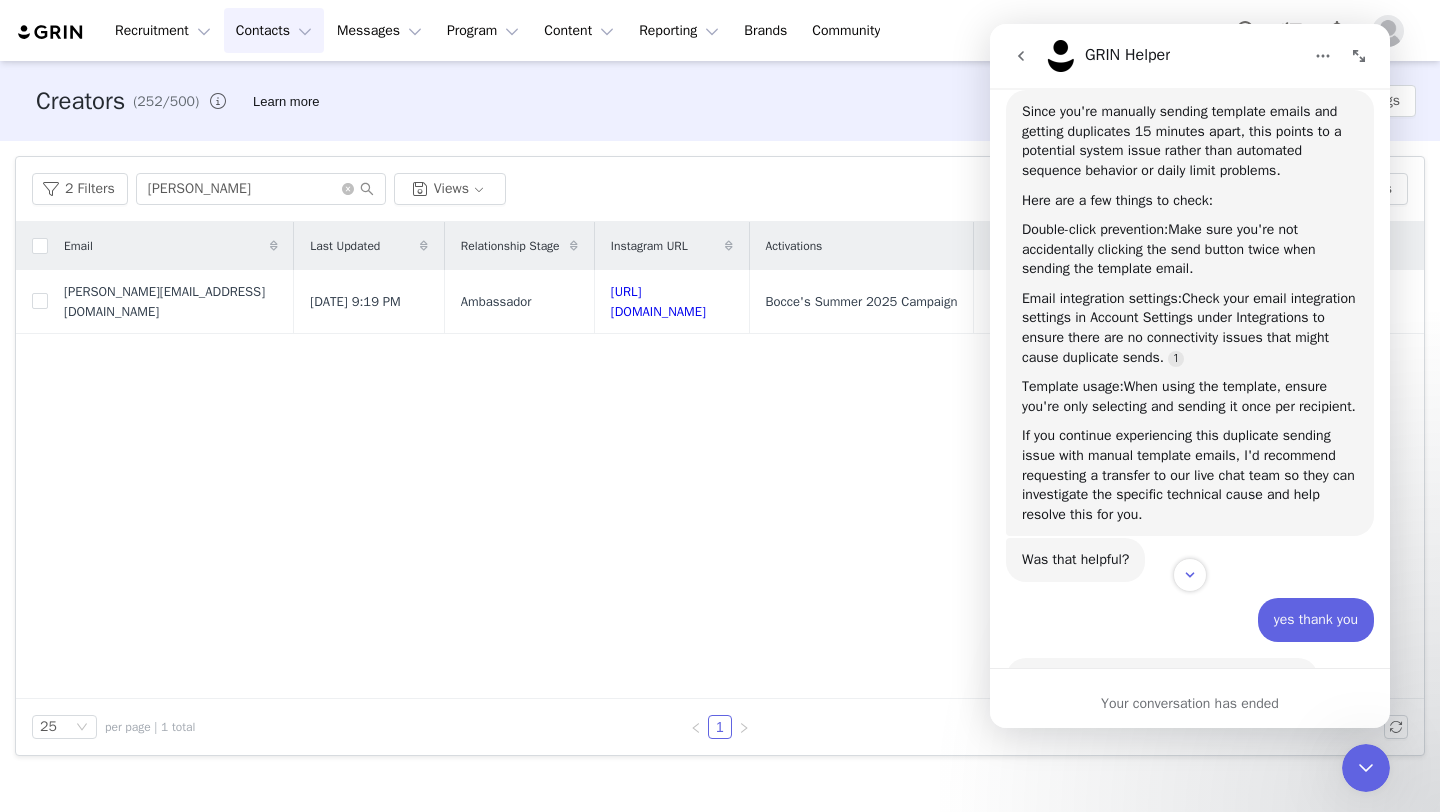 click 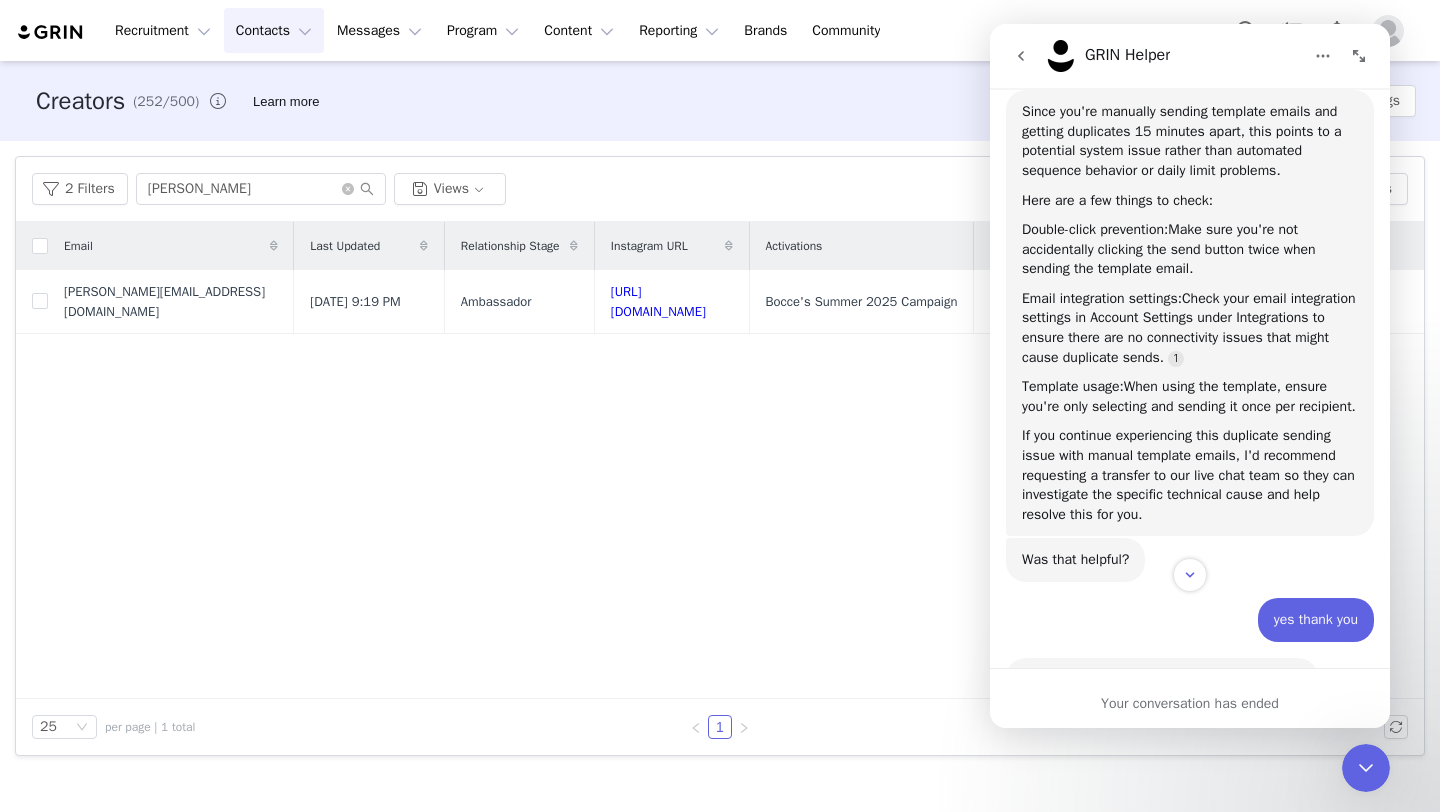 scroll, scrollTop: 1178, scrollLeft: 0, axis: vertical 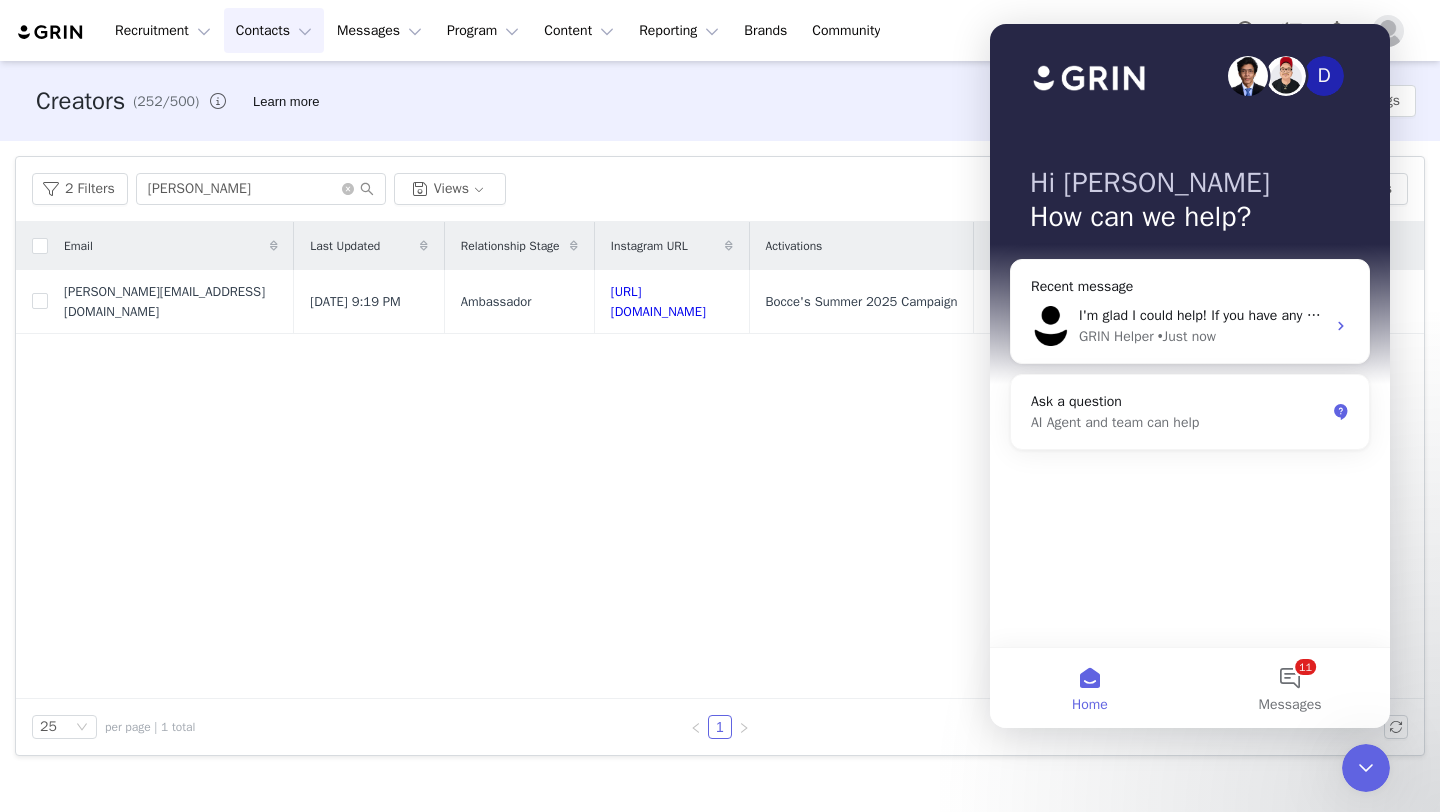 click on "Email   Last Updated   Relationship Stage   Instagram URL   Activations   First Name   Last Content Date   Tags  [PERSON_NAME][EMAIL_ADDRESS][DOMAIN_NAME] [DATE] 9:19 PM Ambassador  [URL][DOMAIN_NAME]   Bocce's Summer 2025 Campaign  [PERSON_NAME]" at bounding box center (720, 460) 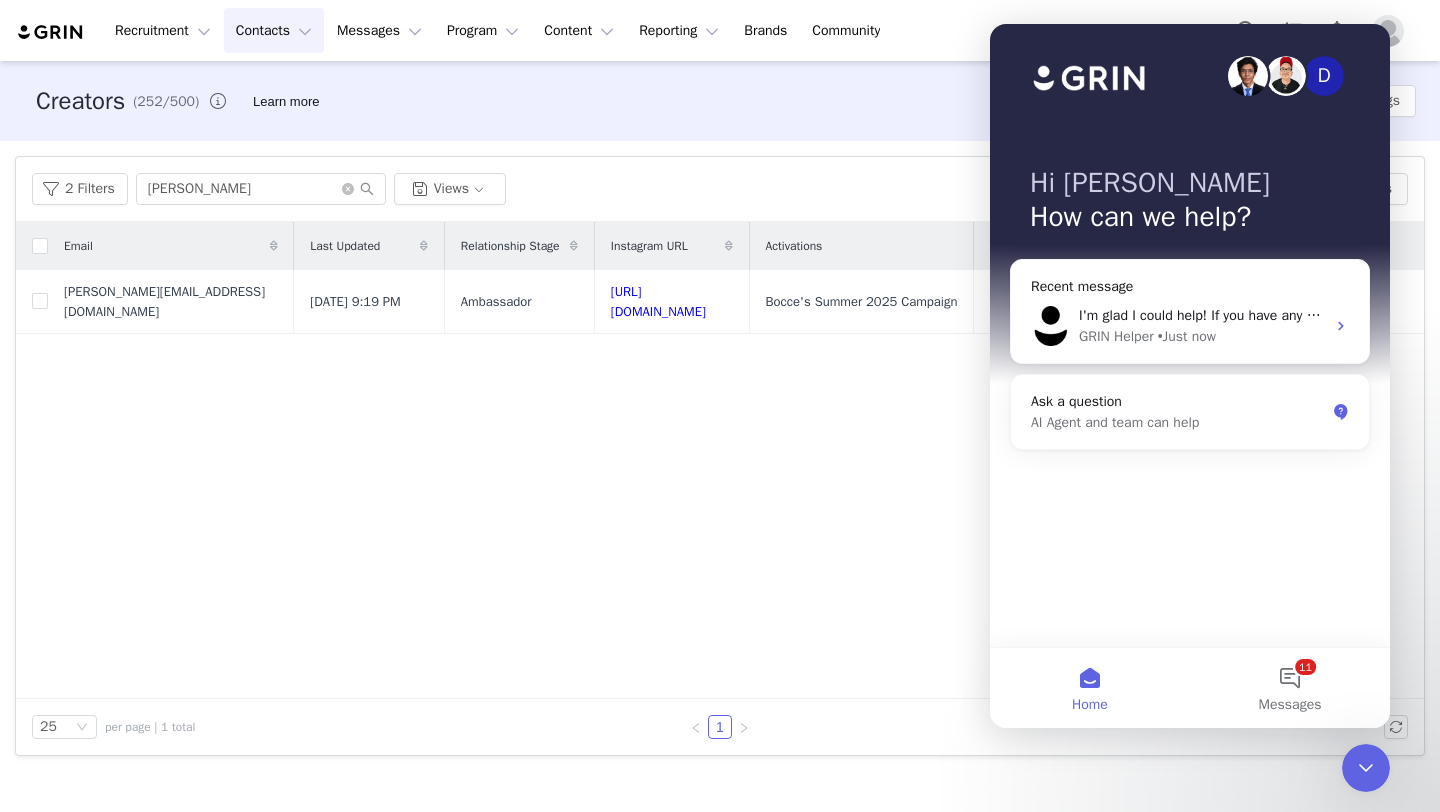 click at bounding box center [1392, 31] 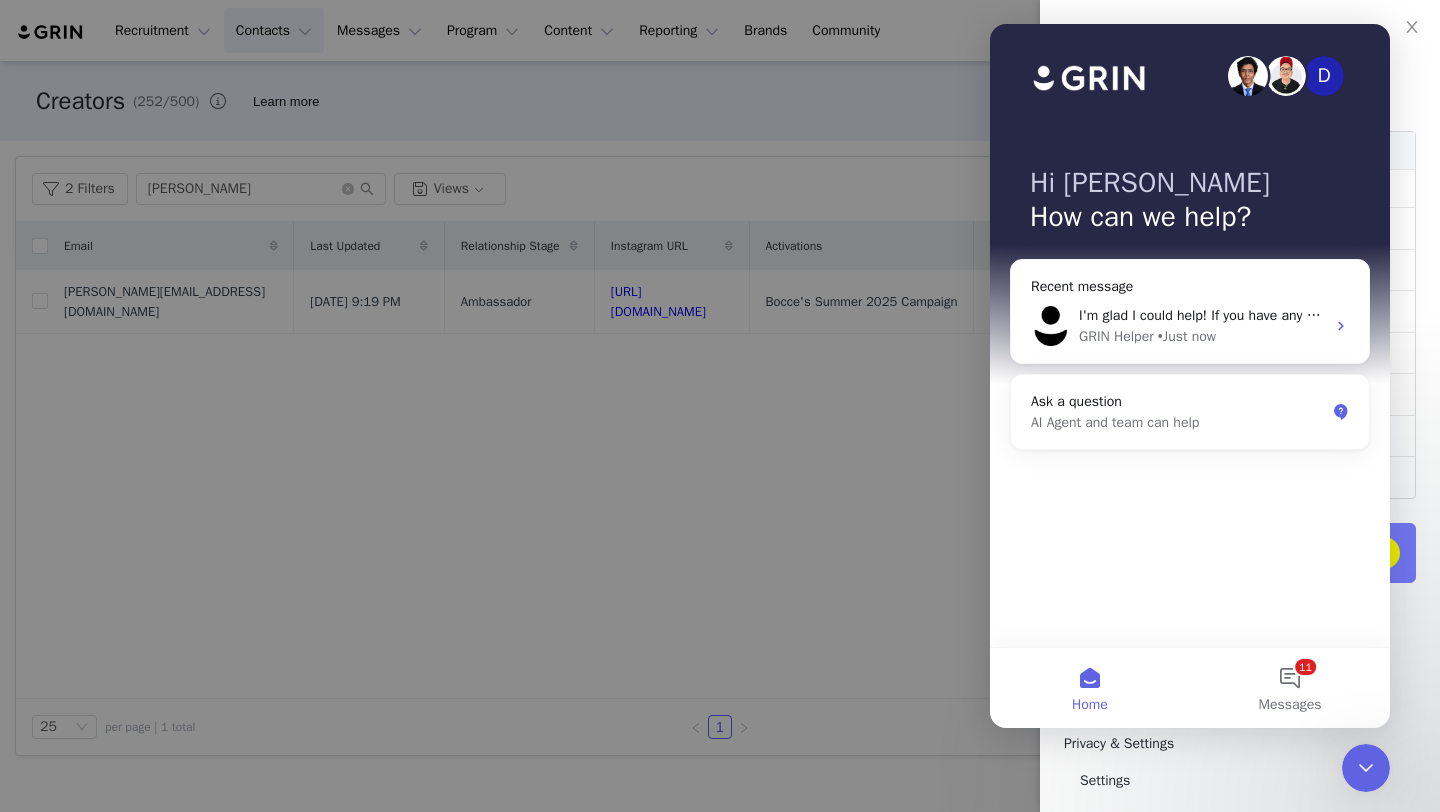 click at bounding box center (720, 406) 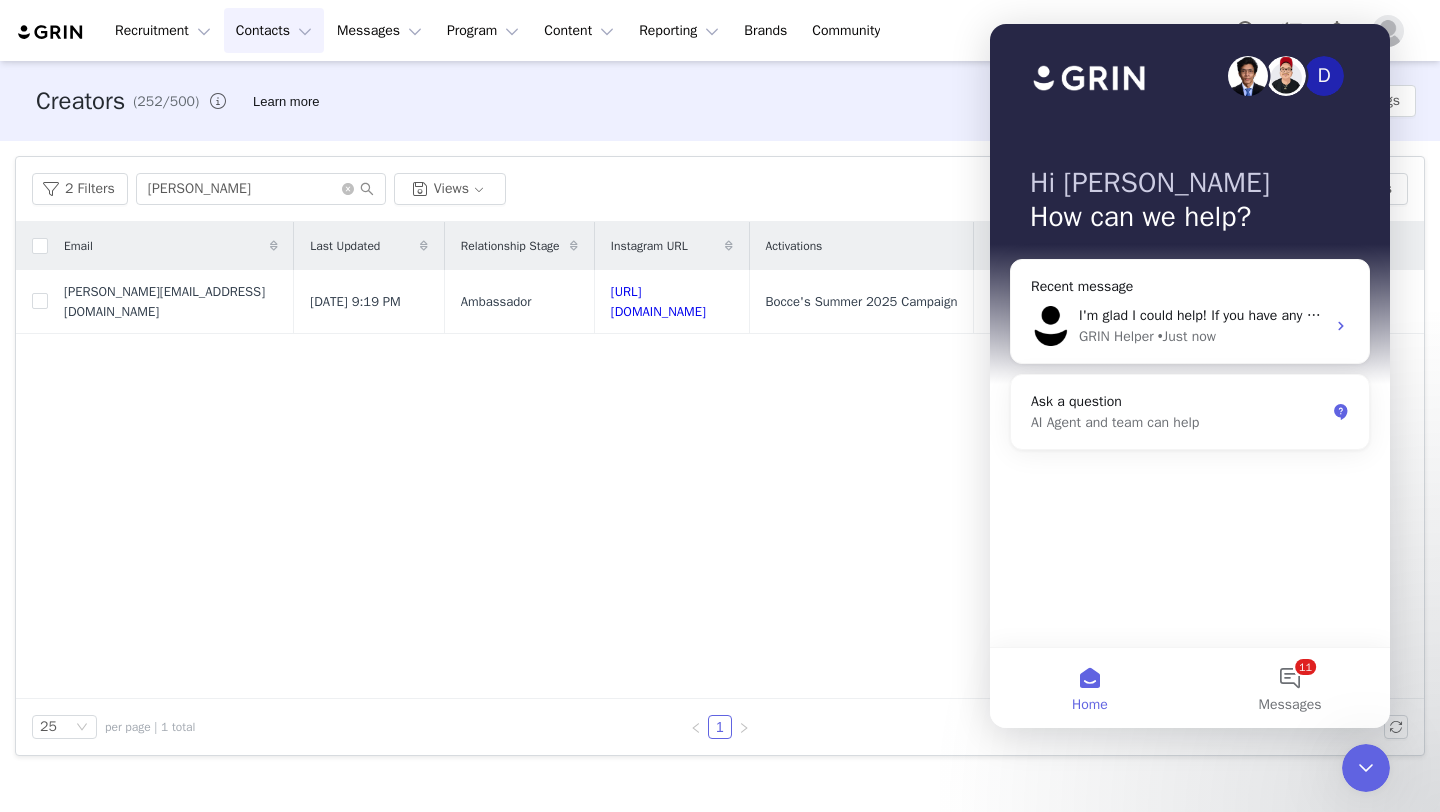 click 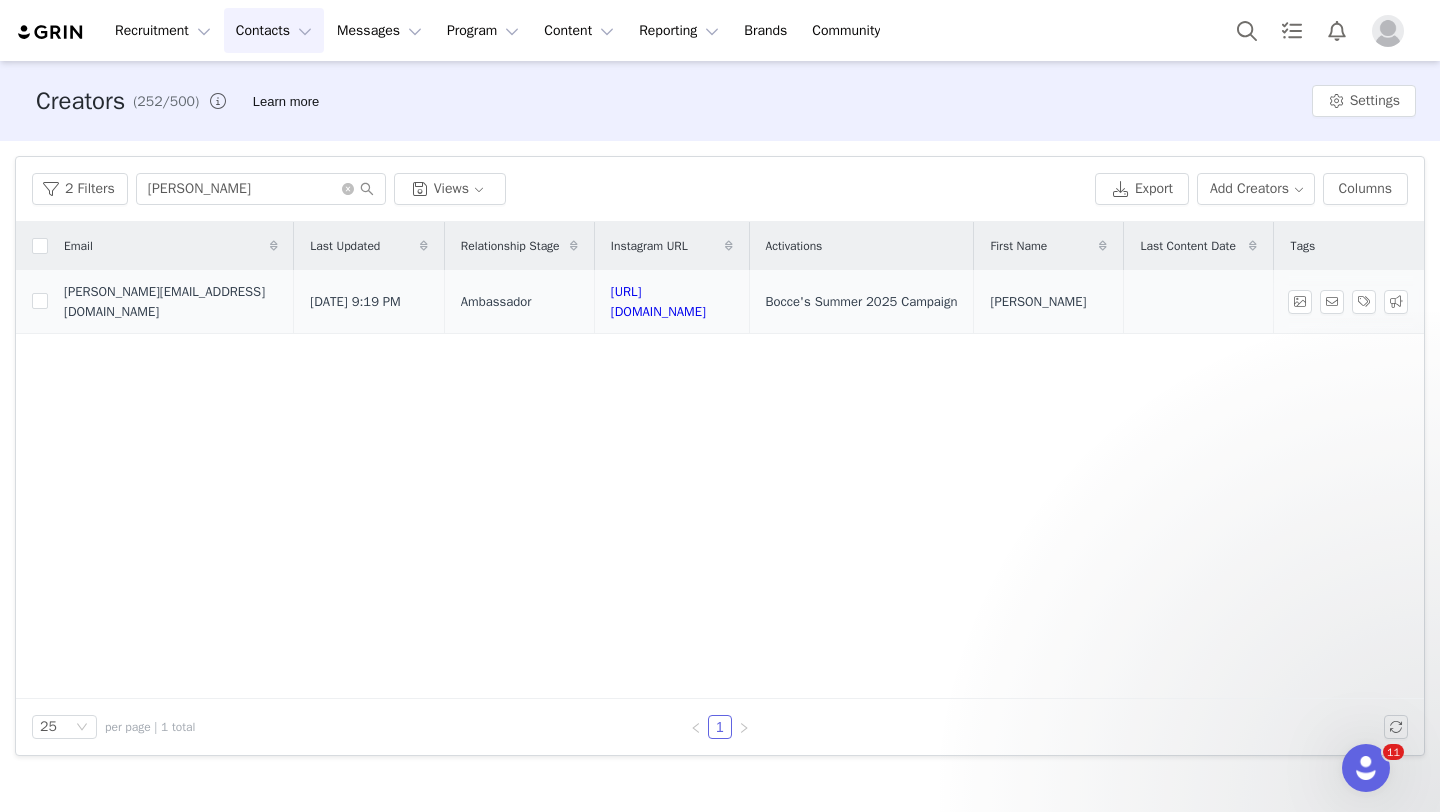 scroll, scrollTop: 0, scrollLeft: 0, axis: both 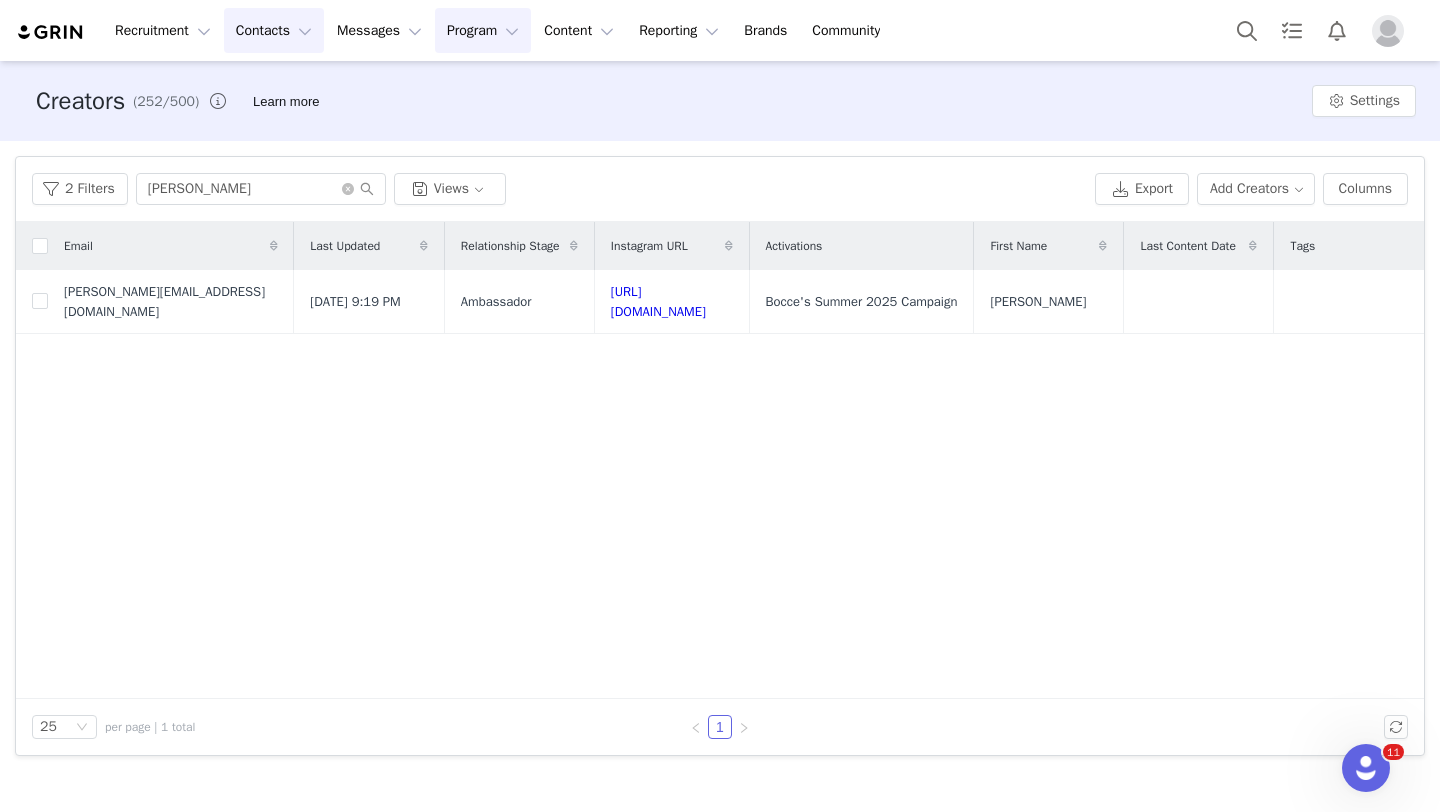 click on "Program Program" at bounding box center (483, 30) 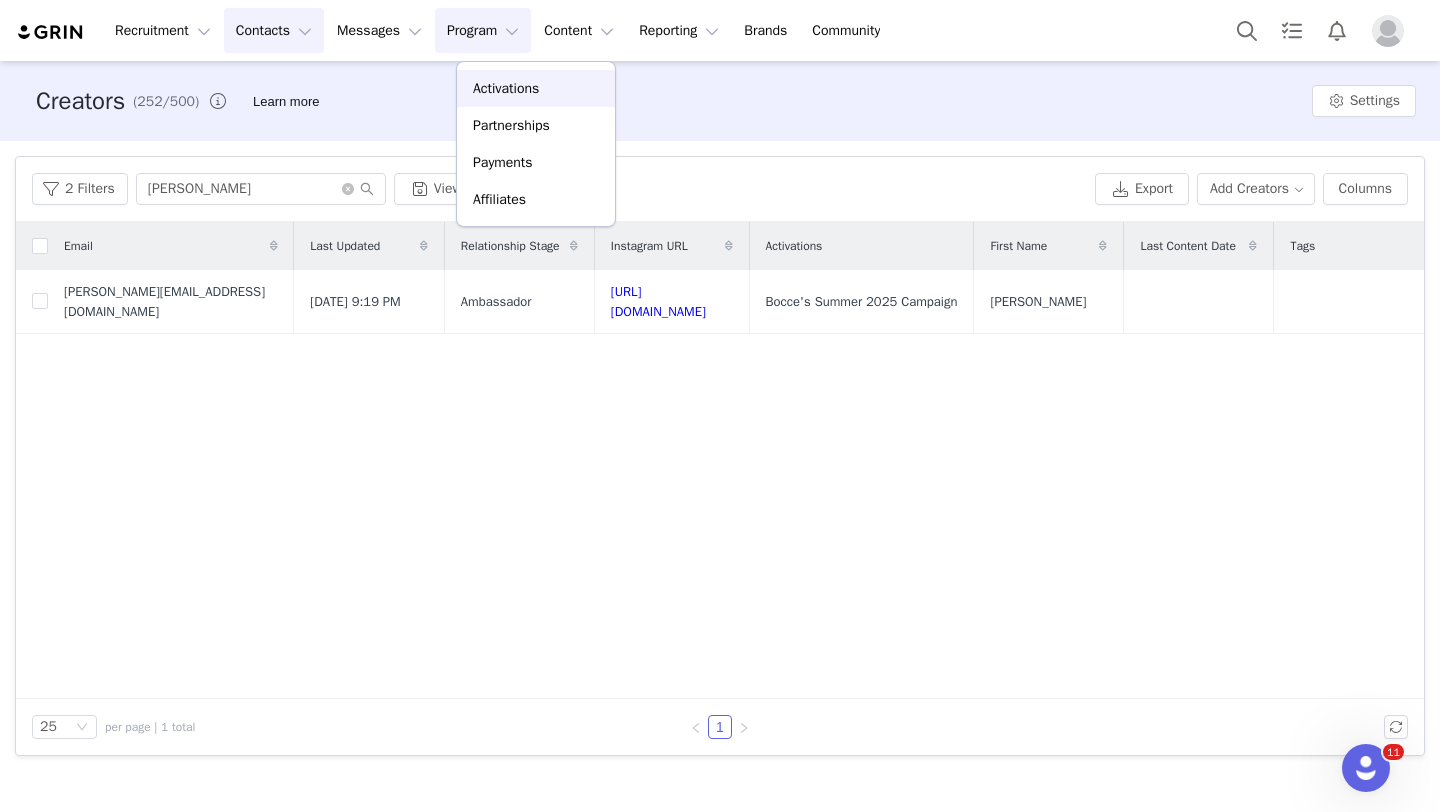 click on "Activations" at bounding box center (506, 88) 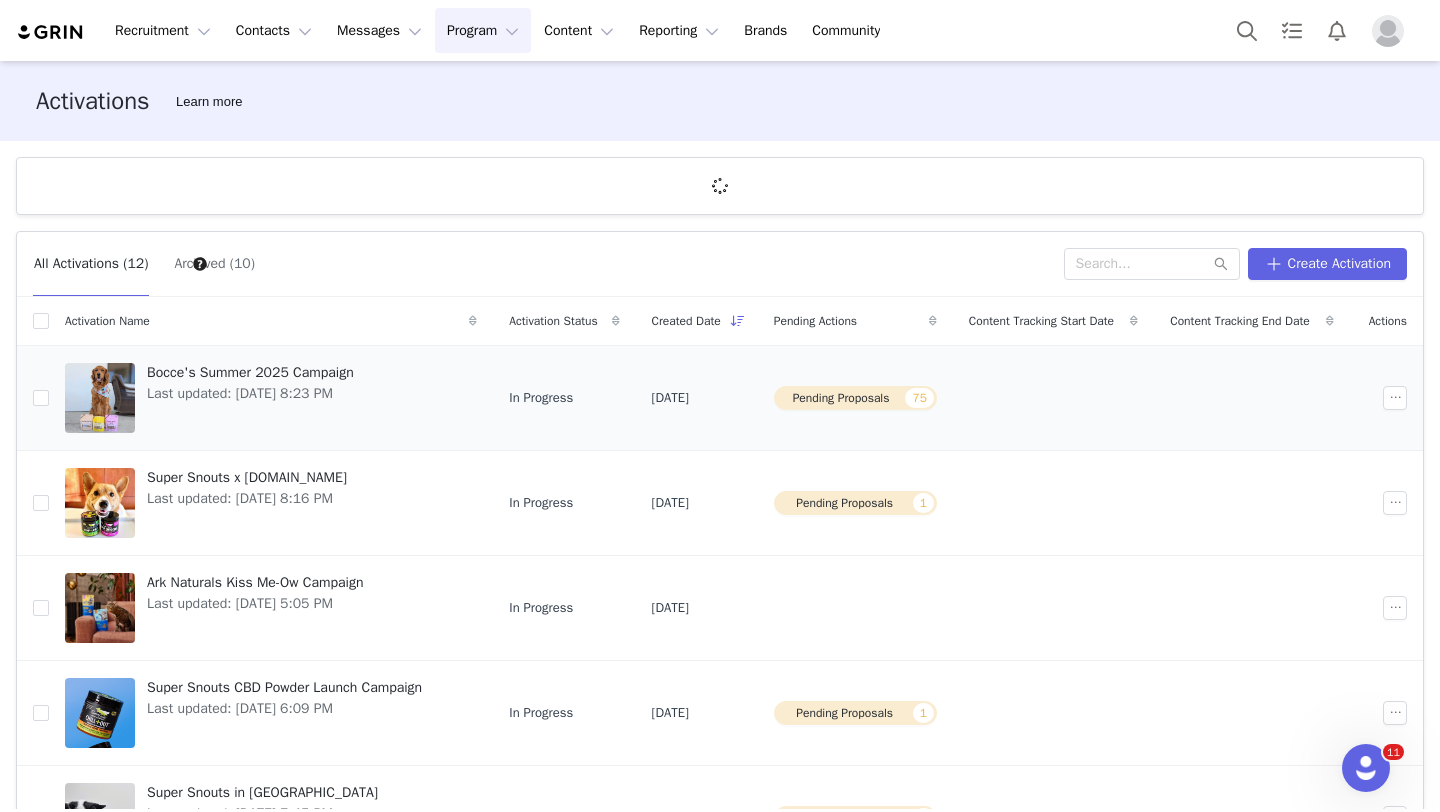 click on "Bocce's Summer 2025 Campaign" at bounding box center (250, 372) 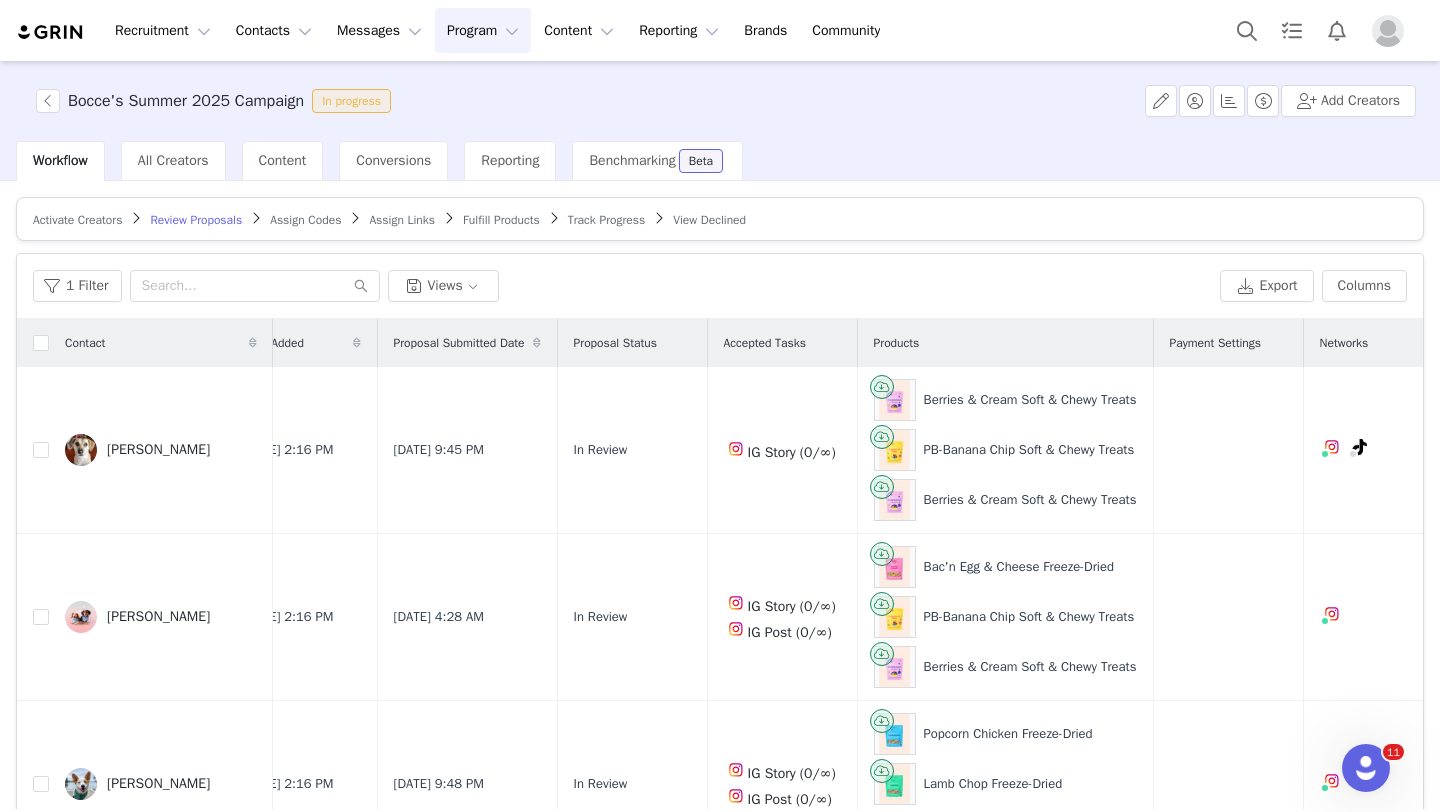 scroll, scrollTop: 0, scrollLeft: 0, axis: both 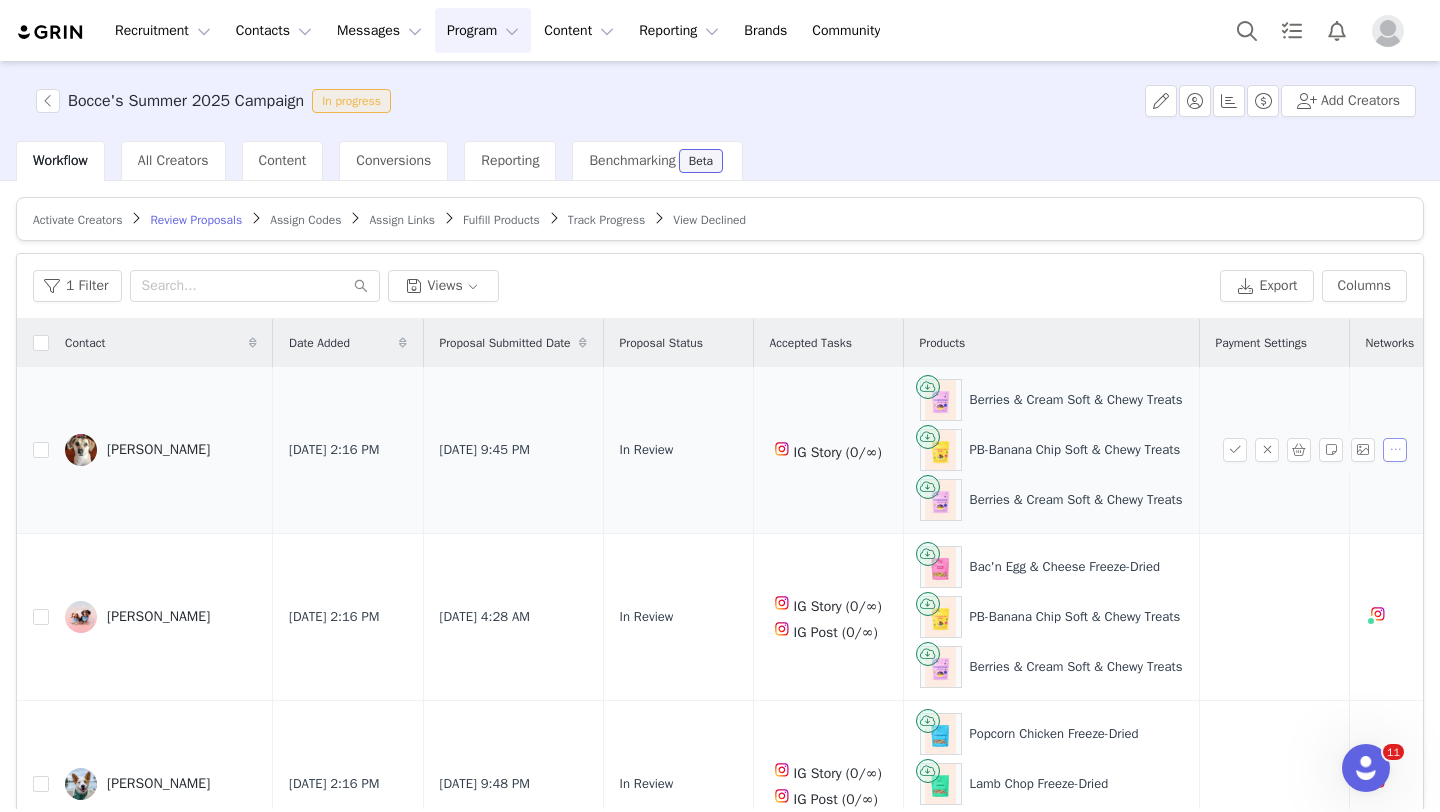click at bounding box center [1395, 450] 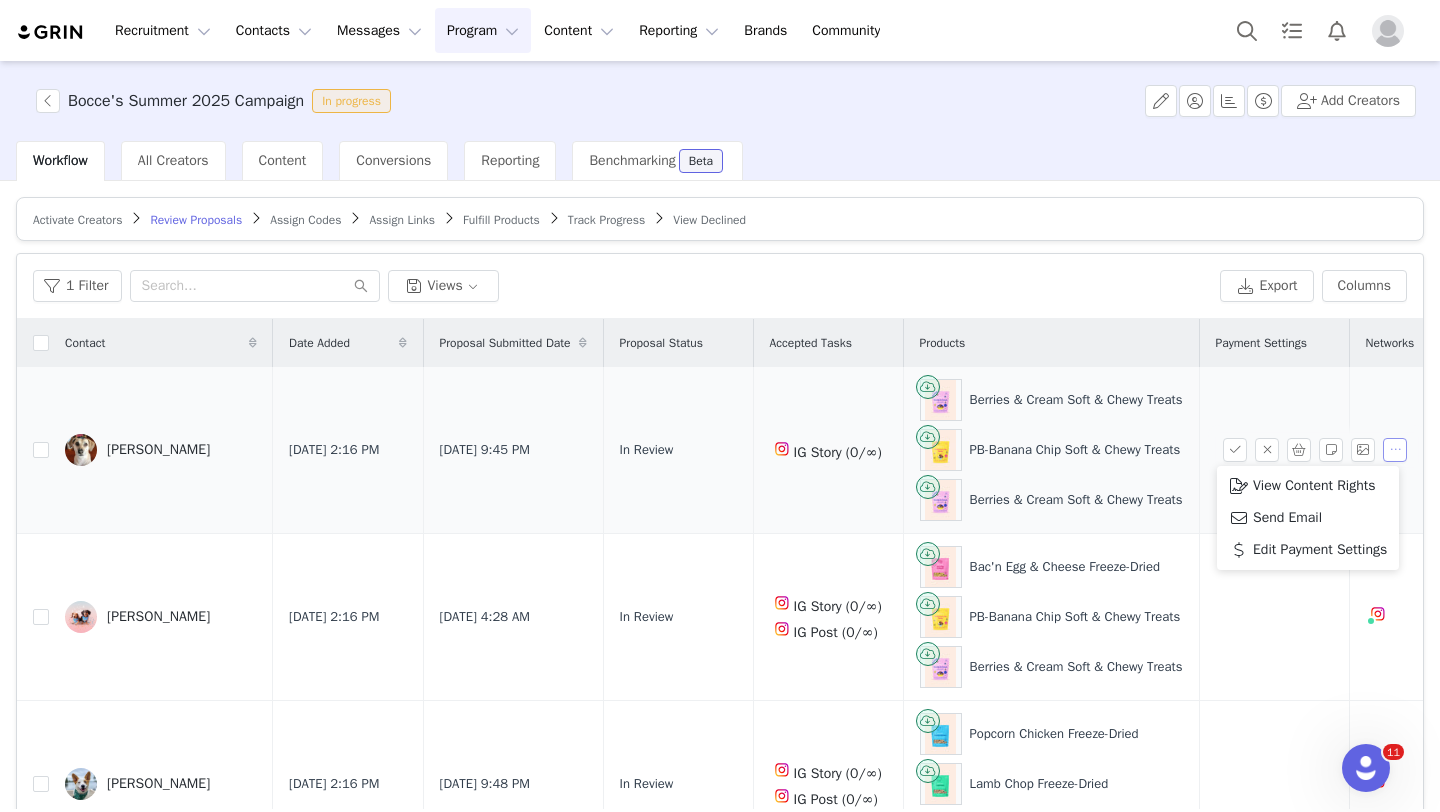 click at bounding box center [1395, 450] 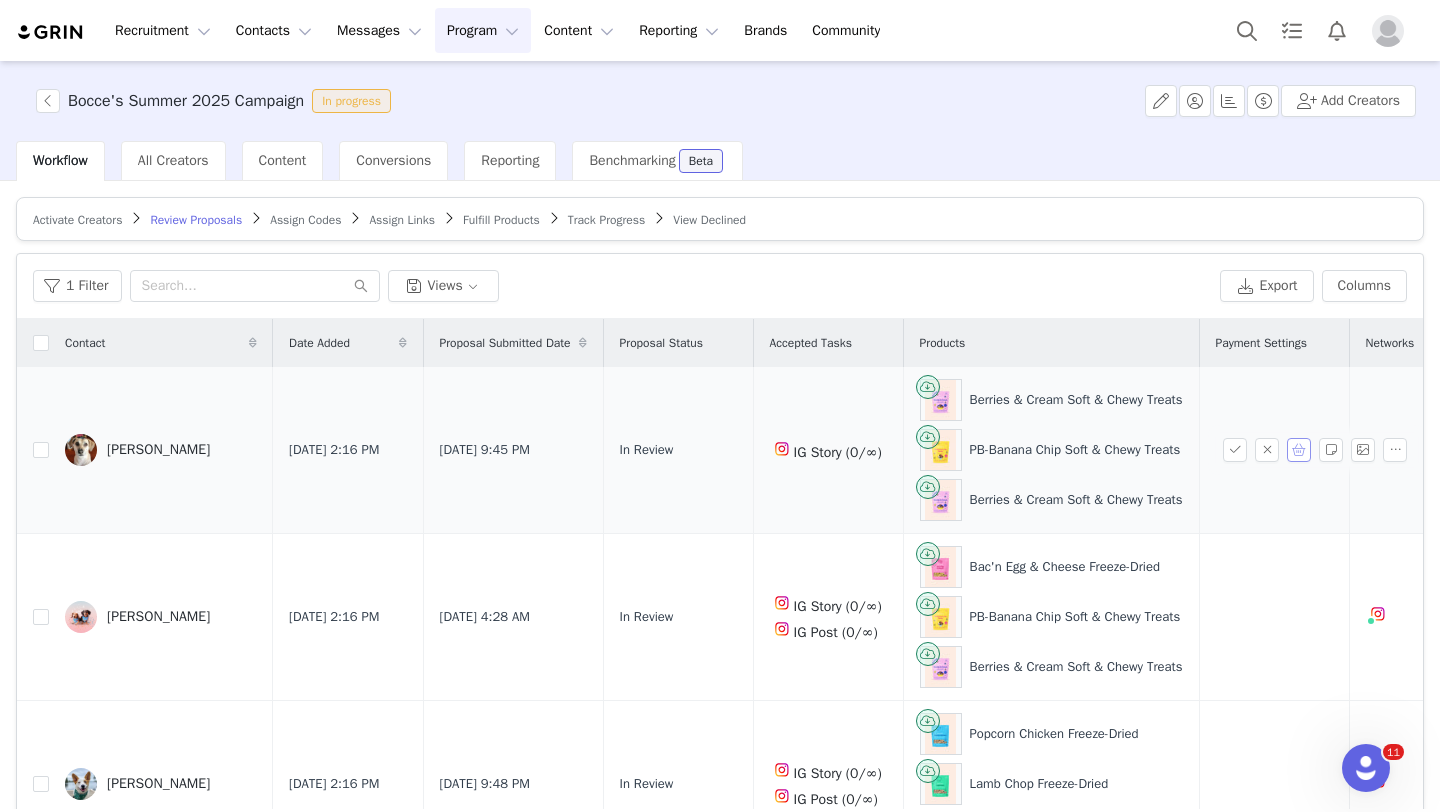 click at bounding box center (1299, 450) 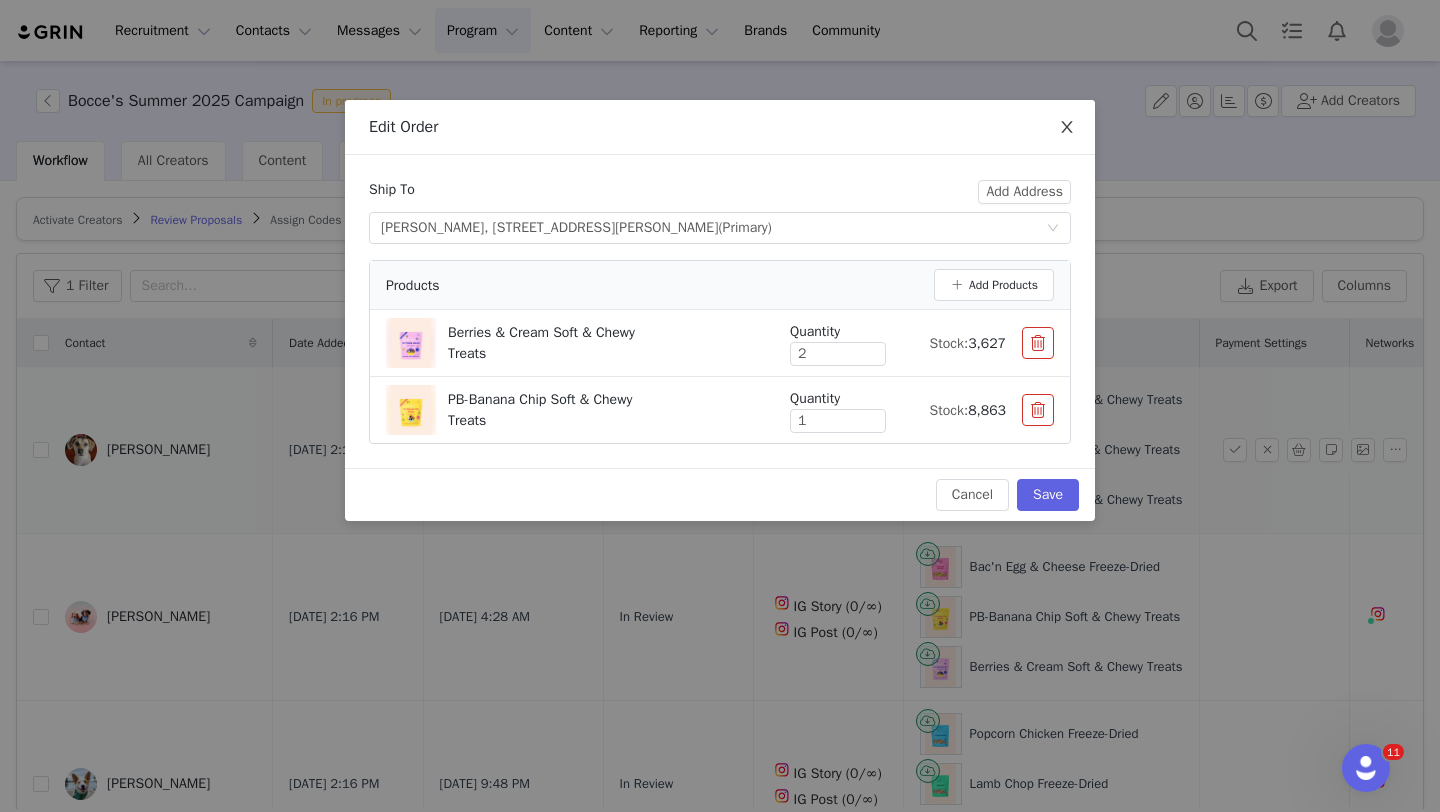 click 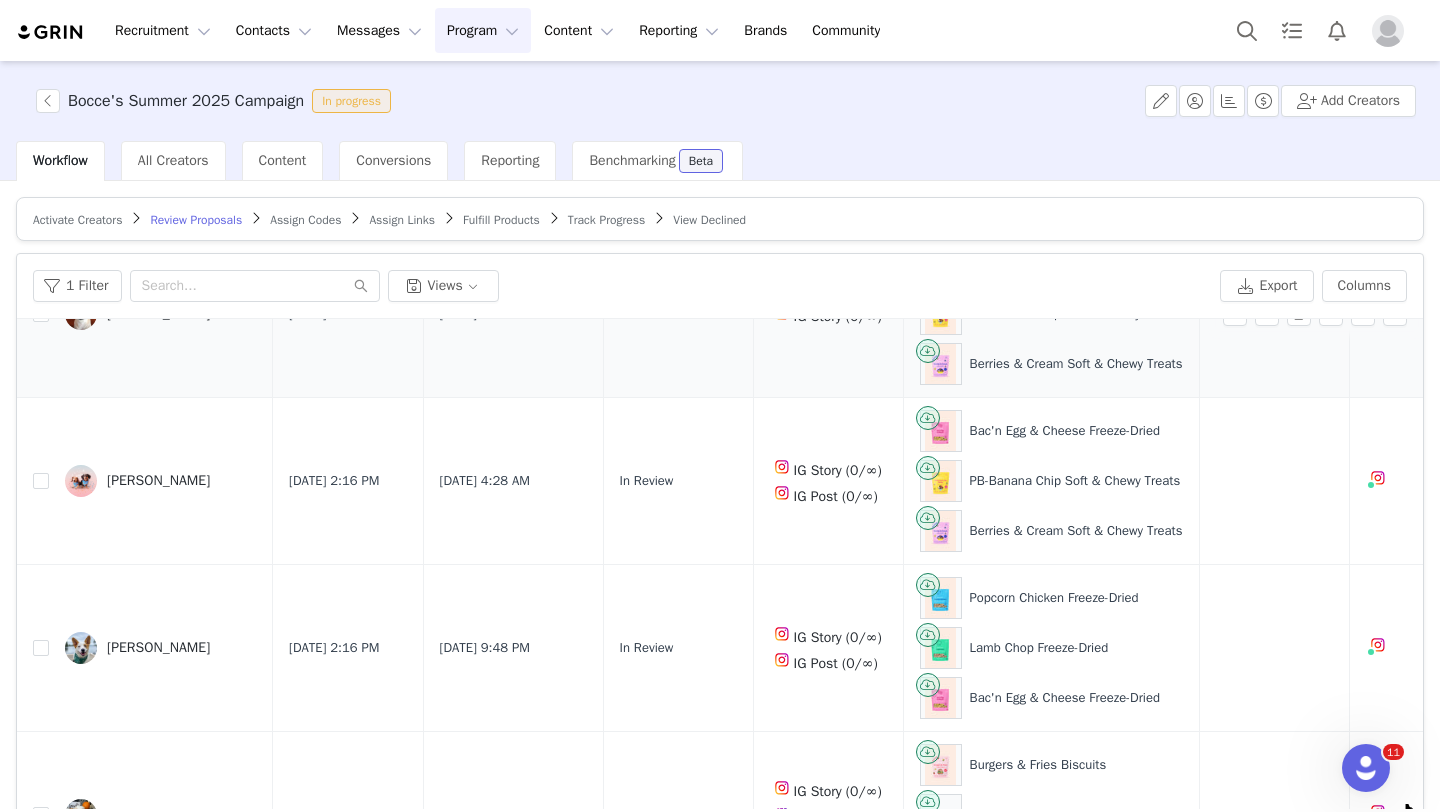 scroll, scrollTop: 0, scrollLeft: 0, axis: both 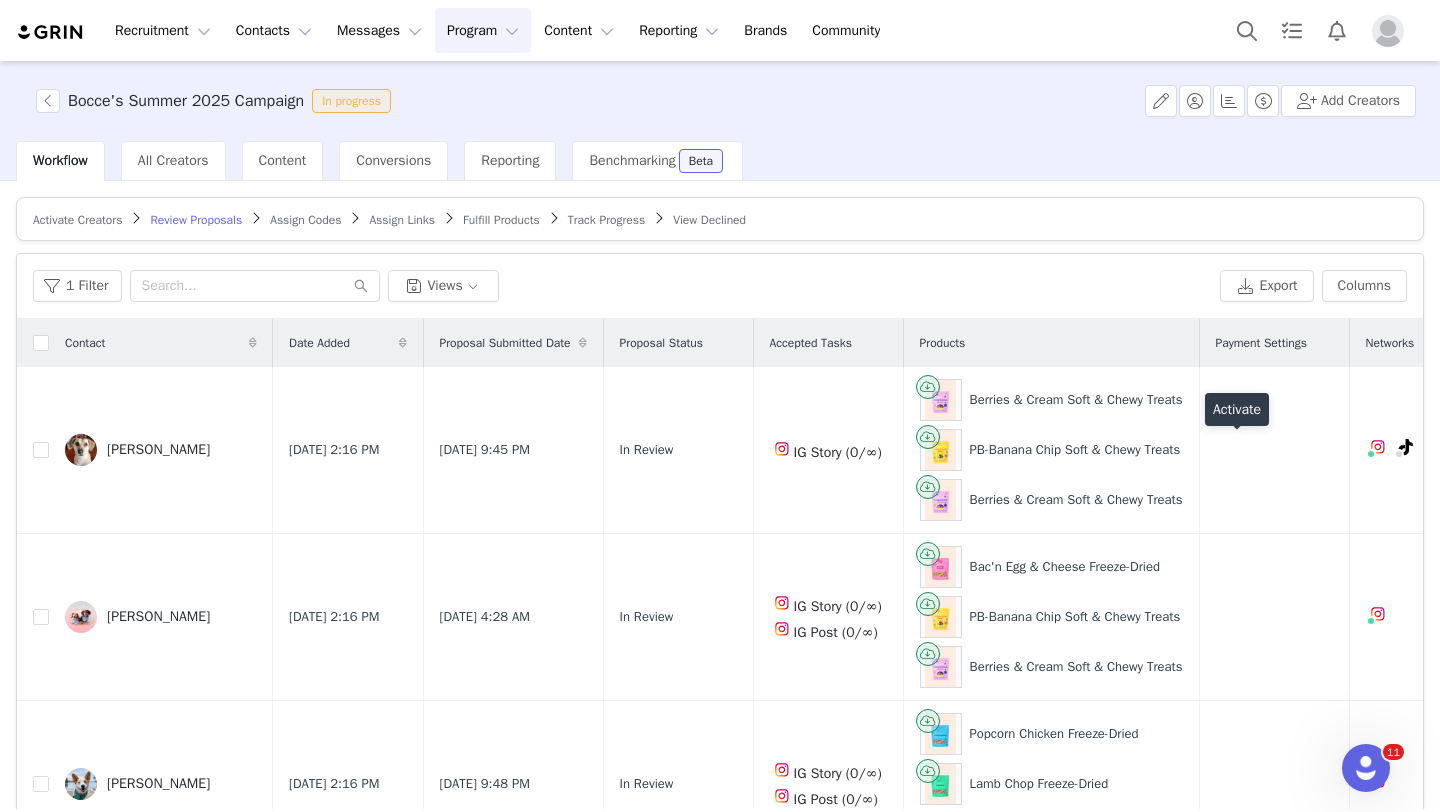 click at bounding box center (1235, 450) 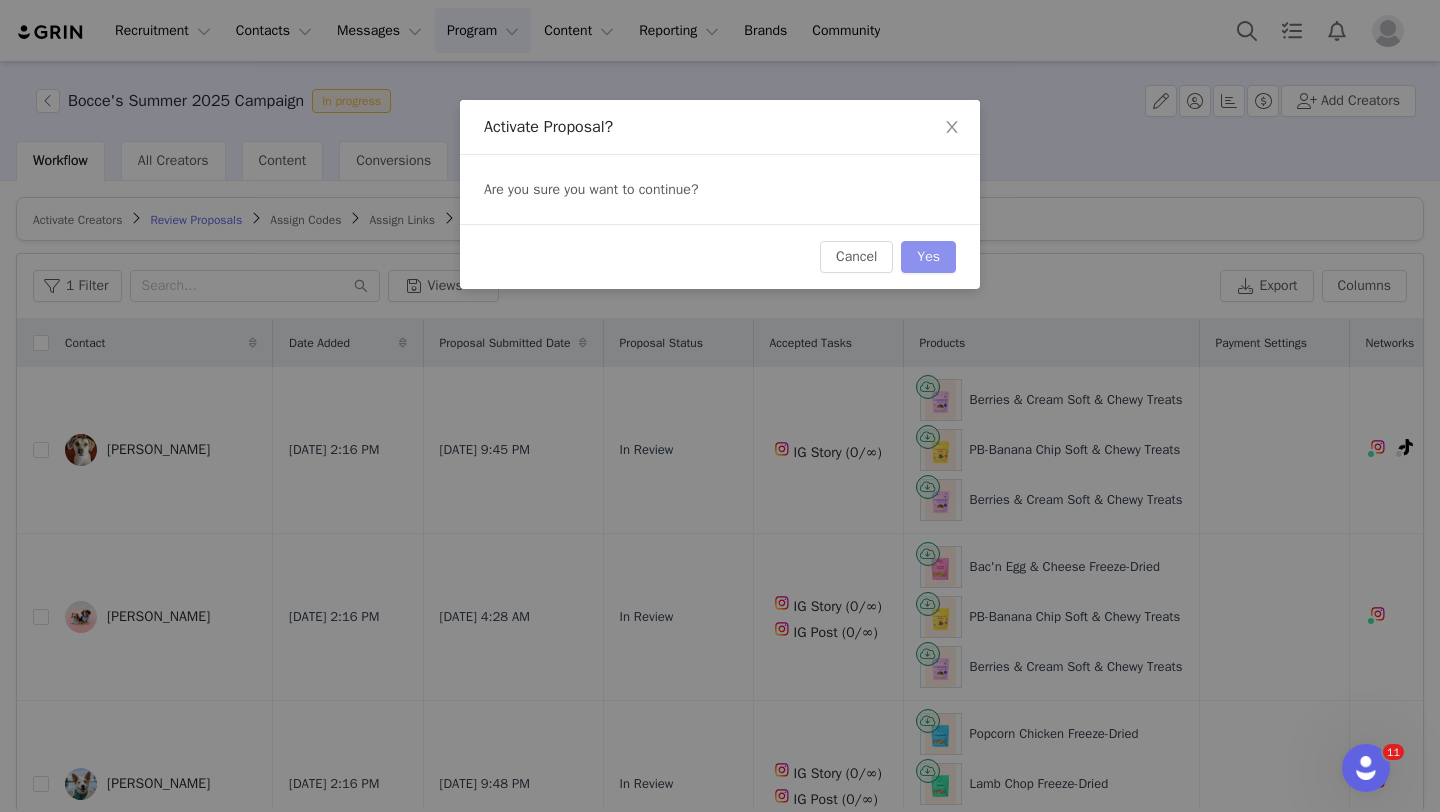 click on "Yes" at bounding box center [928, 257] 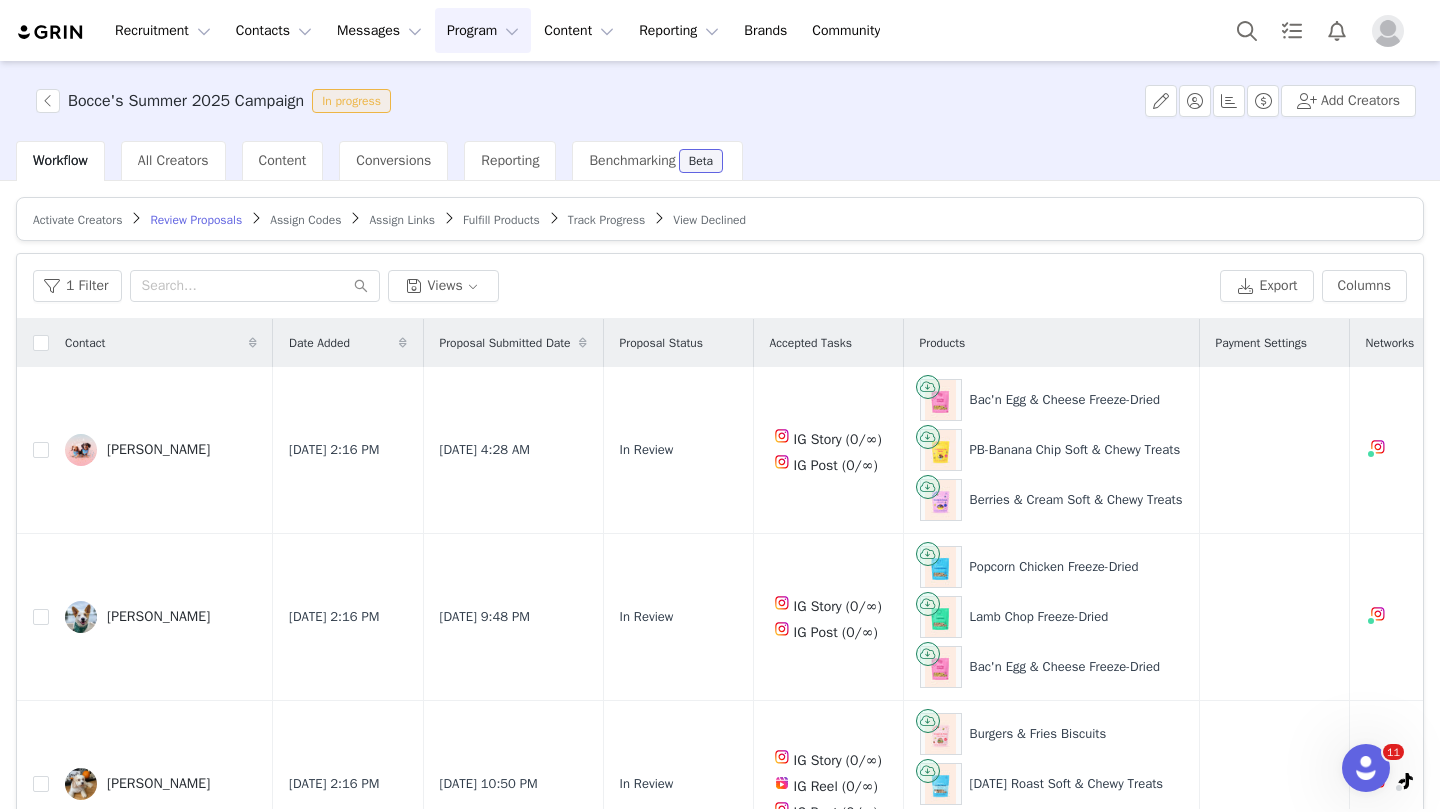 click on "Assign Codes" at bounding box center [305, 220] 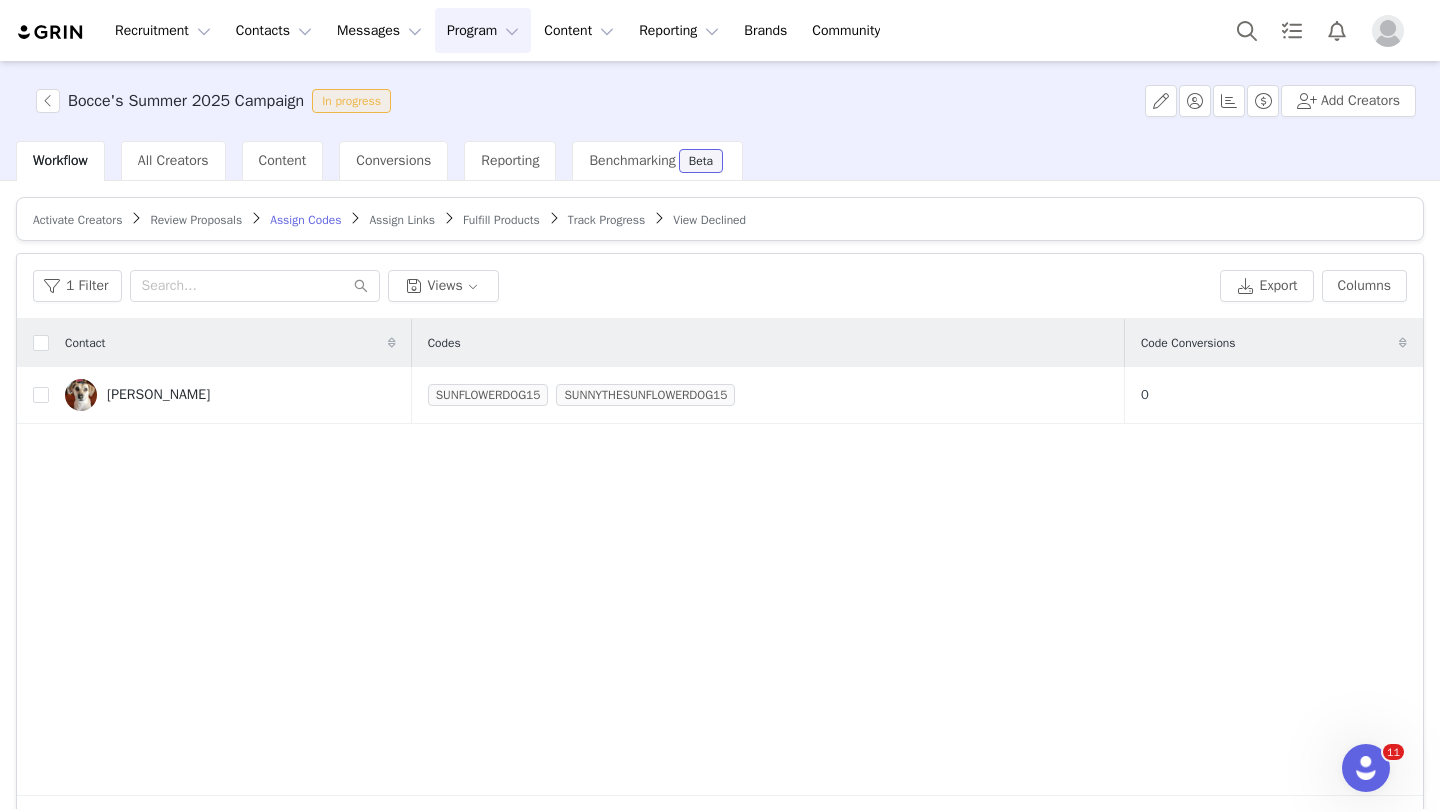 click on "Assign Links" at bounding box center (402, 220) 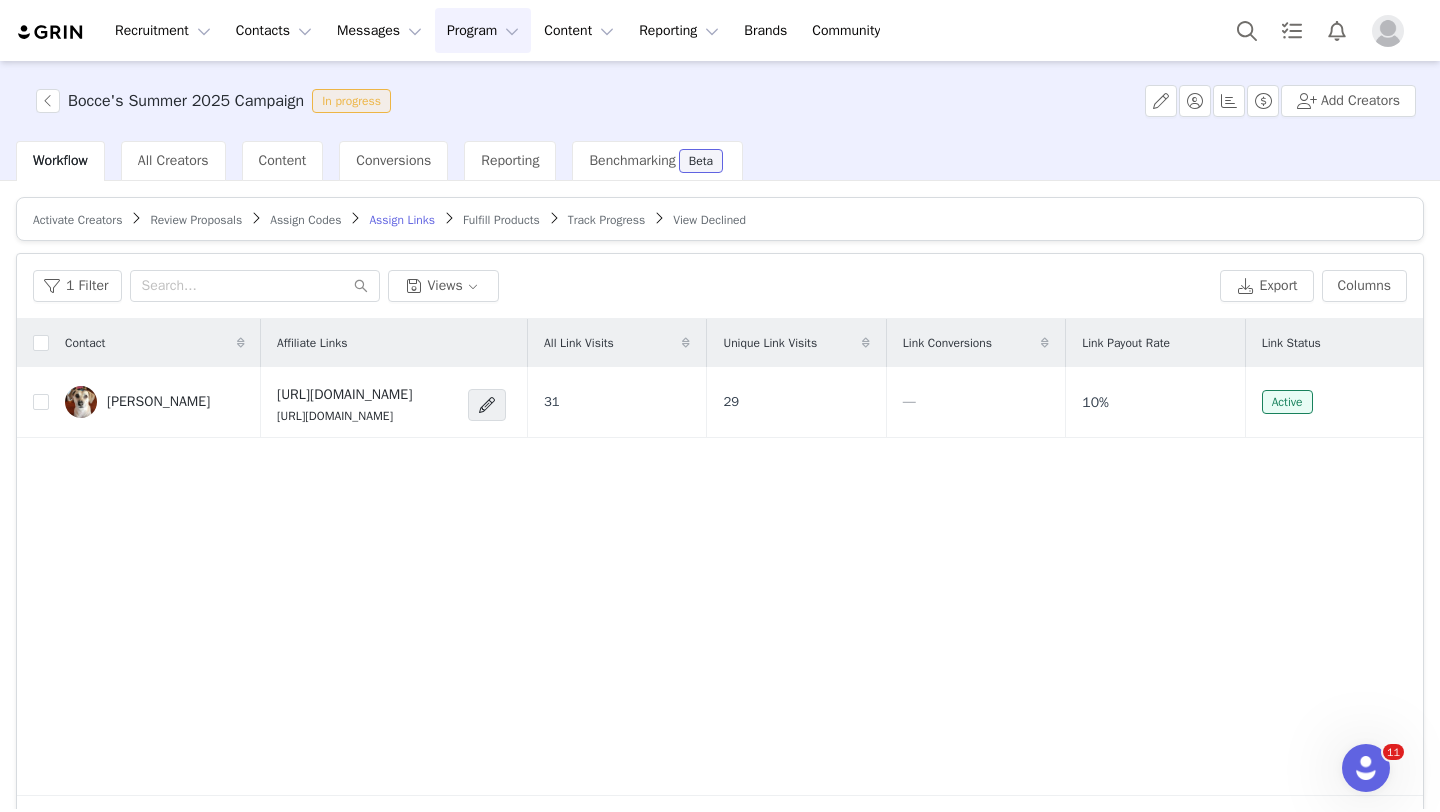 click on "Fulfill Products" at bounding box center [501, 220] 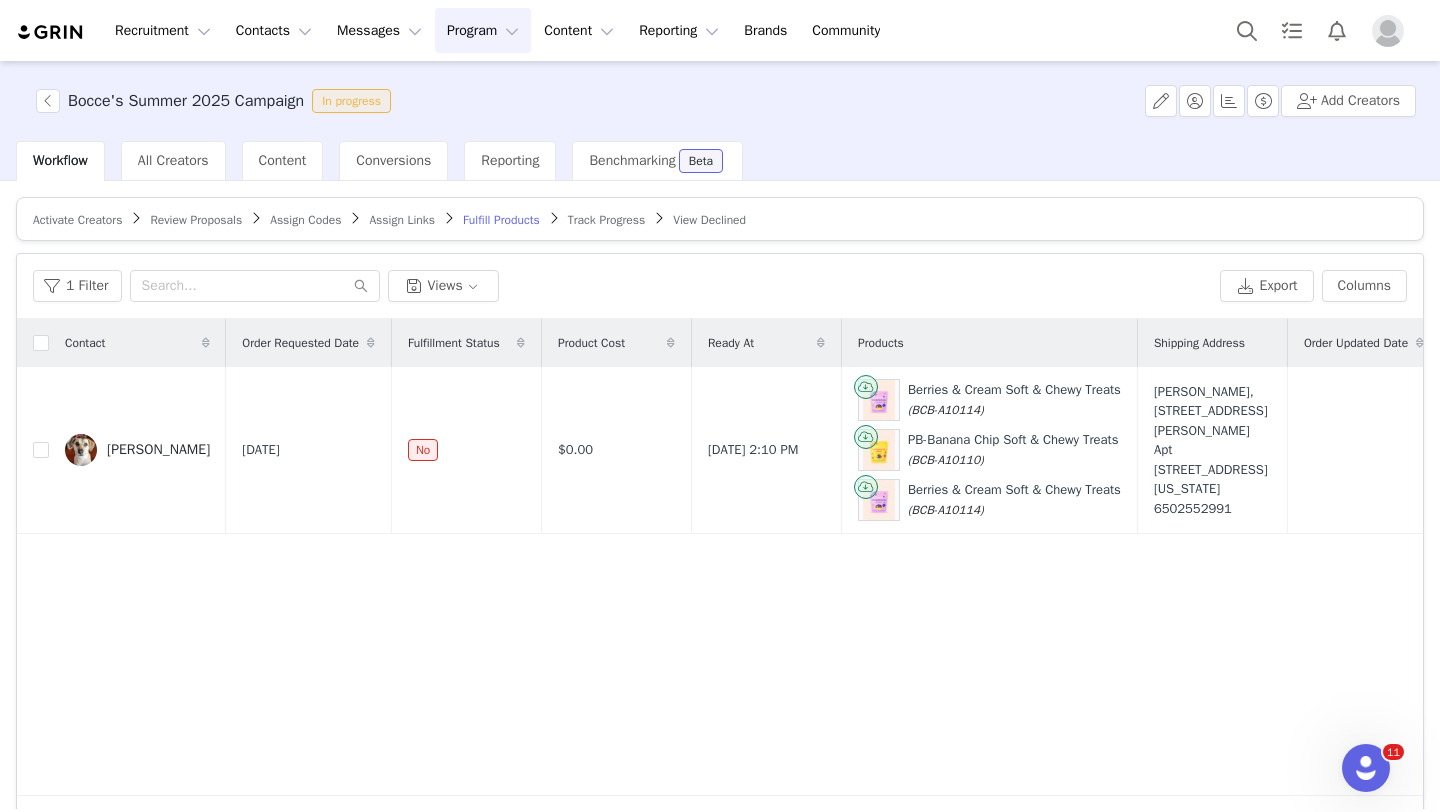 click on "Review Proposals" at bounding box center [196, 220] 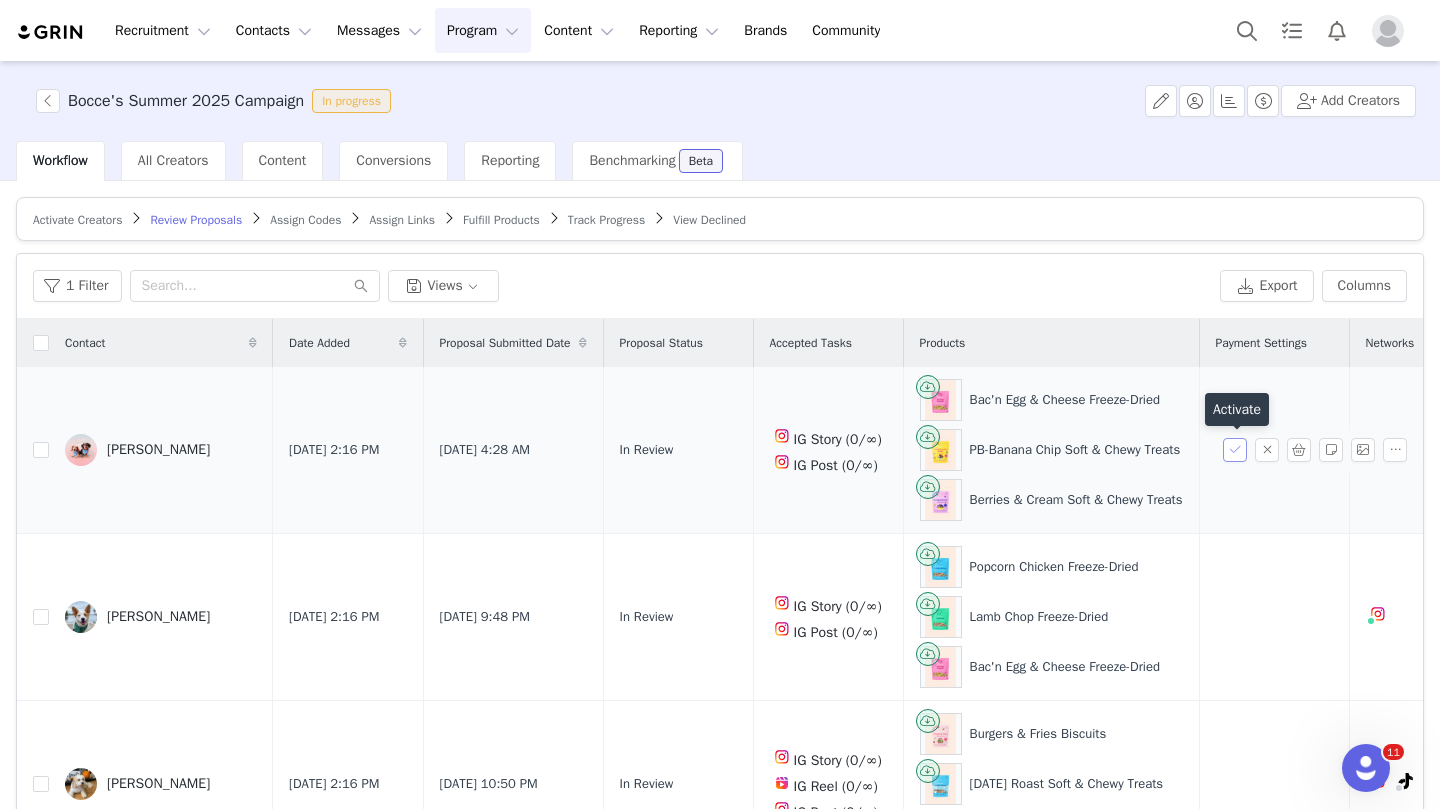 click at bounding box center (1235, 450) 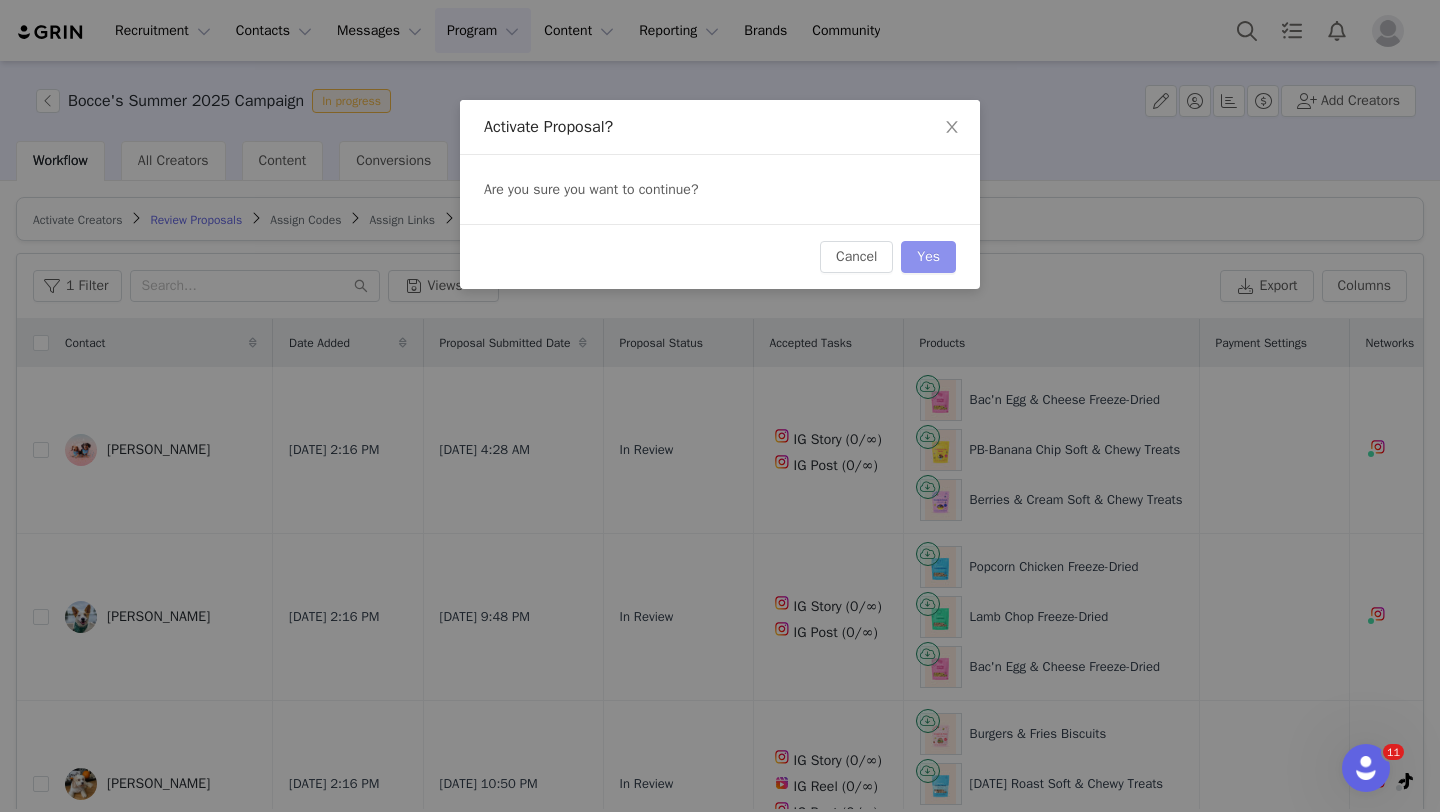 click on "Yes" at bounding box center (928, 257) 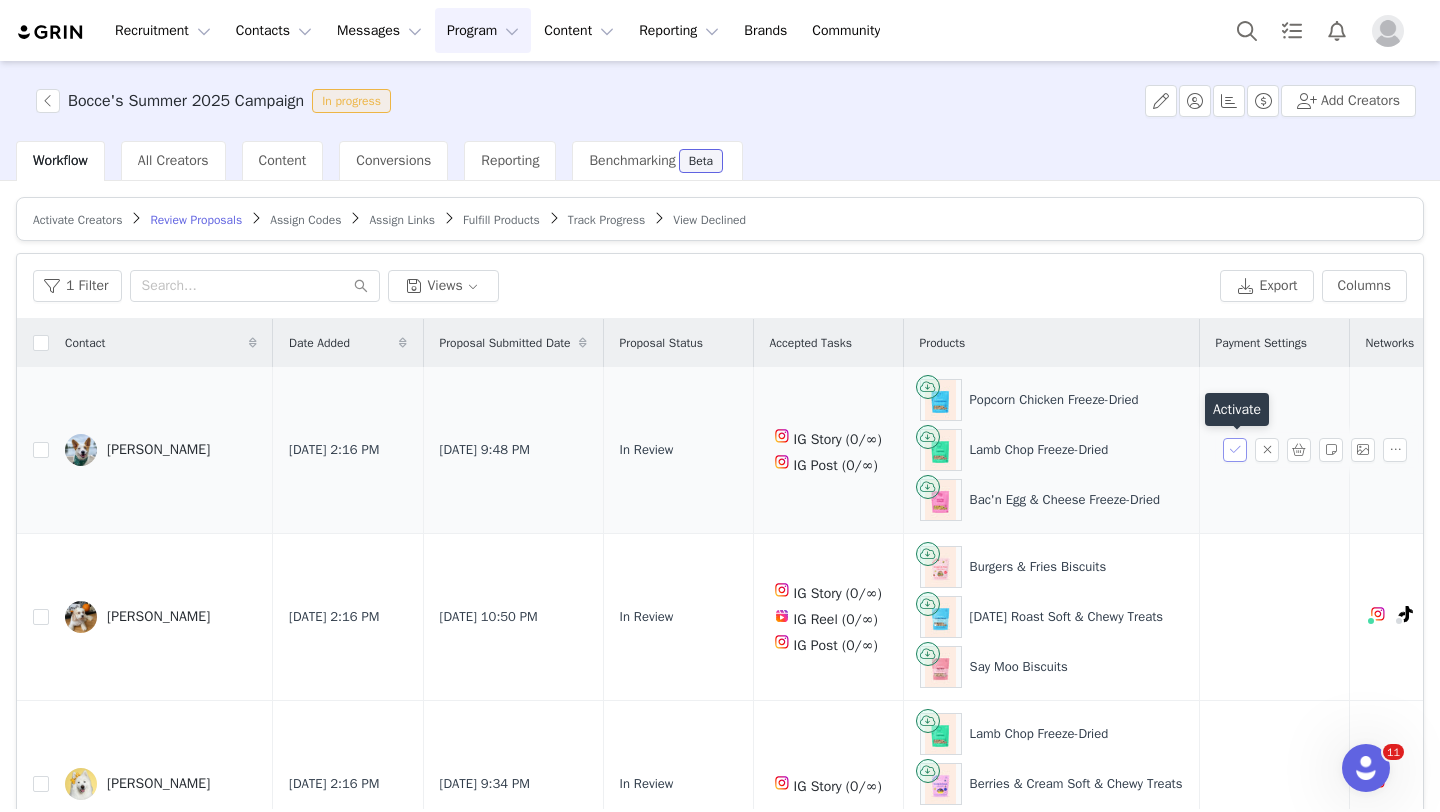 click at bounding box center [1235, 450] 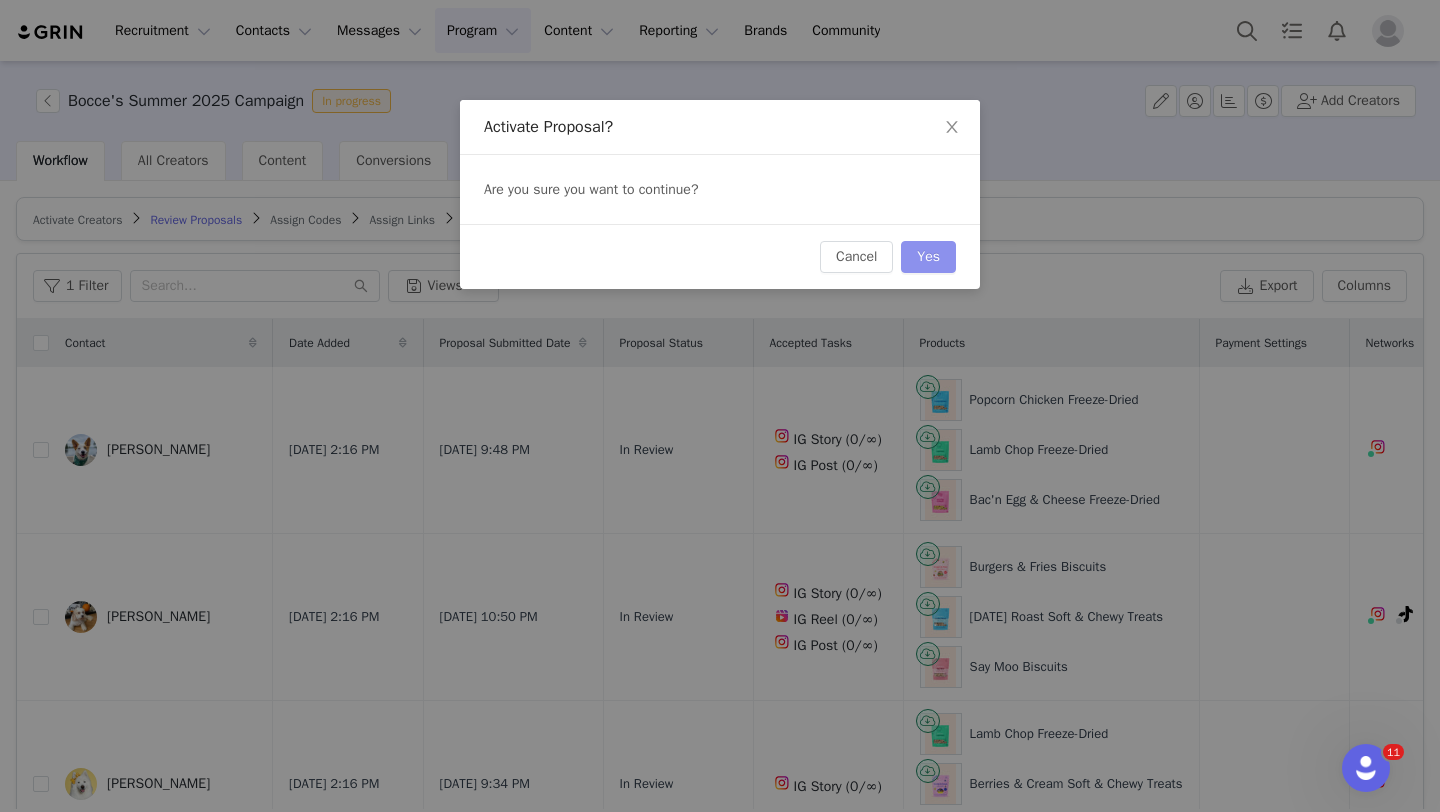 click on "Yes" at bounding box center [928, 257] 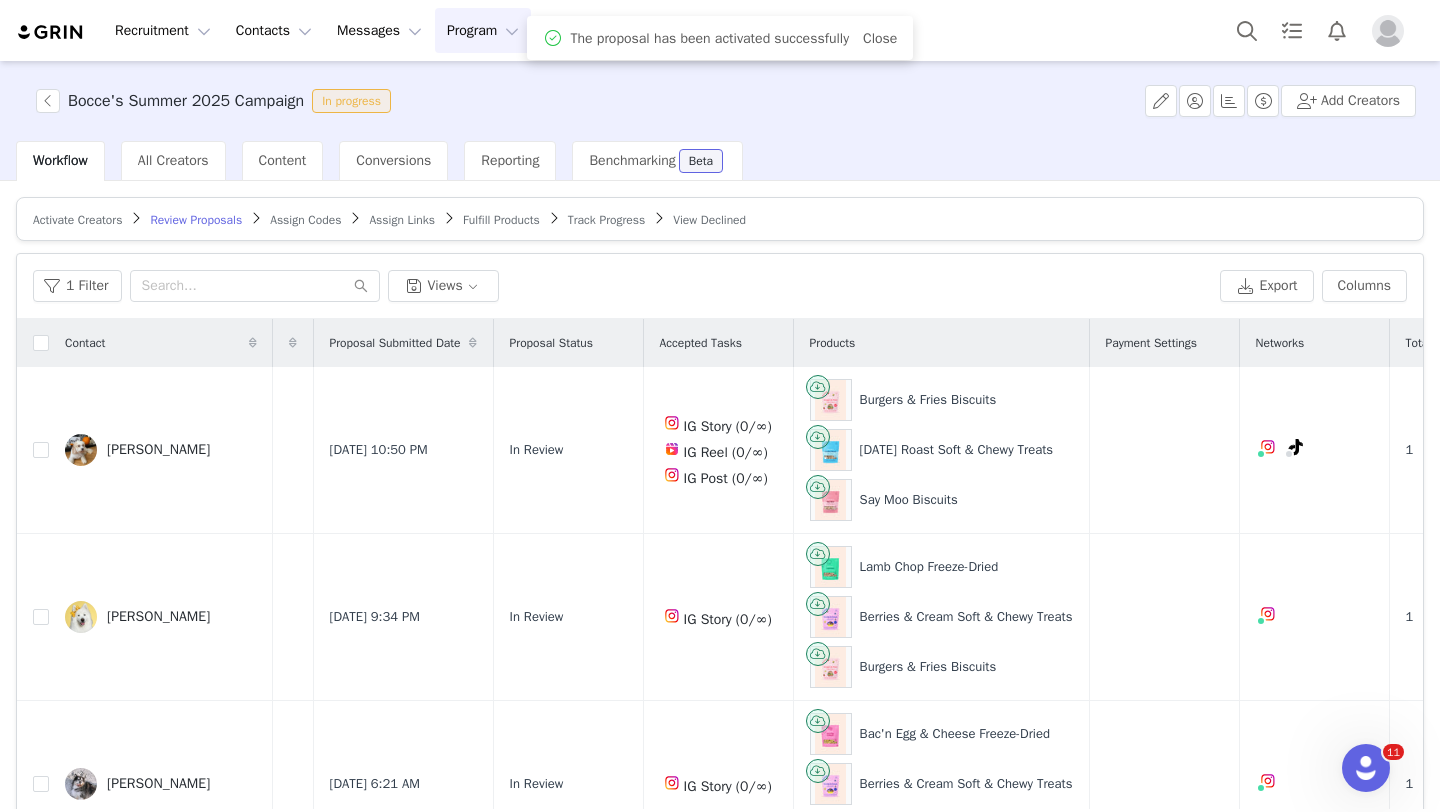 scroll, scrollTop: 0, scrollLeft: 235, axis: horizontal 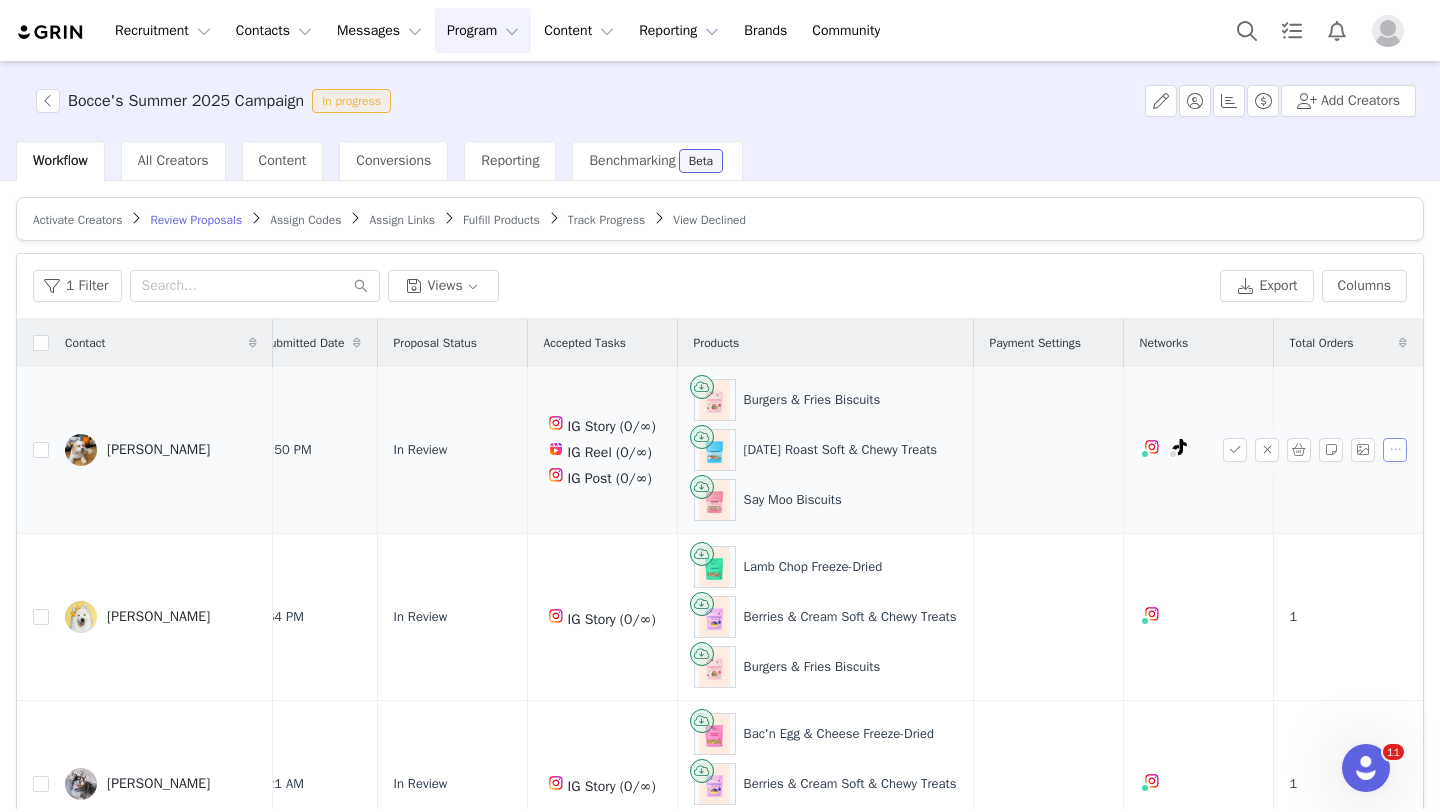 click at bounding box center [1395, 450] 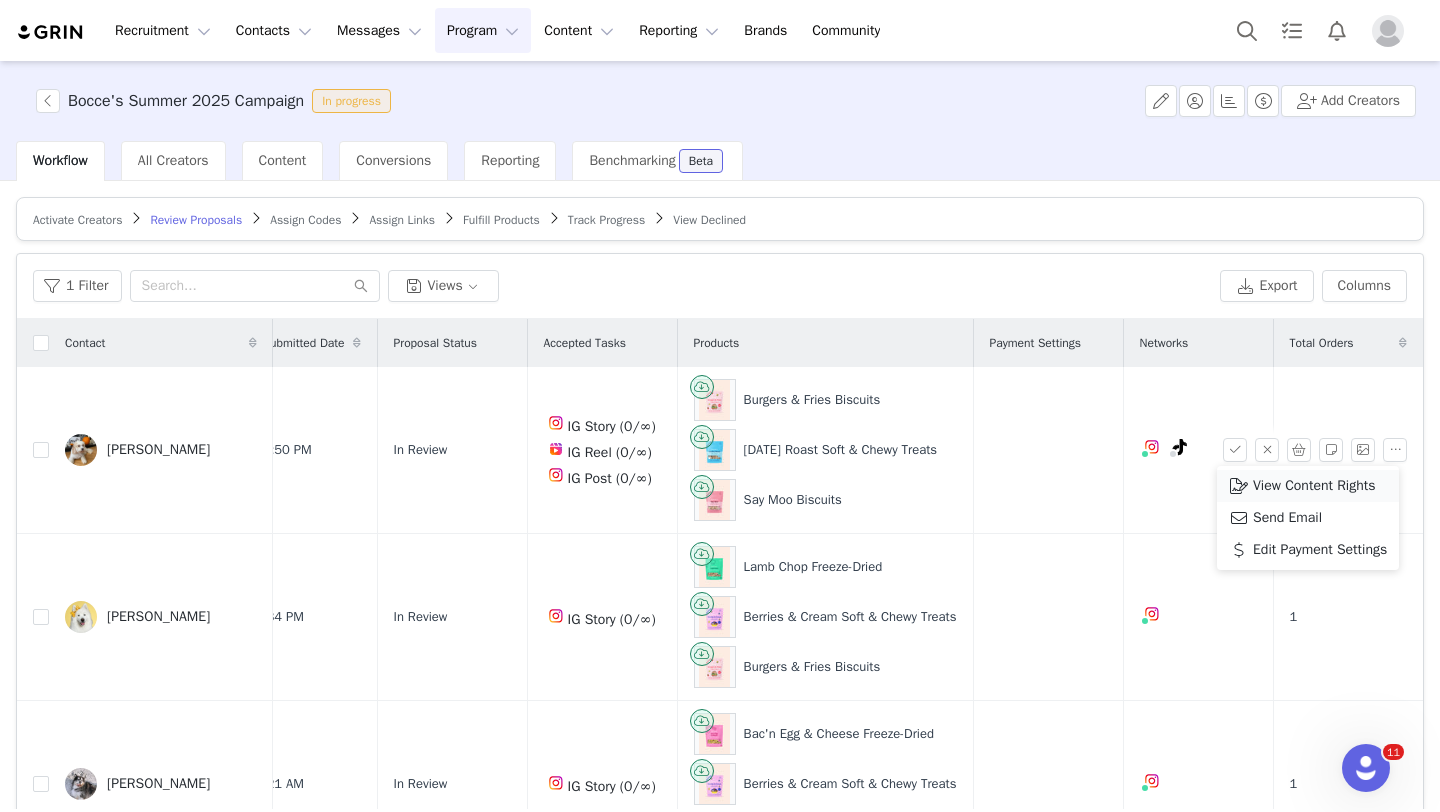 click on "View Content Rights" at bounding box center [1314, 486] 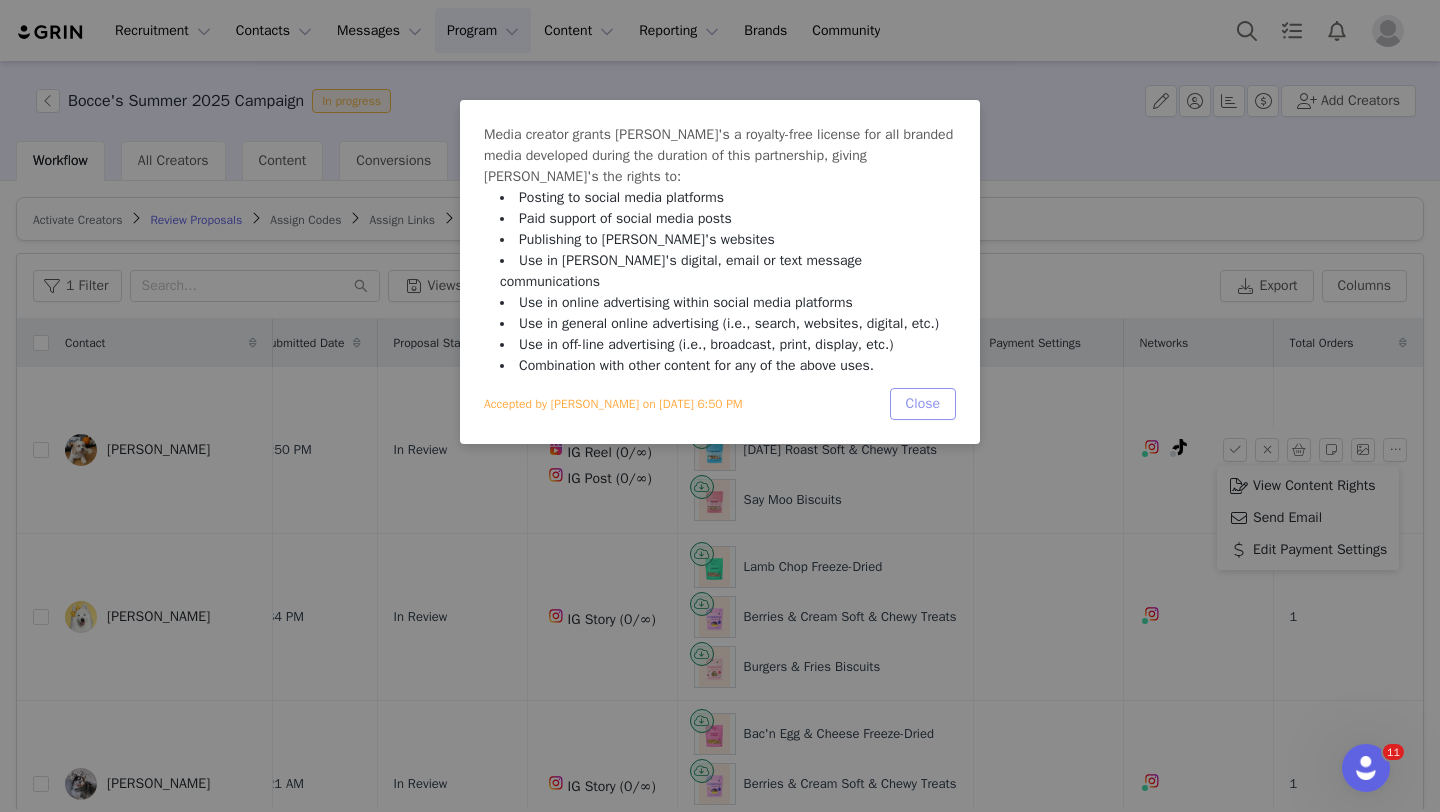 click on "Close" at bounding box center (923, 404) 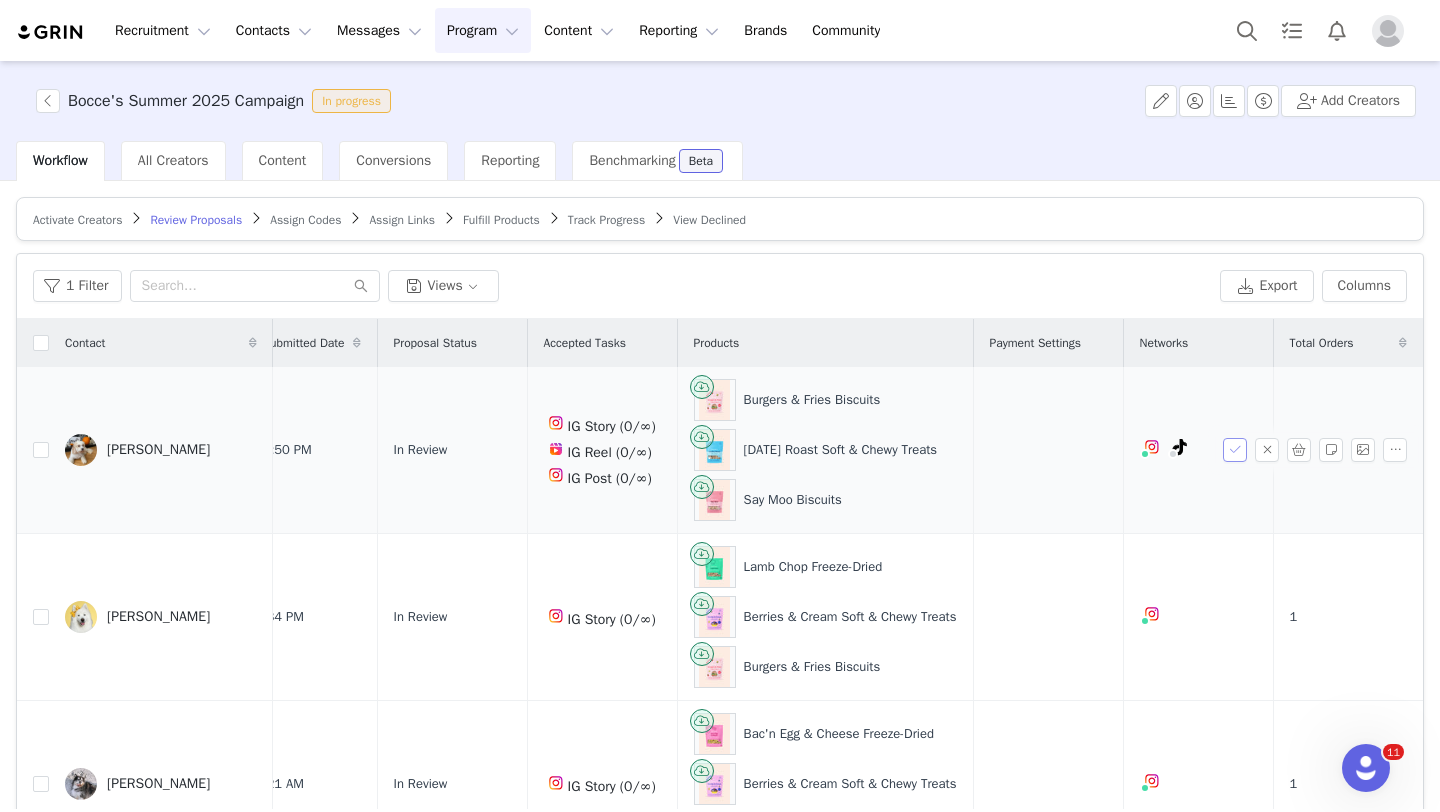 click at bounding box center (1235, 450) 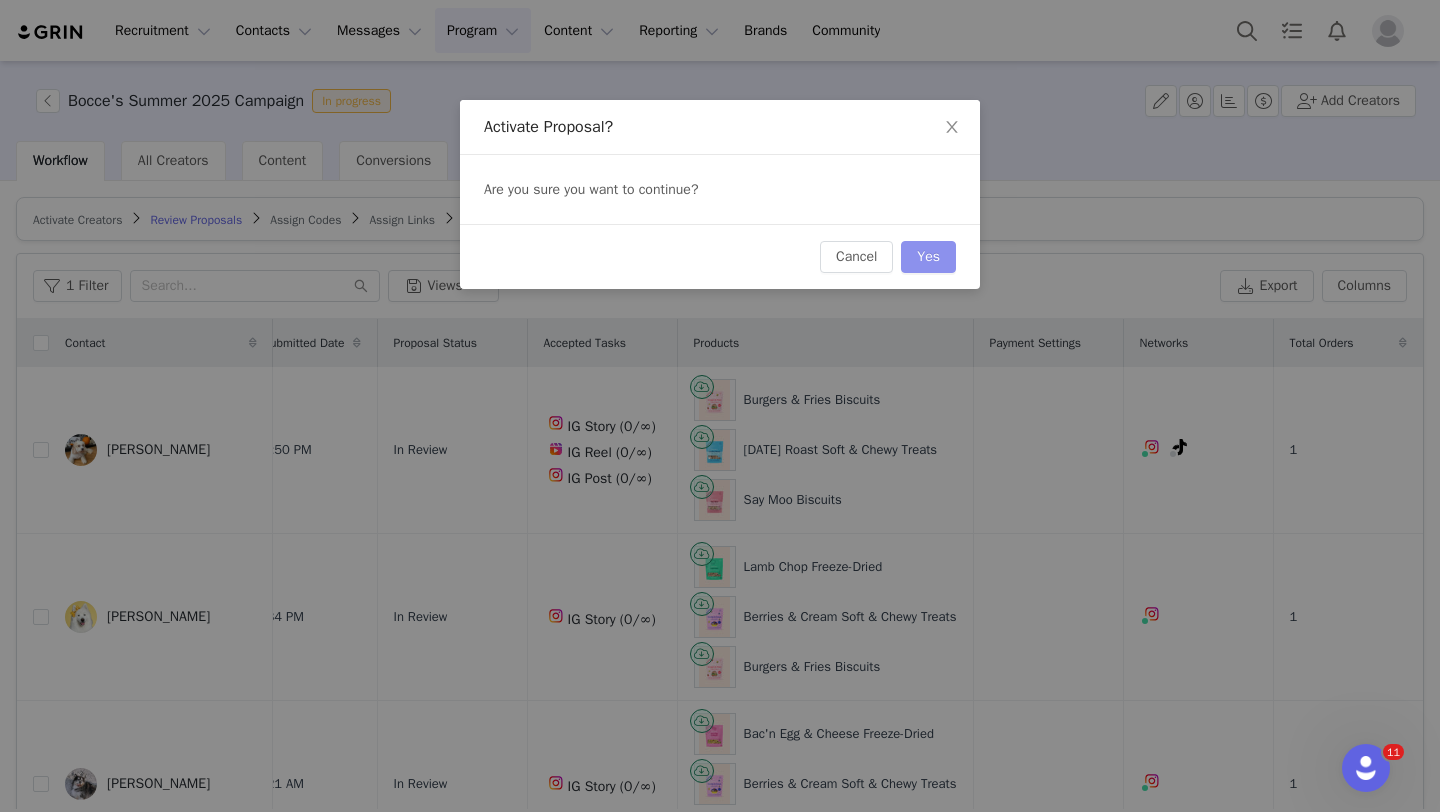click on "Yes" at bounding box center [928, 257] 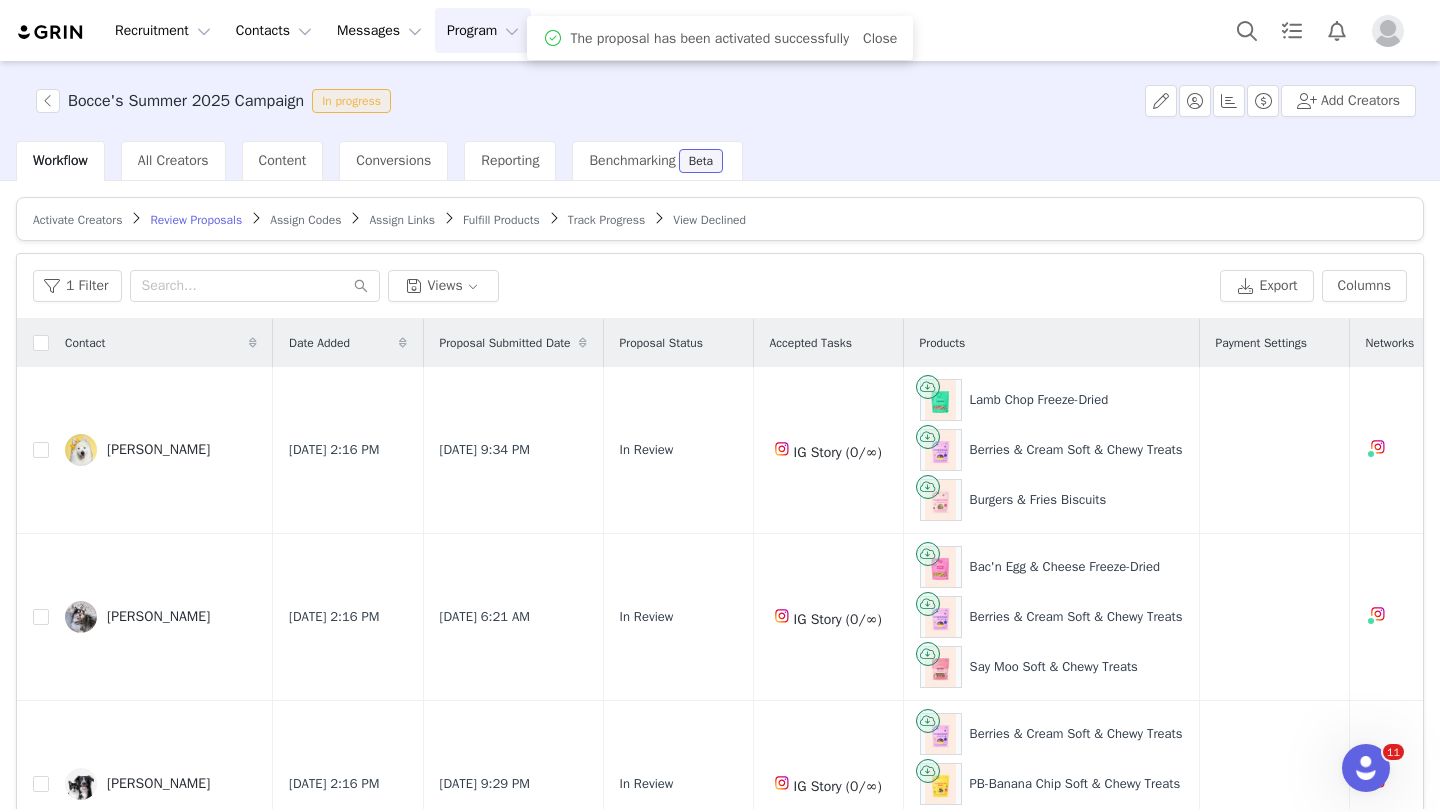 scroll, scrollTop: 0, scrollLeft: 235, axis: horizontal 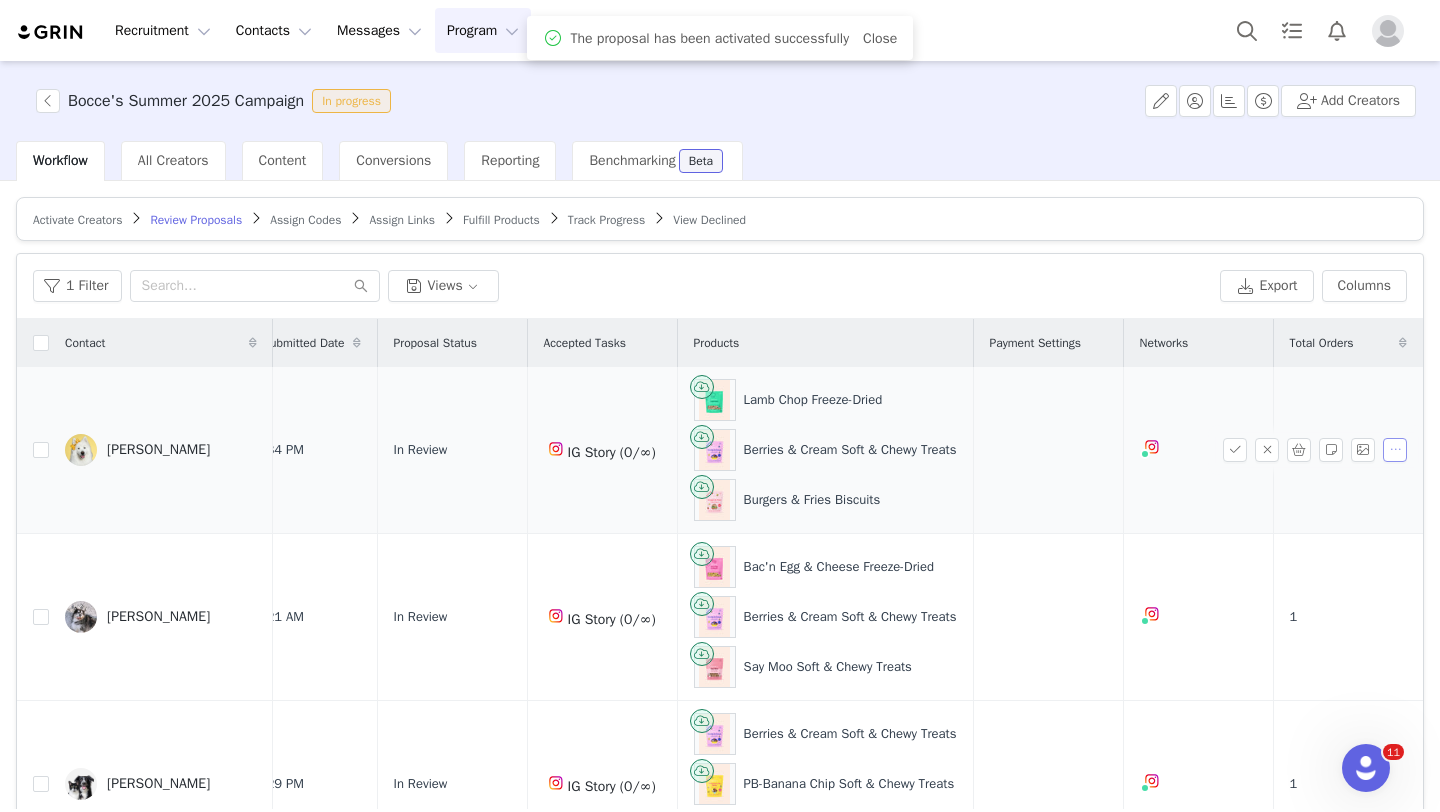 click at bounding box center [1395, 450] 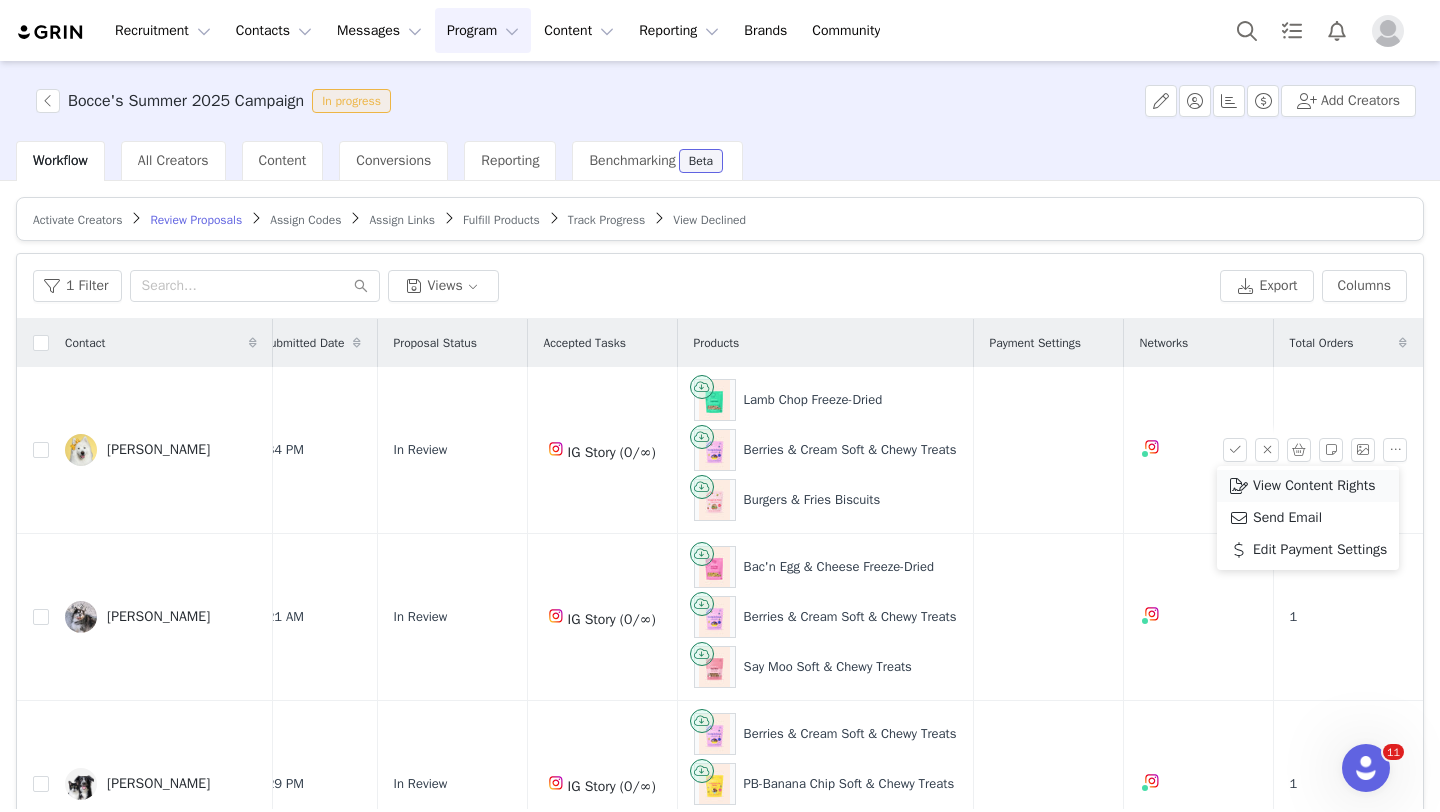 click on "View Content Rights" at bounding box center [1314, 486] 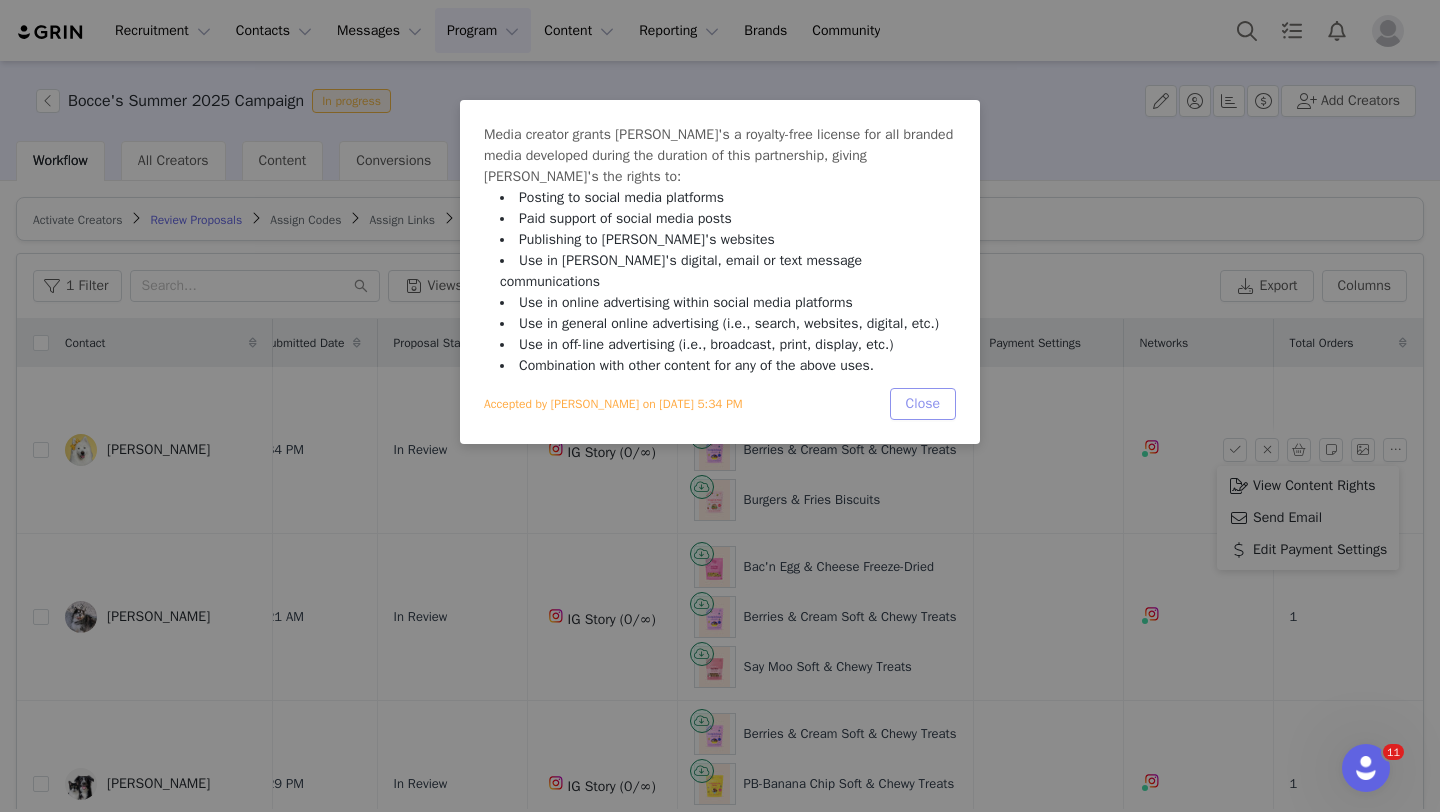 click on "Close" at bounding box center [923, 404] 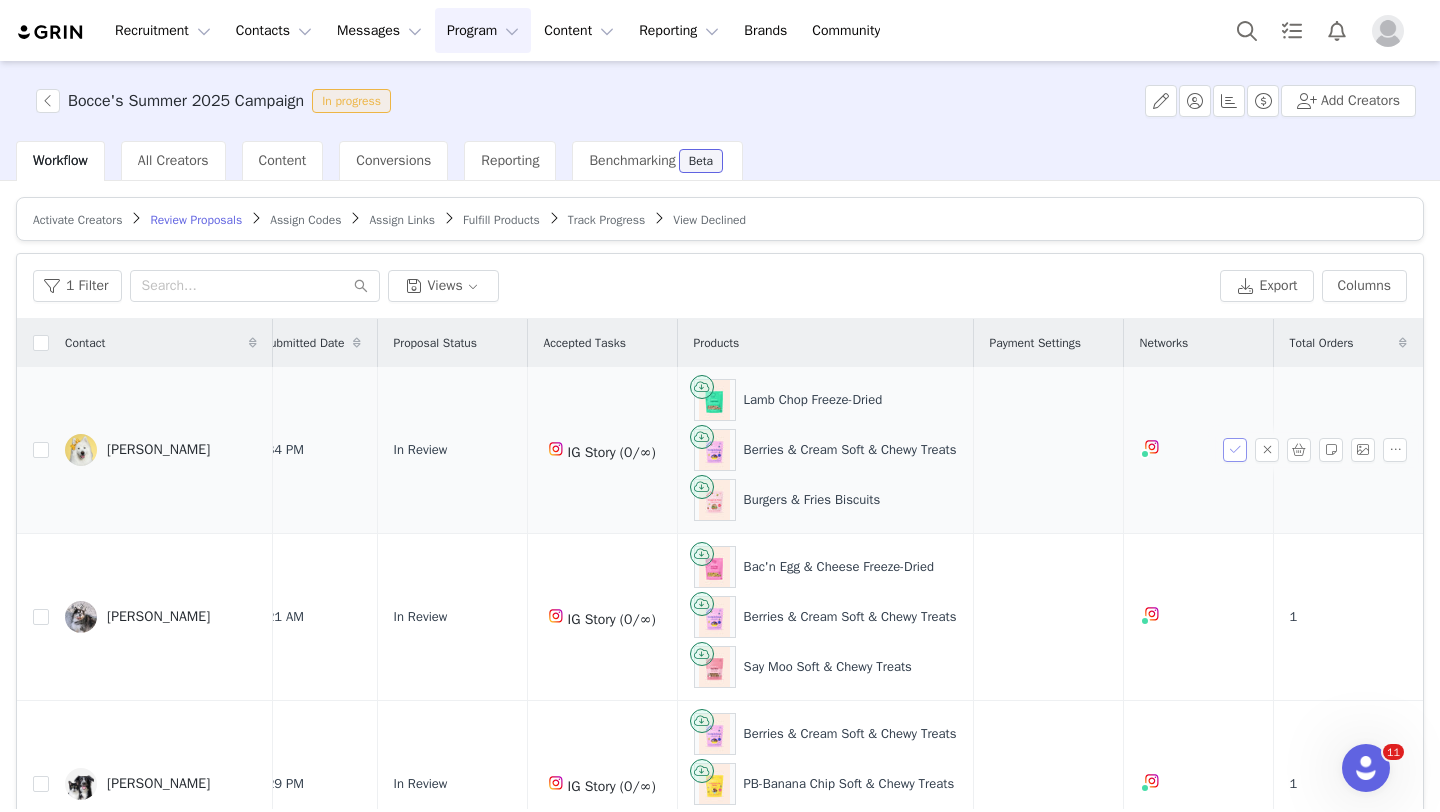 click at bounding box center [1235, 450] 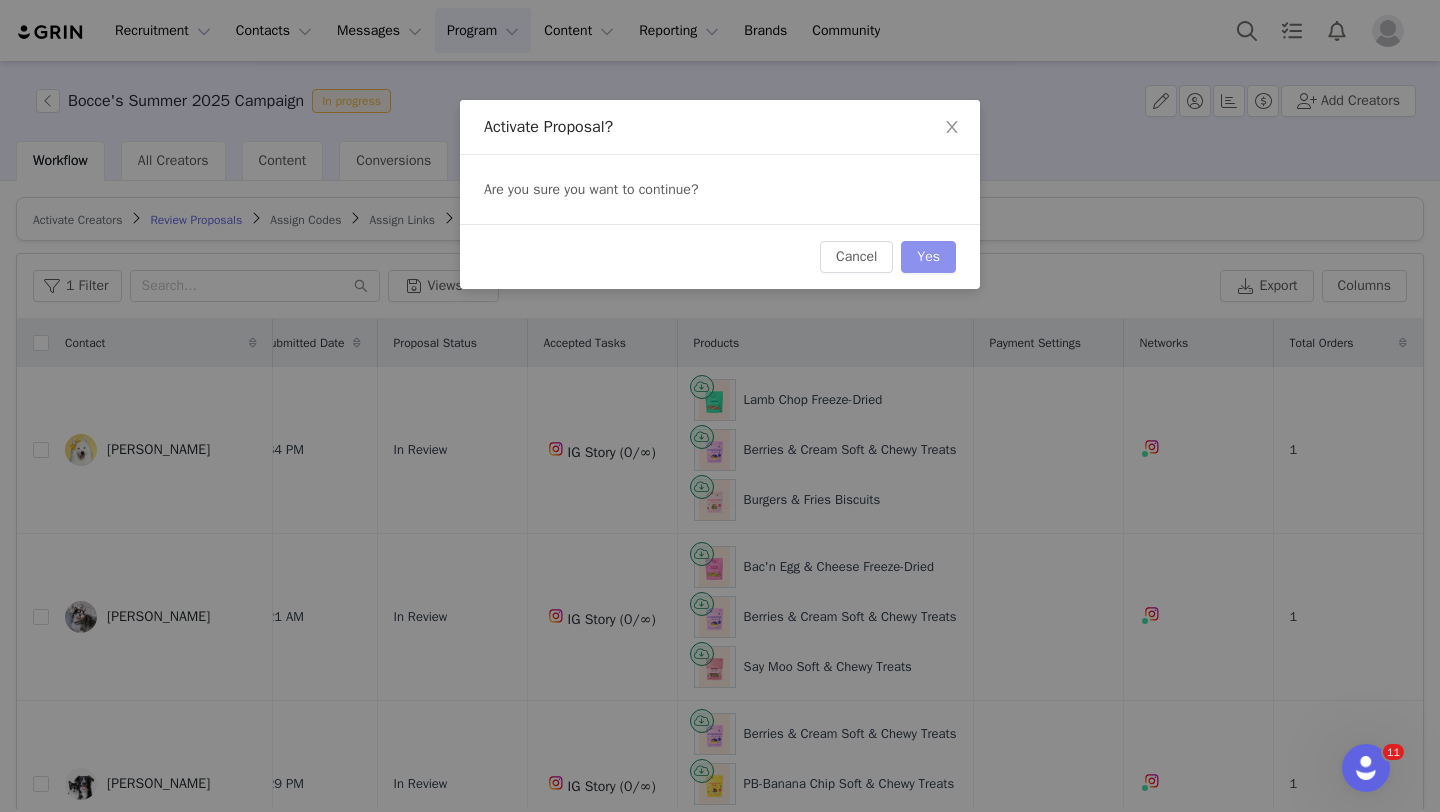 click on "Yes" at bounding box center [928, 257] 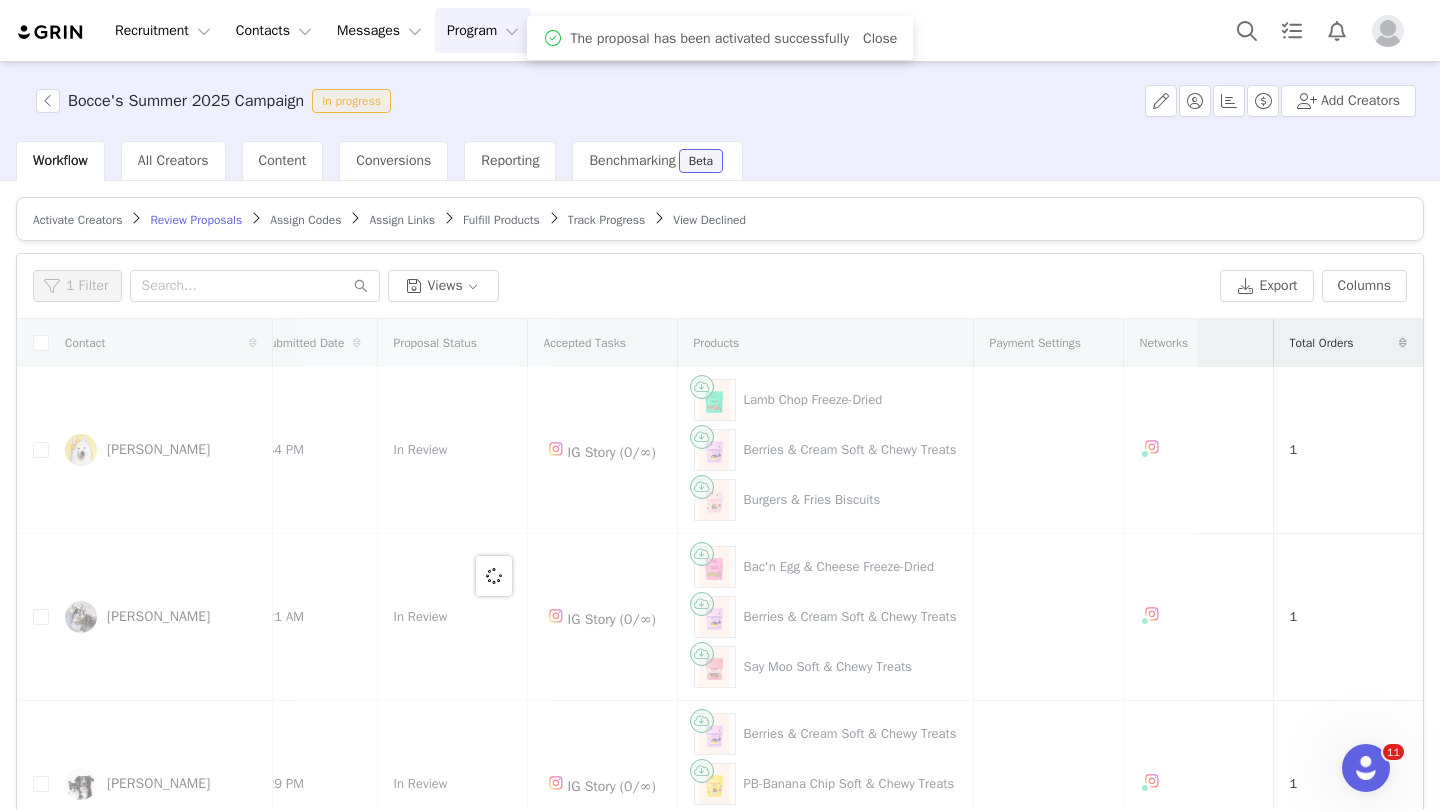 scroll, scrollTop: 0, scrollLeft: 0, axis: both 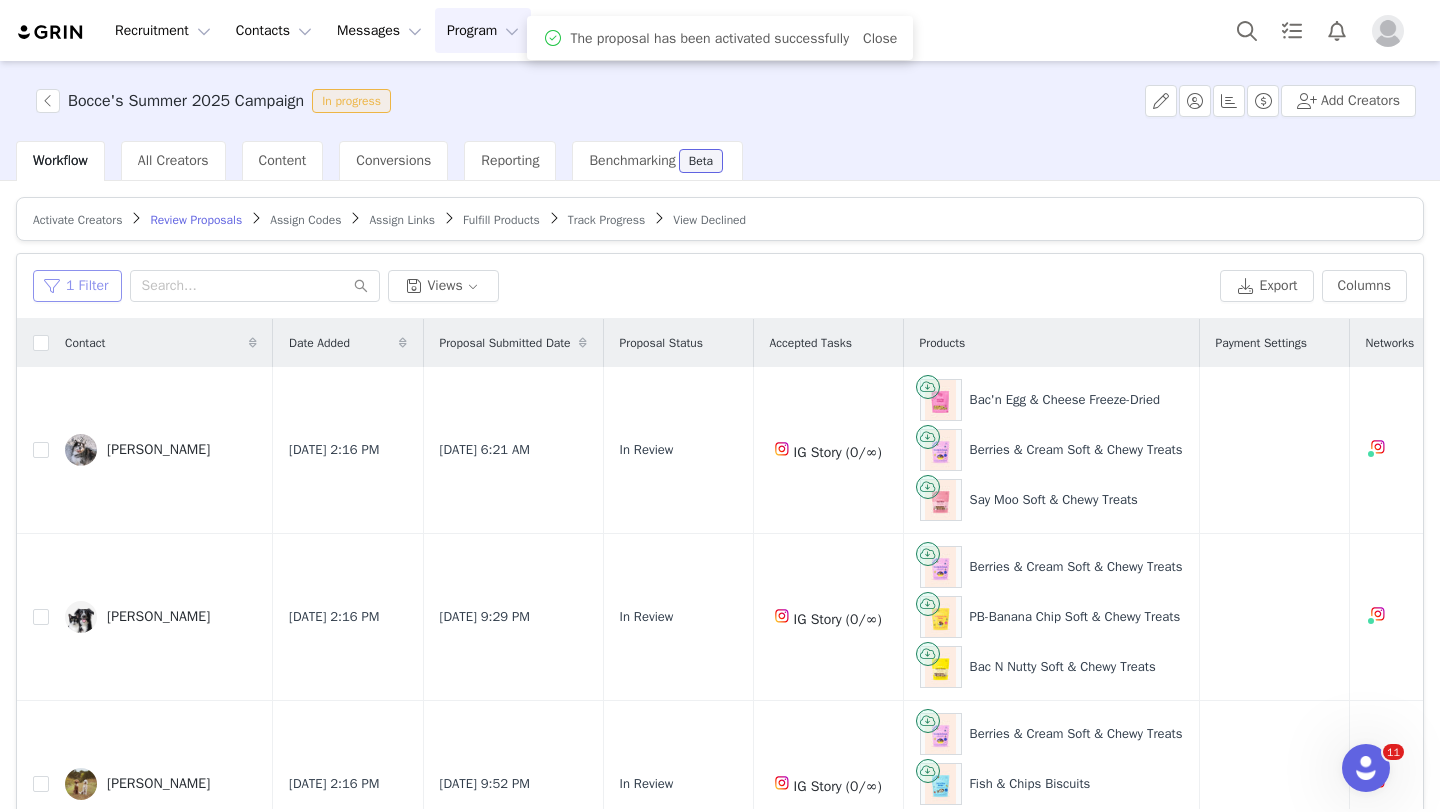click on "1 Filter" at bounding box center (77, 286) 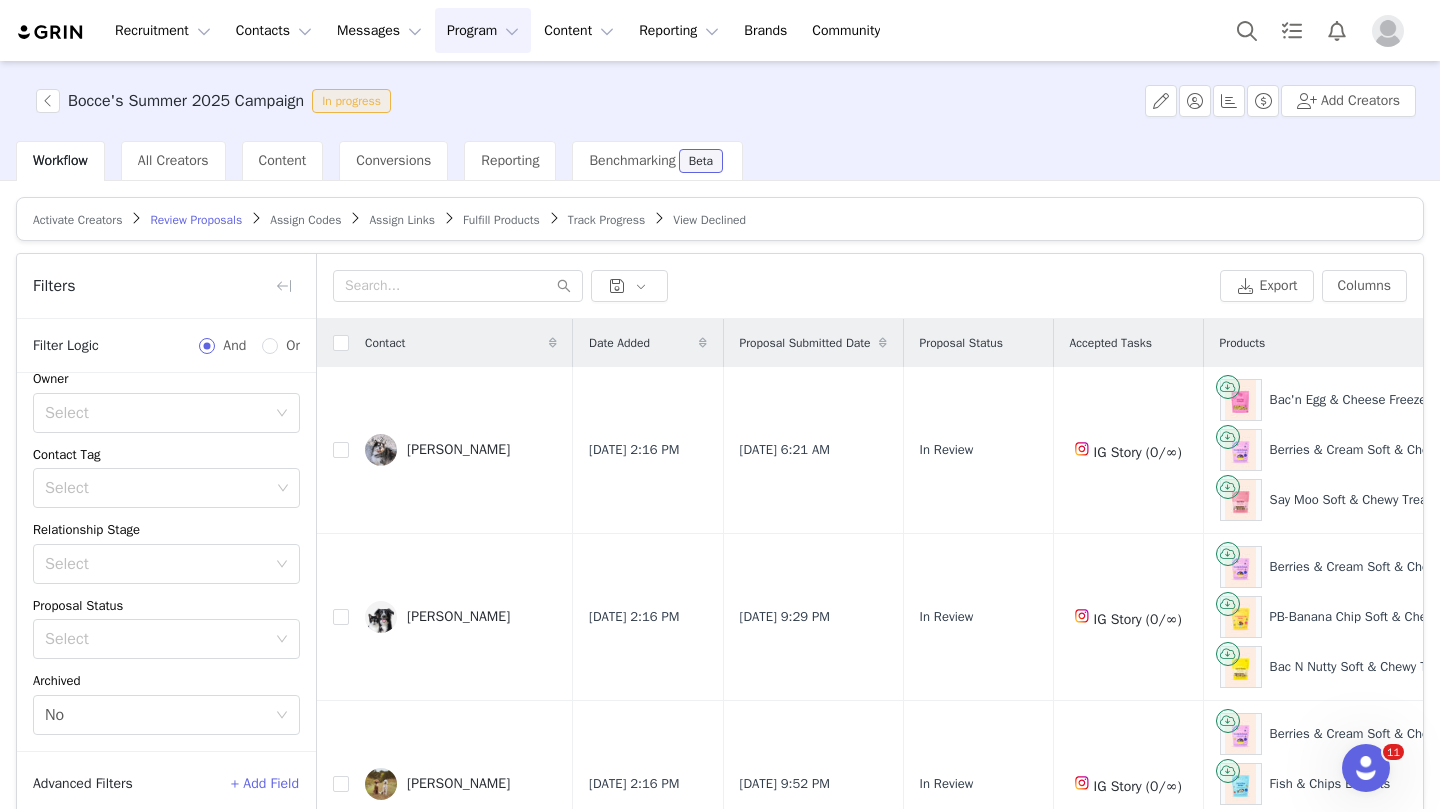 scroll, scrollTop: 169, scrollLeft: 0, axis: vertical 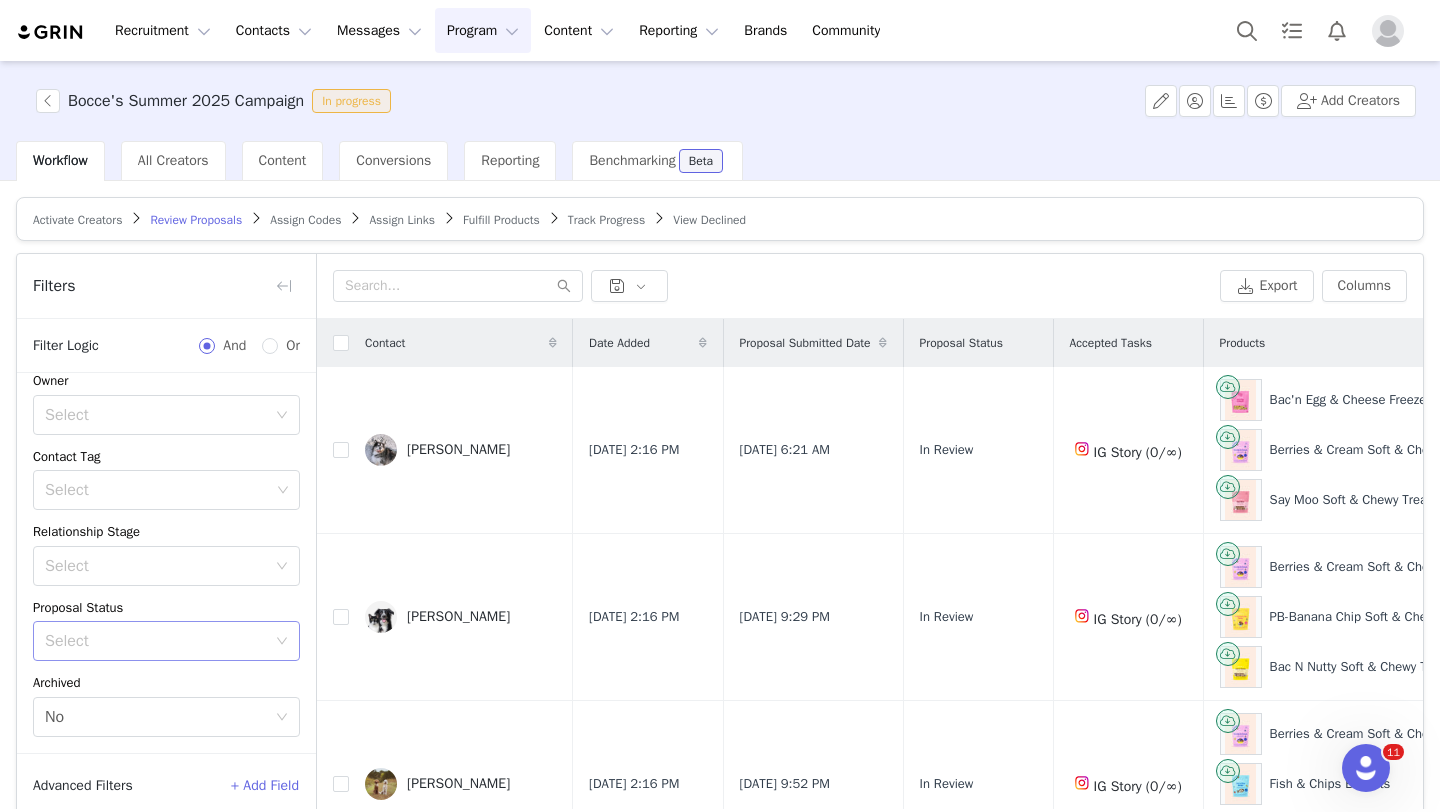 click on "Select" at bounding box center (155, 641) 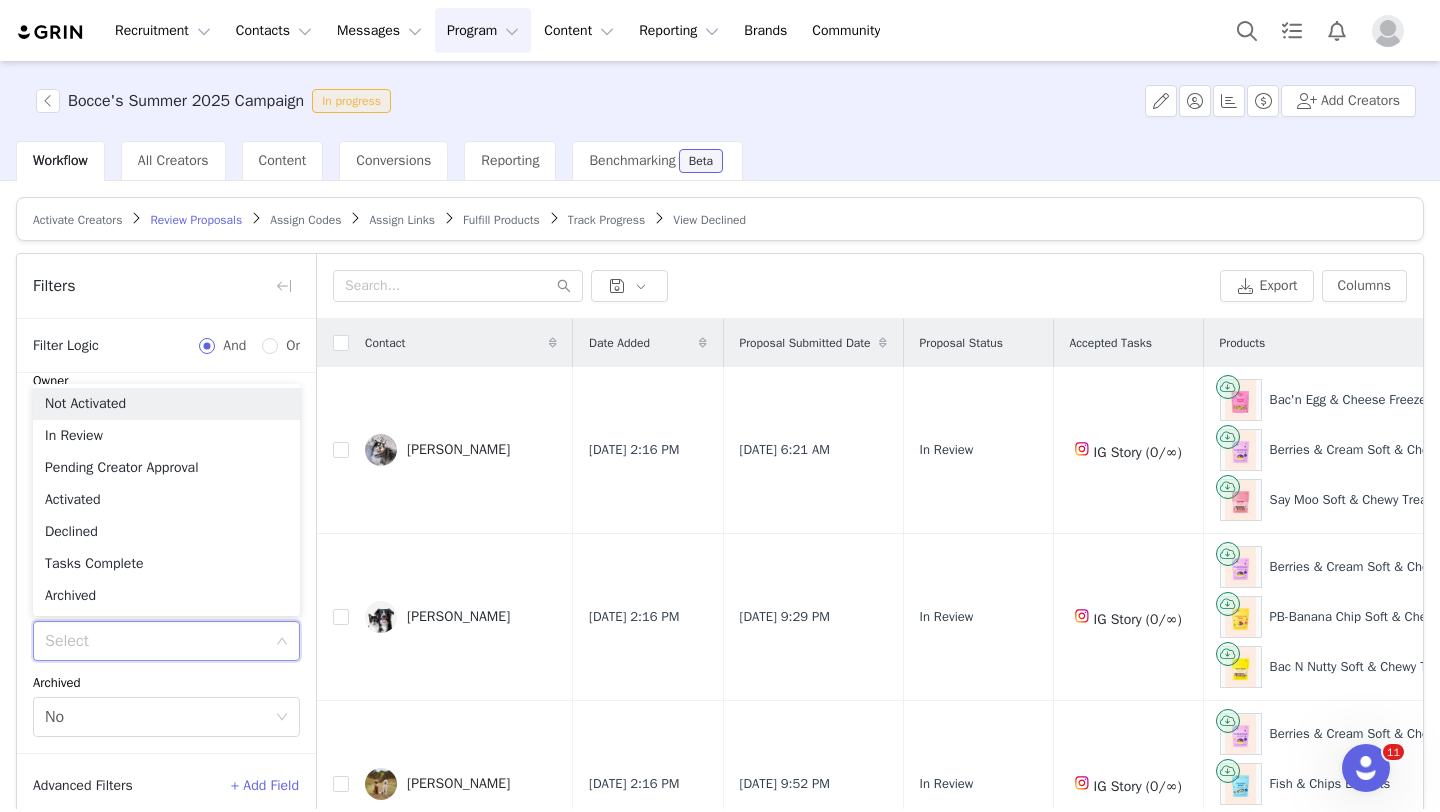 click on "Select" at bounding box center (160, 641) 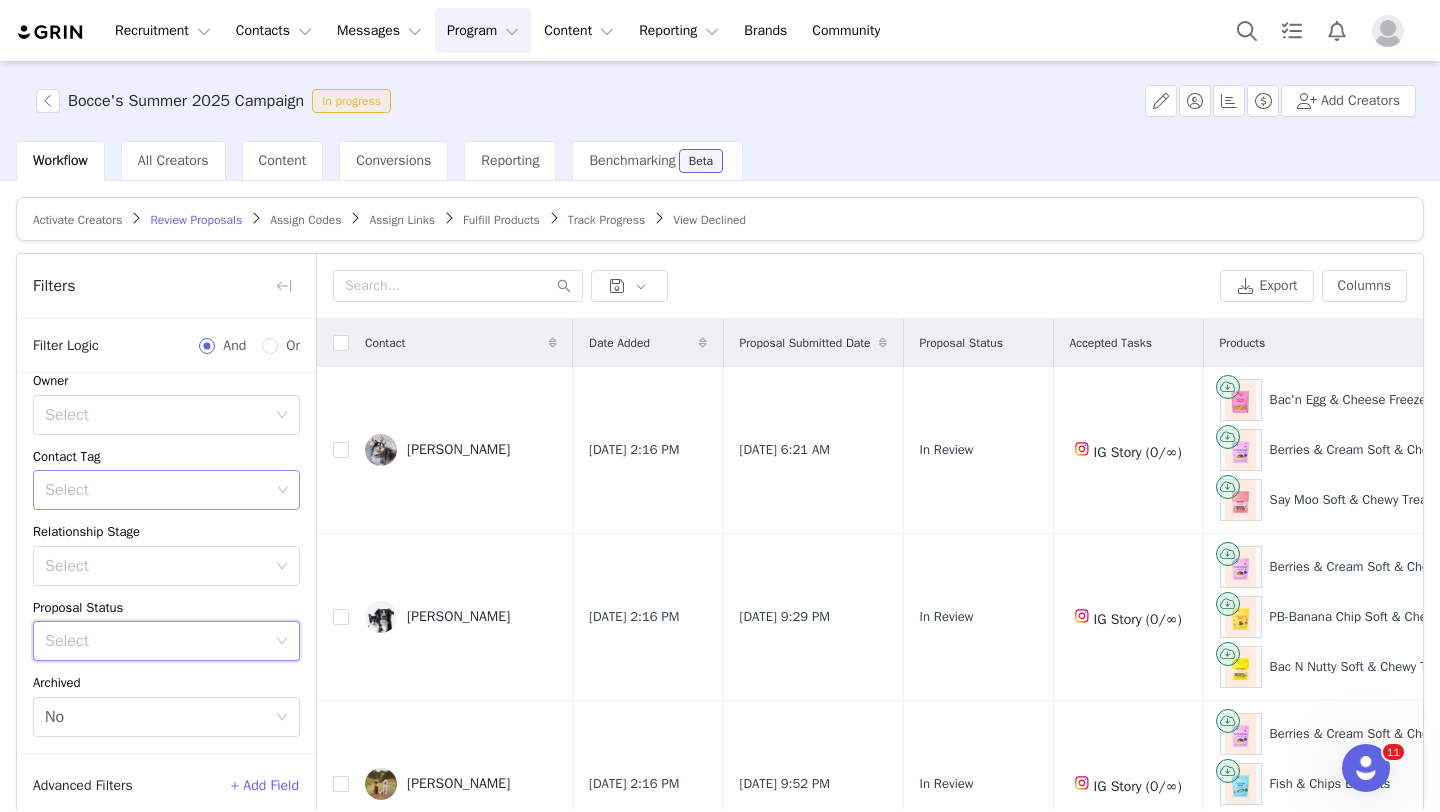 scroll, scrollTop: 0, scrollLeft: 0, axis: both 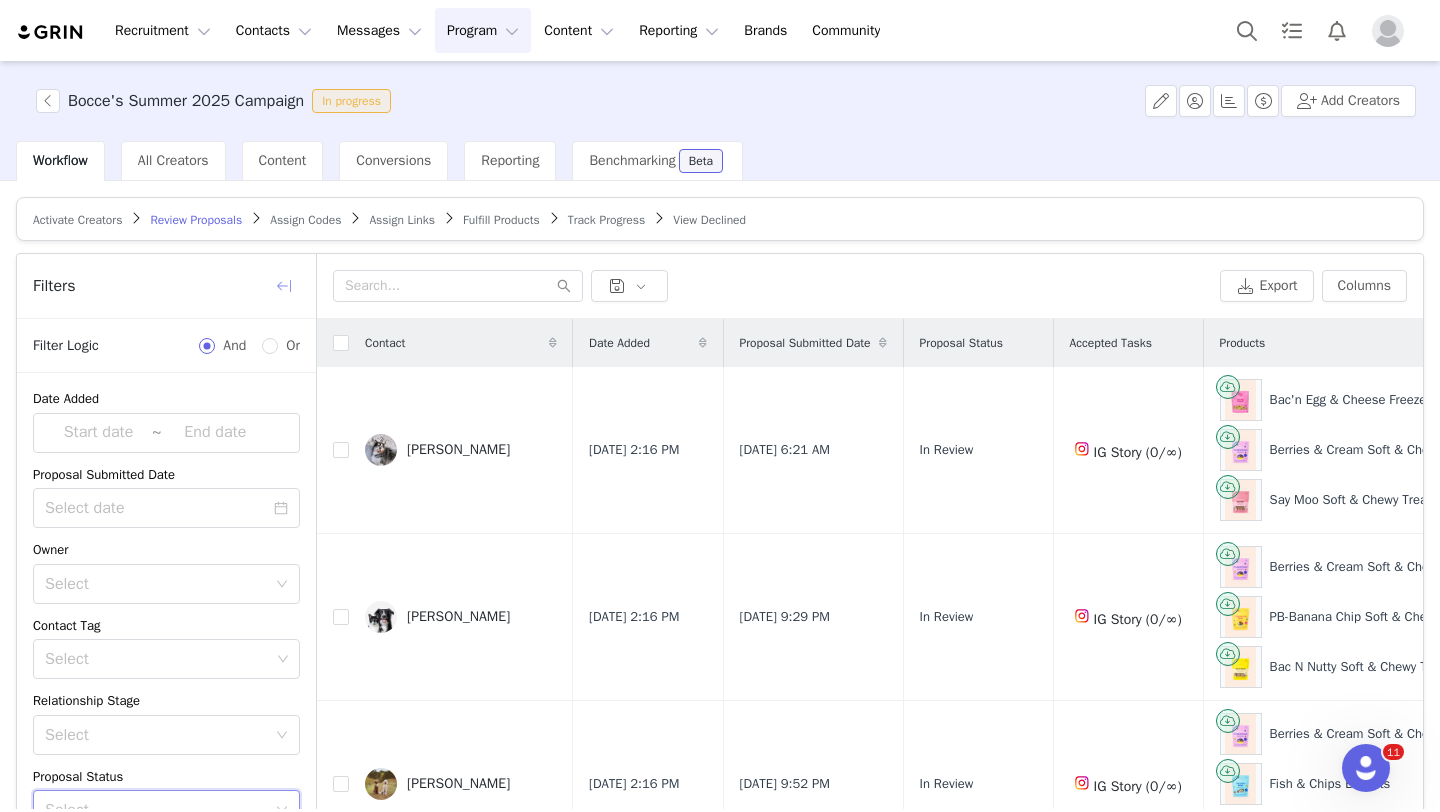 click at bounding box center [284, 286] 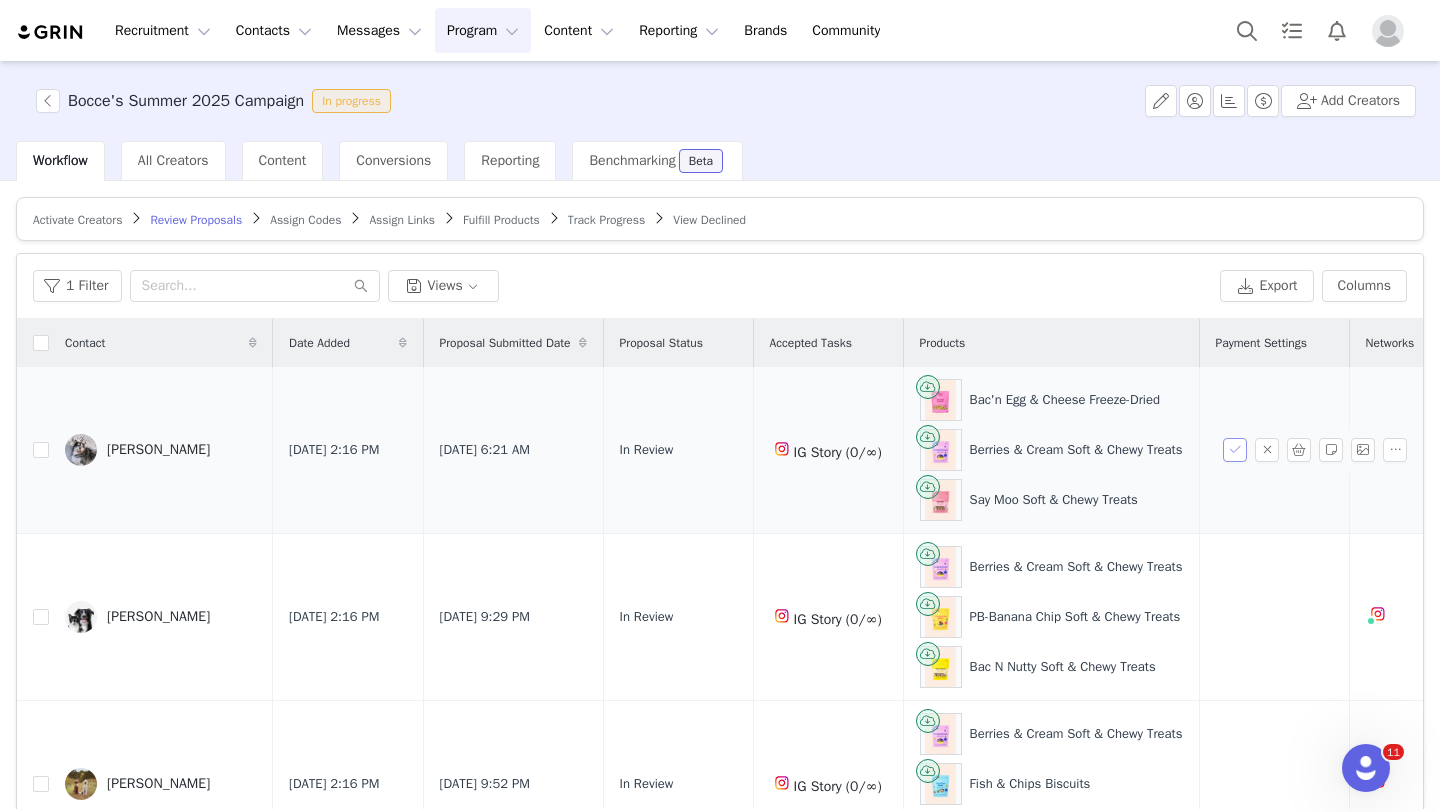 click at bounding box center [1235, 450] 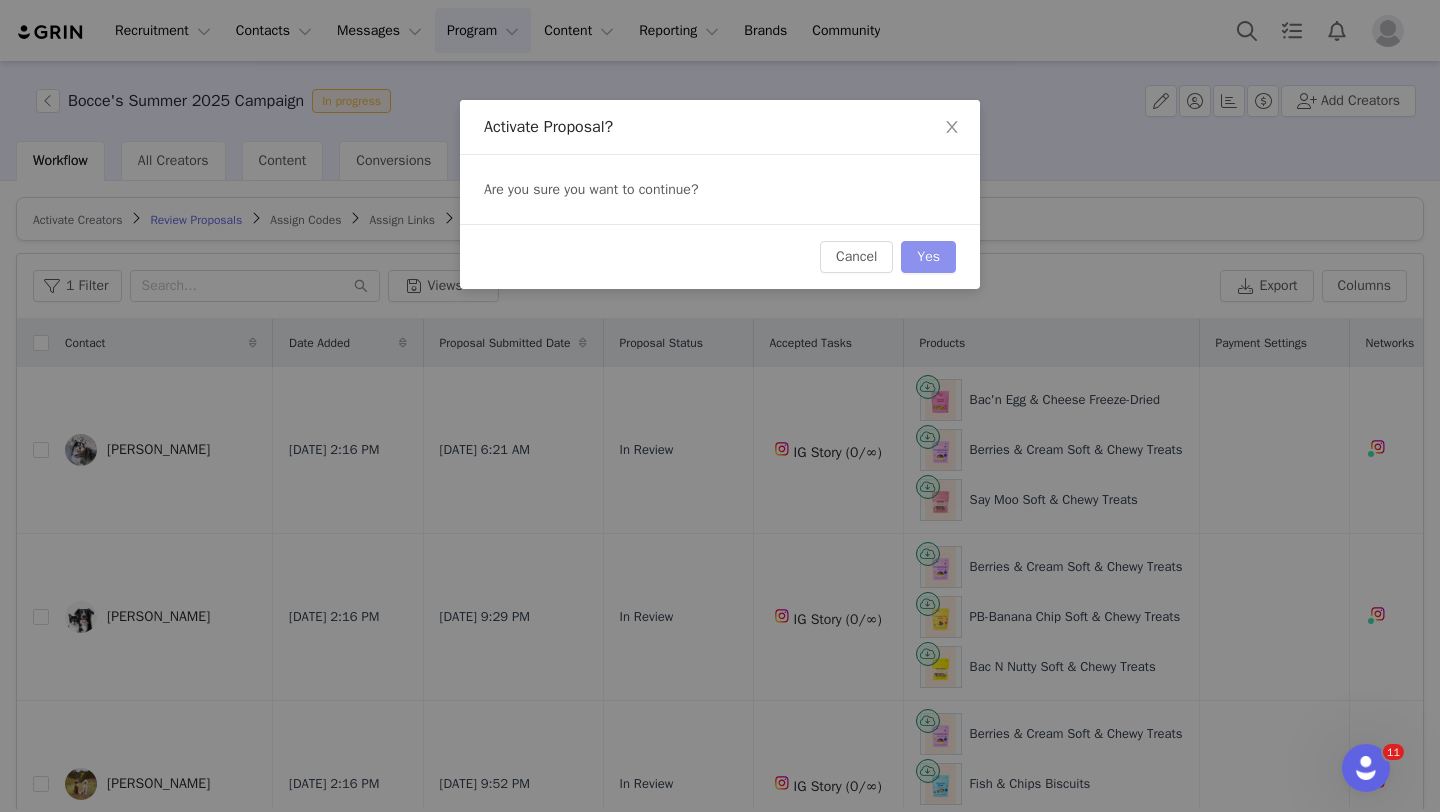 click on "Yes" at bounding box center [928, 257] 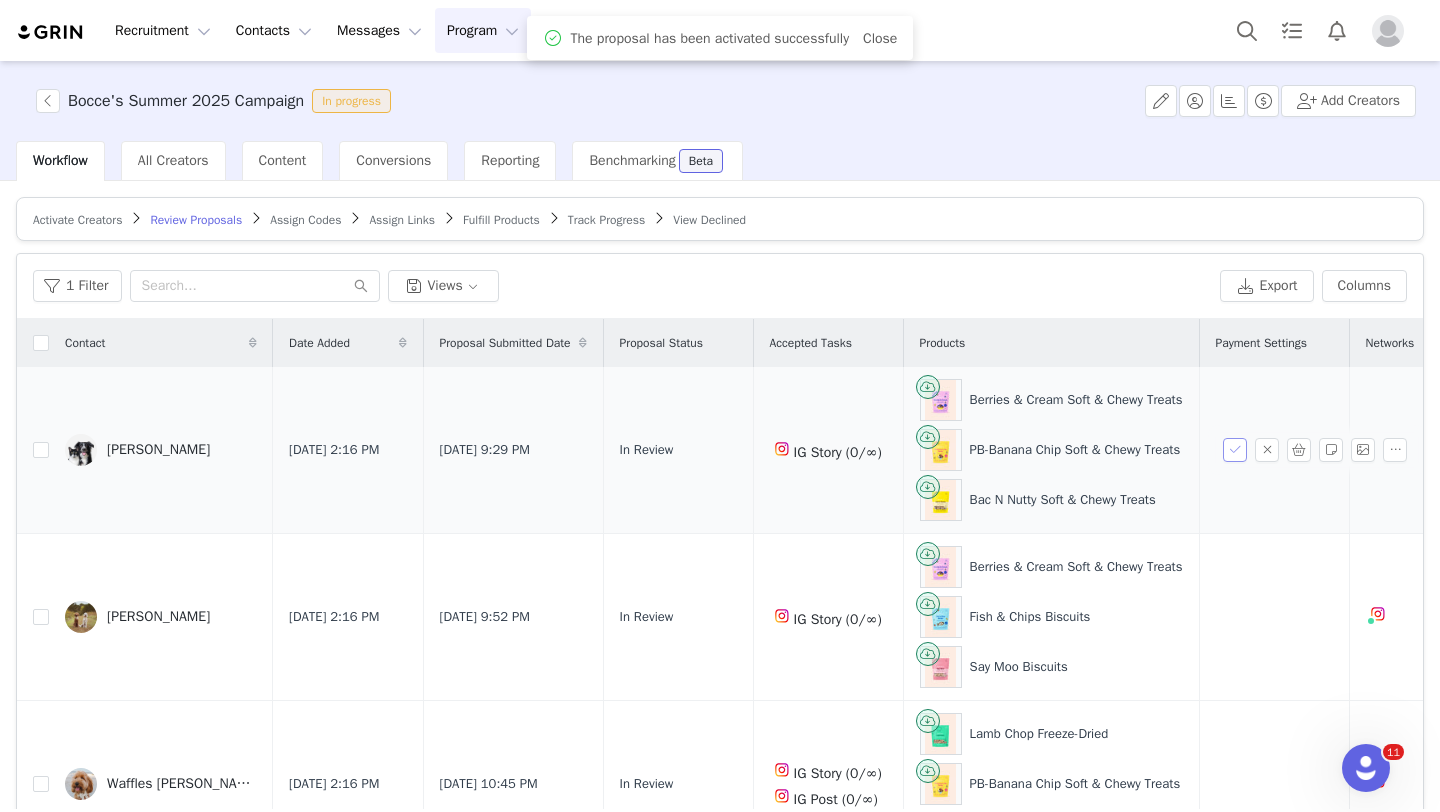 click at bounding box center (1235, 450) 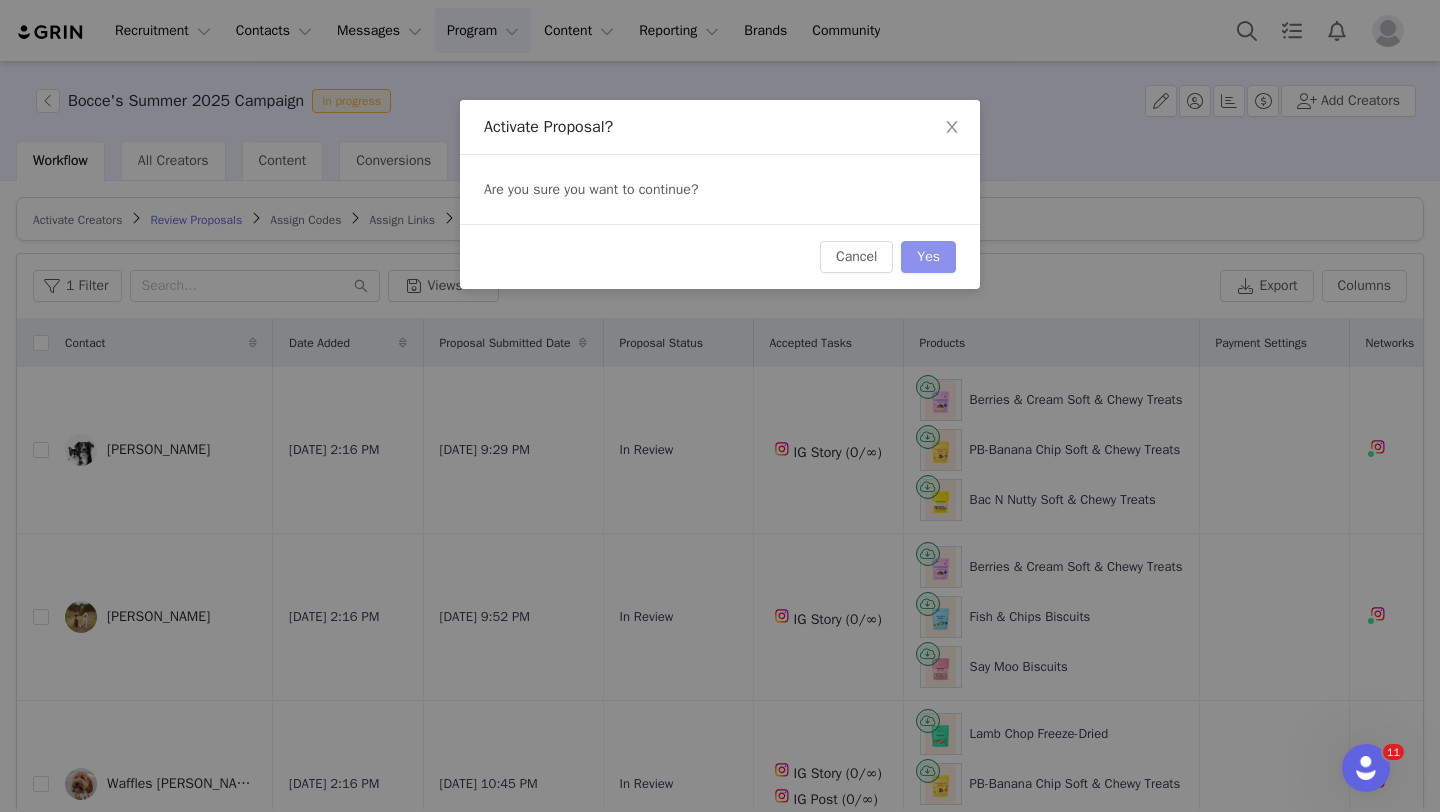 click on "Yes" at bounding box center [928, 257] 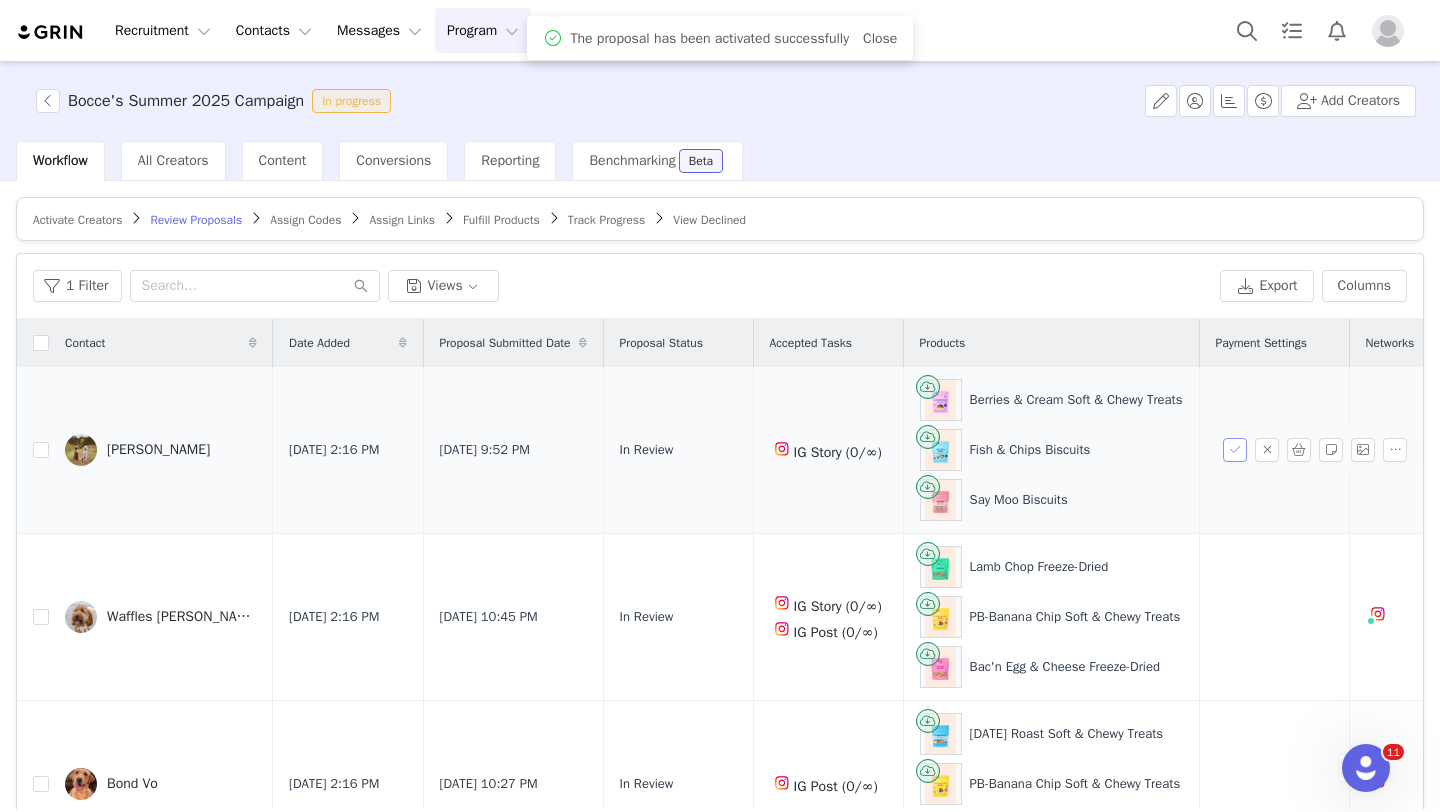 click at bounding box center (1235, 450) 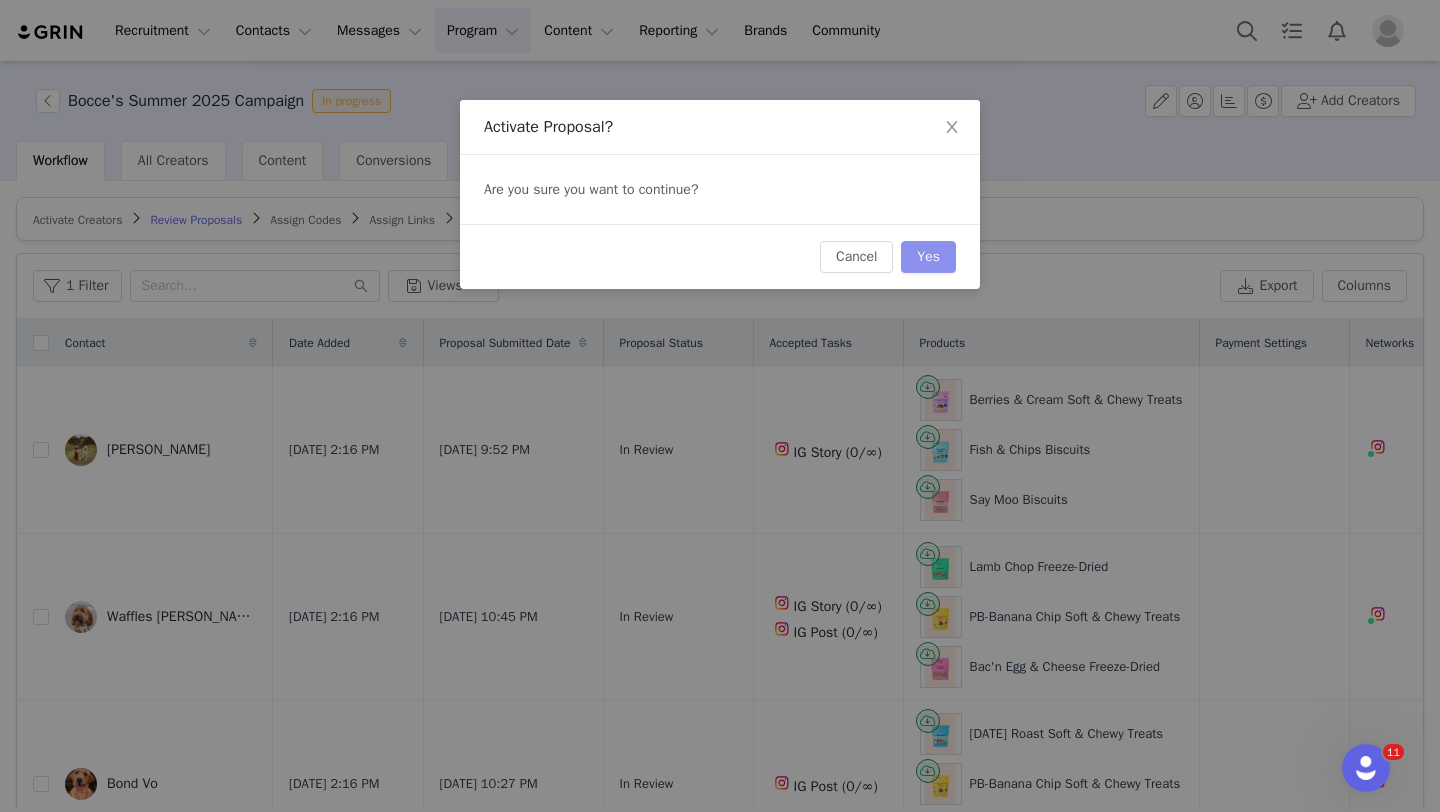 click on "Yes" at bounding box center [928, 257] 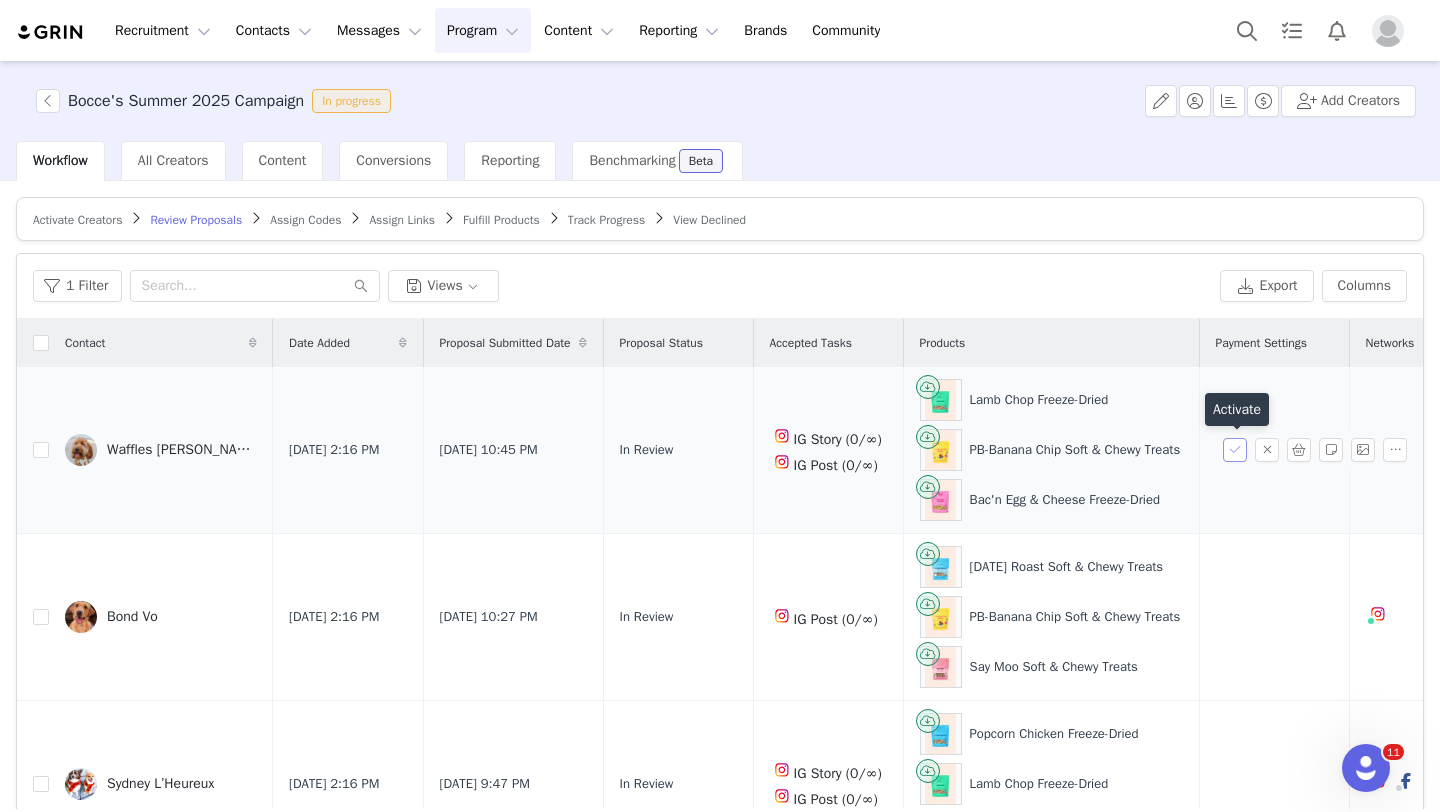 click at bounding box center (1235, 450) 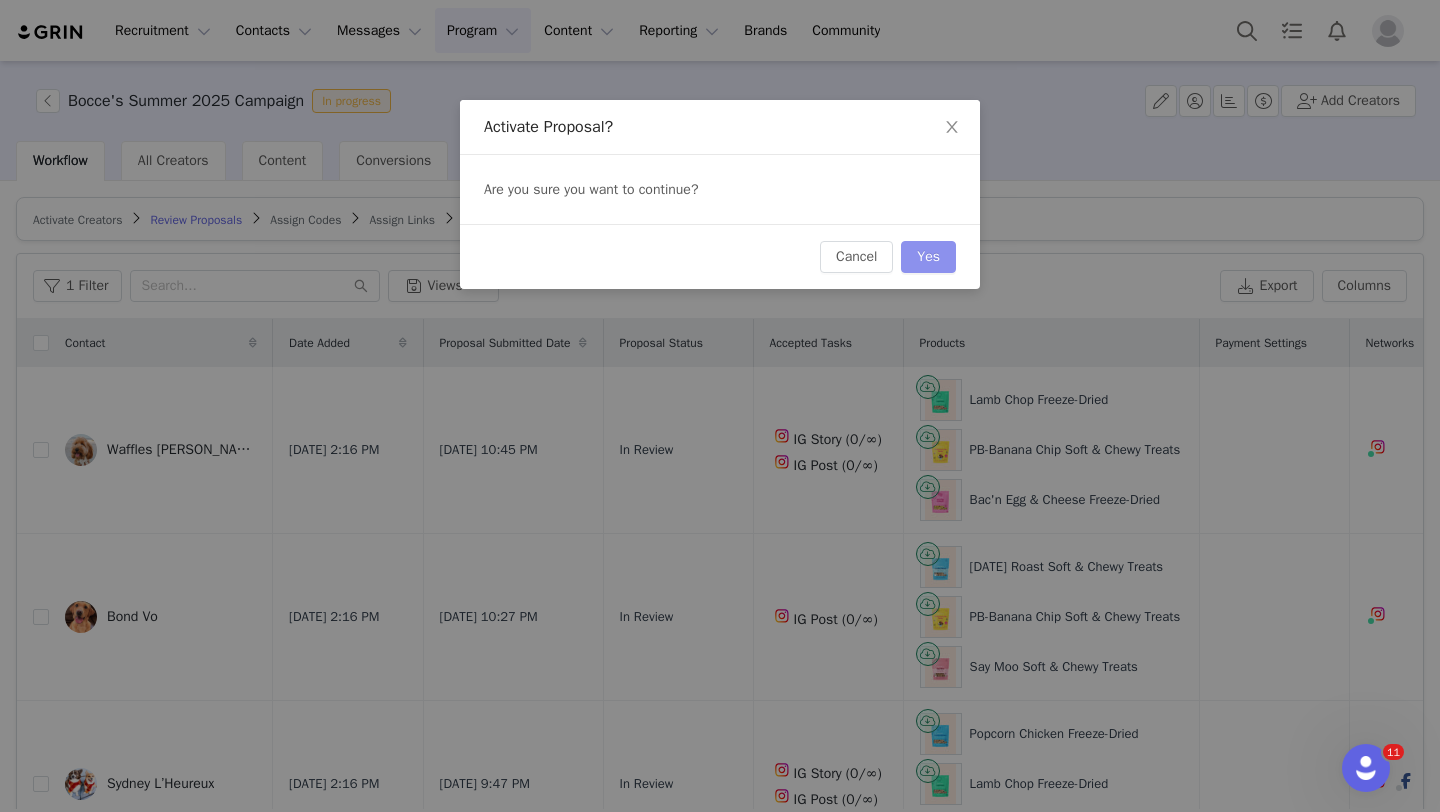 click on "Yes" at bounding box center (928, 257) 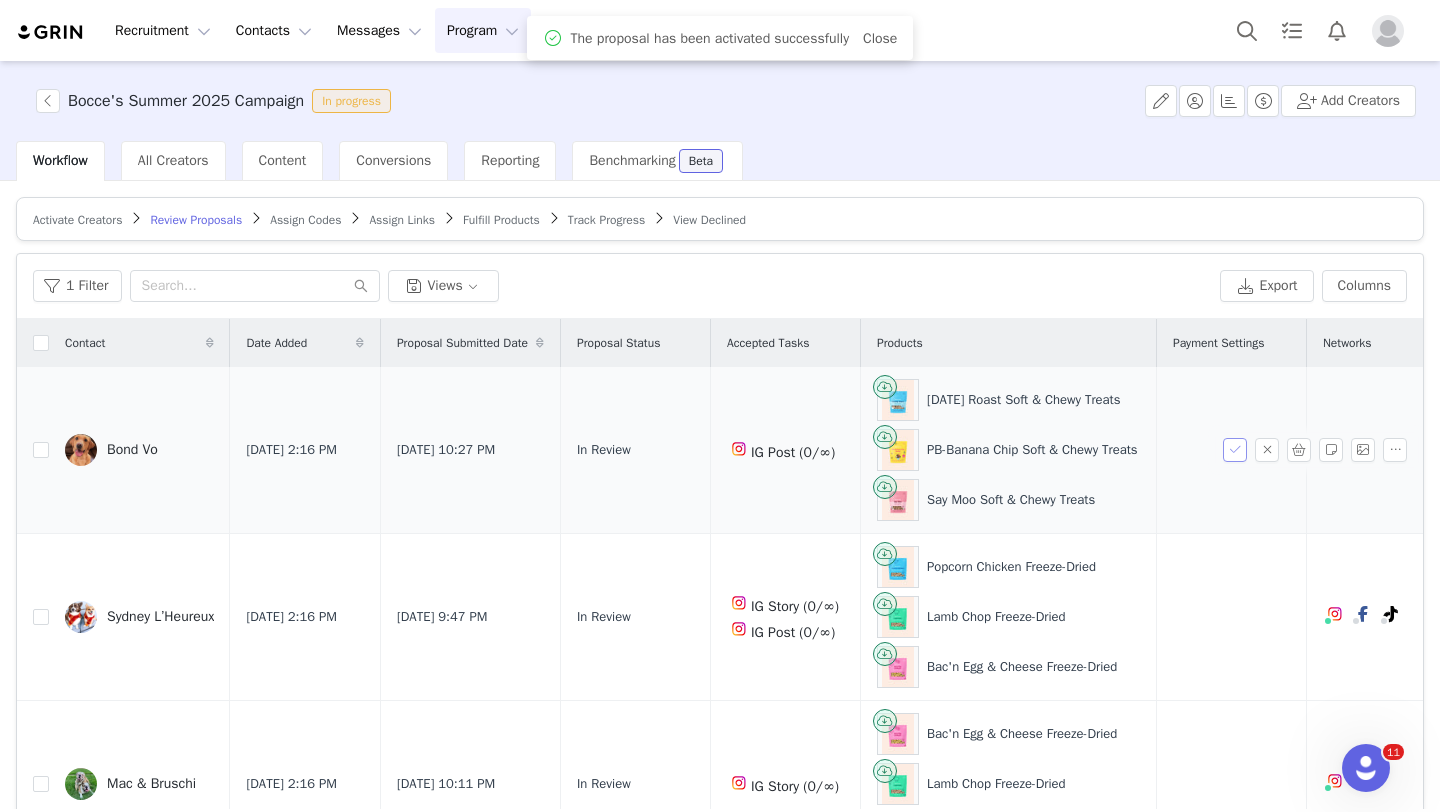 click at bounding box center [1235, 450] 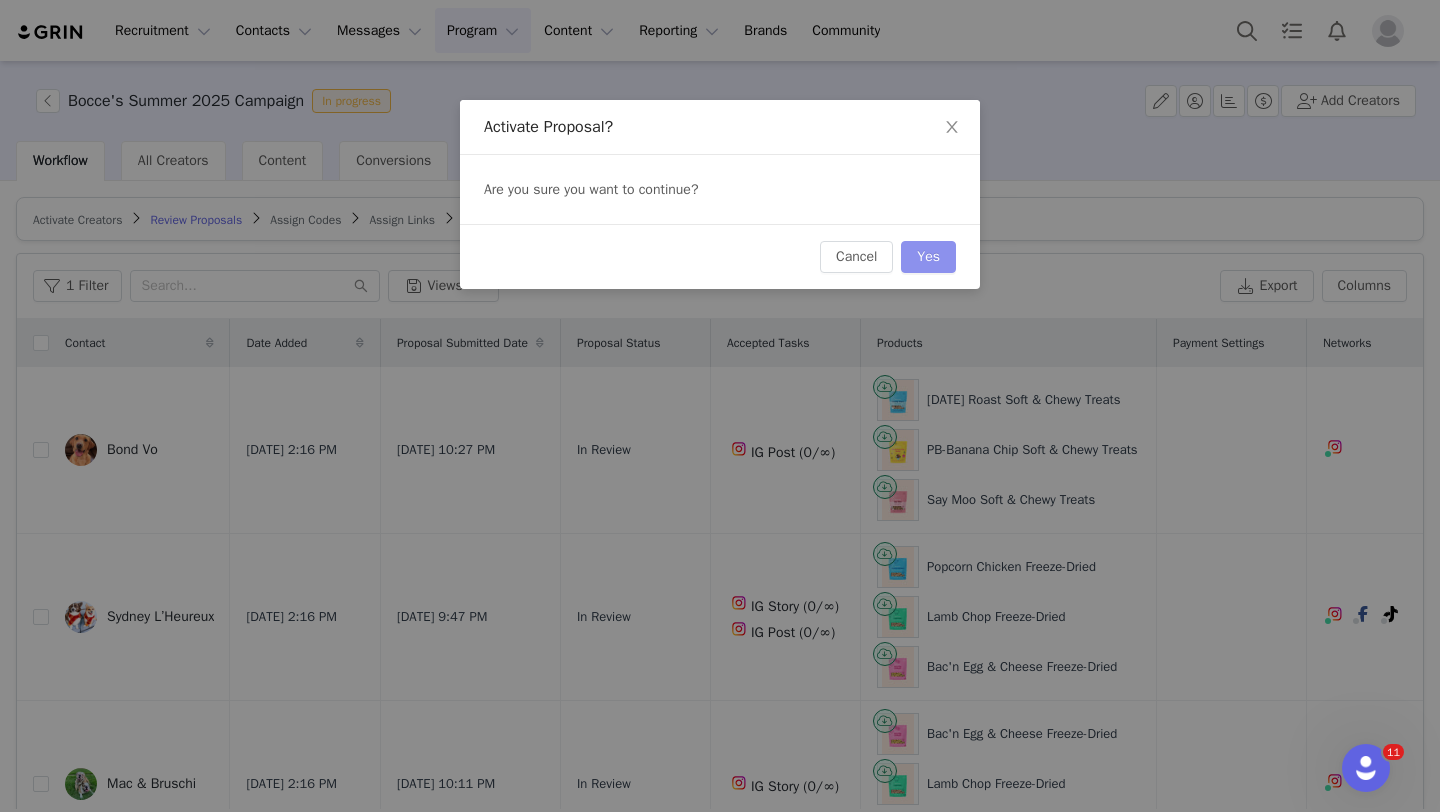 click on "Yes" at bounding box center (928, 257) 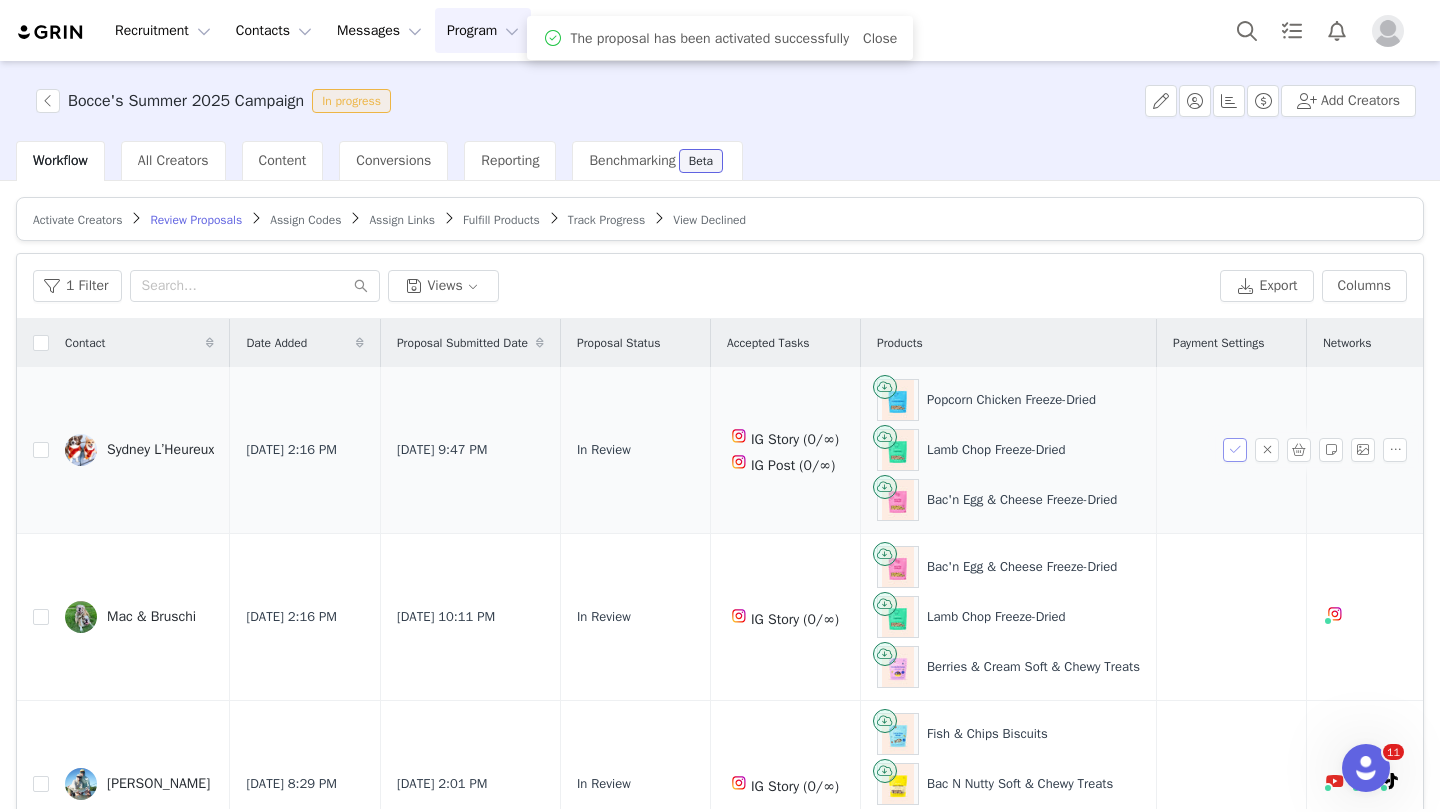 click at bounding box center (1235, 450) 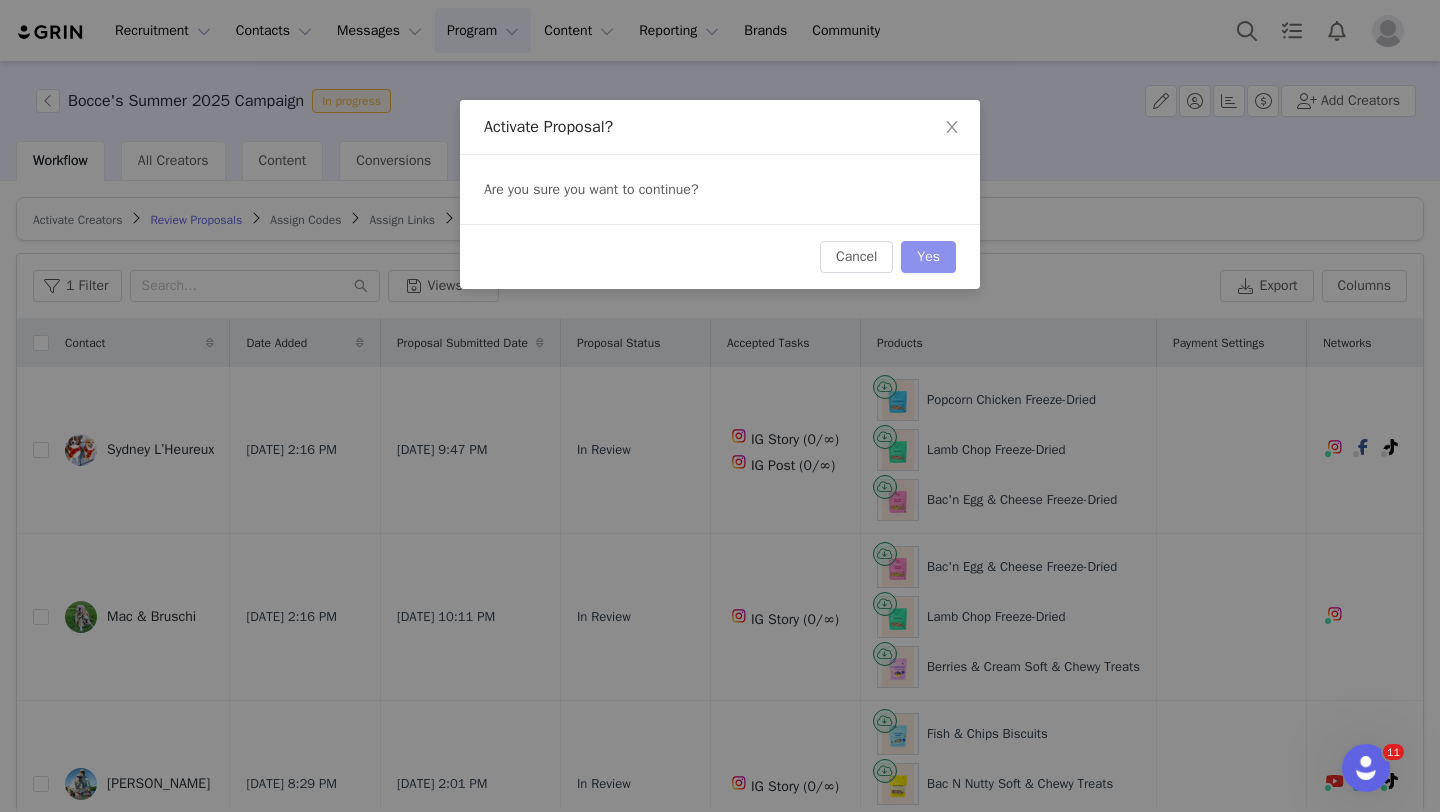 click on "Yes" at bounding box center [928, 257] 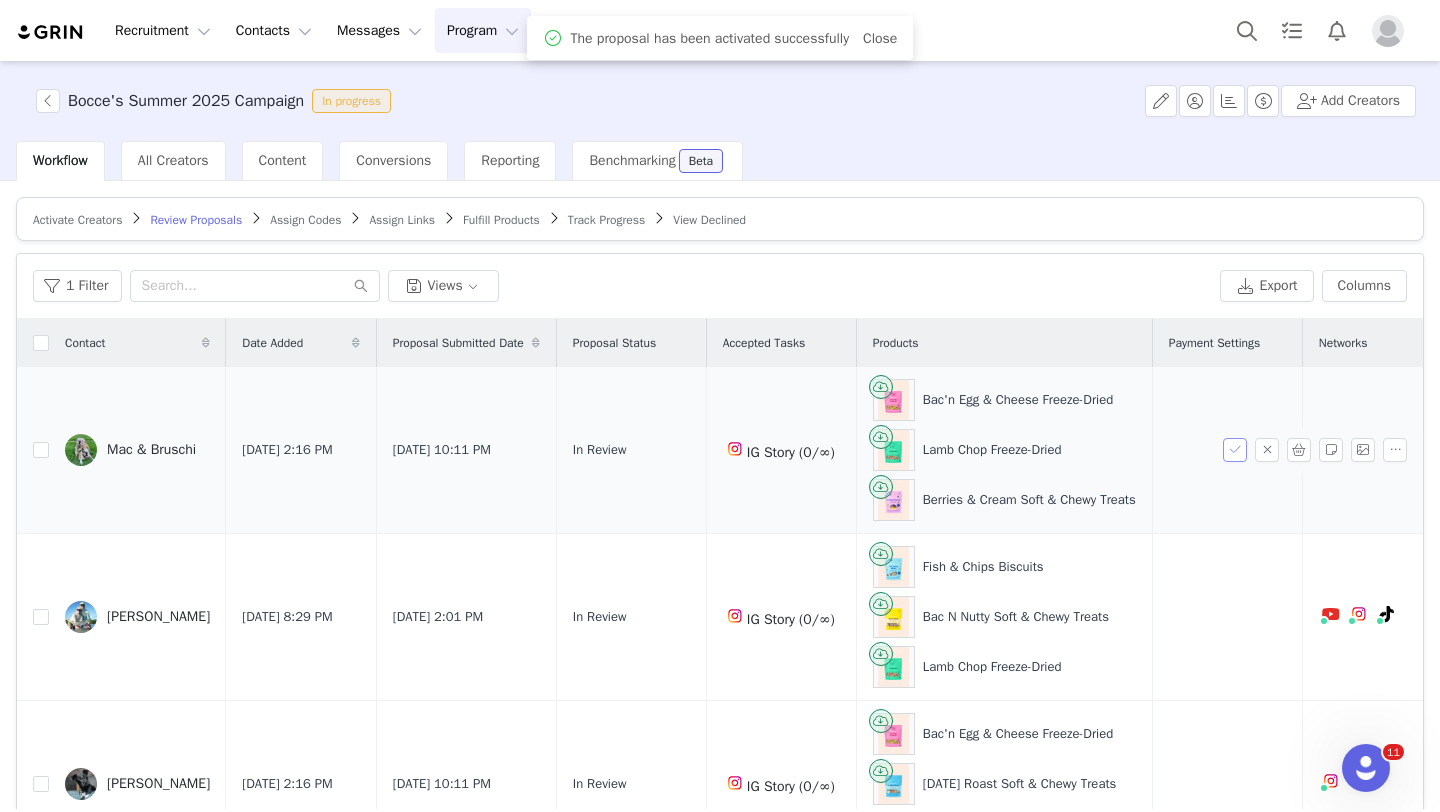 click at bounding box center [1235, 450] 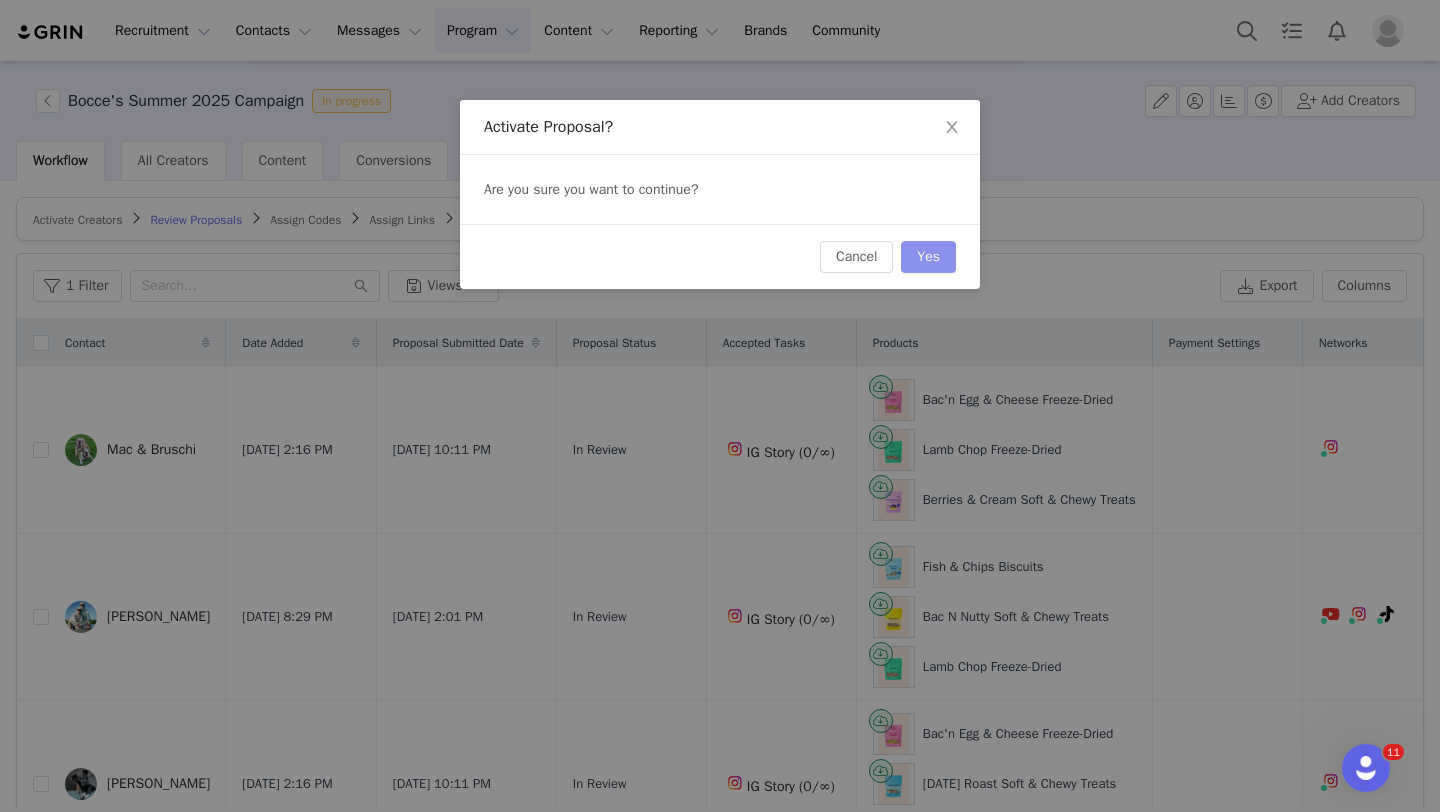 click on "Yes" at bounding box center [928, 257] 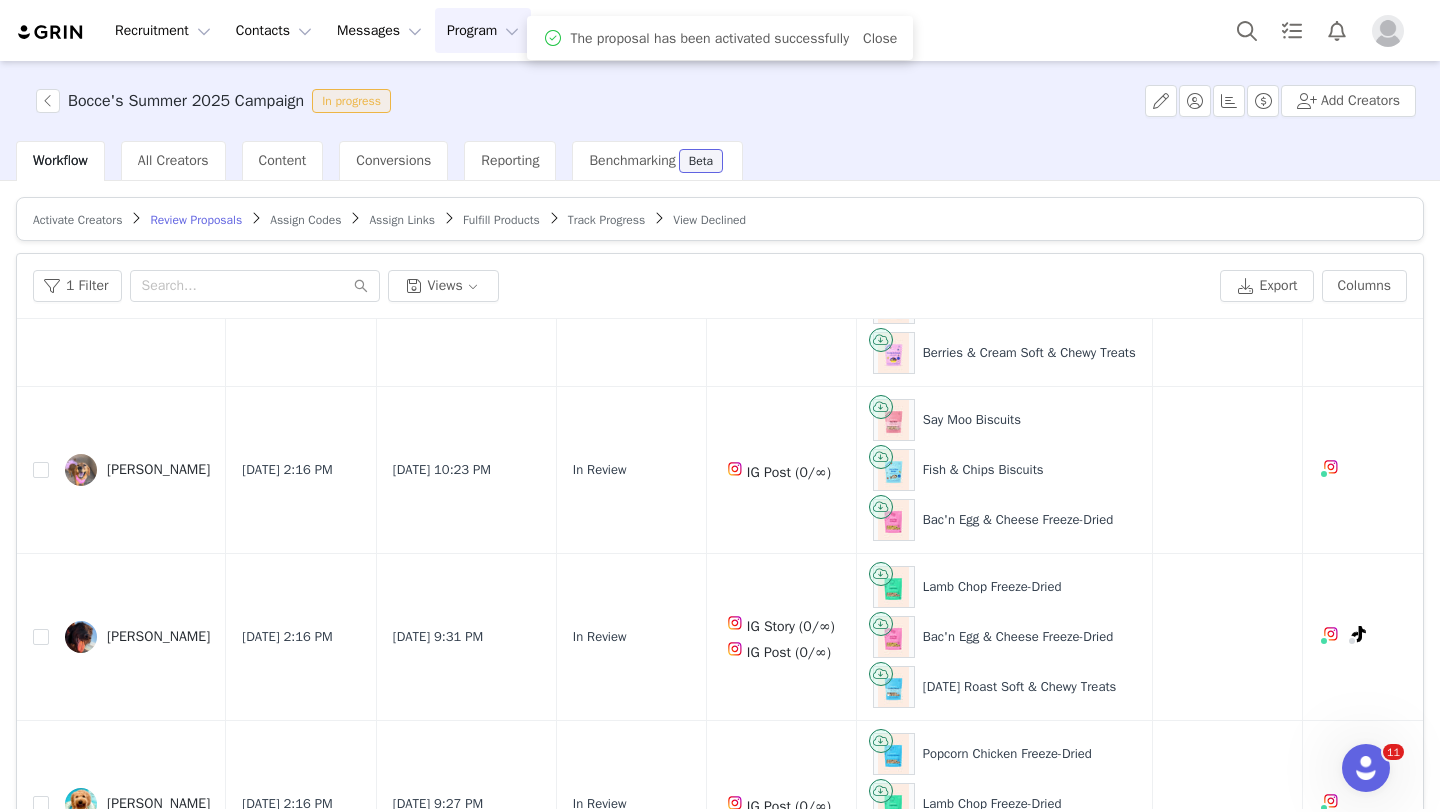 scroll, scrollTop: 3710, scrollLeft: 0, axis: vertical 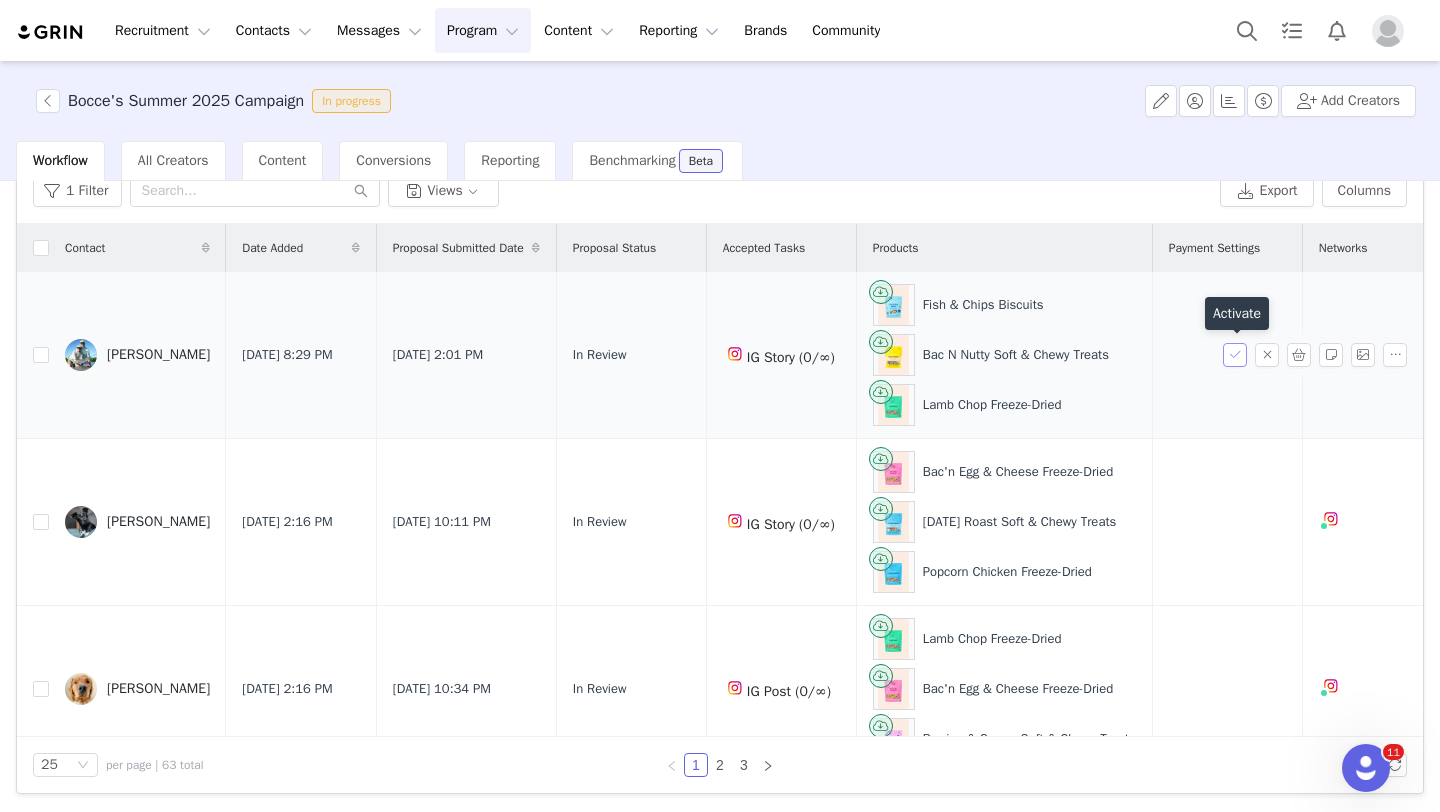 click at bounding box center (1235, 355) 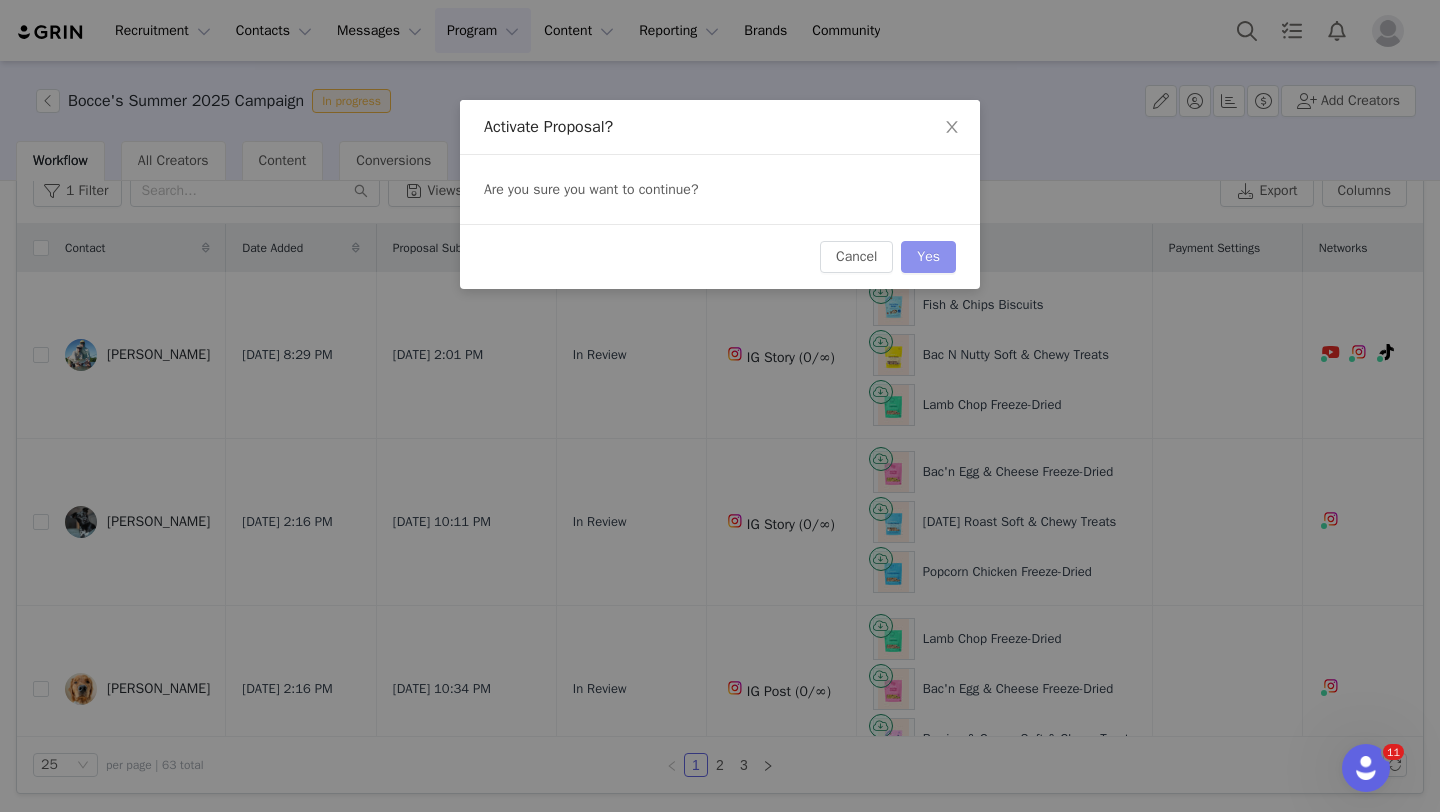 click on "Yes" at bounding box center [928, 257] 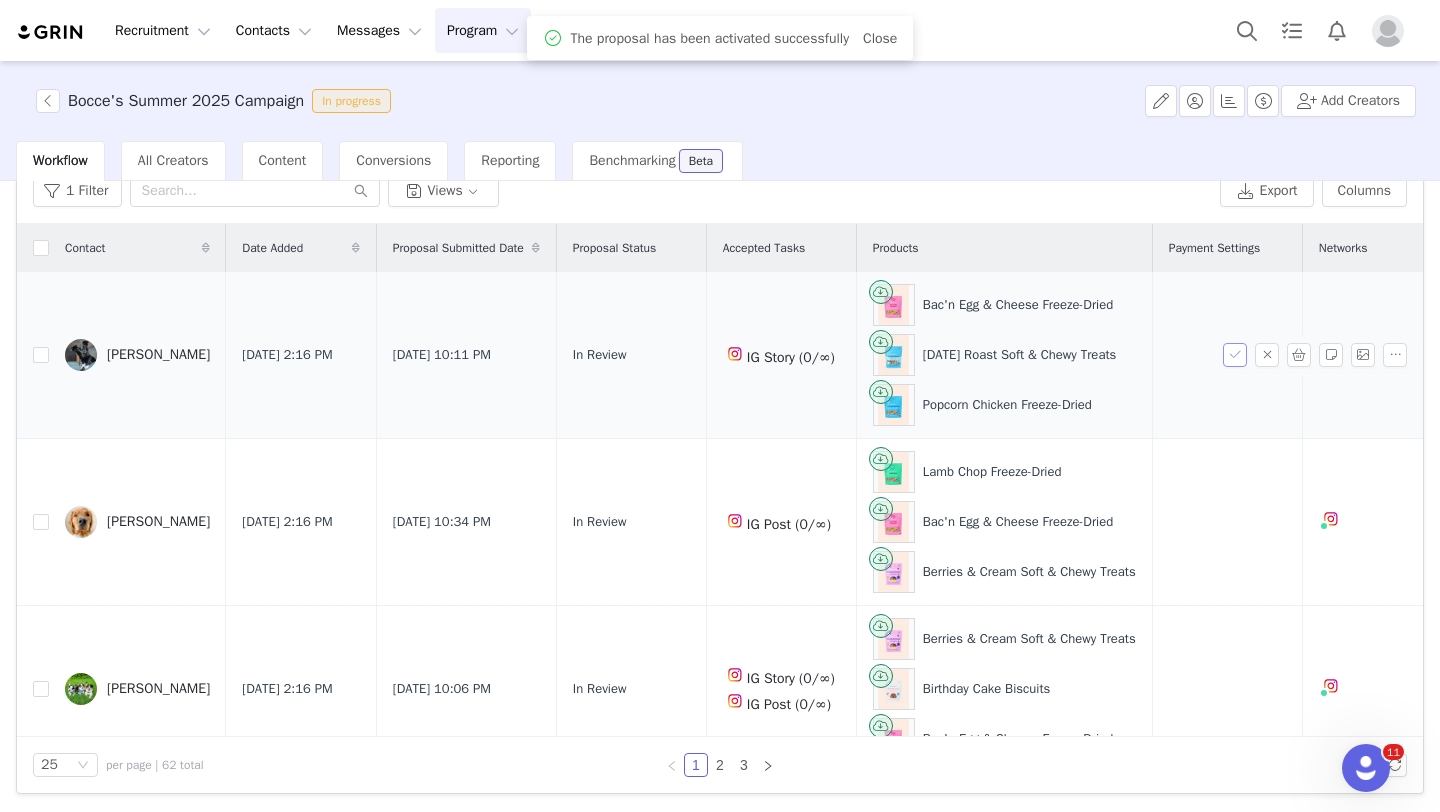 click at bounding box center (1235, 355) 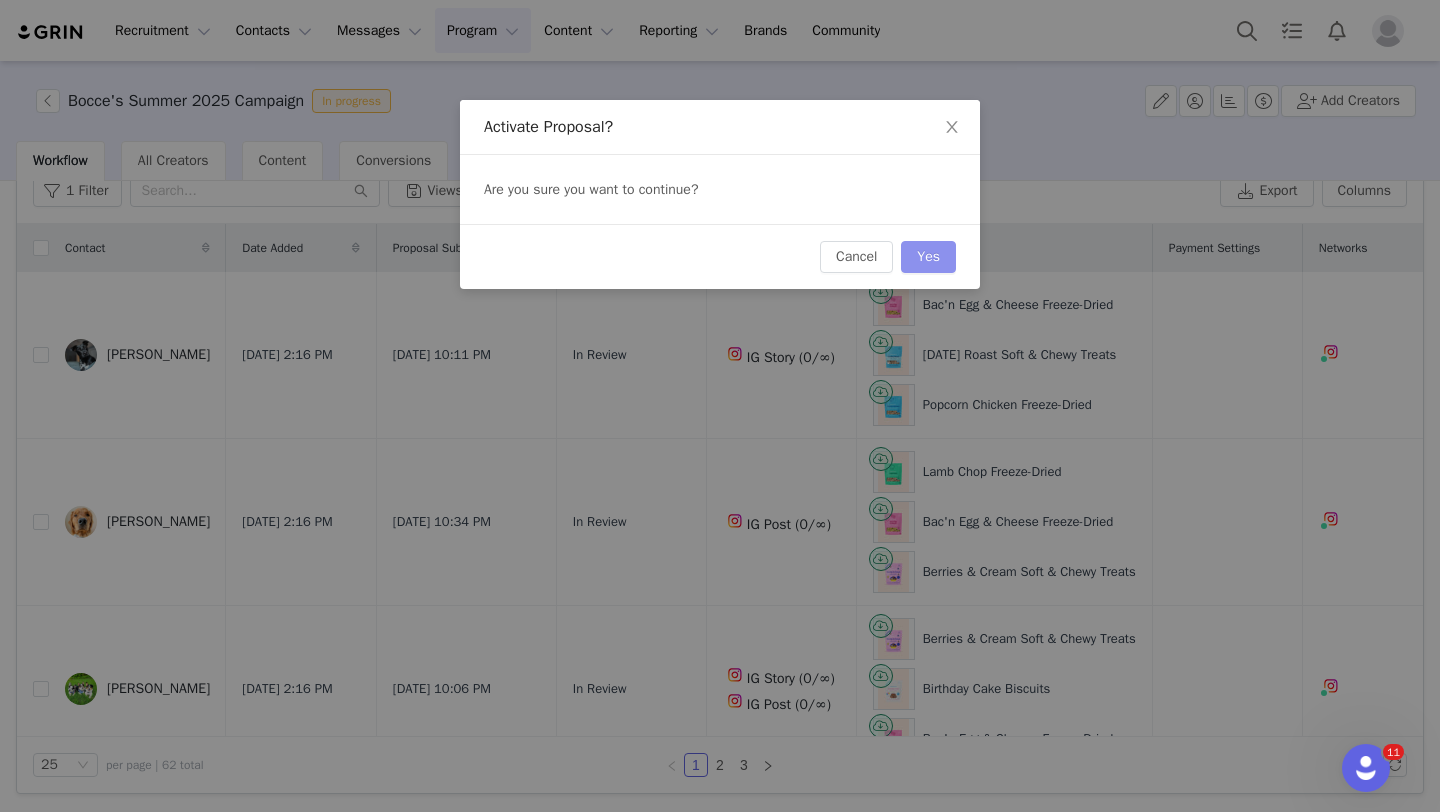 click on "Yes" at bounding box center (928, 257) 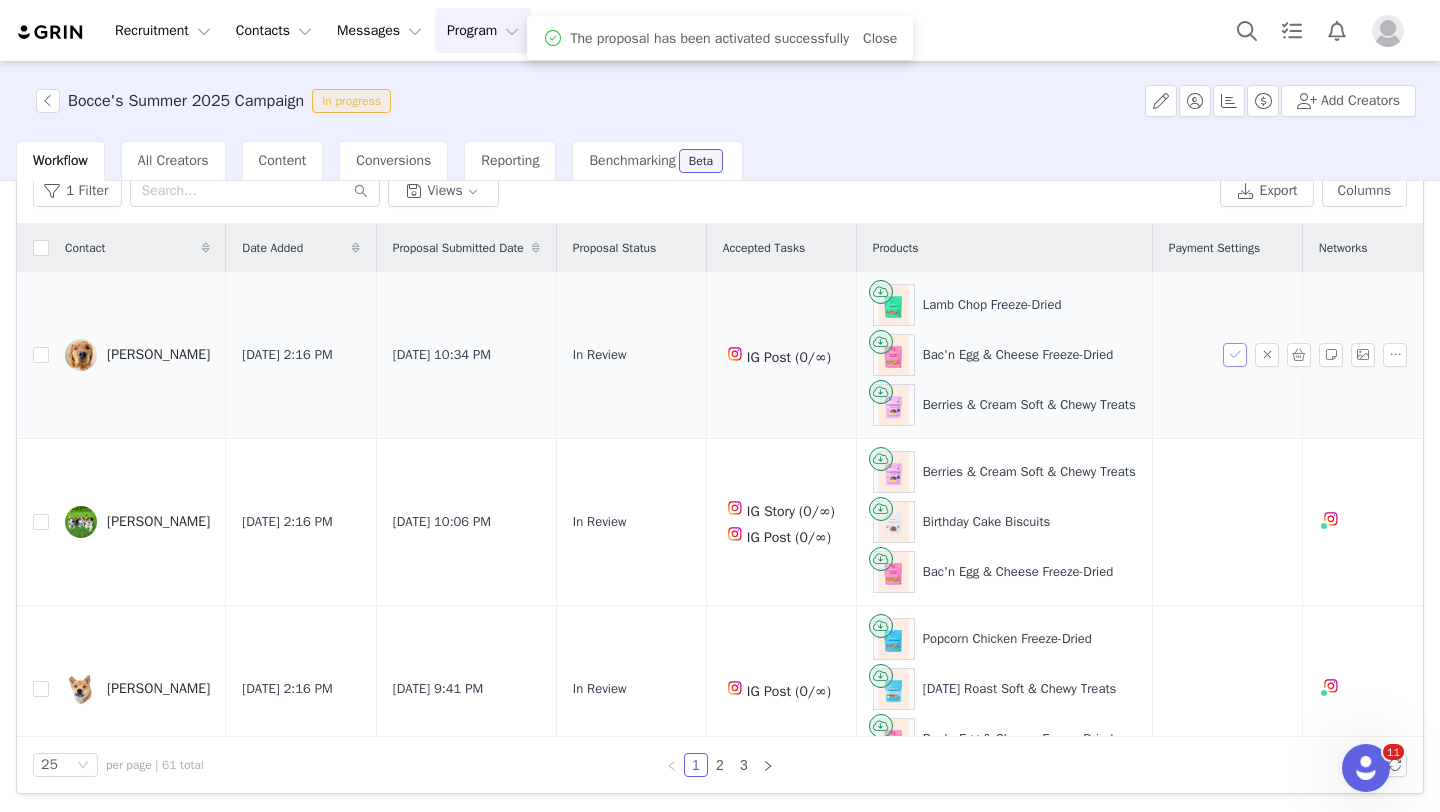 click at bounding box center (1235, 355) 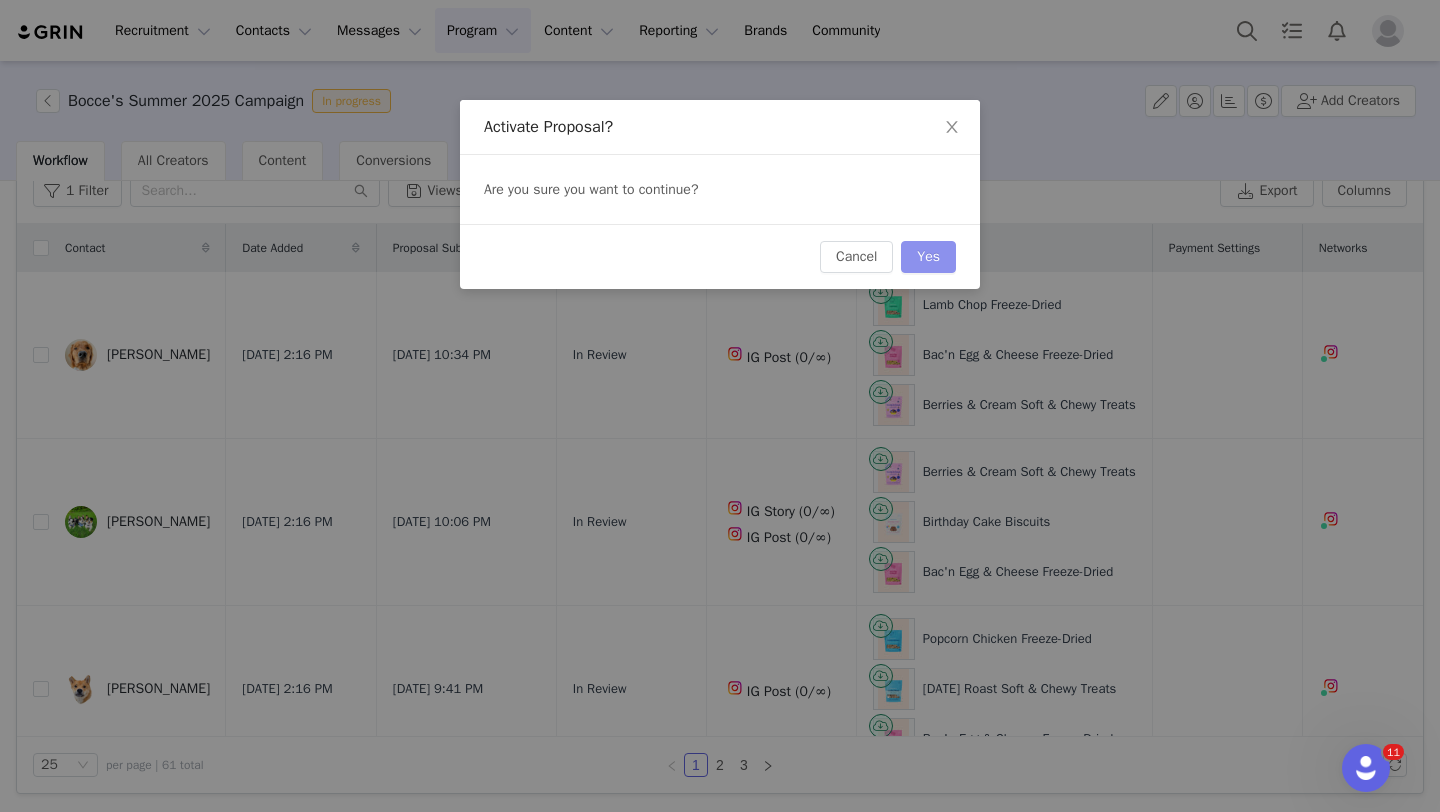click on "Yes" at bounding box center [928, 257] 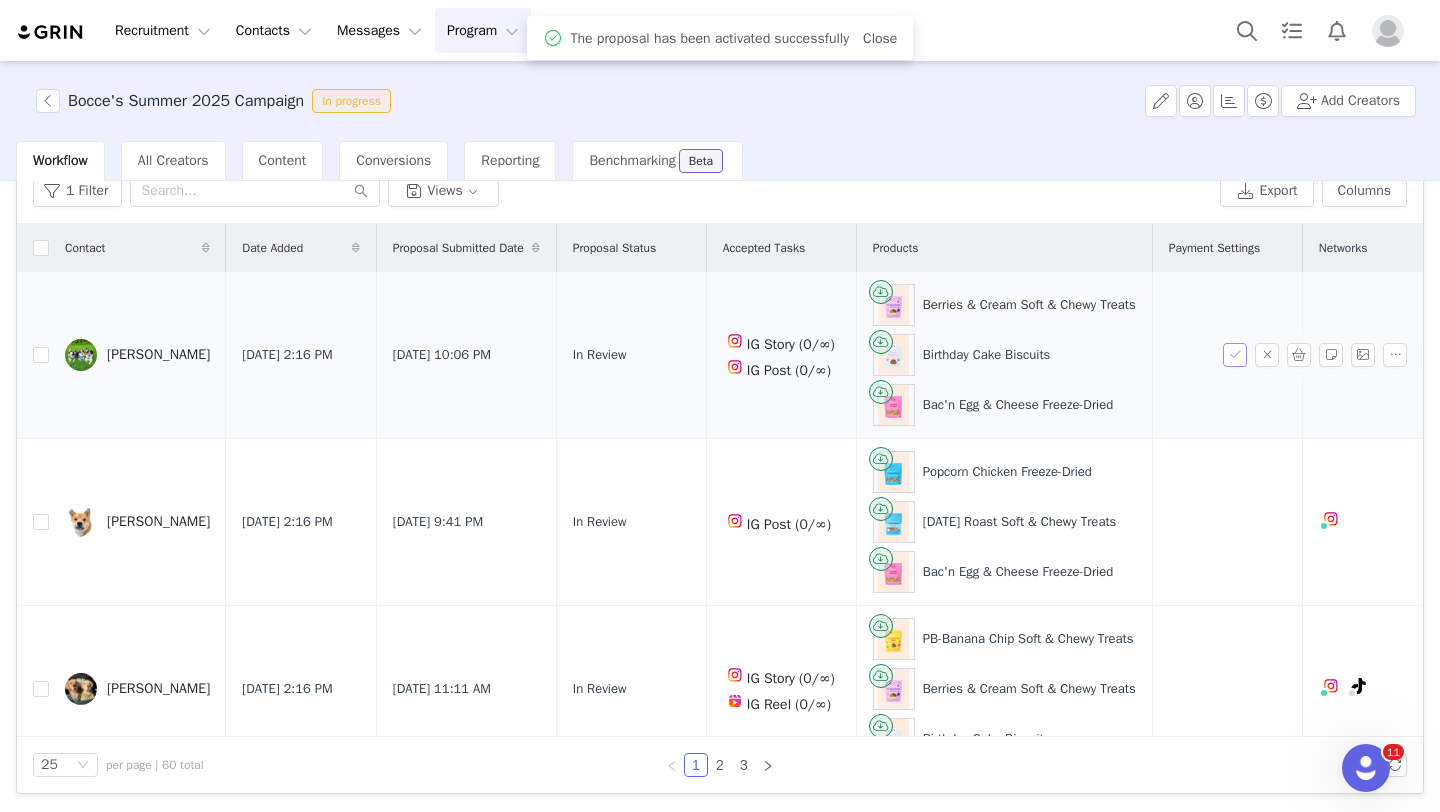 click at bounding box center [1235, 355] 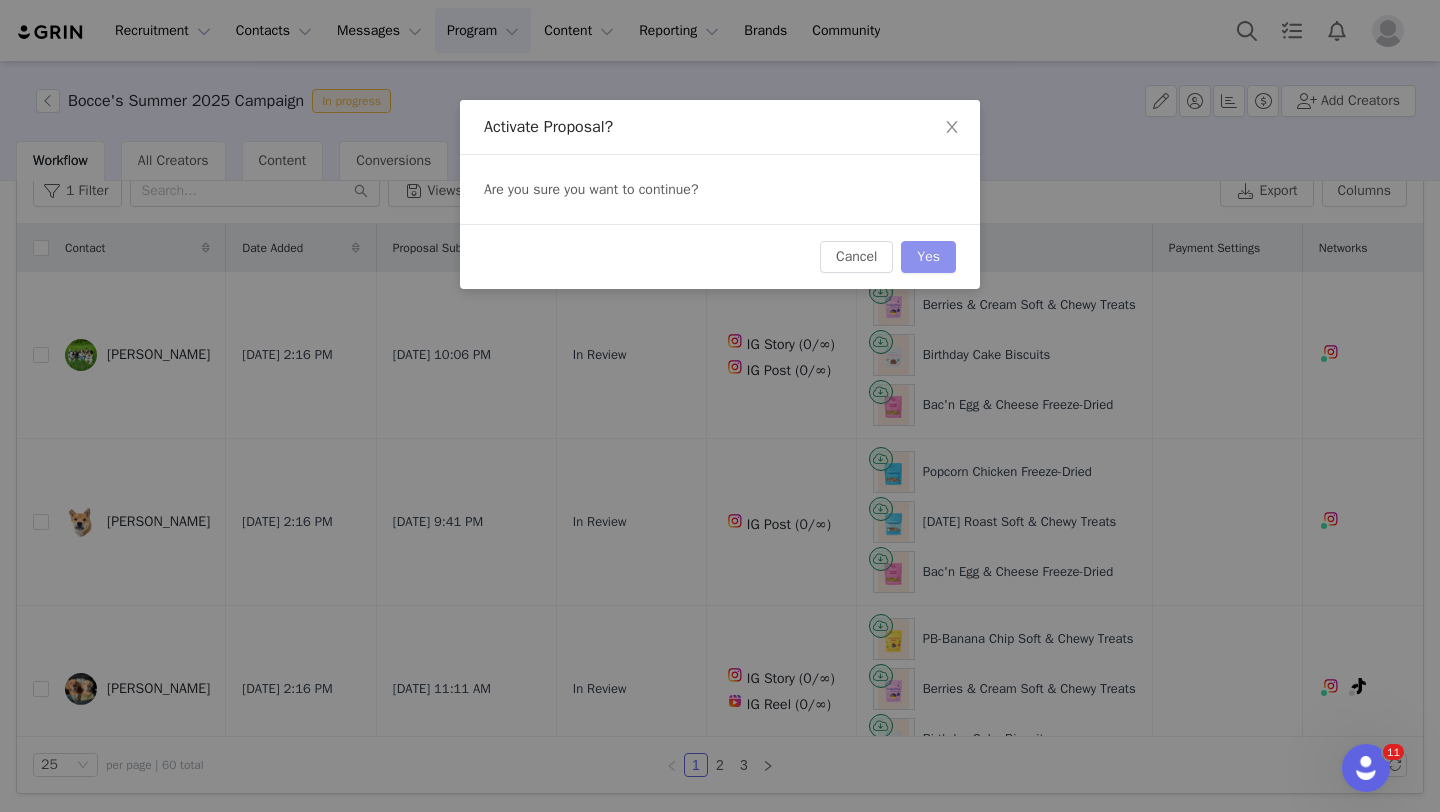 click on "Yes" at bounding box center [928, 257] 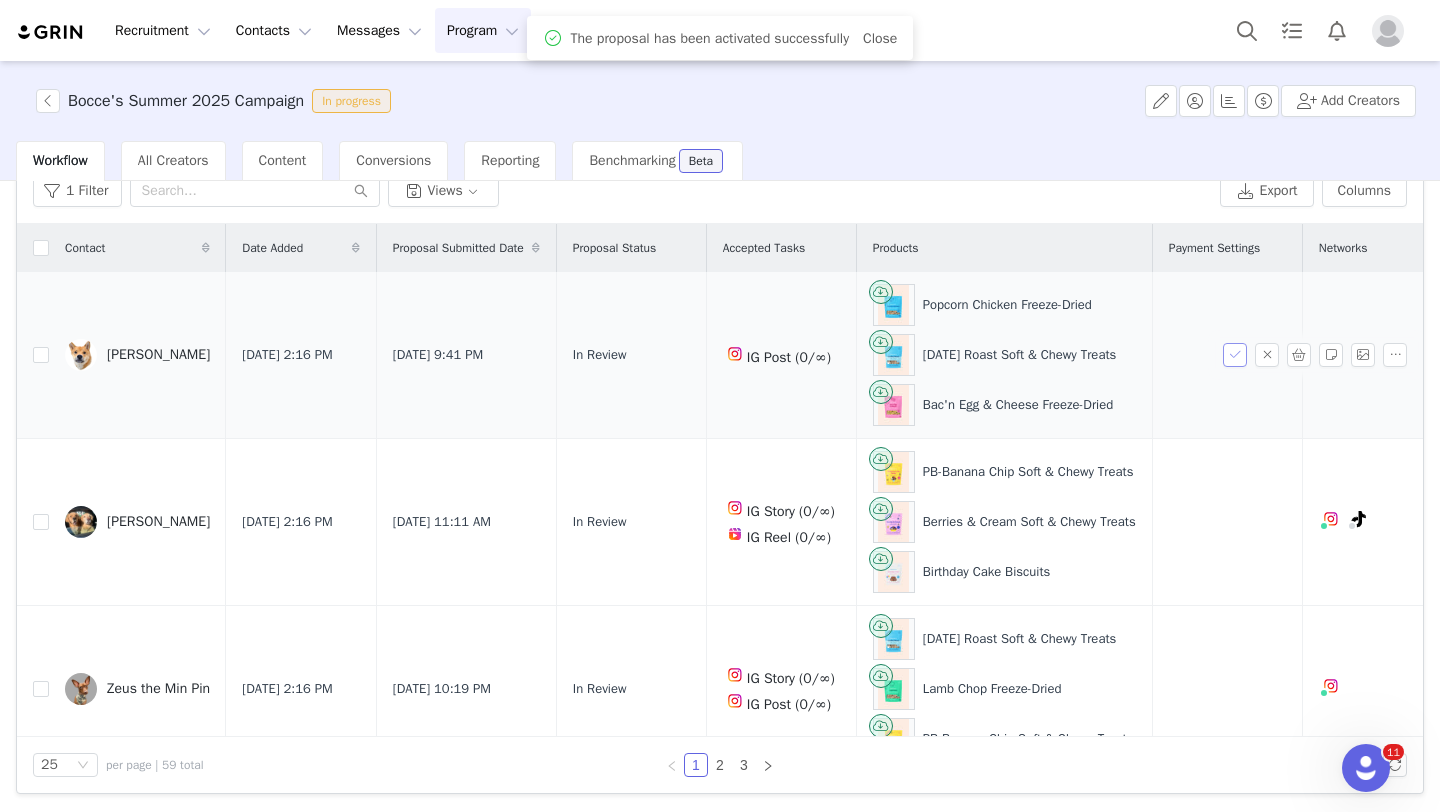click at bounding box center (1235, 355) 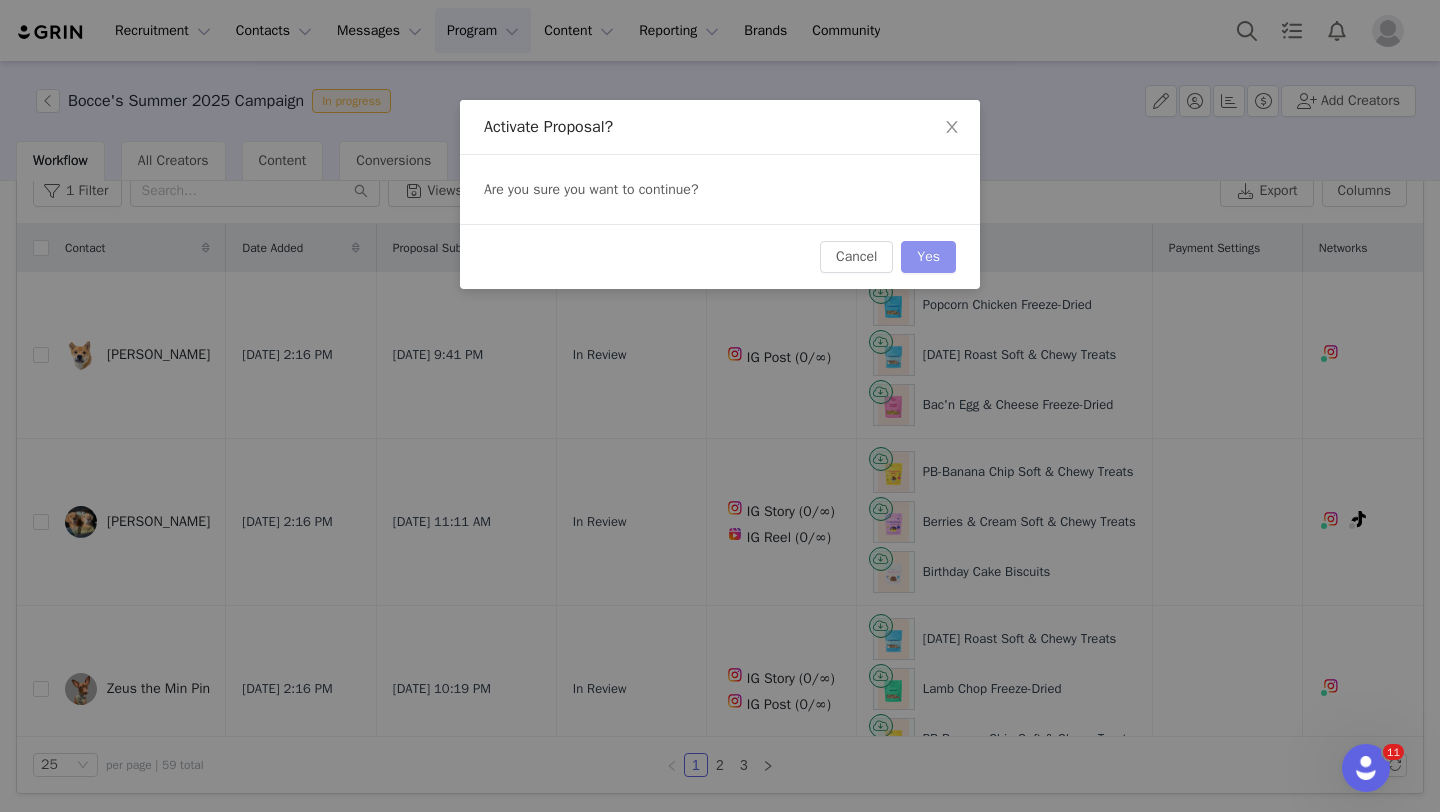 click on "Yes" at bounding box center [928, 257] 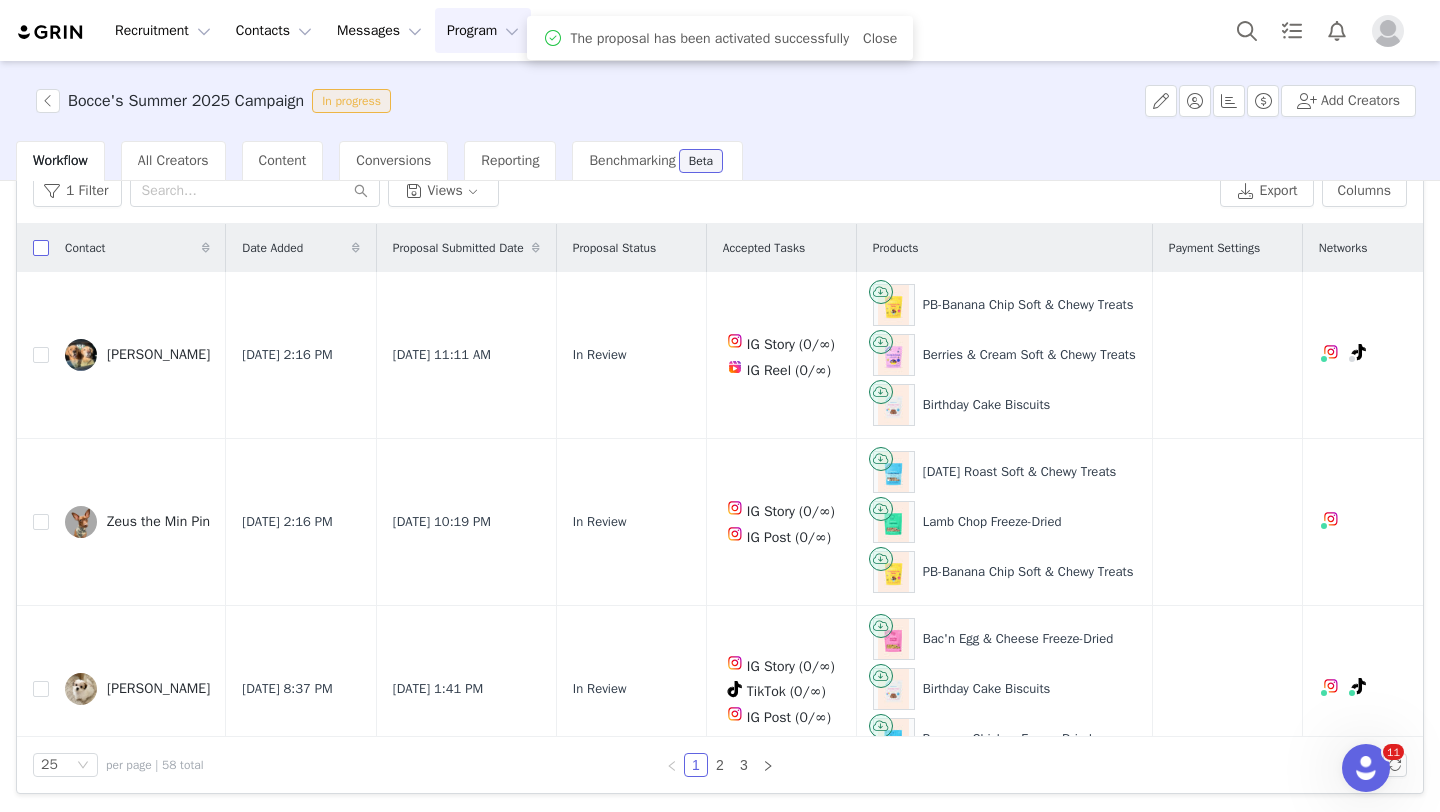 click at bounding box center [41, 248] 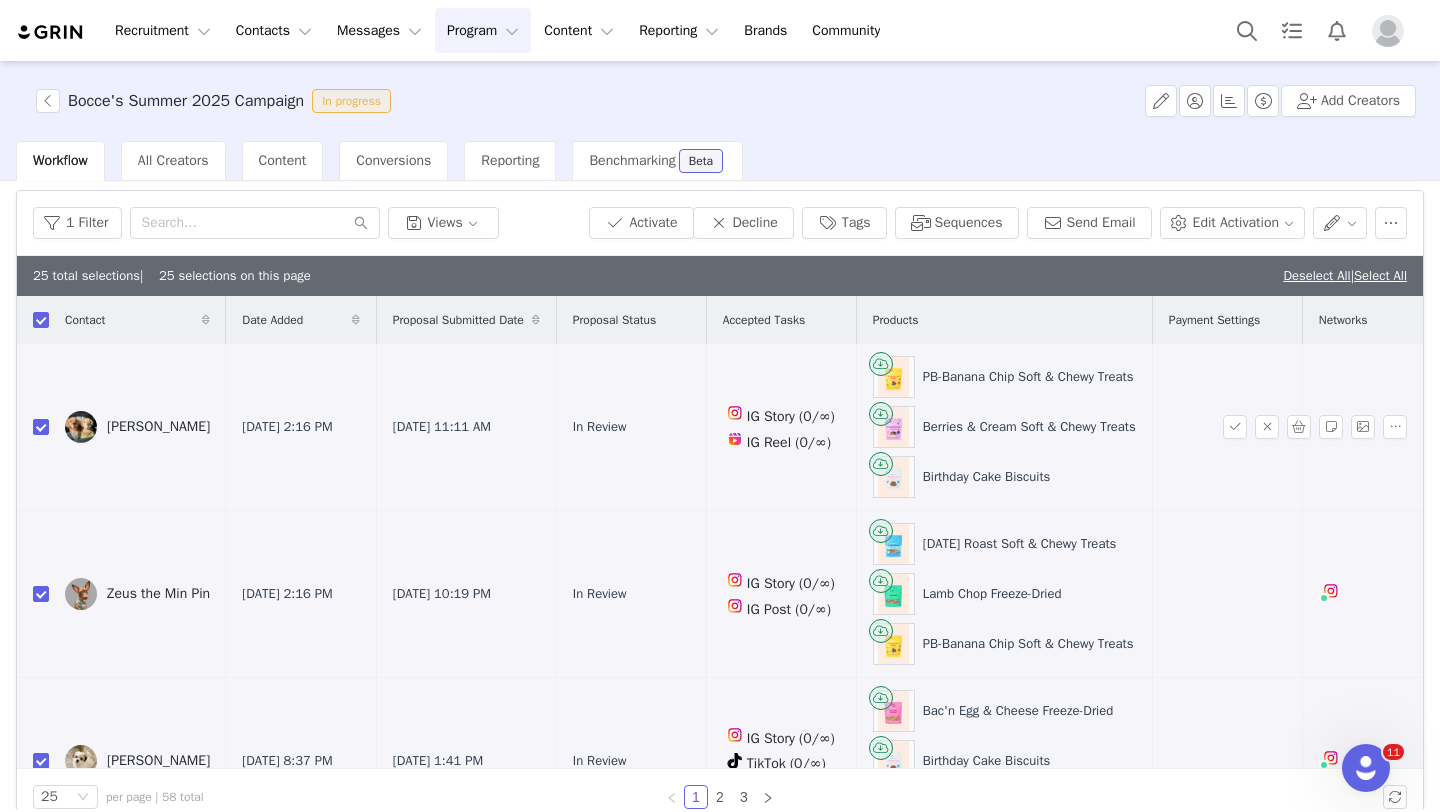 scroll, scrollTop: 65, scrollLeft: 0, axis: vertical 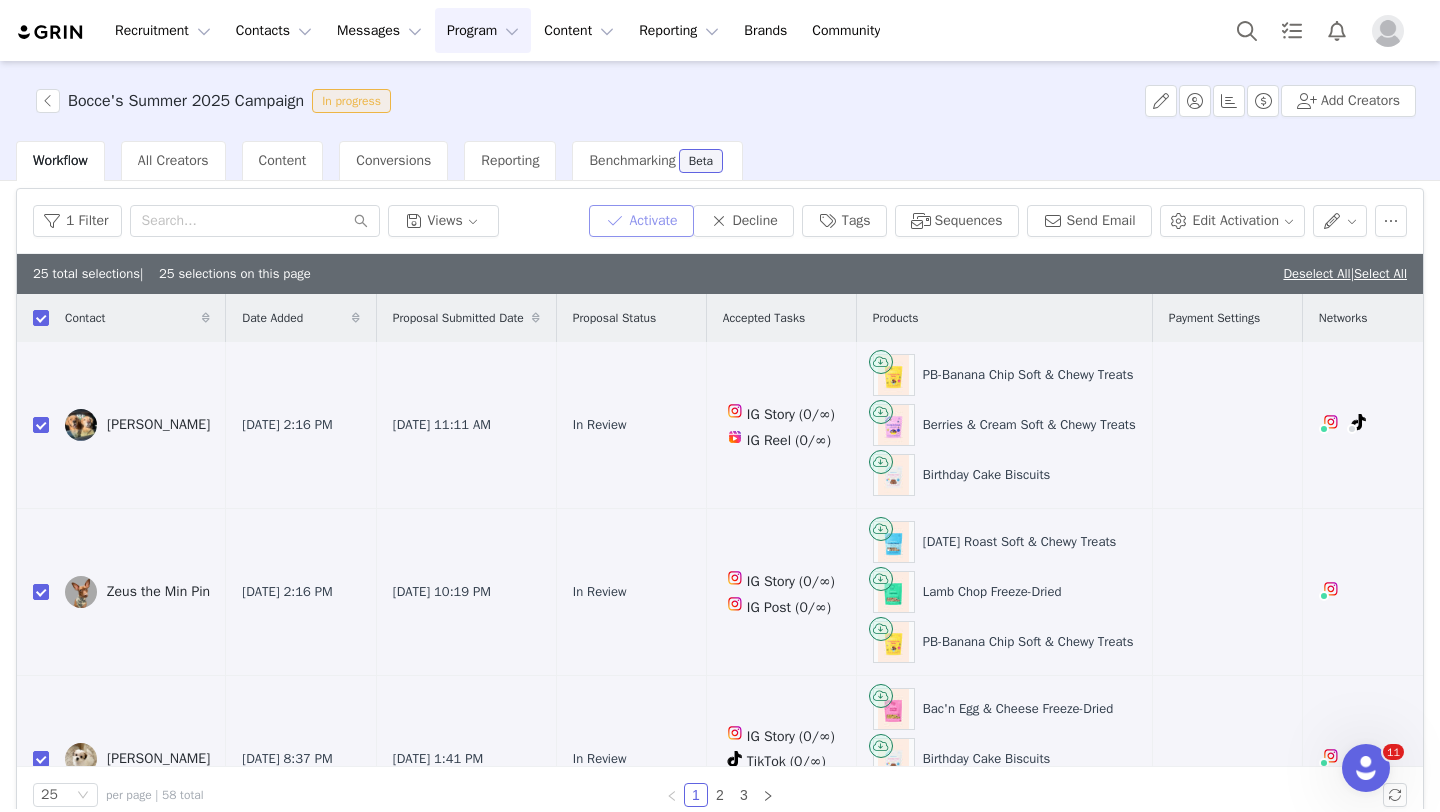 click on "Activate" at bounding box center (641, 221) 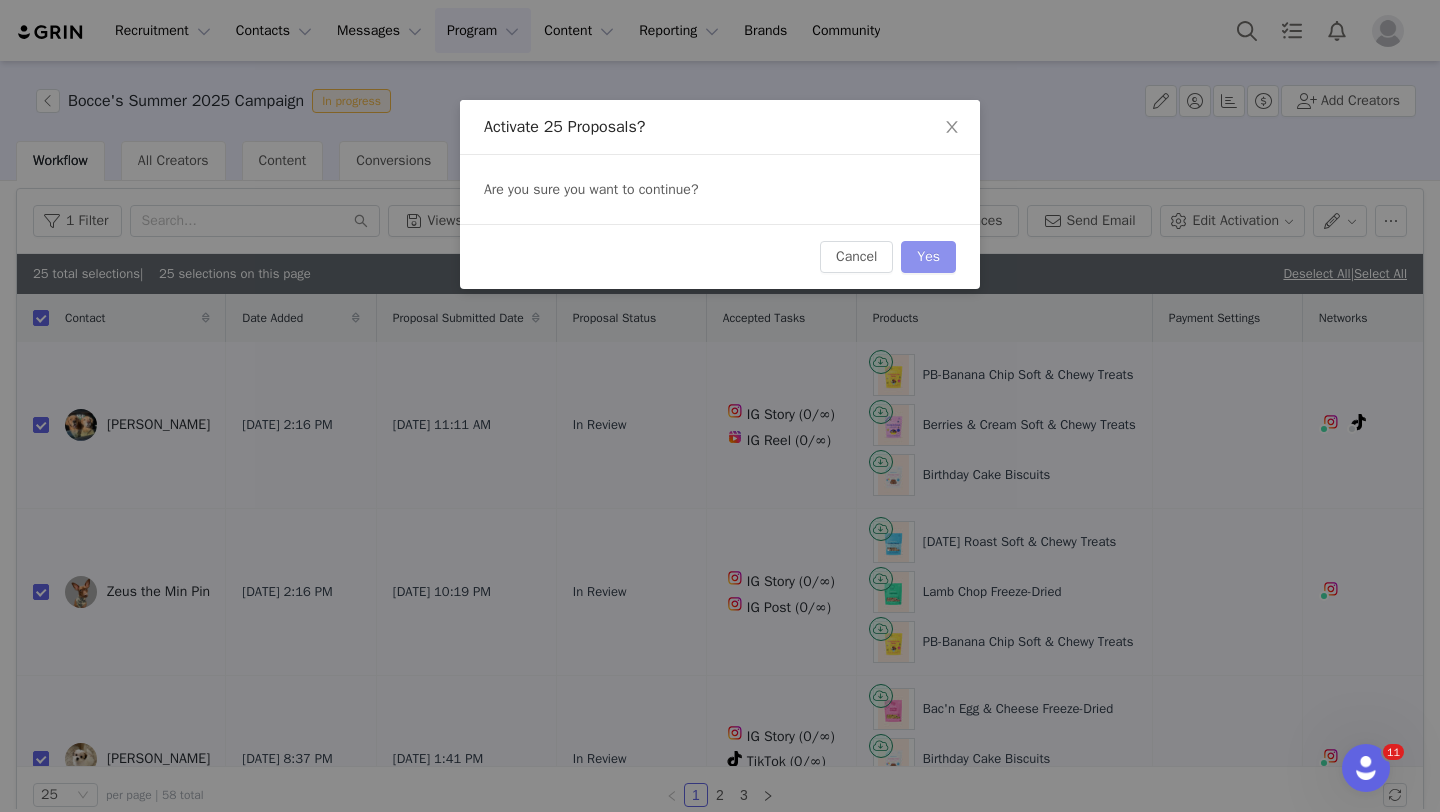 click on "Yes" at bounding box center [928, 257] 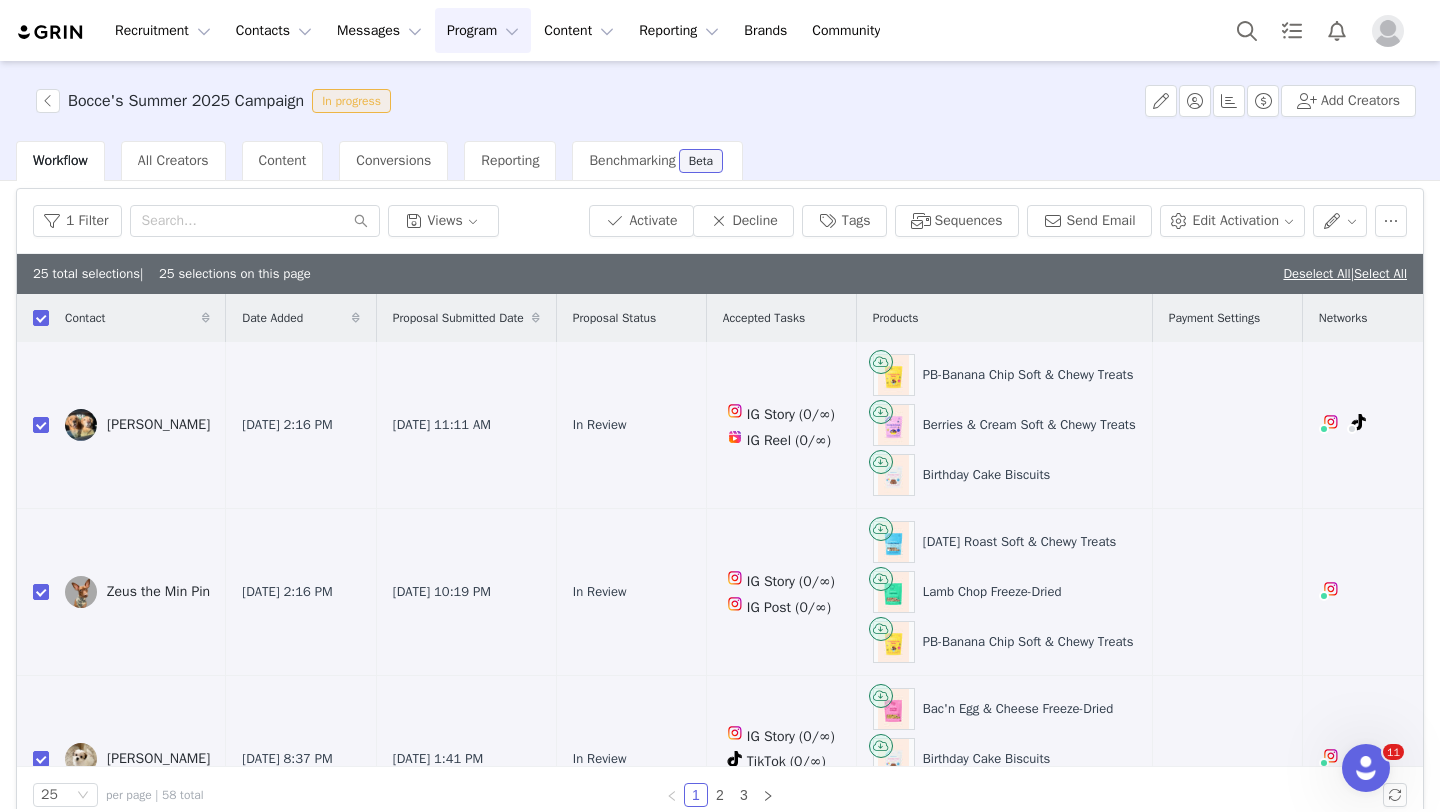 click on "Deselect All     |     Select All" at bounding box center [1345, 274] 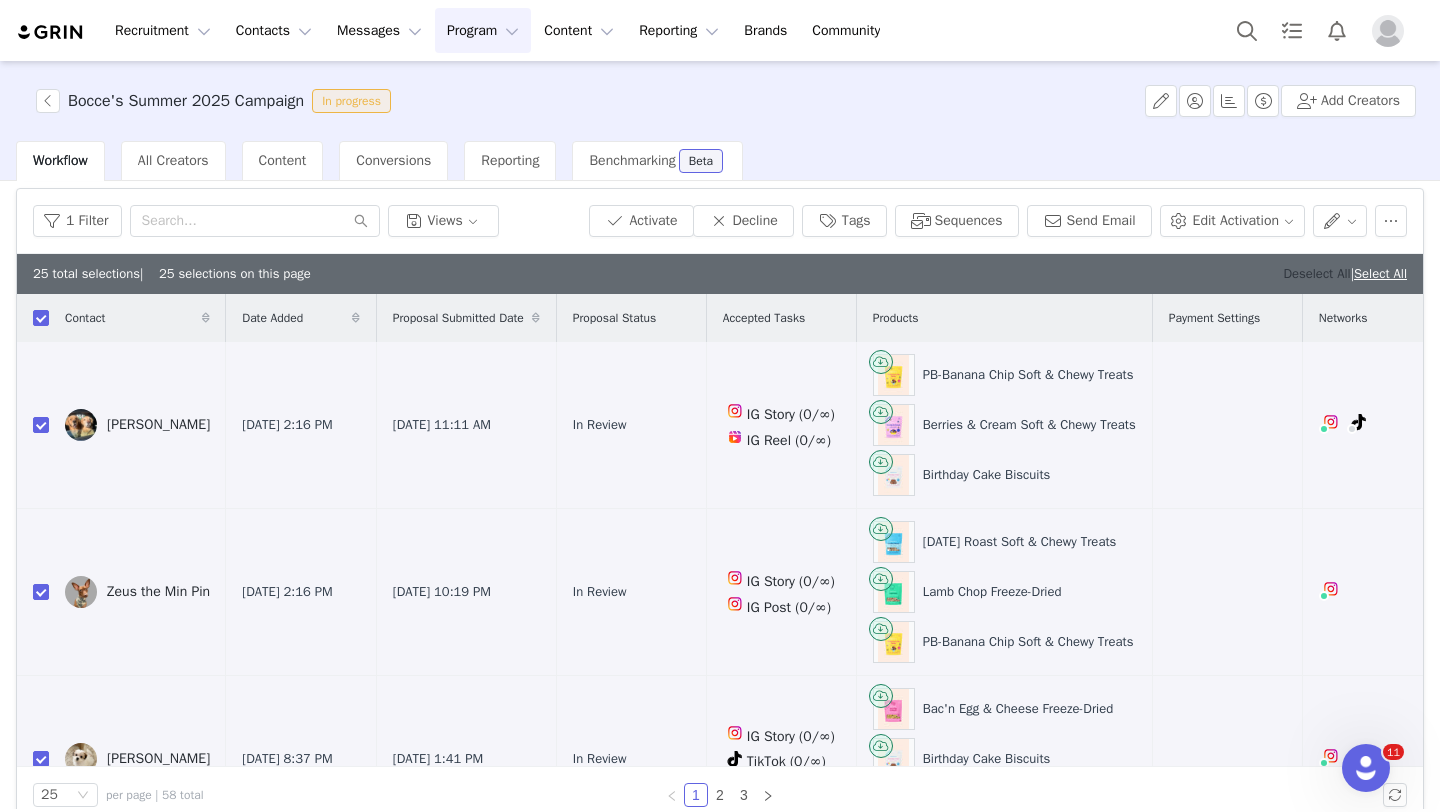 click on "Deselect All" at bounding box center [1316, 273] 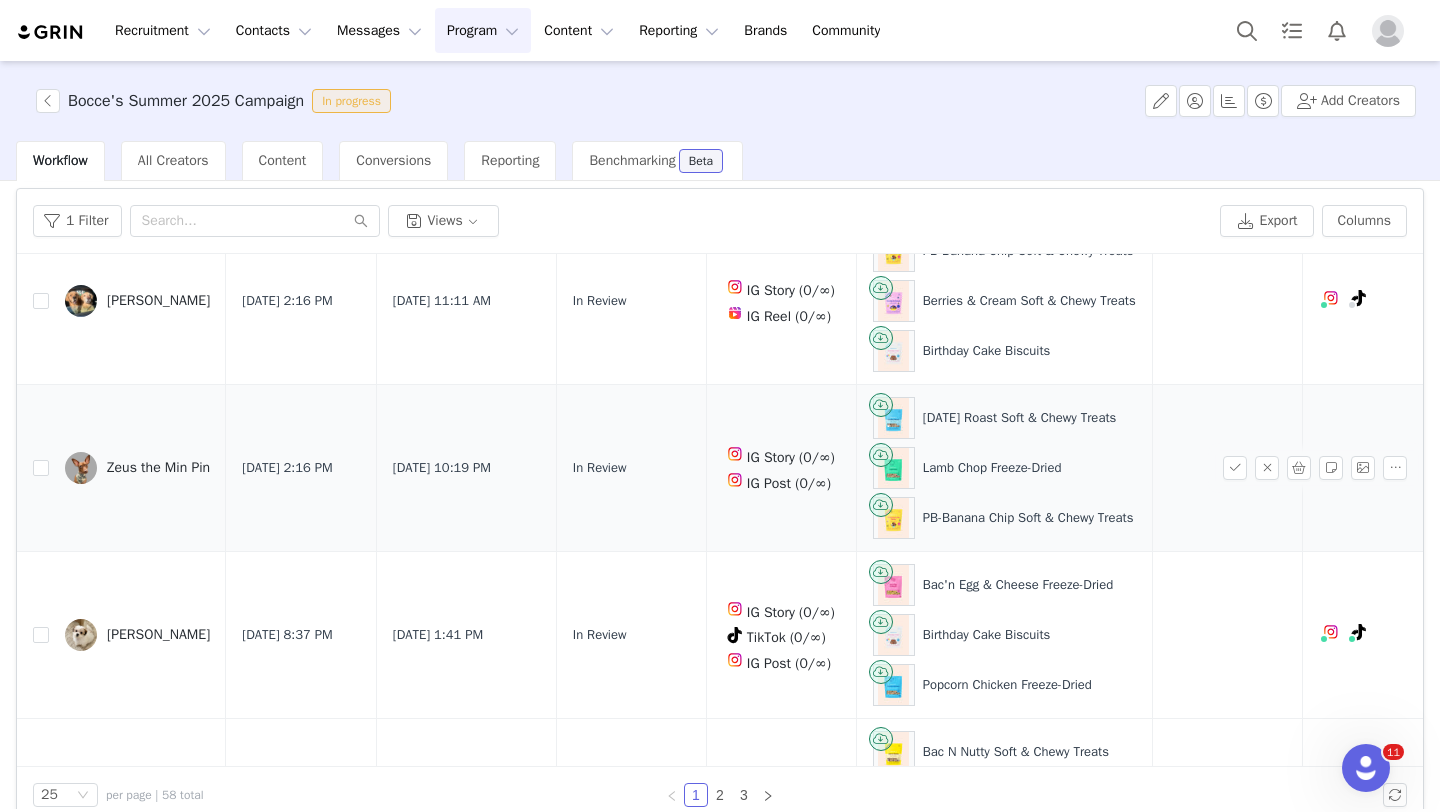 scroll, scrollTop: 0, scrollLeft: 0, axis: both 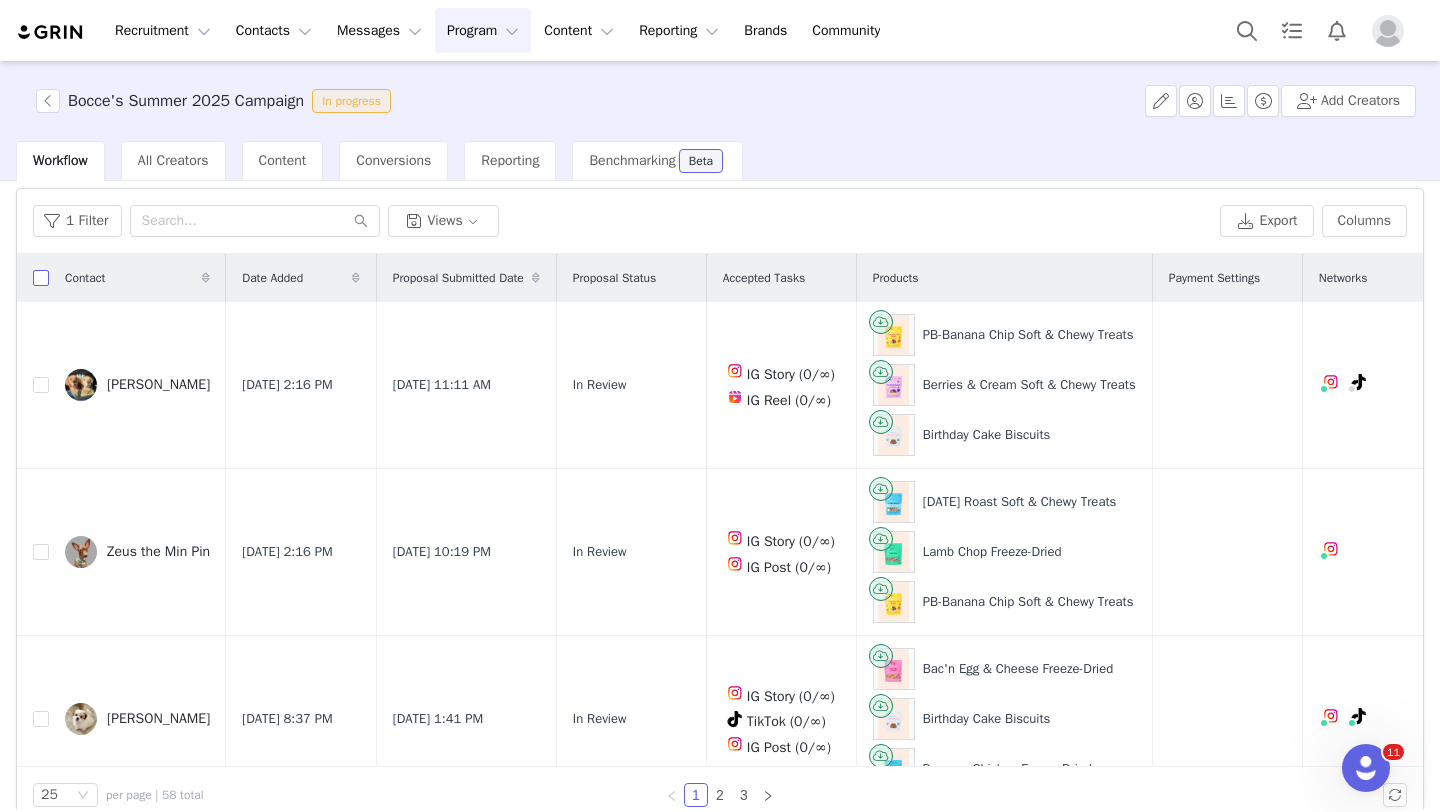 click at bounding box center (41, 278) 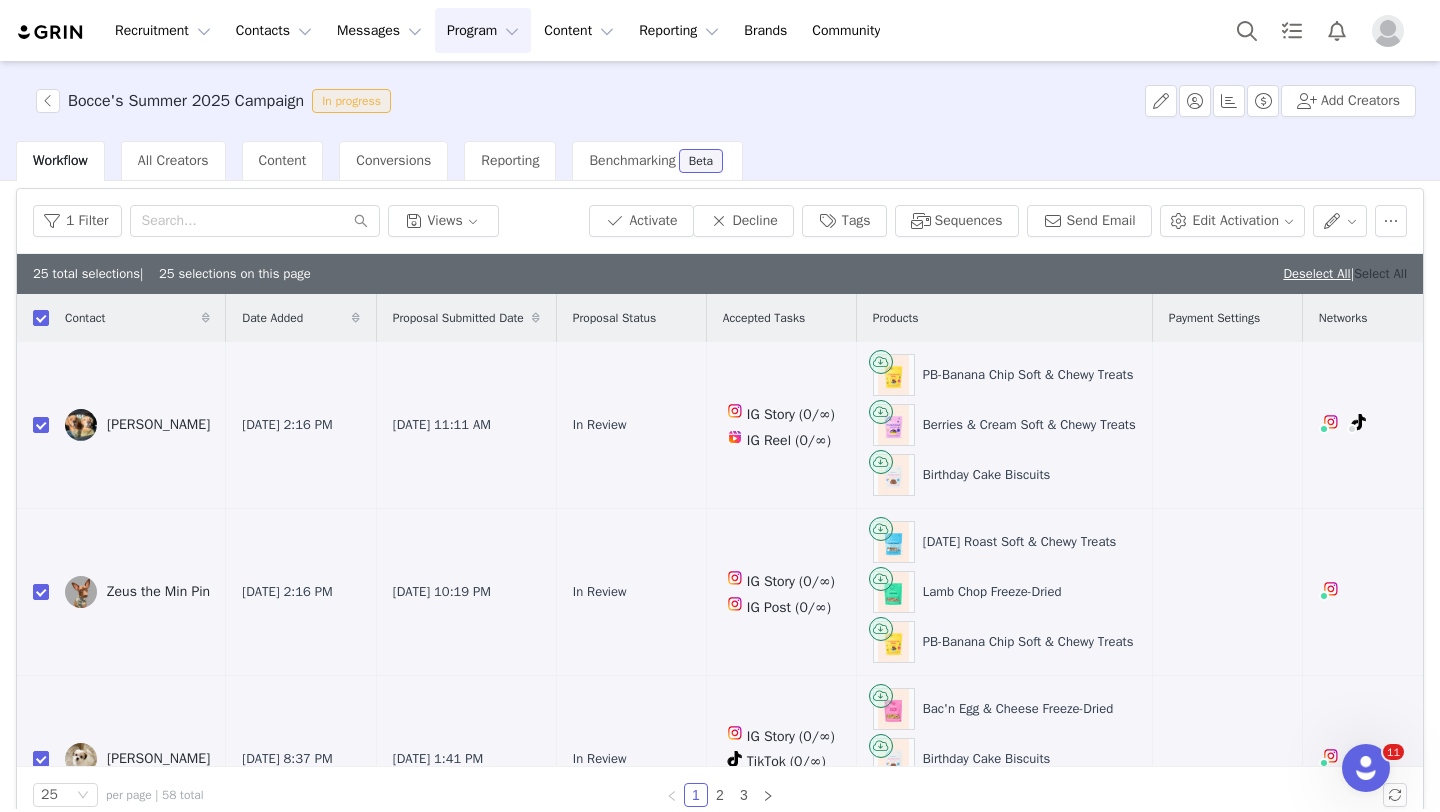 click on "Select All" at bounding box center [1380, 273] 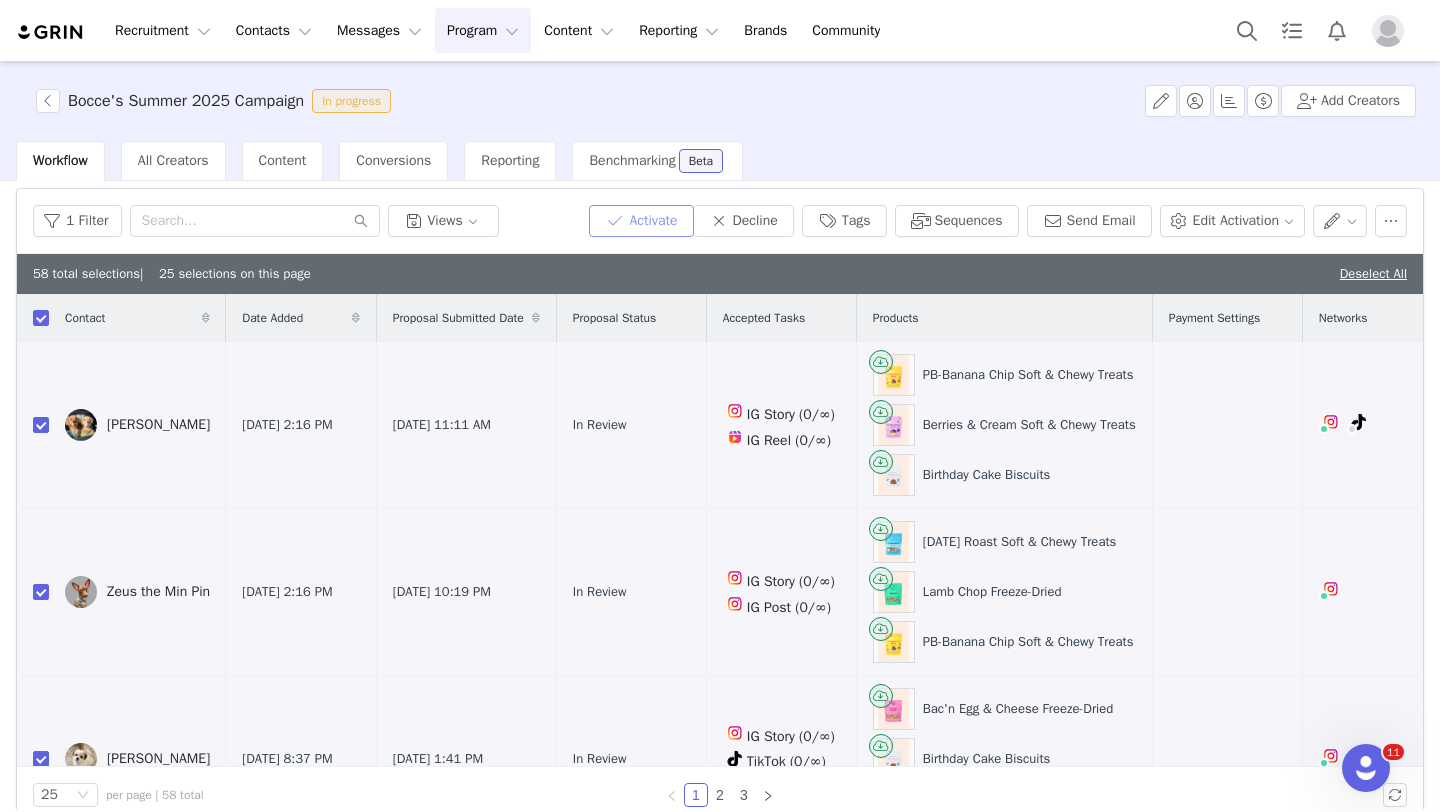 click on "Activate" at bounding box center [641, 221] 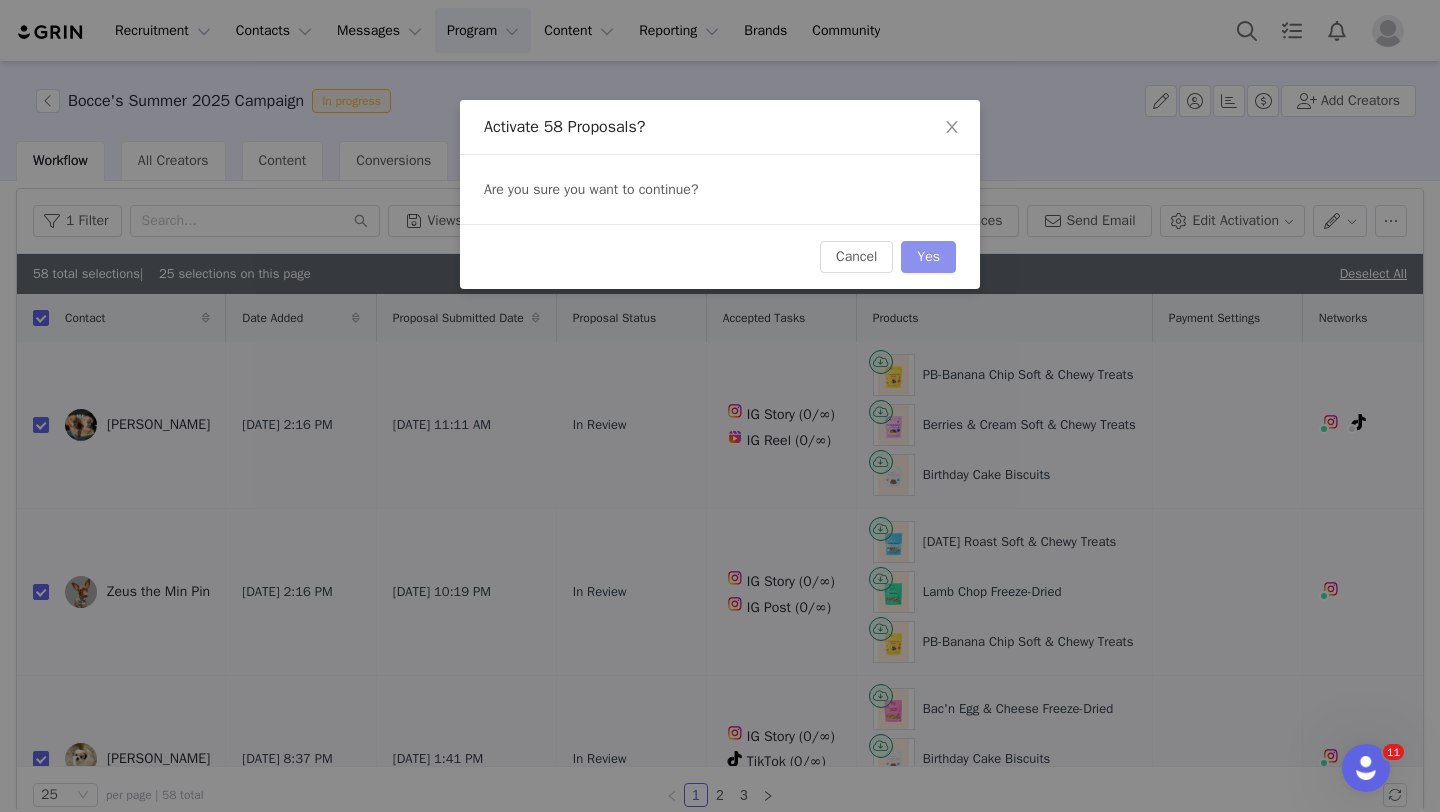 click on "Yes" at bounding box center (928, 257) 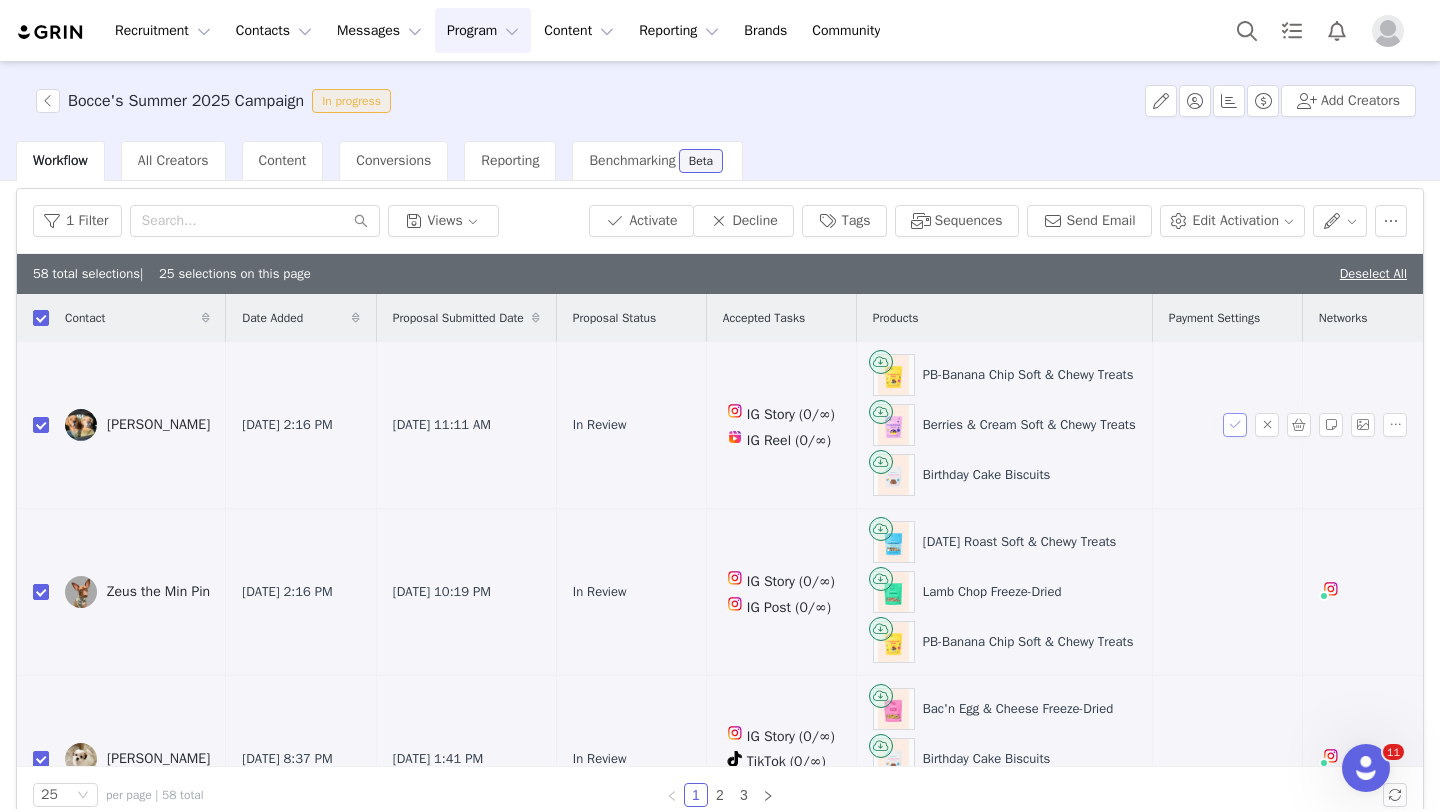 click at bounding box center [1235, 425] 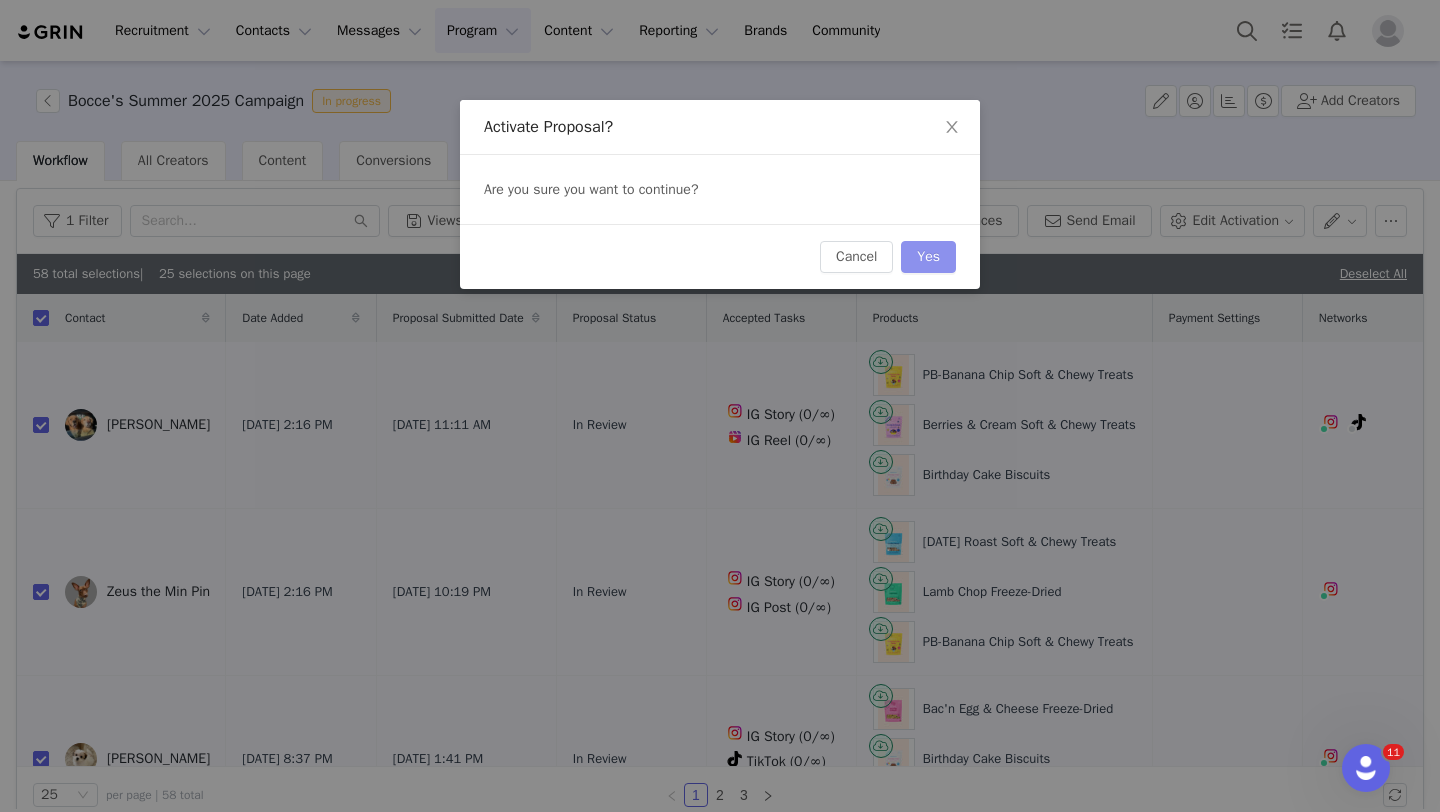 click on "Yes" at bounding box center [928, 257] 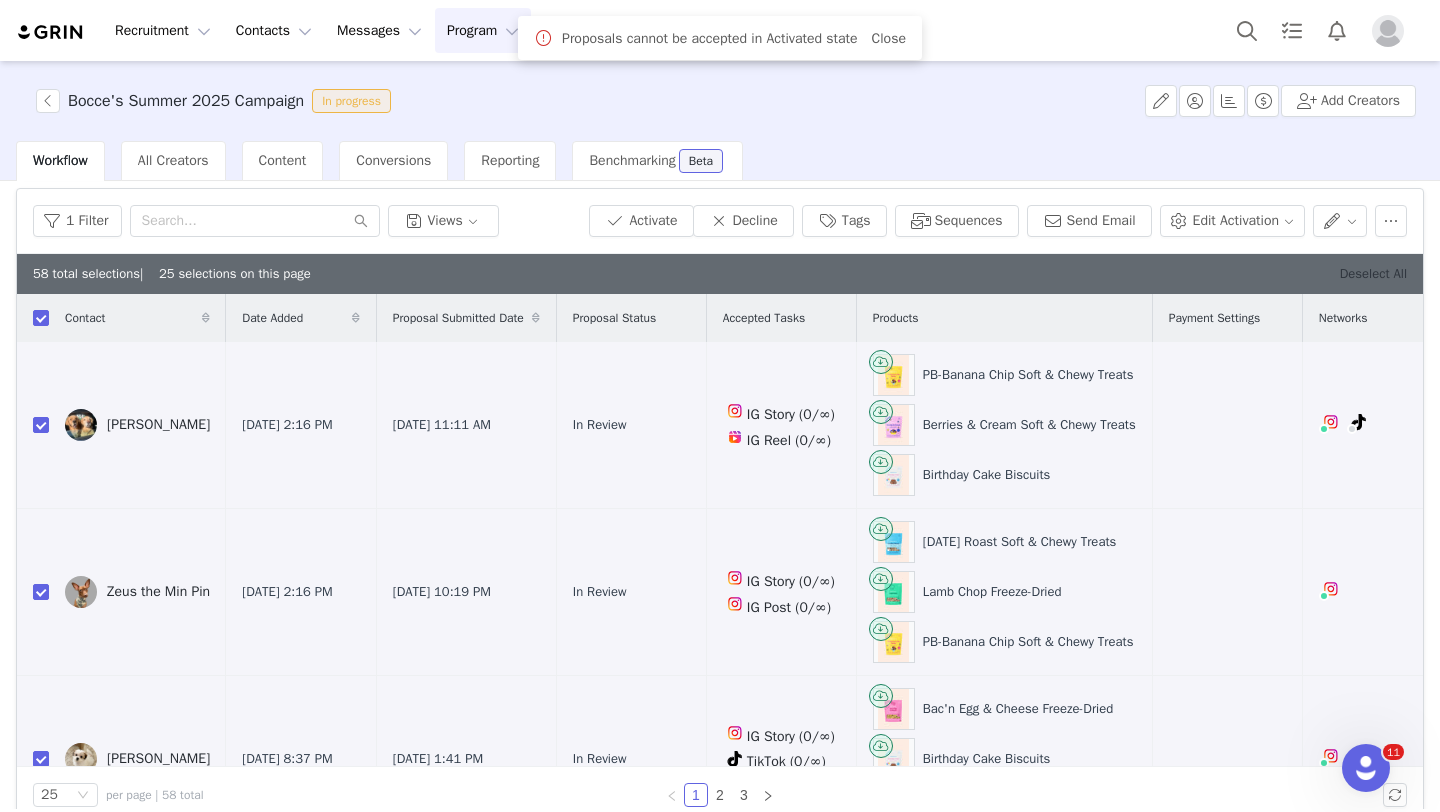 click on "Deselect All" at bounding box center [1373, 273] 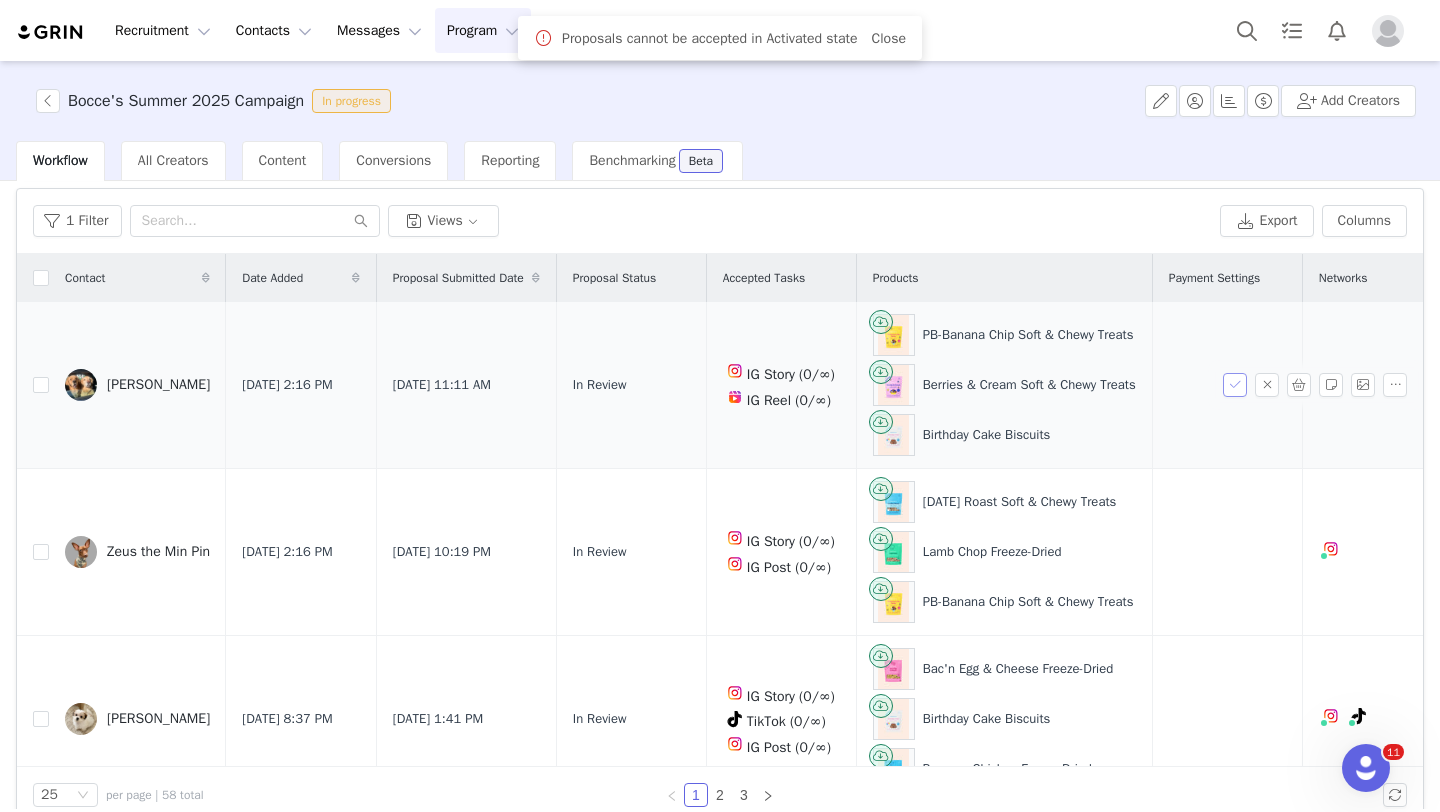 click at bounding box center [1235, 385] 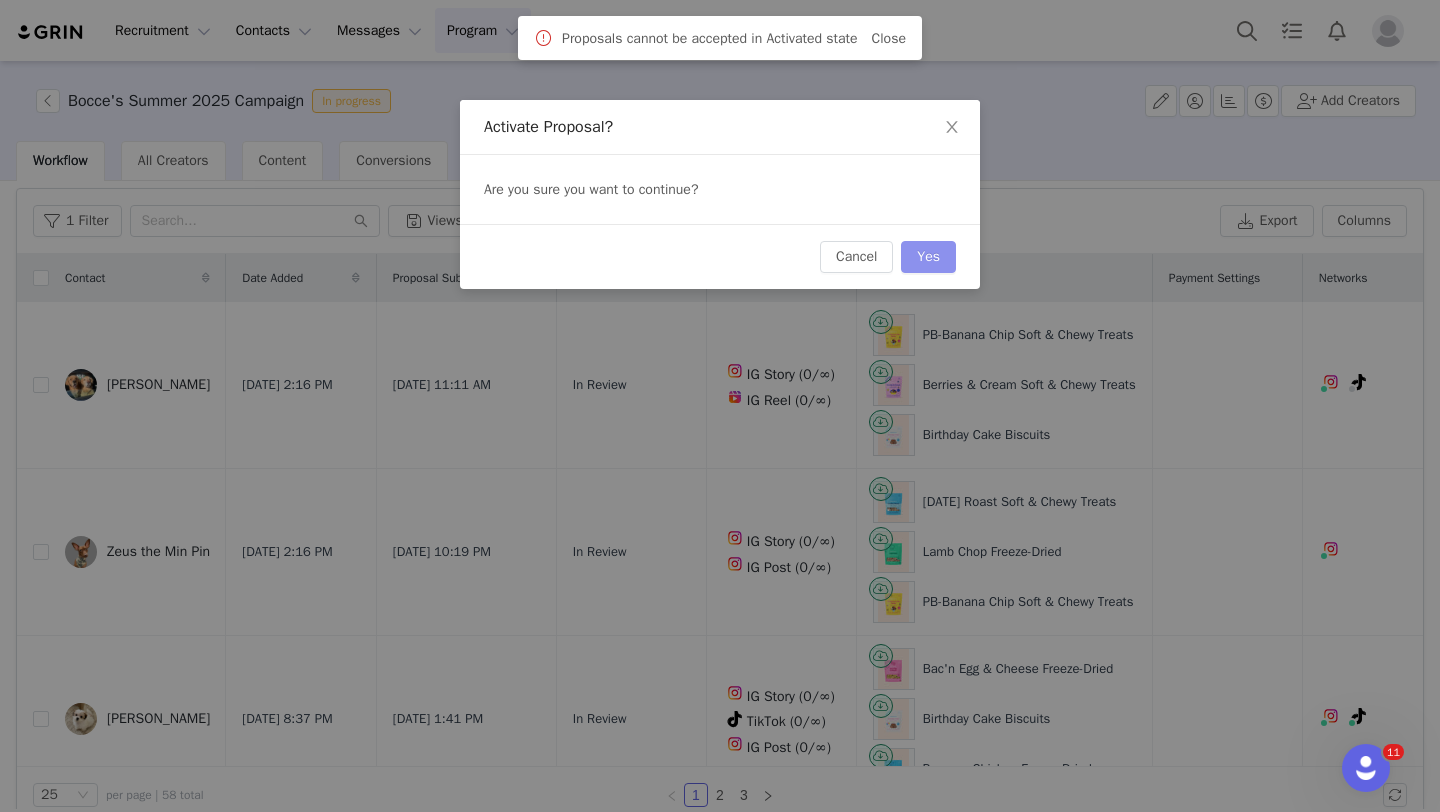 click on "Yes" at bounding box center (928, 257) 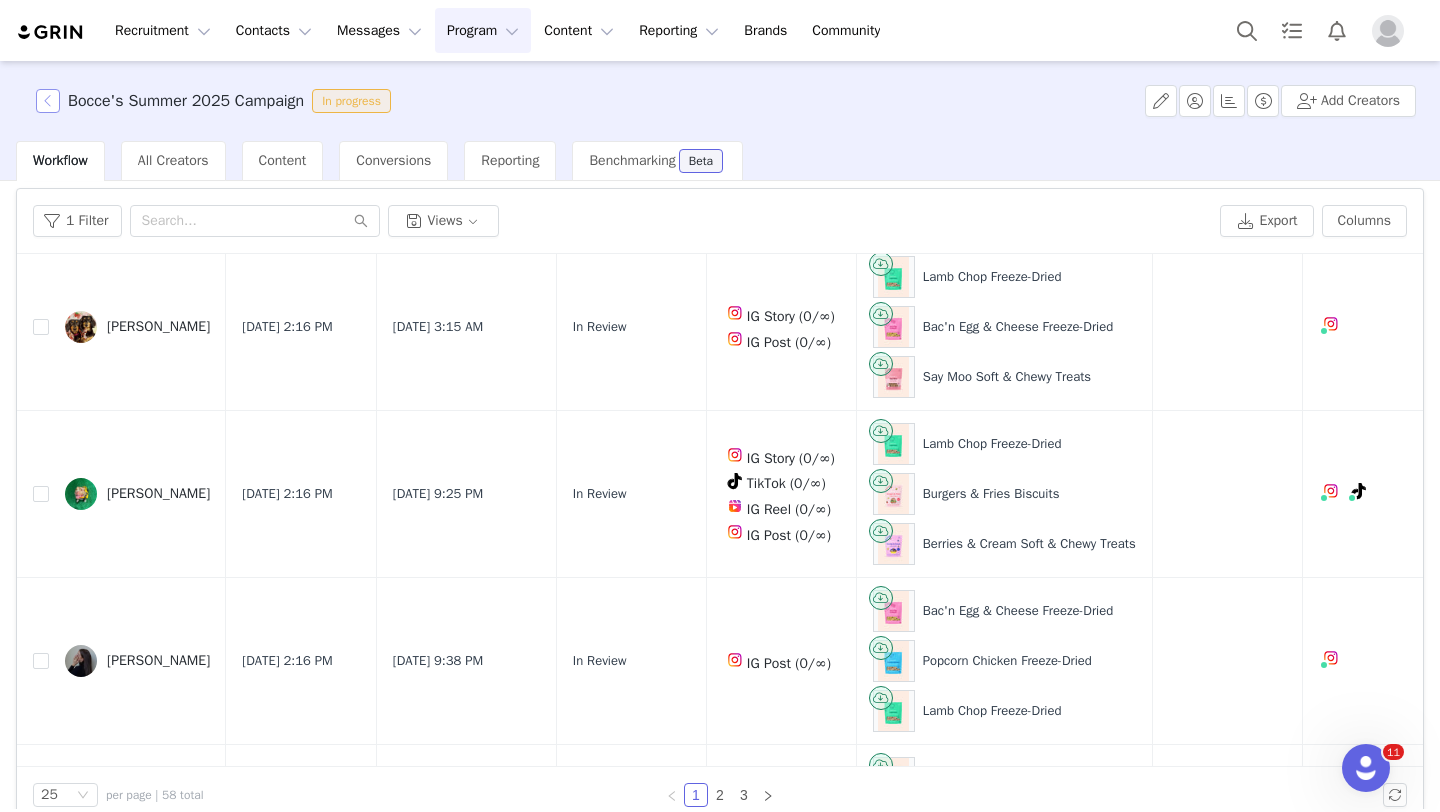 scroll, scrollTop: 0, scrollLeft: 0, axis: both 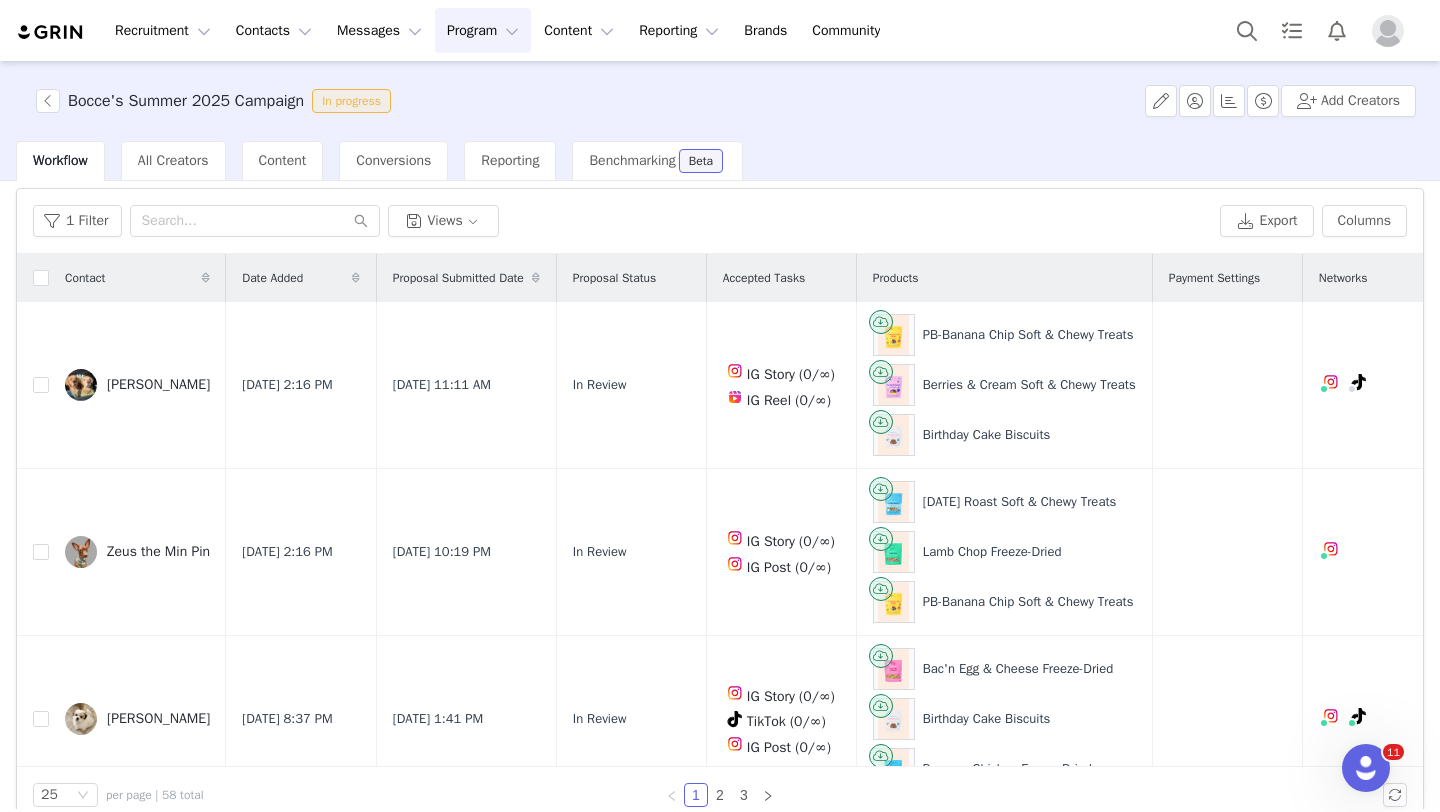 click on "Bocce's Summer 2025 Campaign In progress" at bounding box center (217, 101) 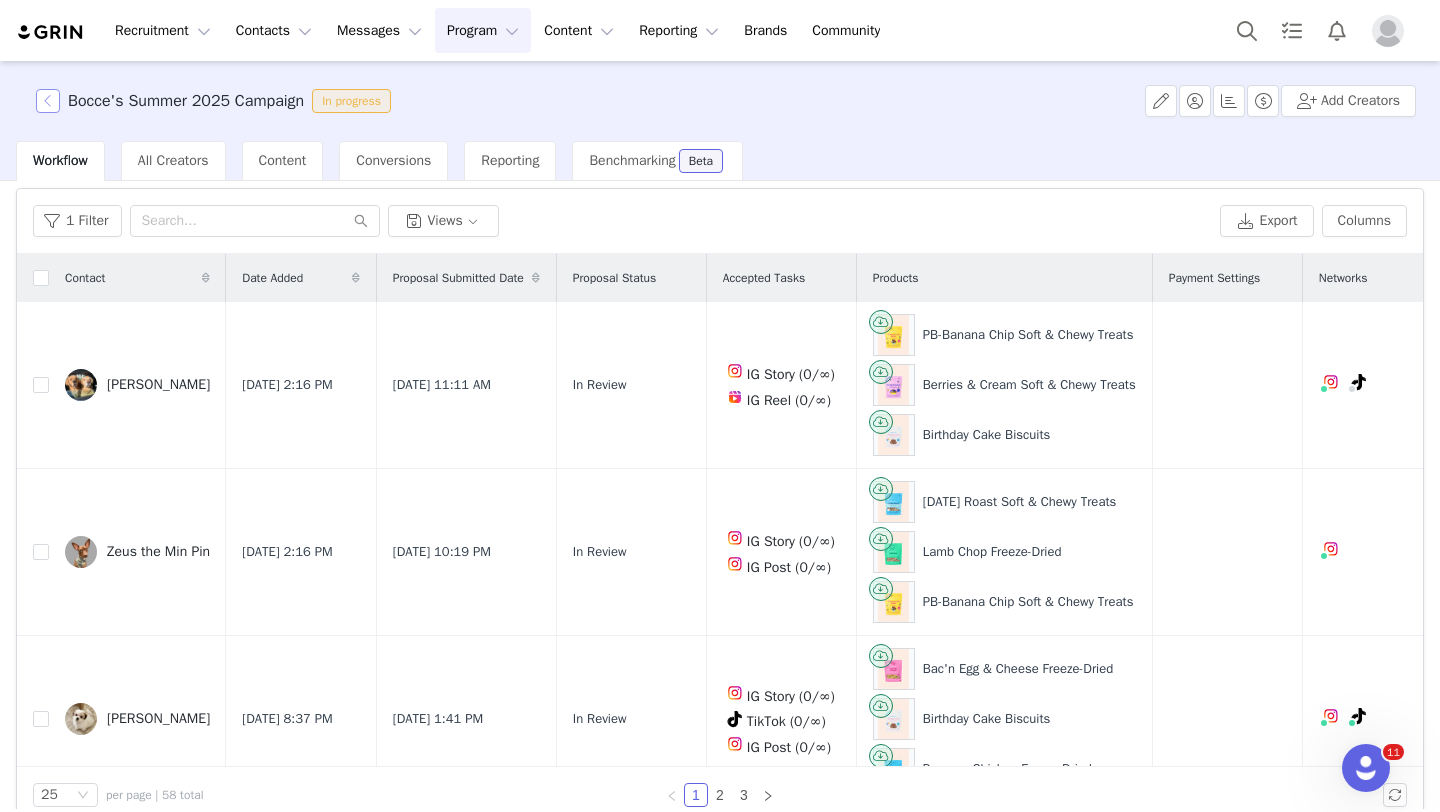 click at bounding box center (48, 101) 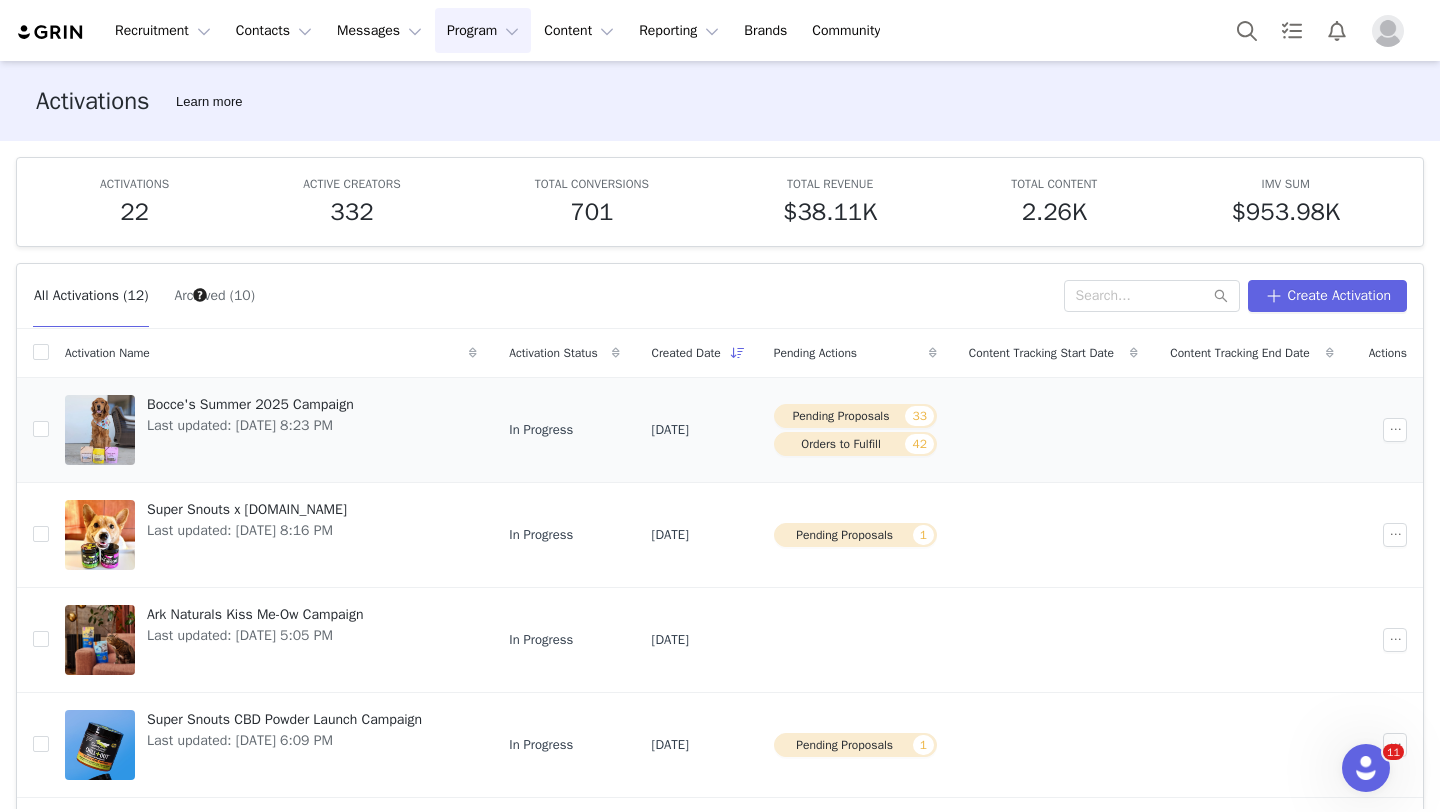 click on "Last updated: [DATE] 8:23 PM" at bounding box center [250, 425] 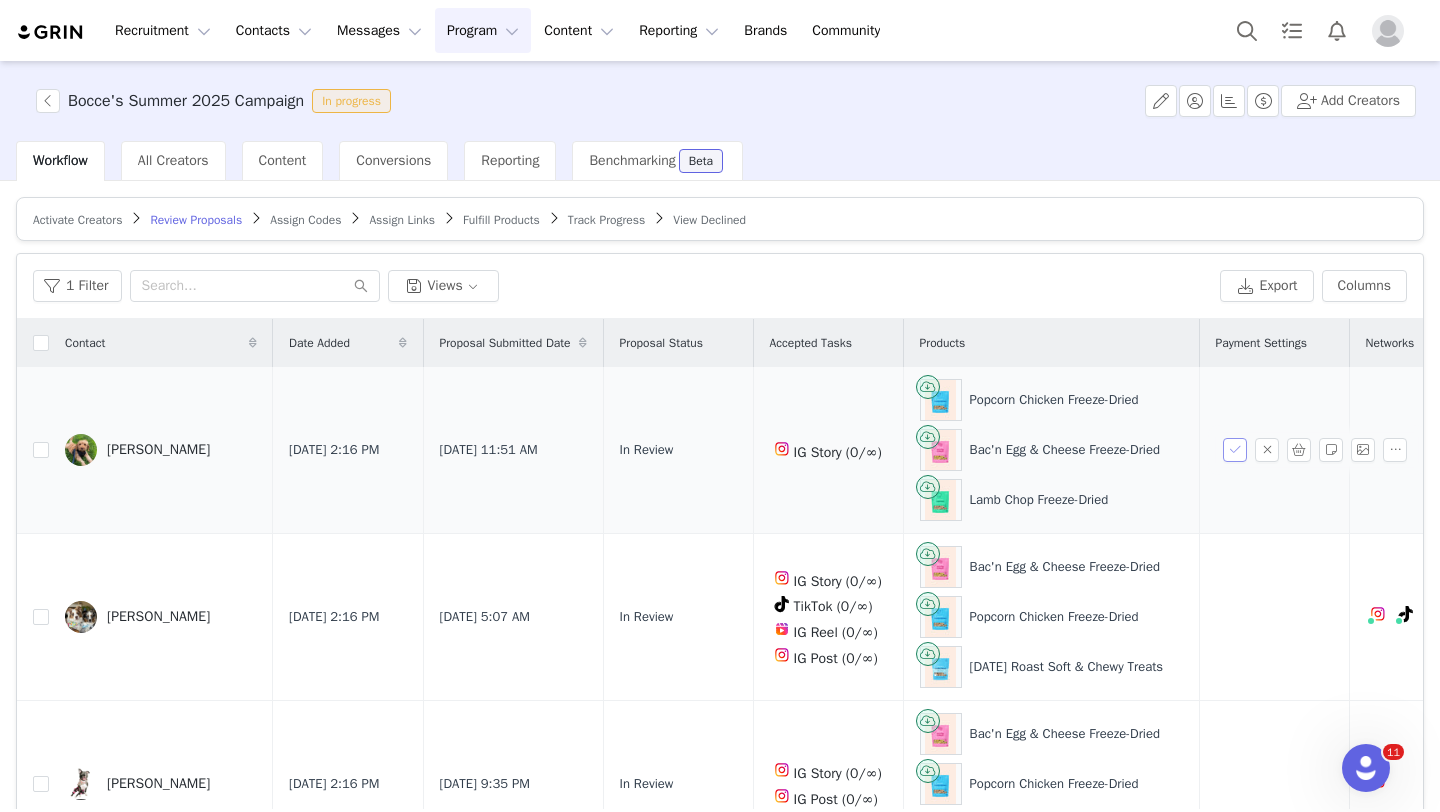 click at bounding box center [1235, 450] 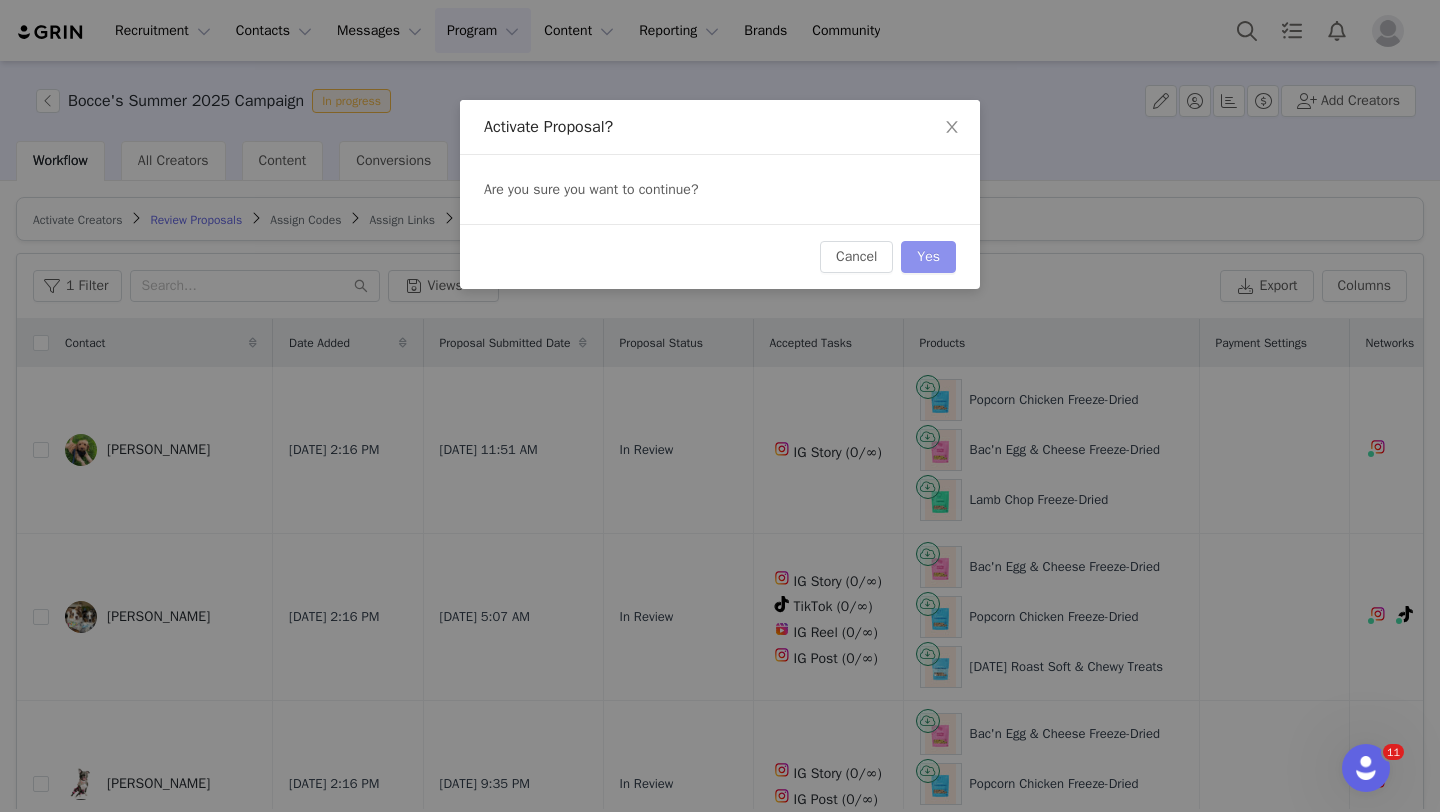 click on "Yes" at bounding box center (928, 257) 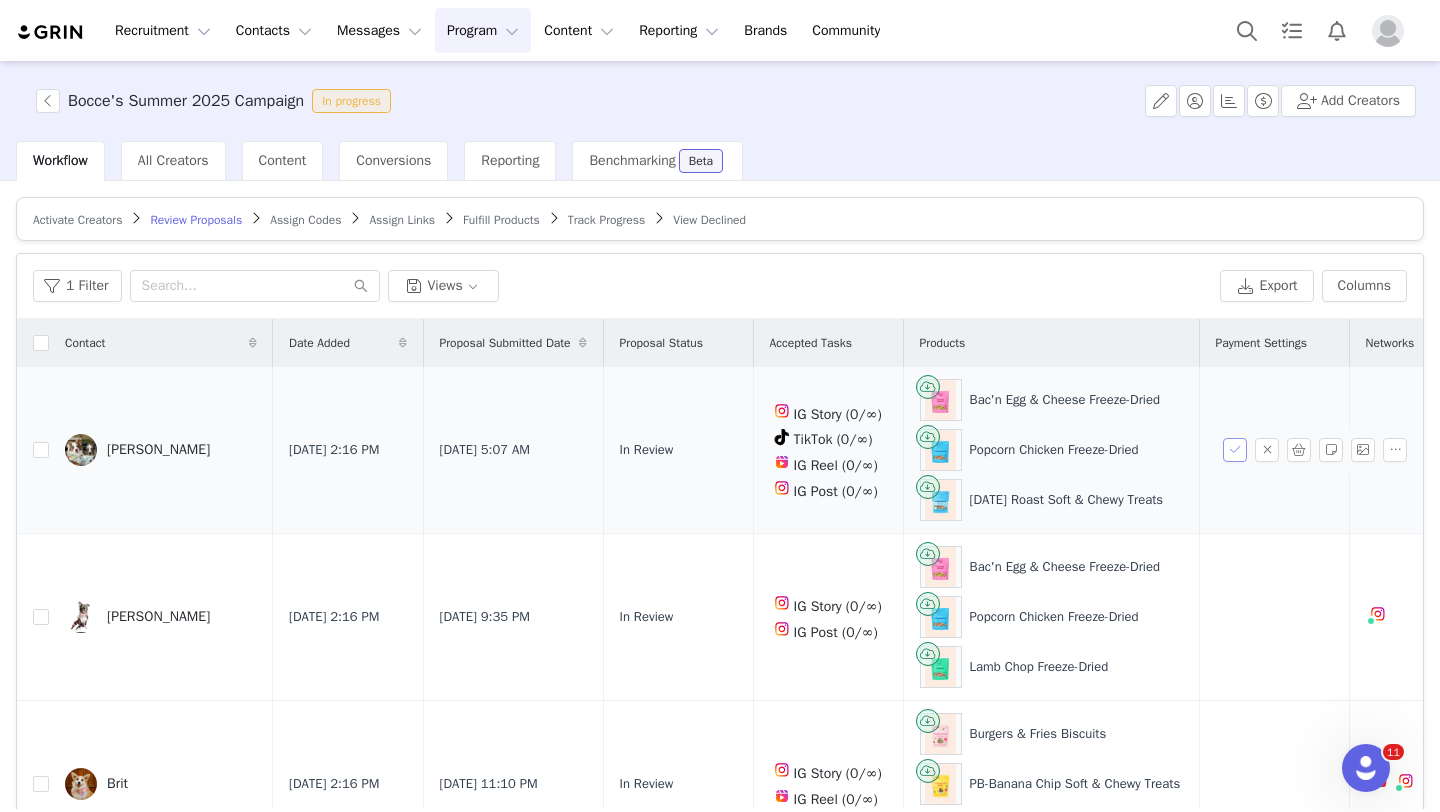 click at bounding box center [1235, 450] 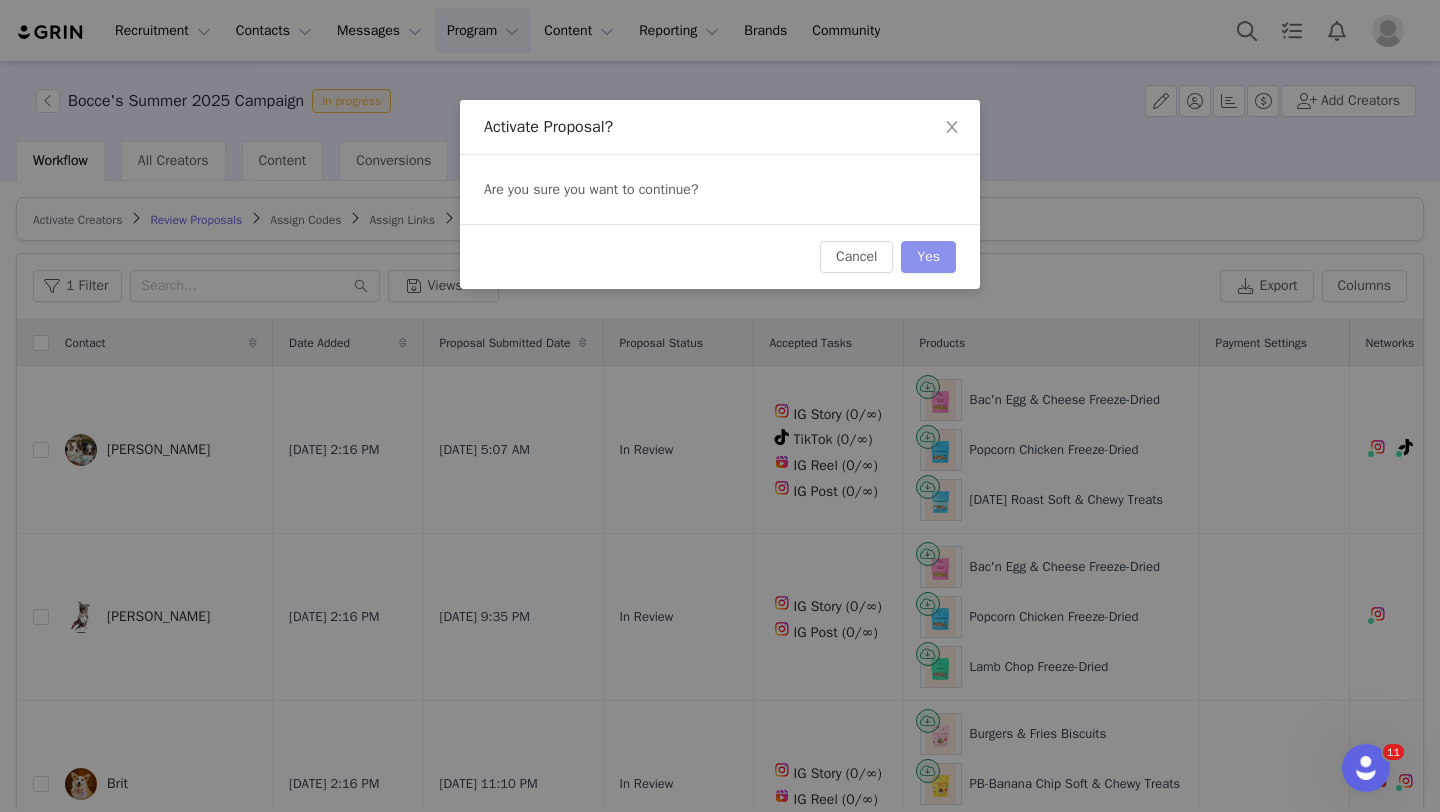 click on "Yes" at bounding box center [928, 257] 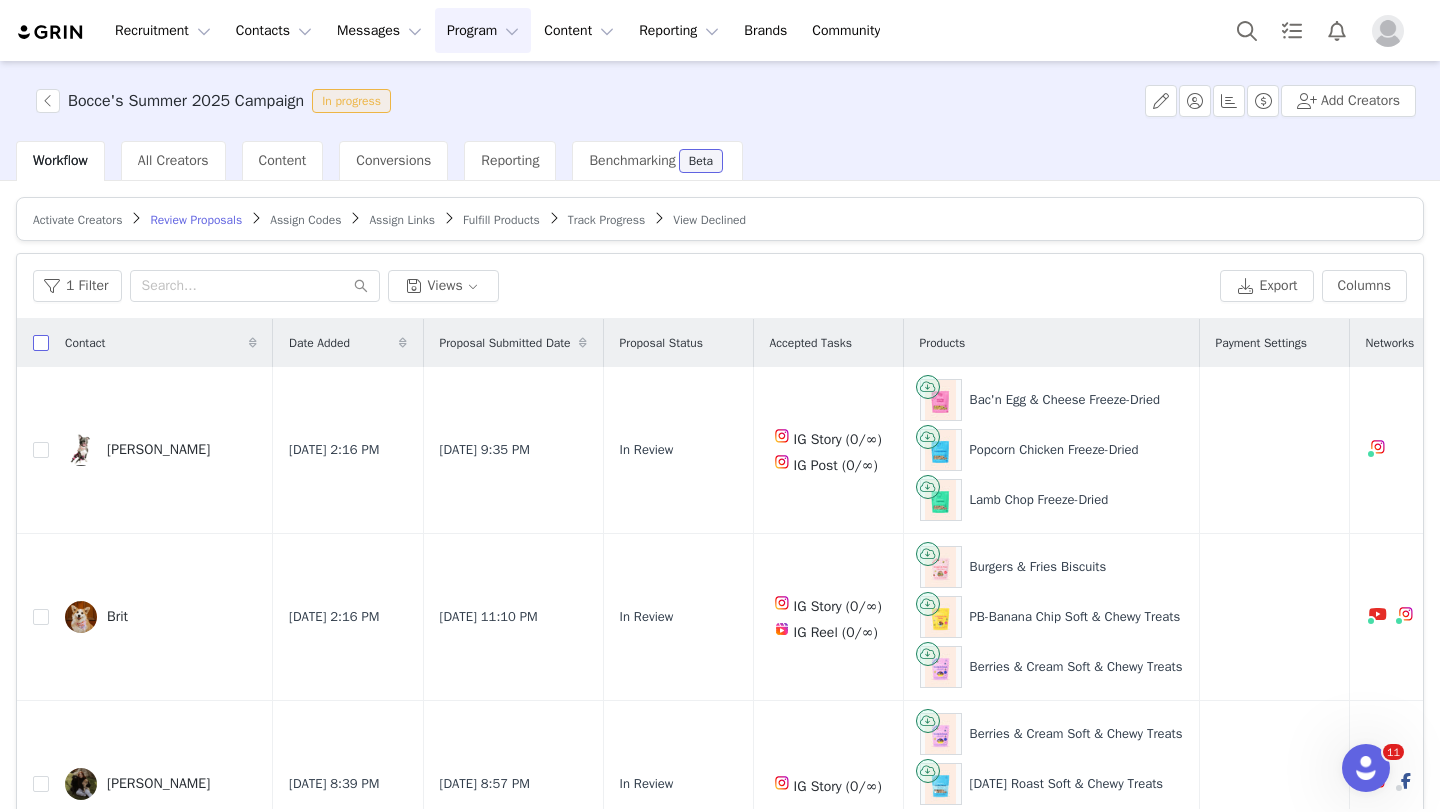 click at bounding box center (41, 343) 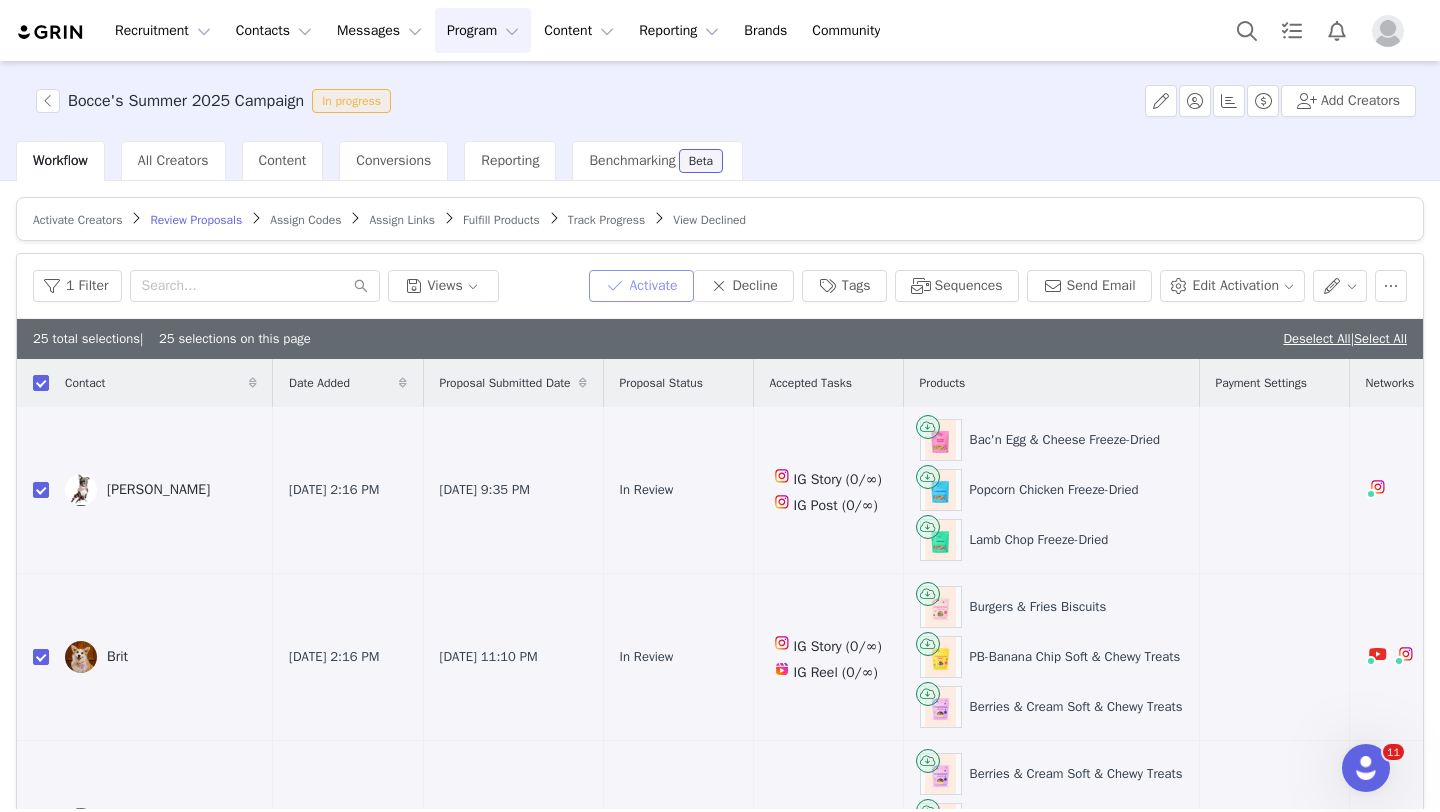 click on "Activate" at bounding box center (641, 286) 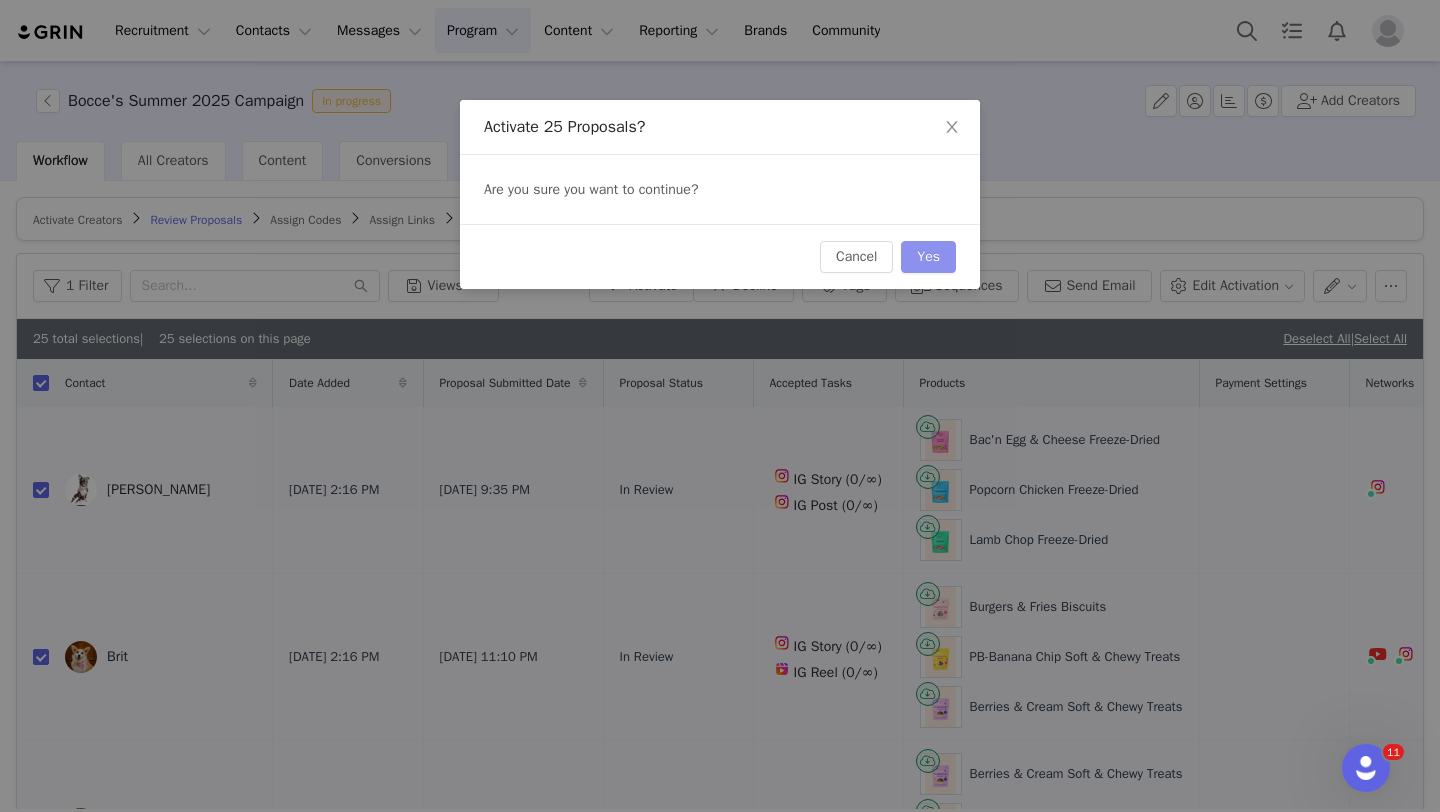 click on "Yes" at bounding box center [928, 257] 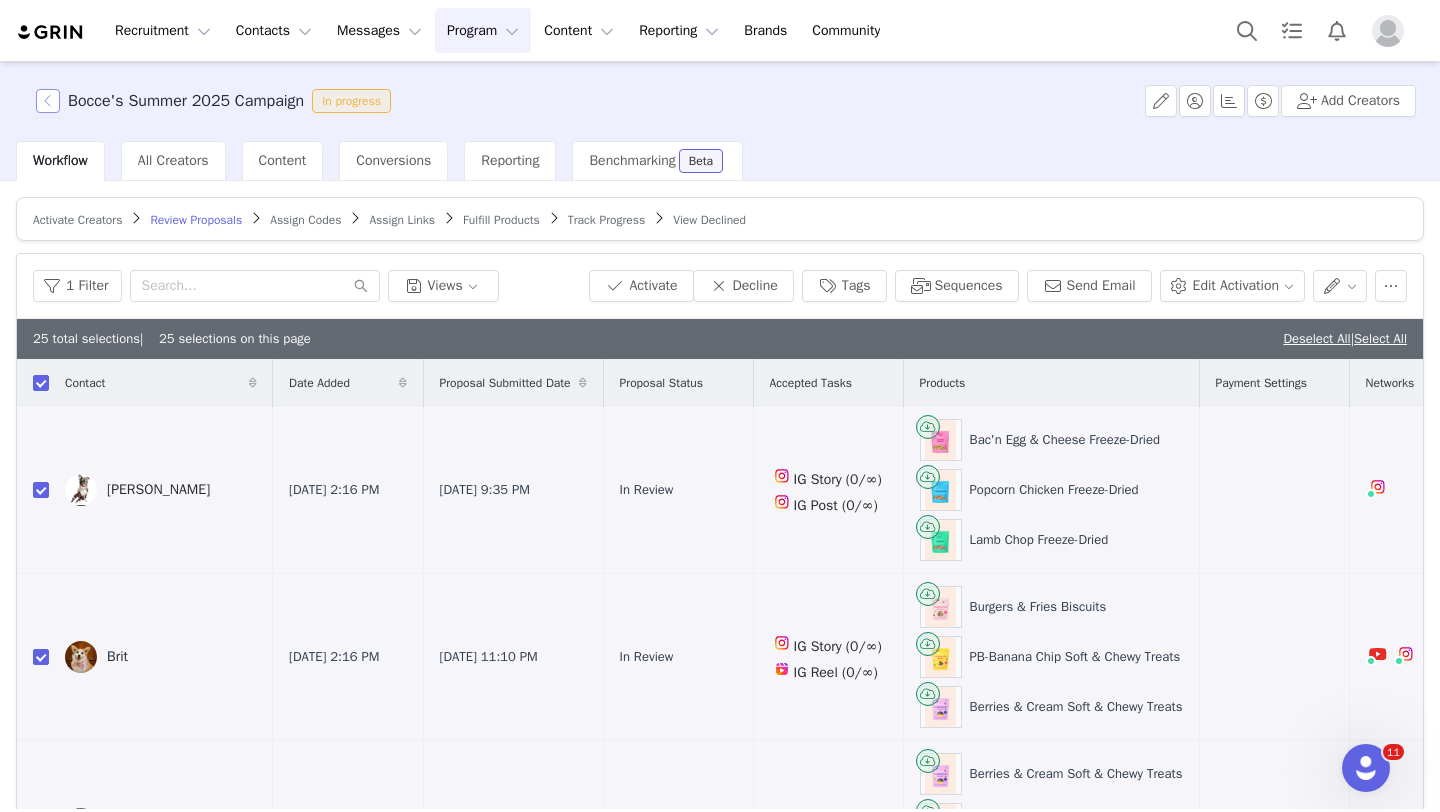 click at bounding box center [48, 101] 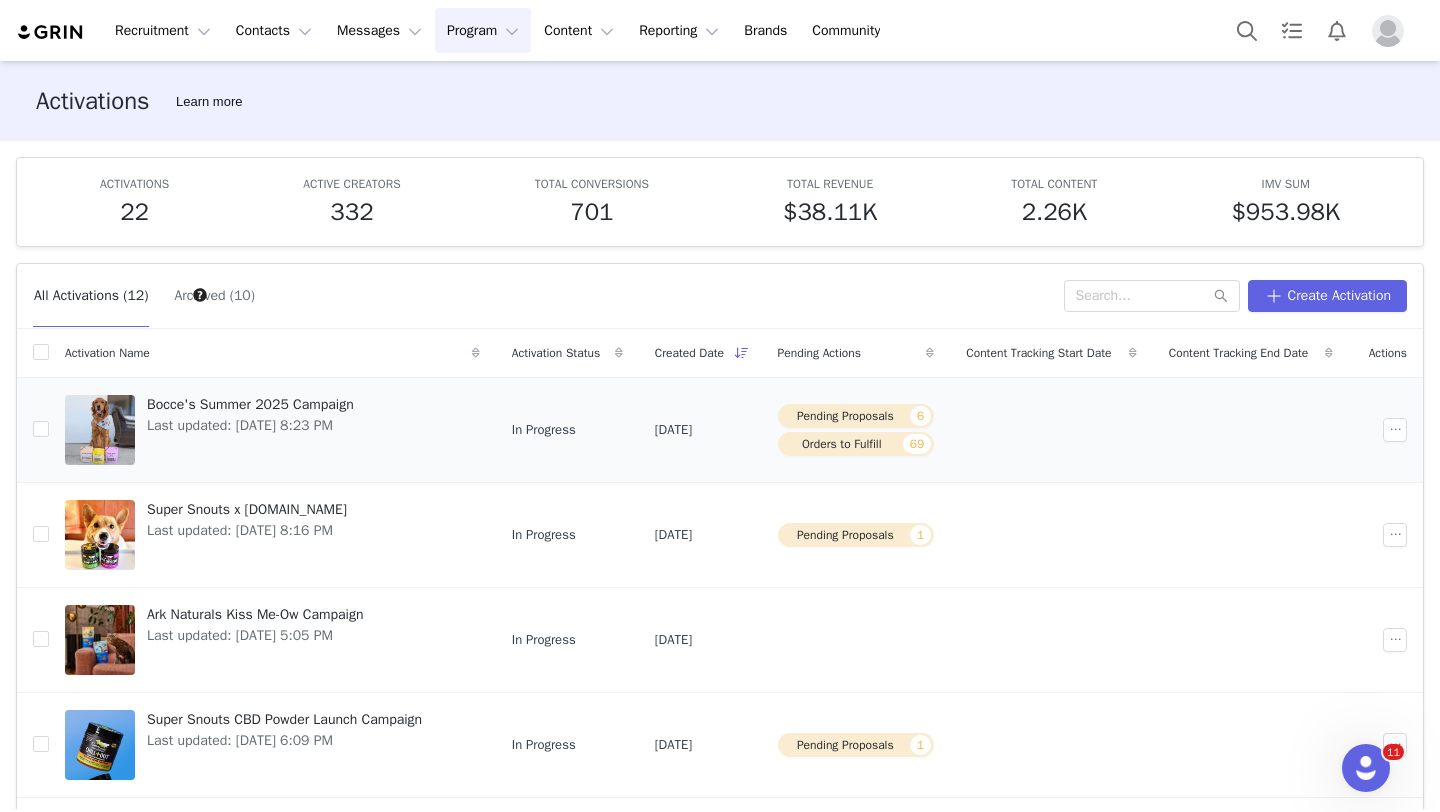 click on "Last updated: [DATE] 8:23 PM" at bounding box center (250, 425) 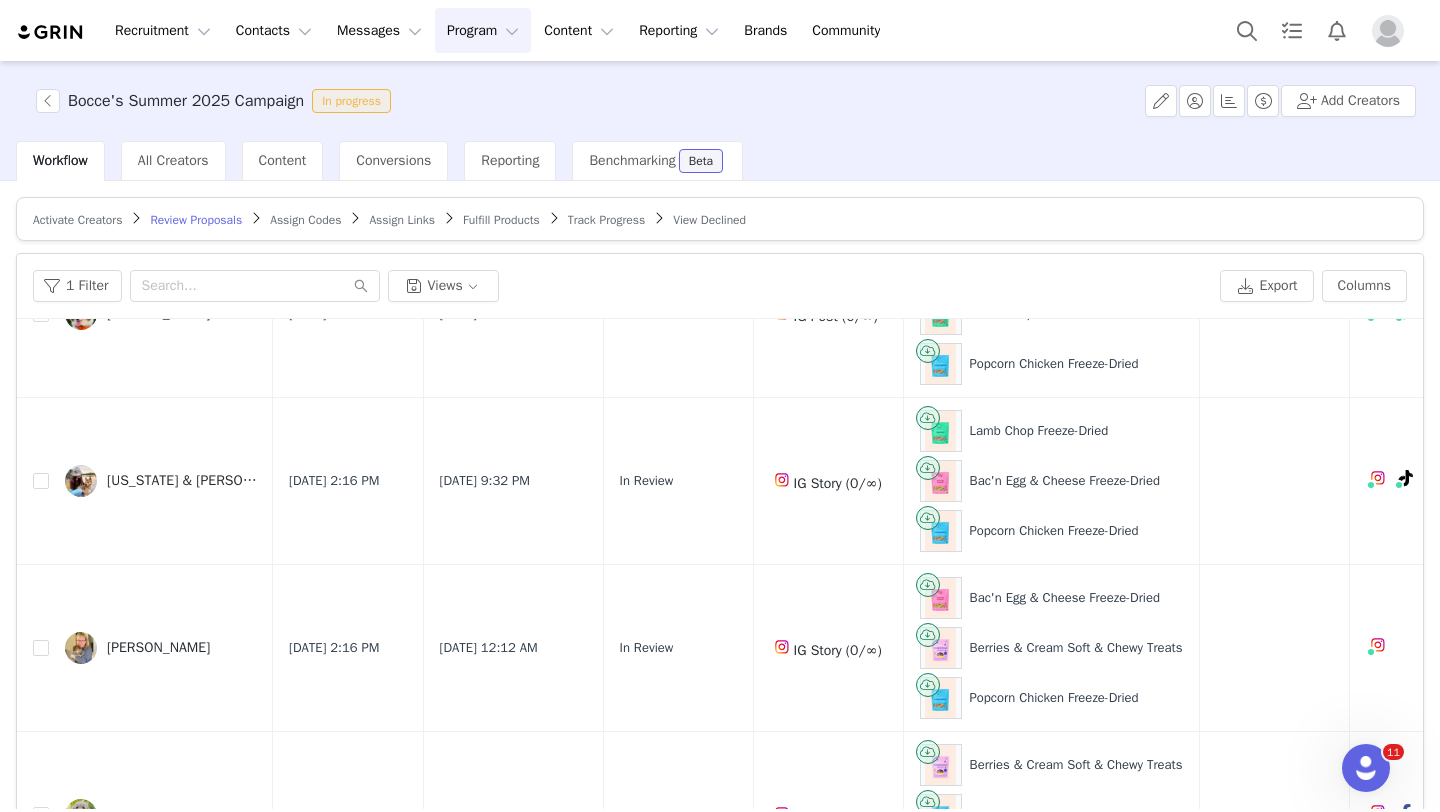 scroll, scrollTop: 0, scrollLeft: 0, axis: both 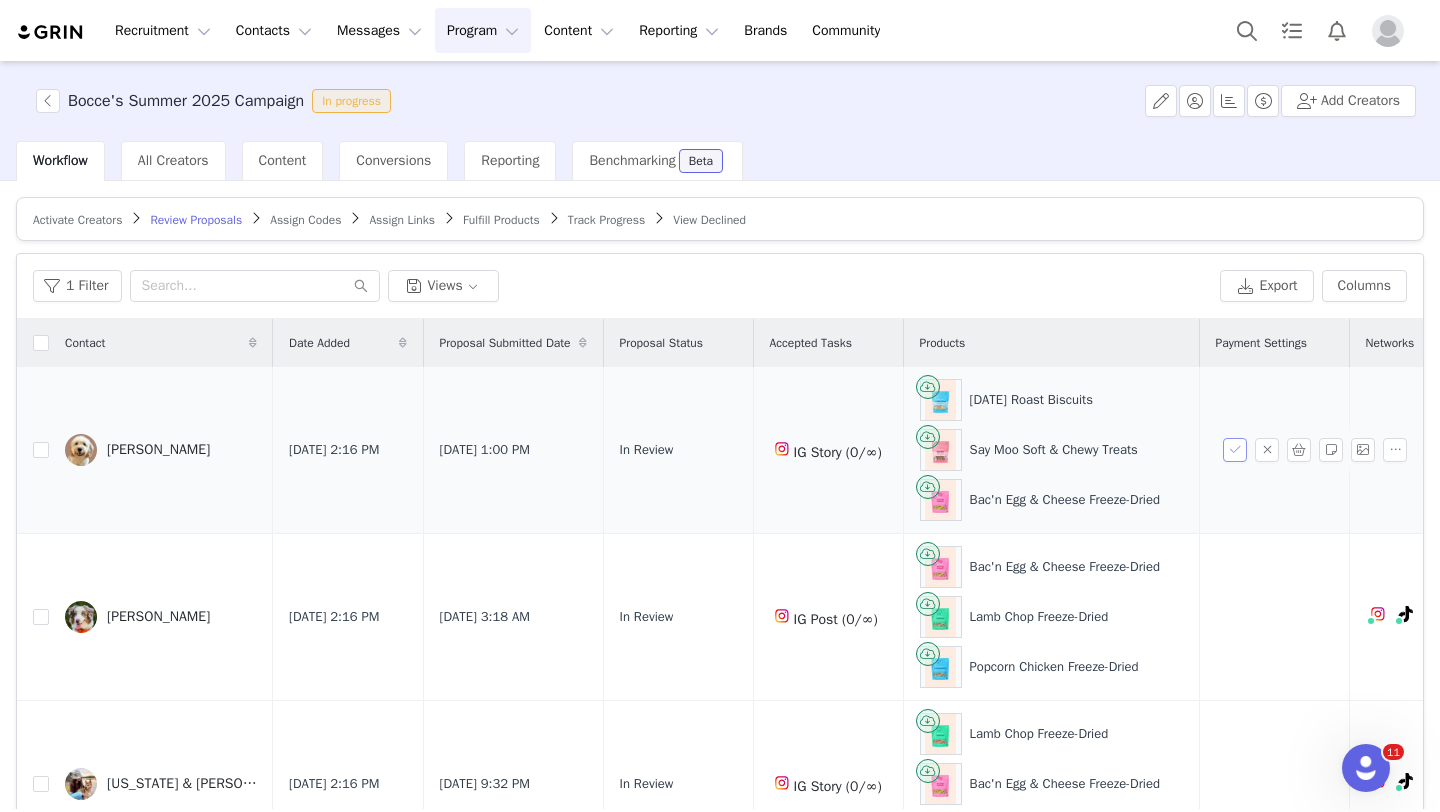 click at bounding box center (1235, 450) 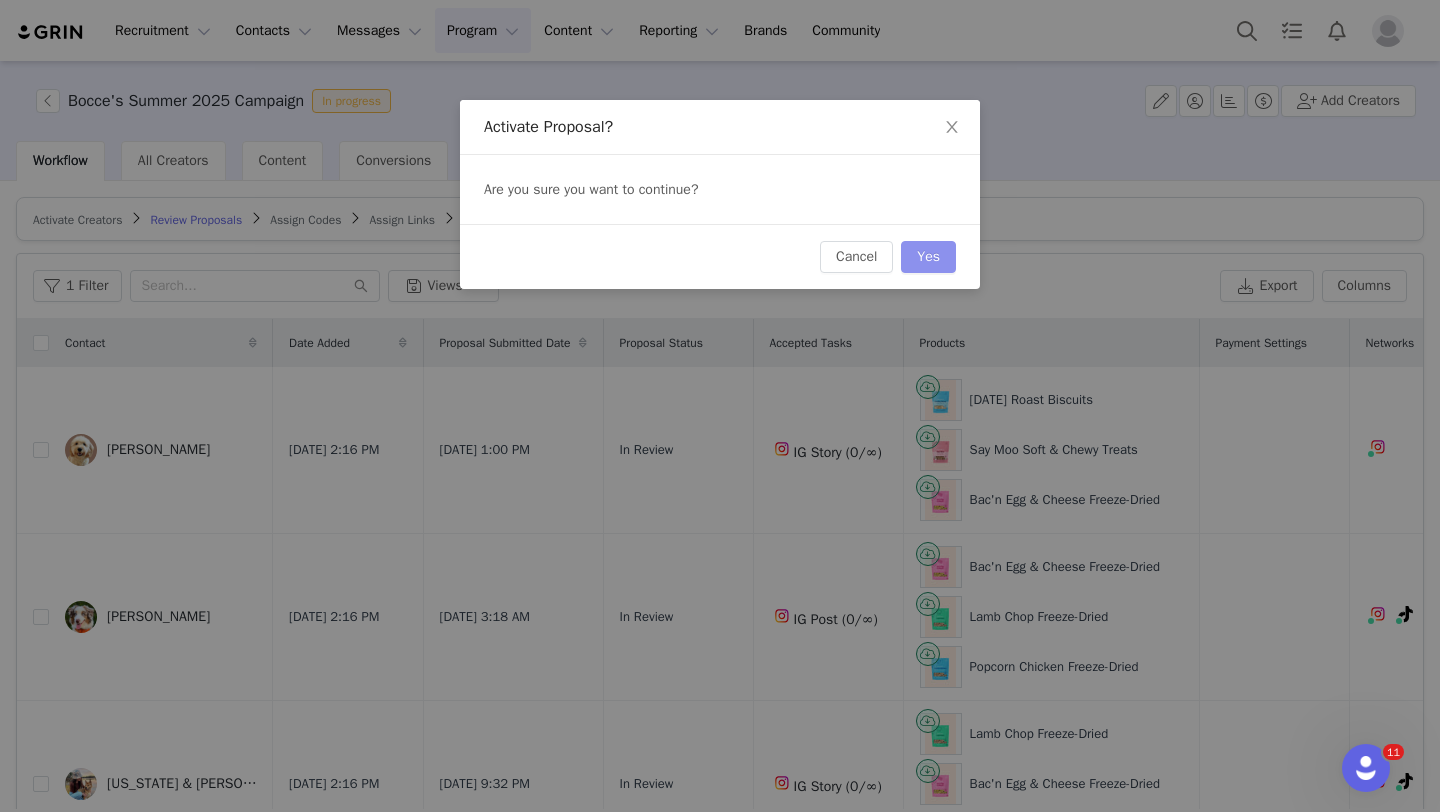 click on "Yes" at bounding box center (928, 257) 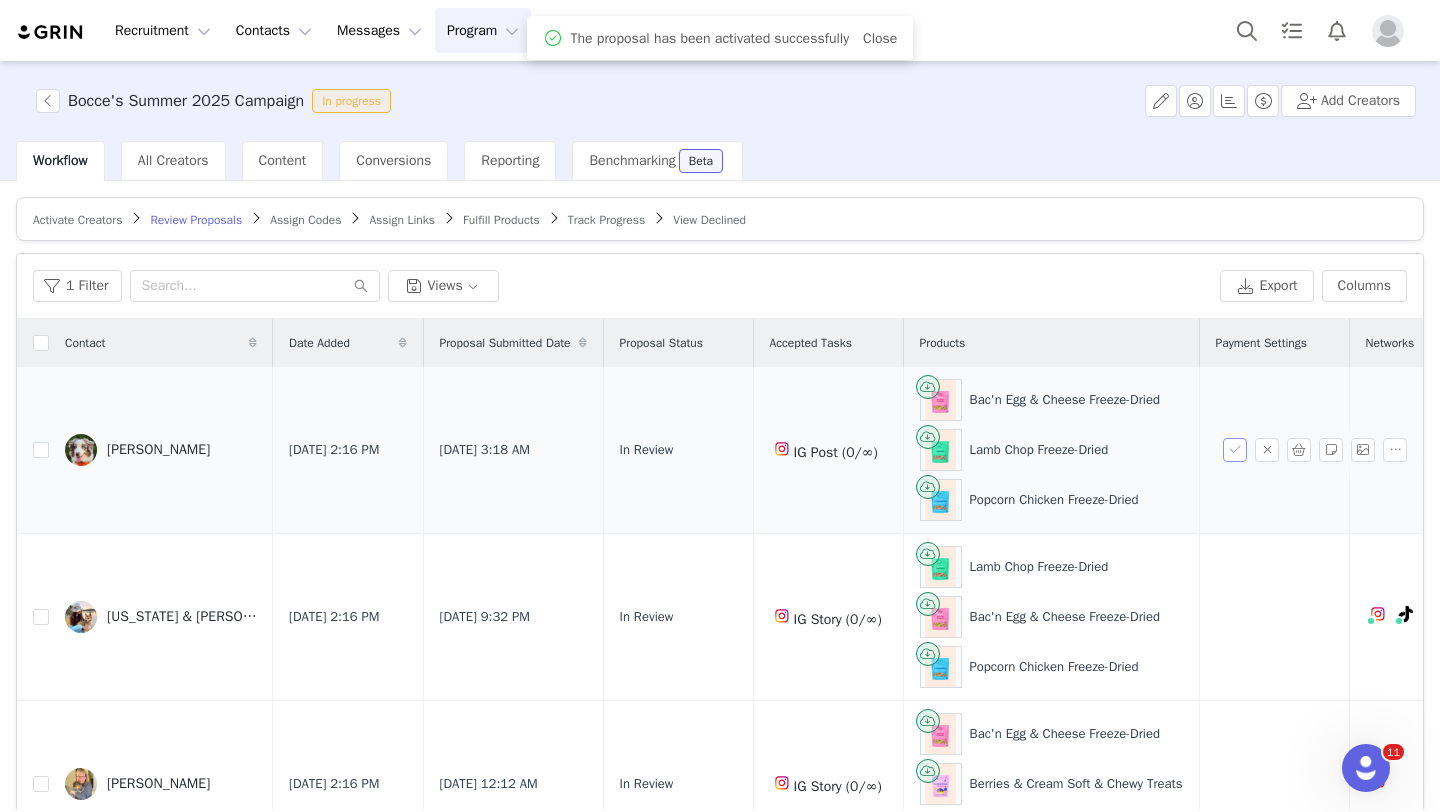 click at bounding box center [1235, 450] 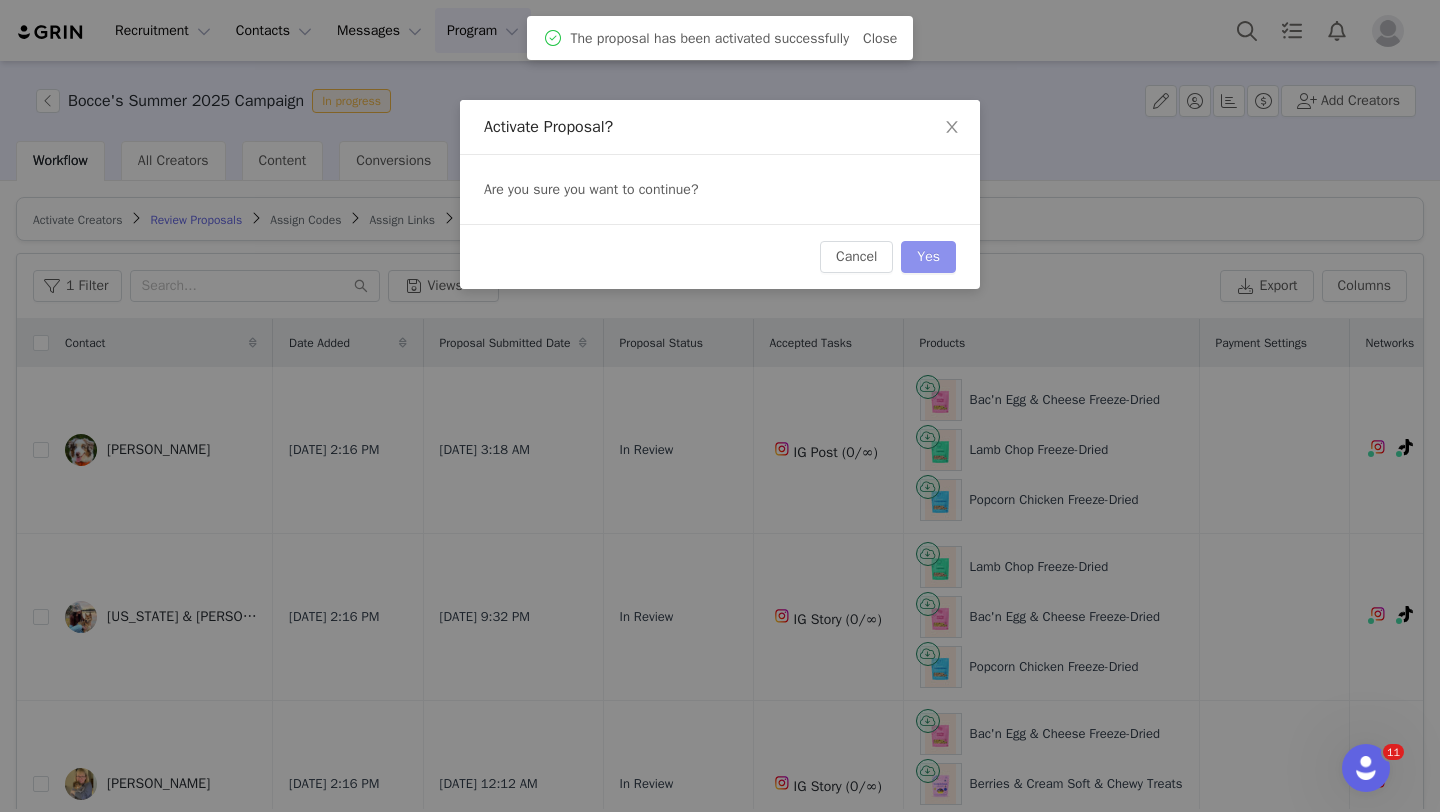 click on "Yes" at bounding box center (928, 257) 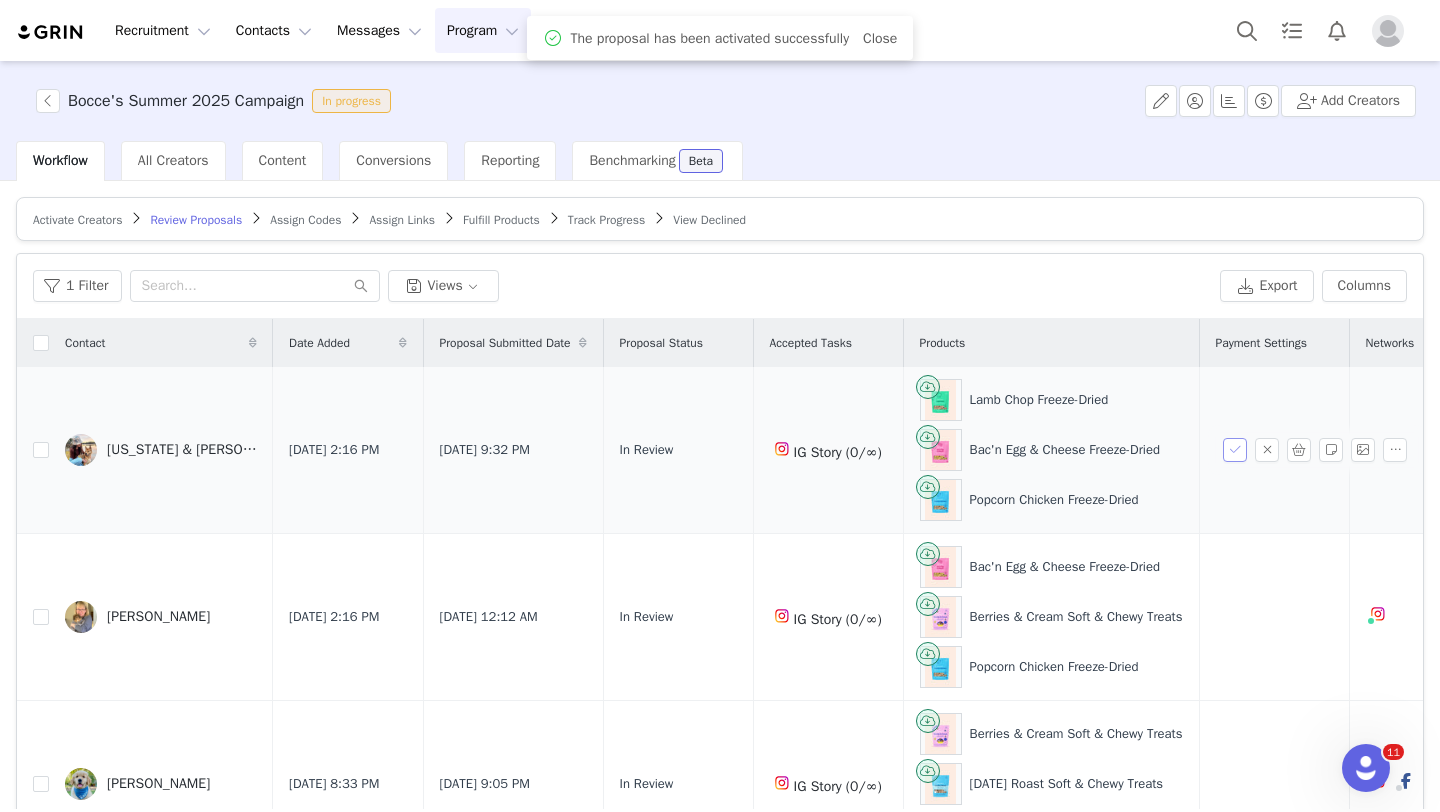 click at bounding box center [1235, 450] 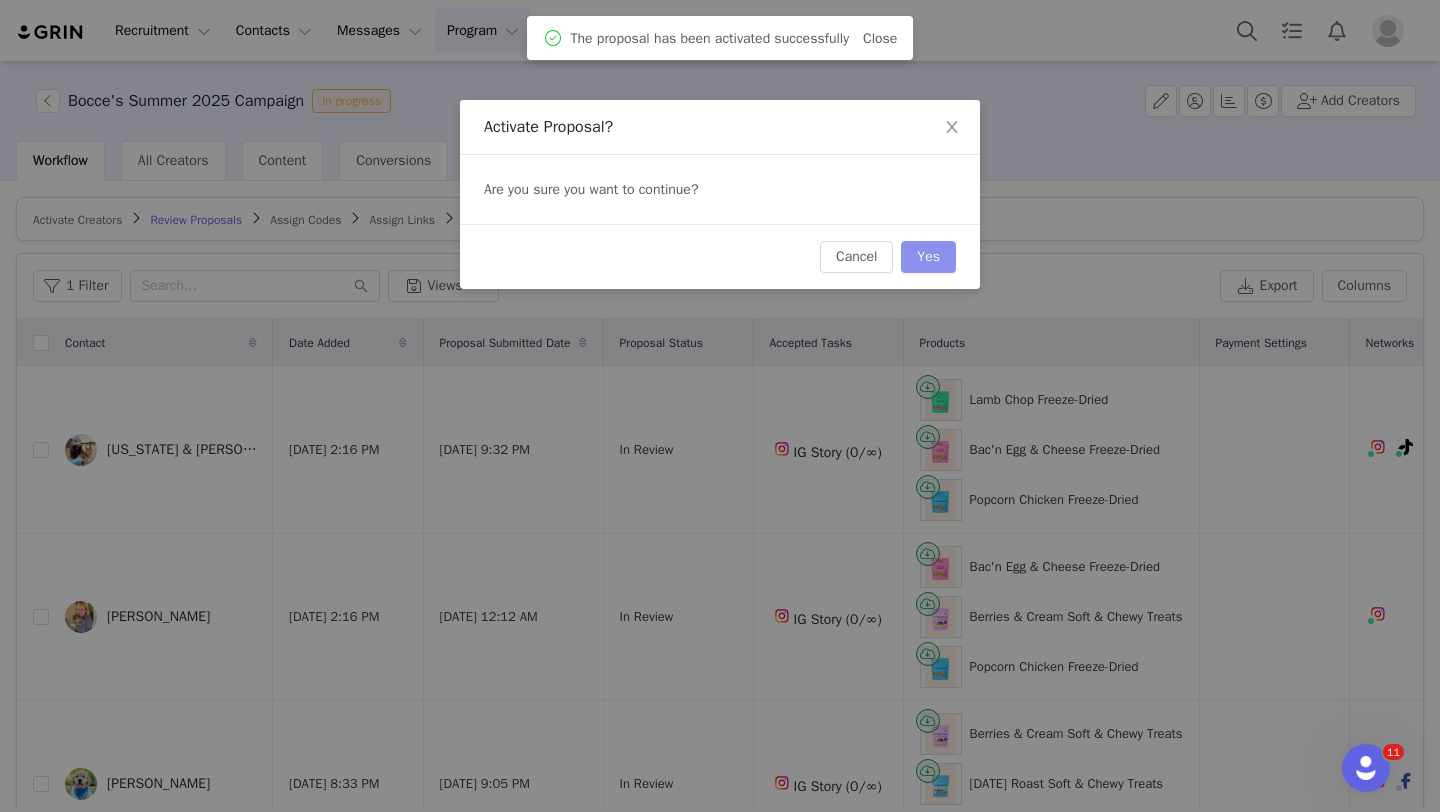 click on "Yes" at bounding box center [928, 257] 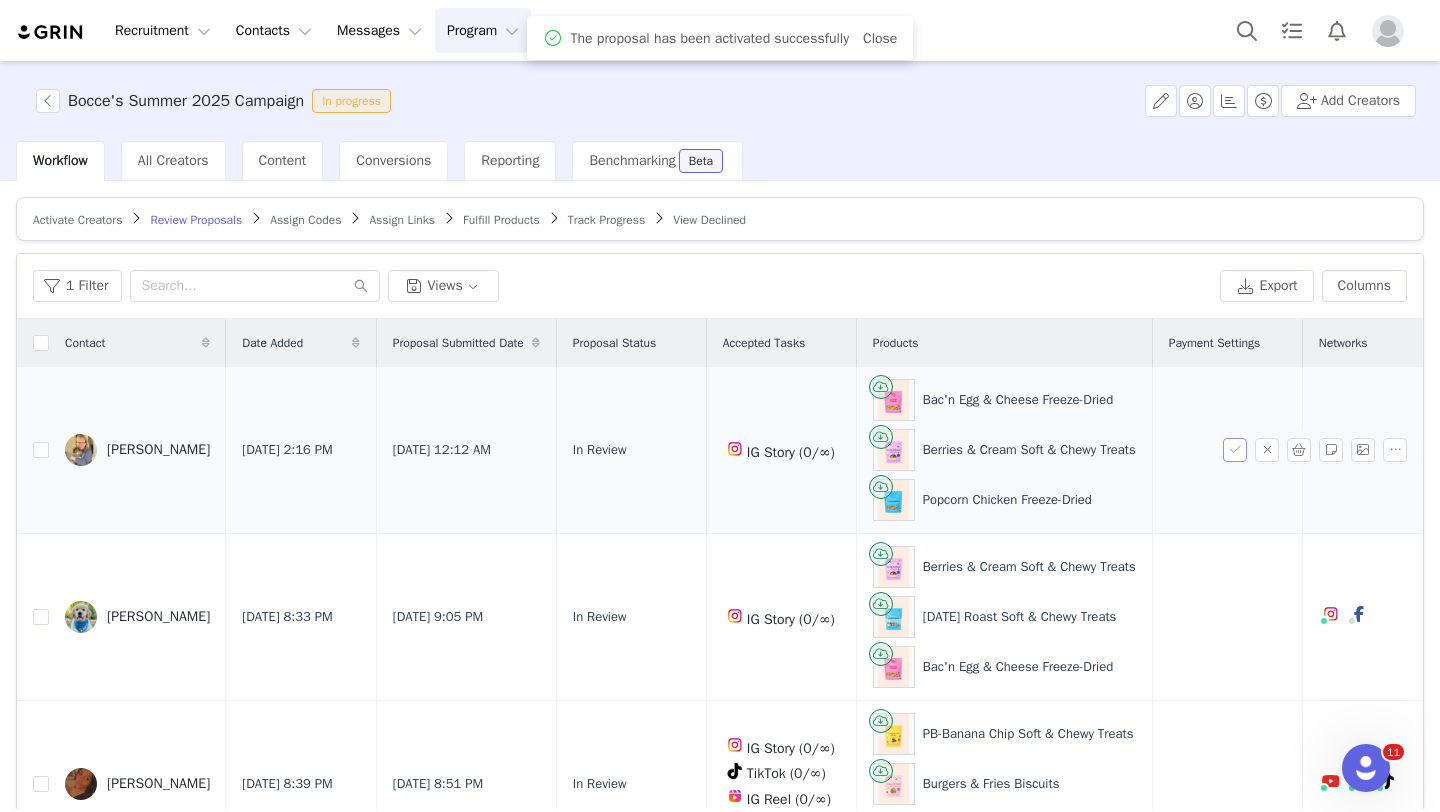 click at bounding box center [1235, 450] 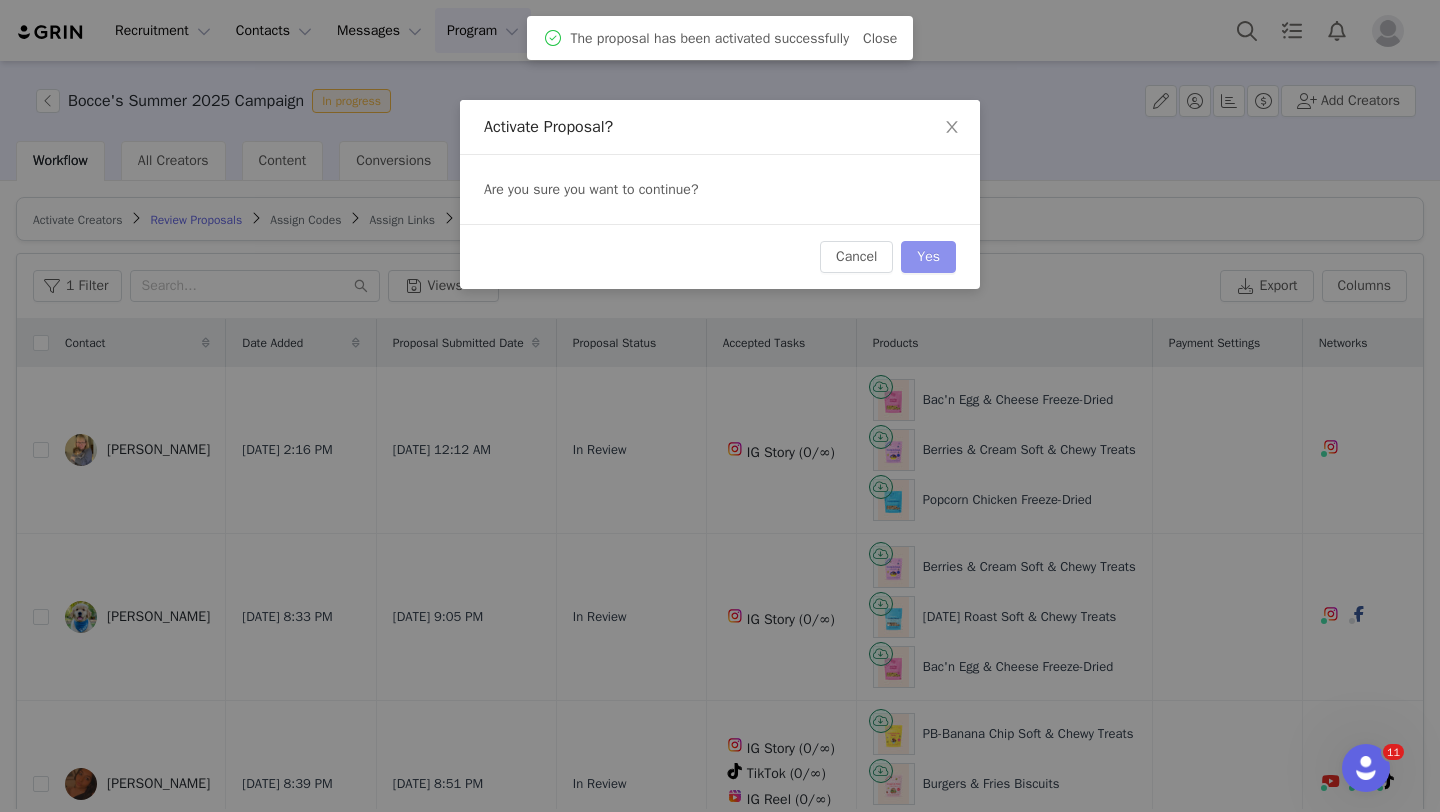 click on "Yes" at bounding box center [928, 257] 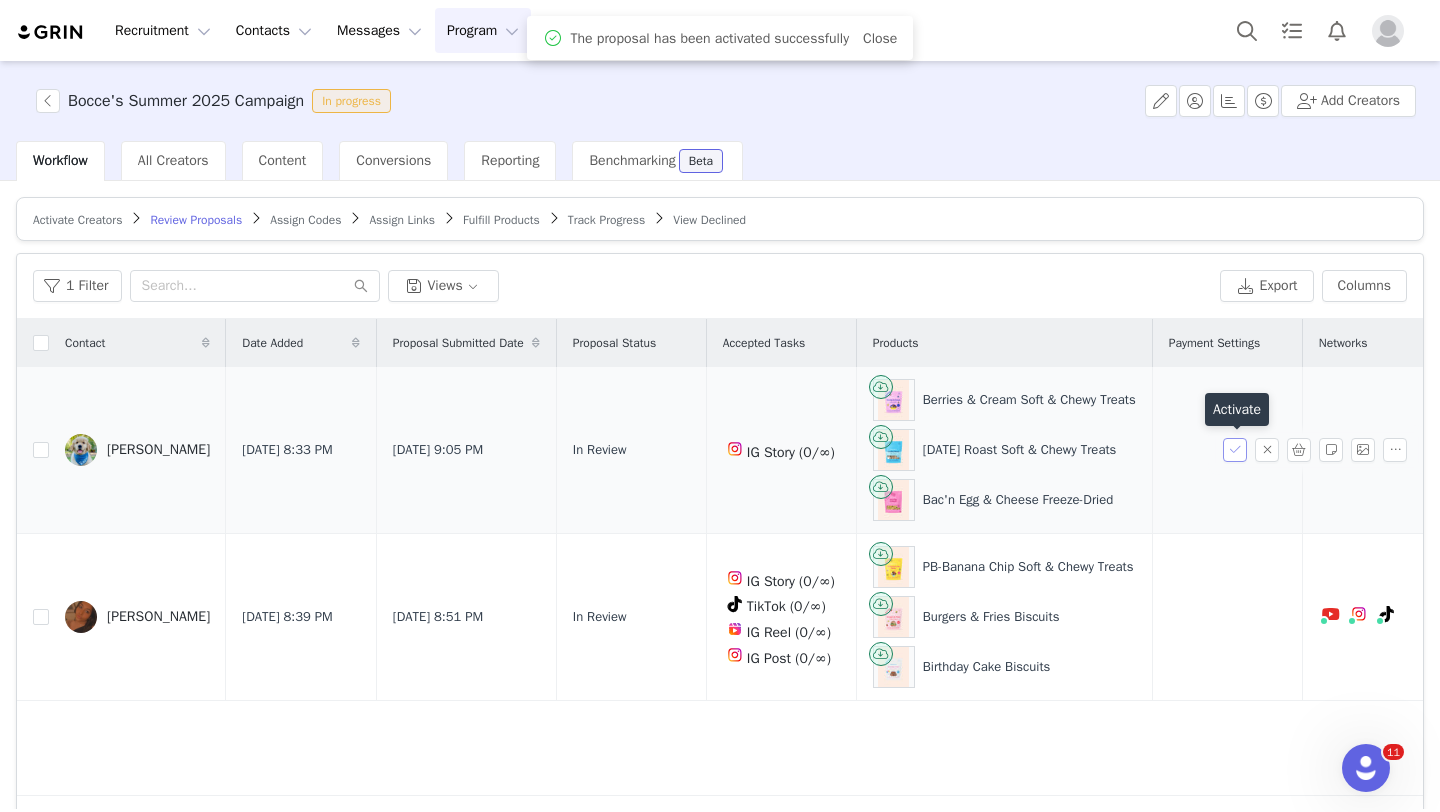 click at bounding box center [1235, 450] 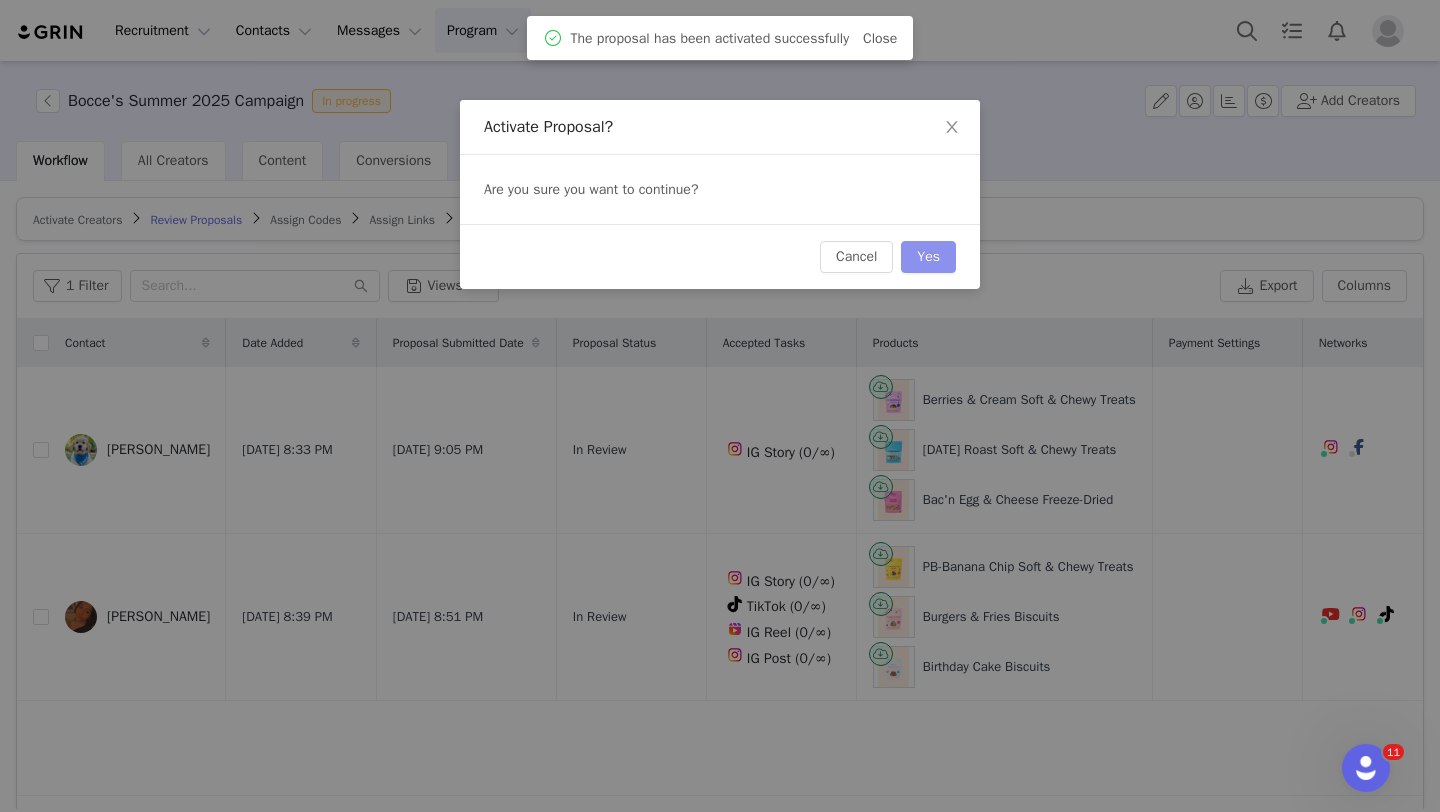 click on "Yes" at bounding box center [928, 257] 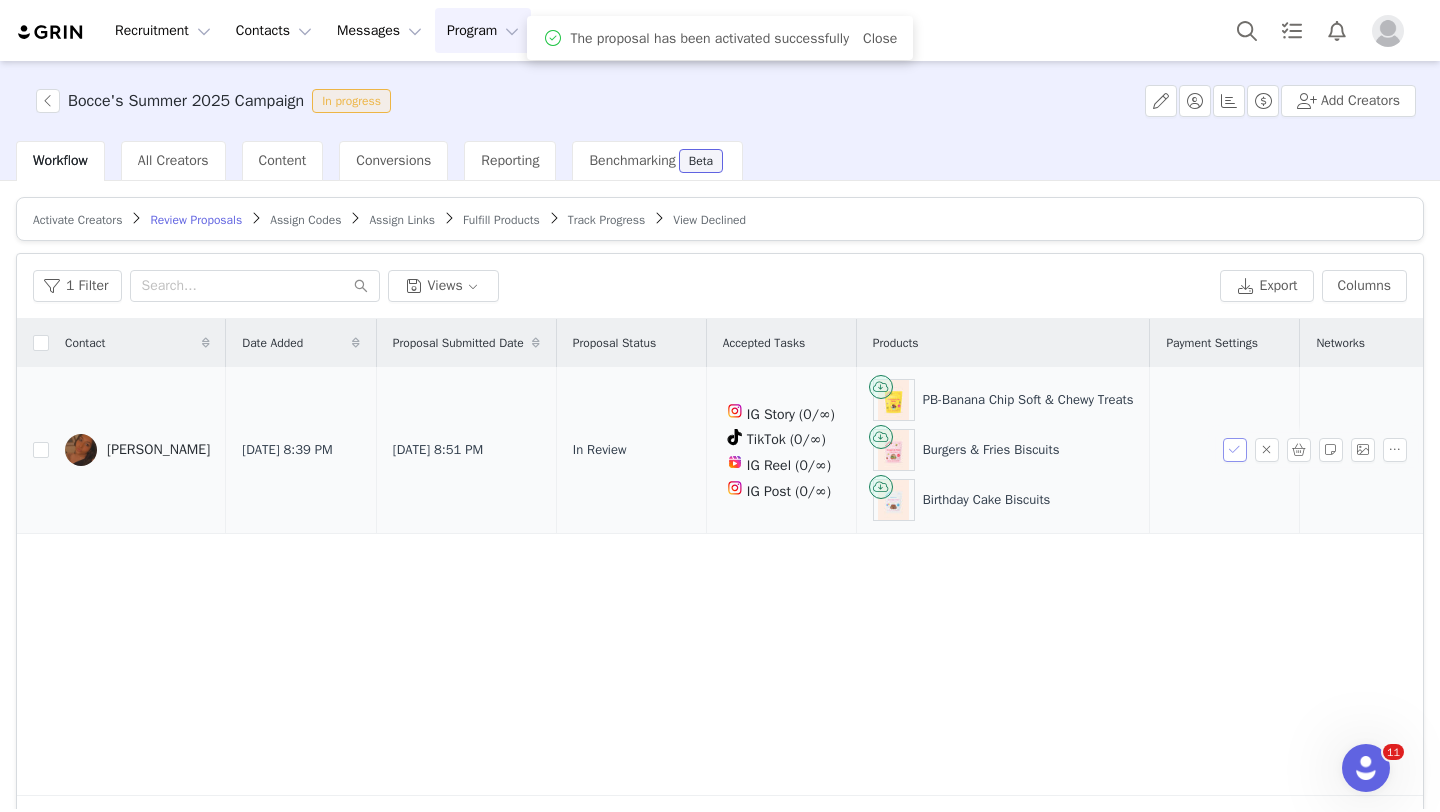 click at bounding box center (1235, 450) 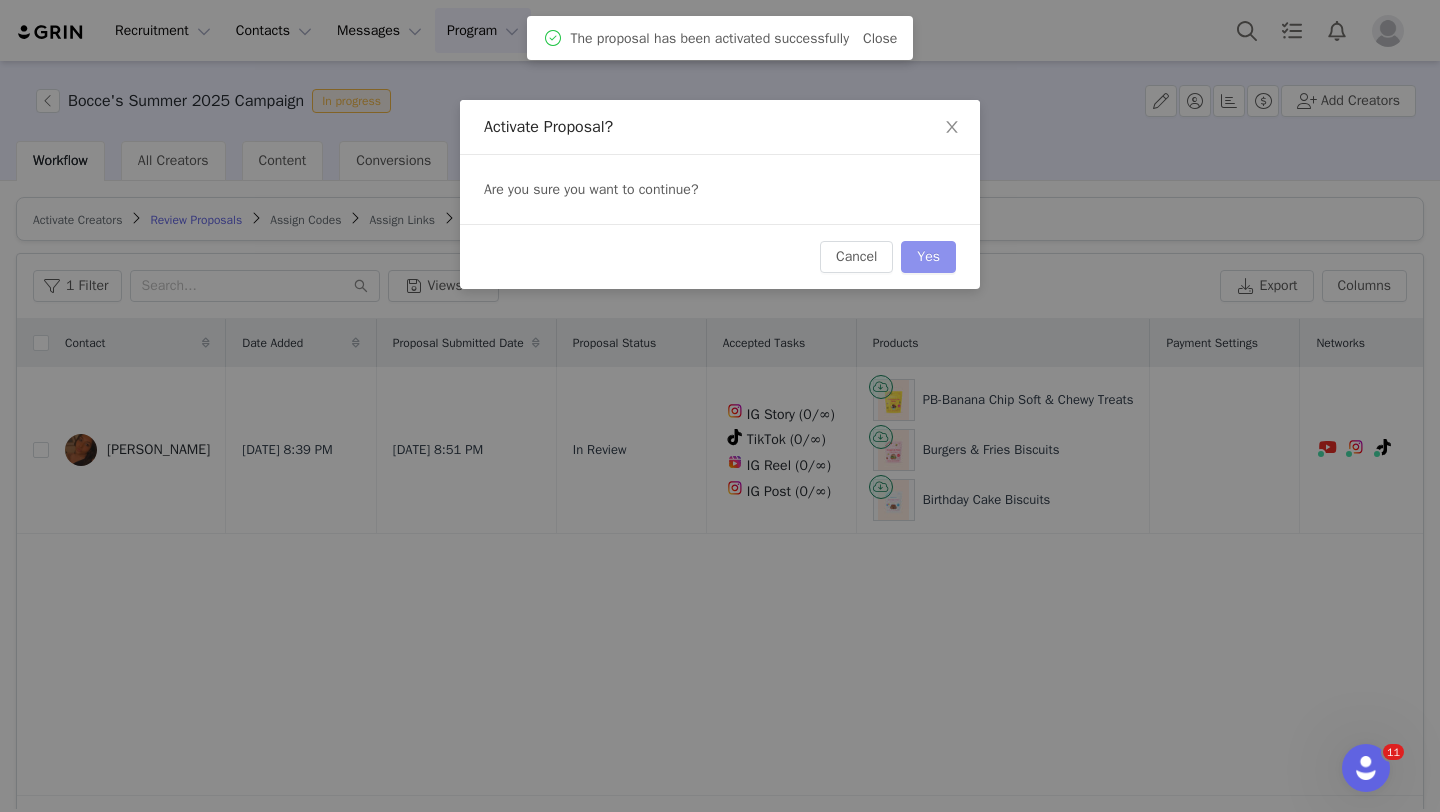 click on "Yes" at bounding box center (928, 257) 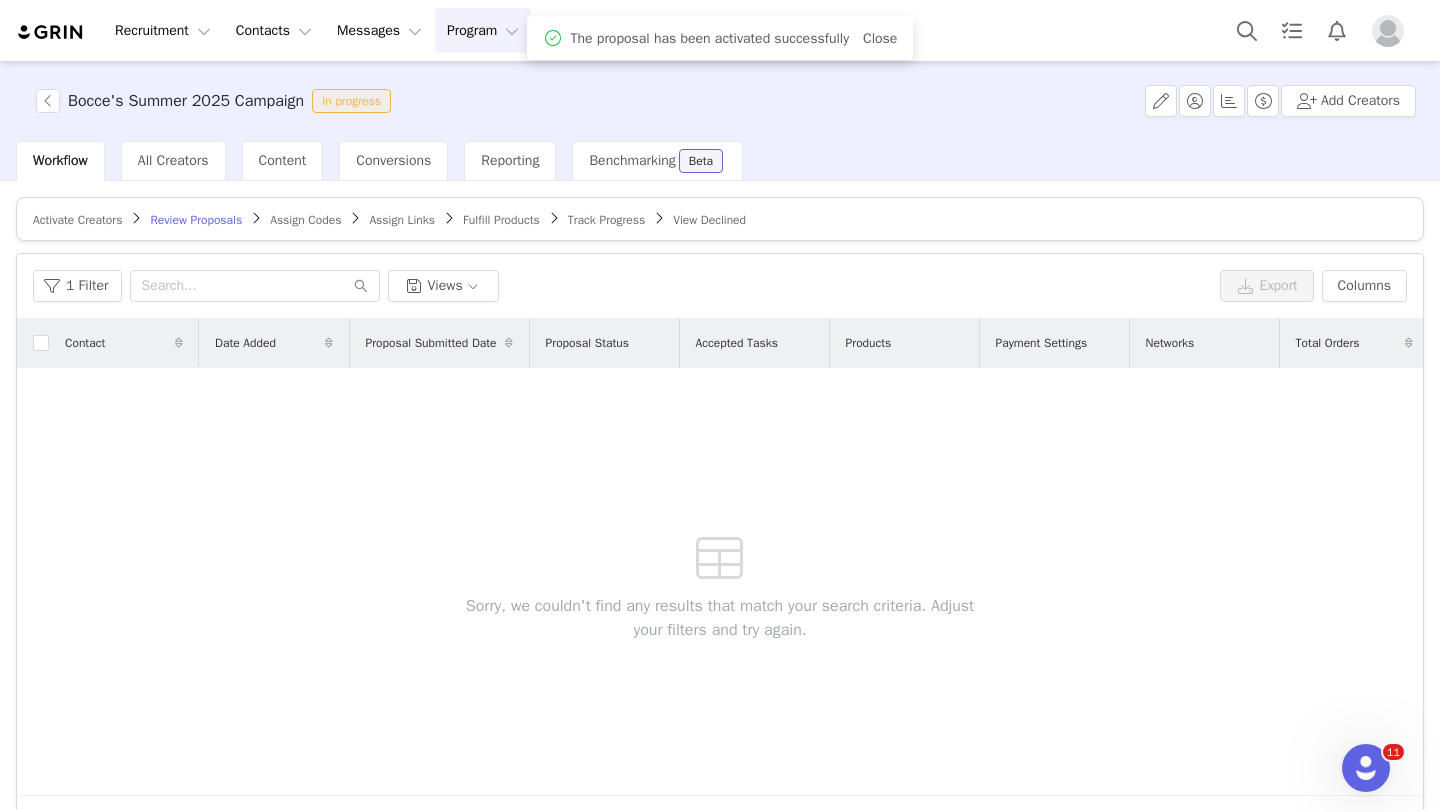 click on "Assign Codes" at bounding box center [305, 220] 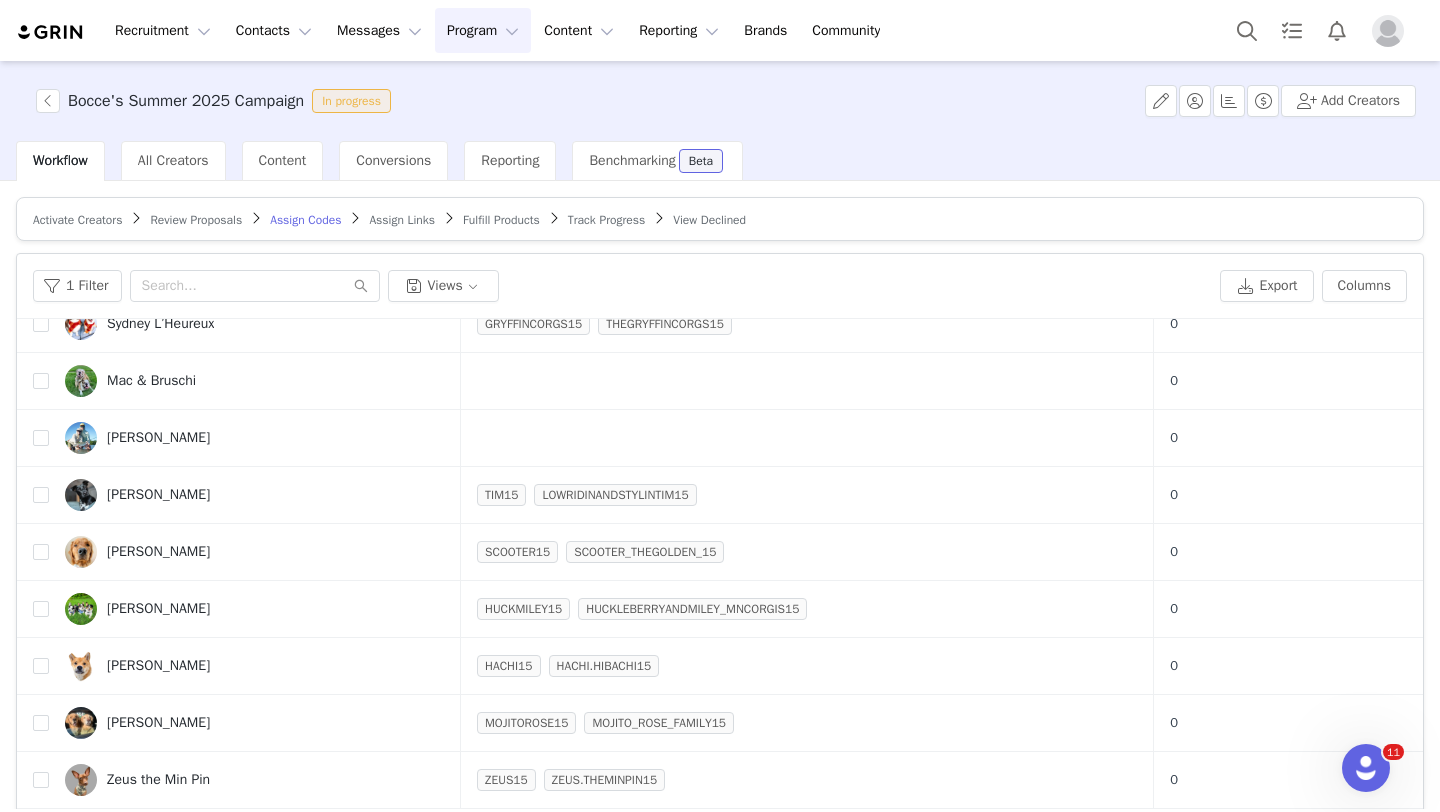scroll, scrollTop: 960, scrollLeft: 0, axis: vertical 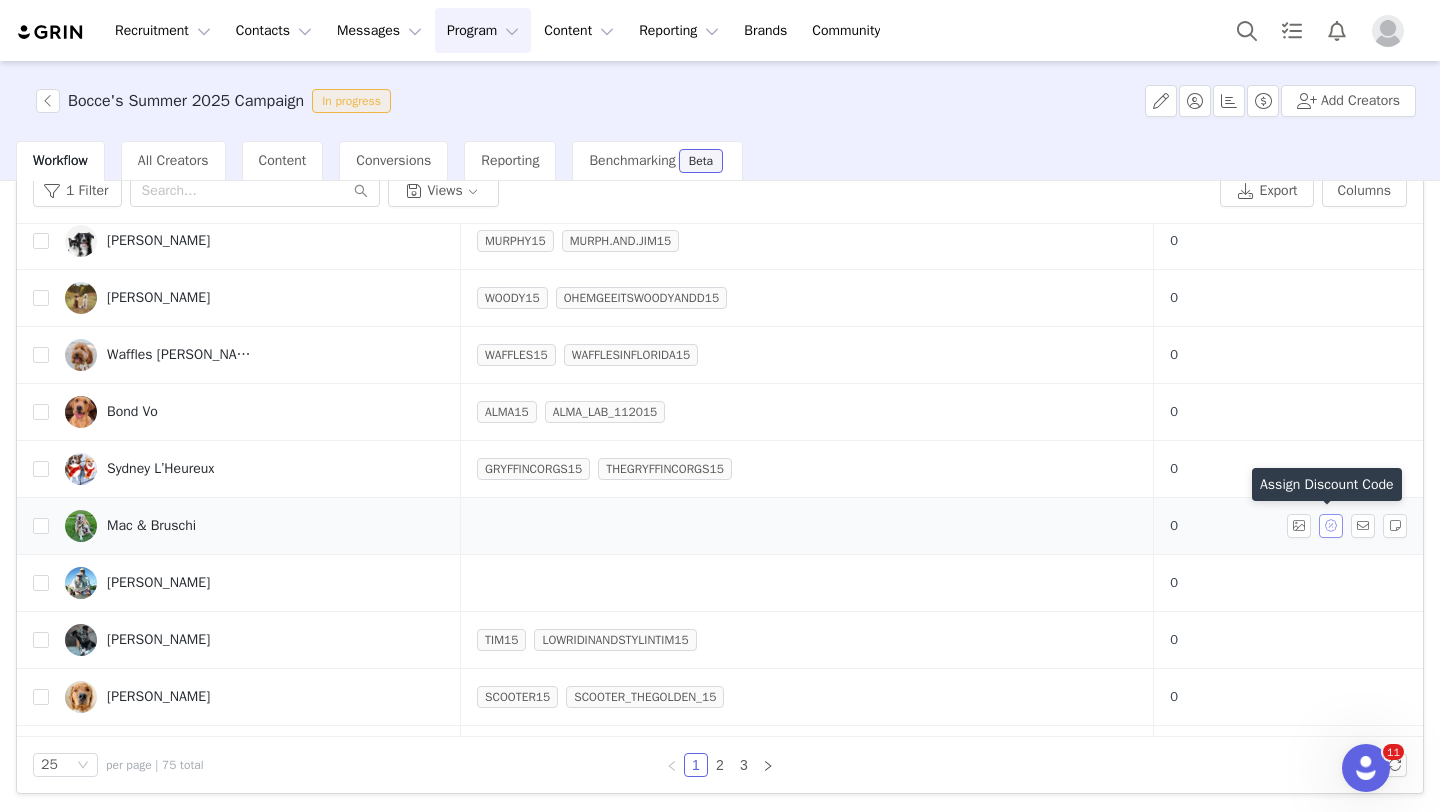 click at bounding box center (1331, 526) 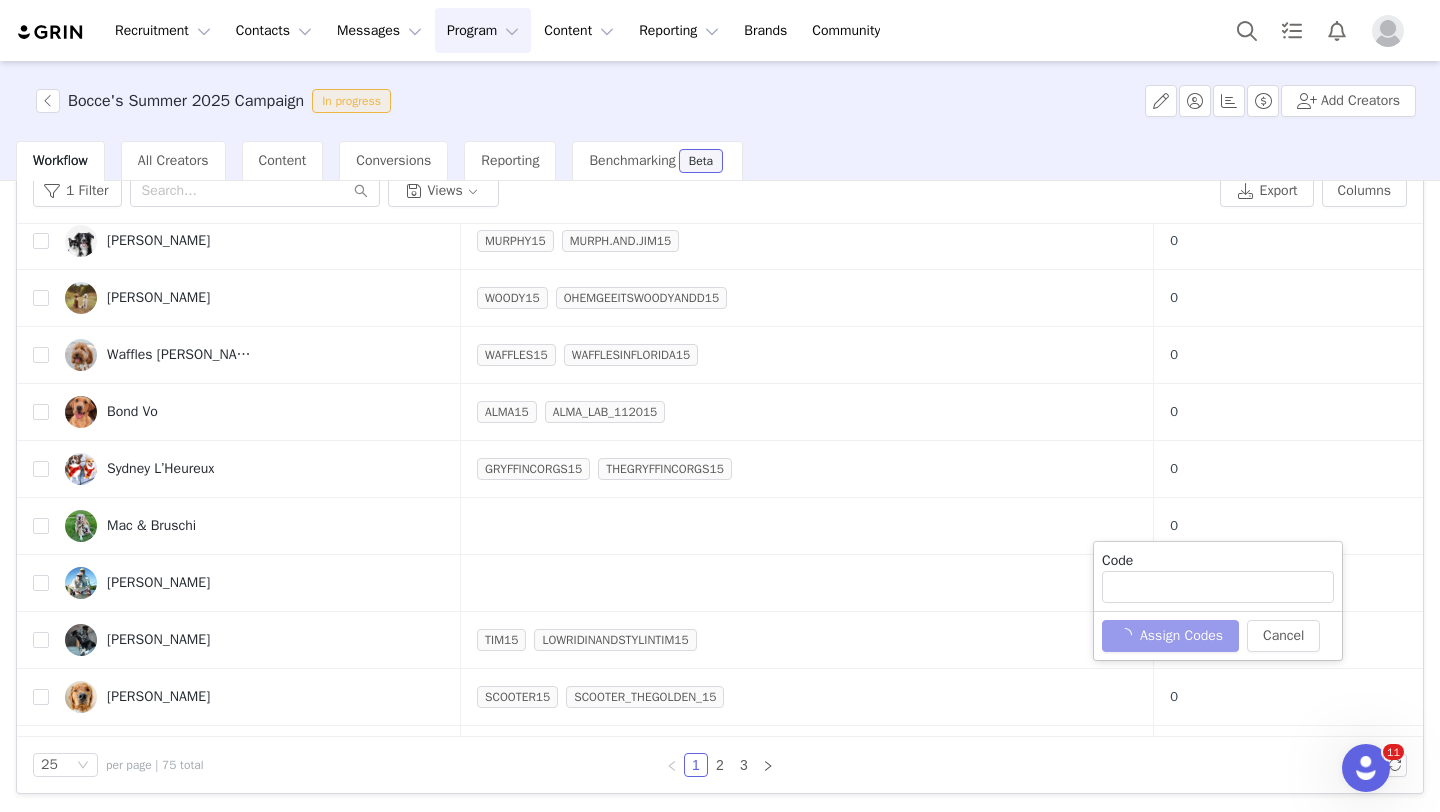 type on "MAC.N.BRU15" 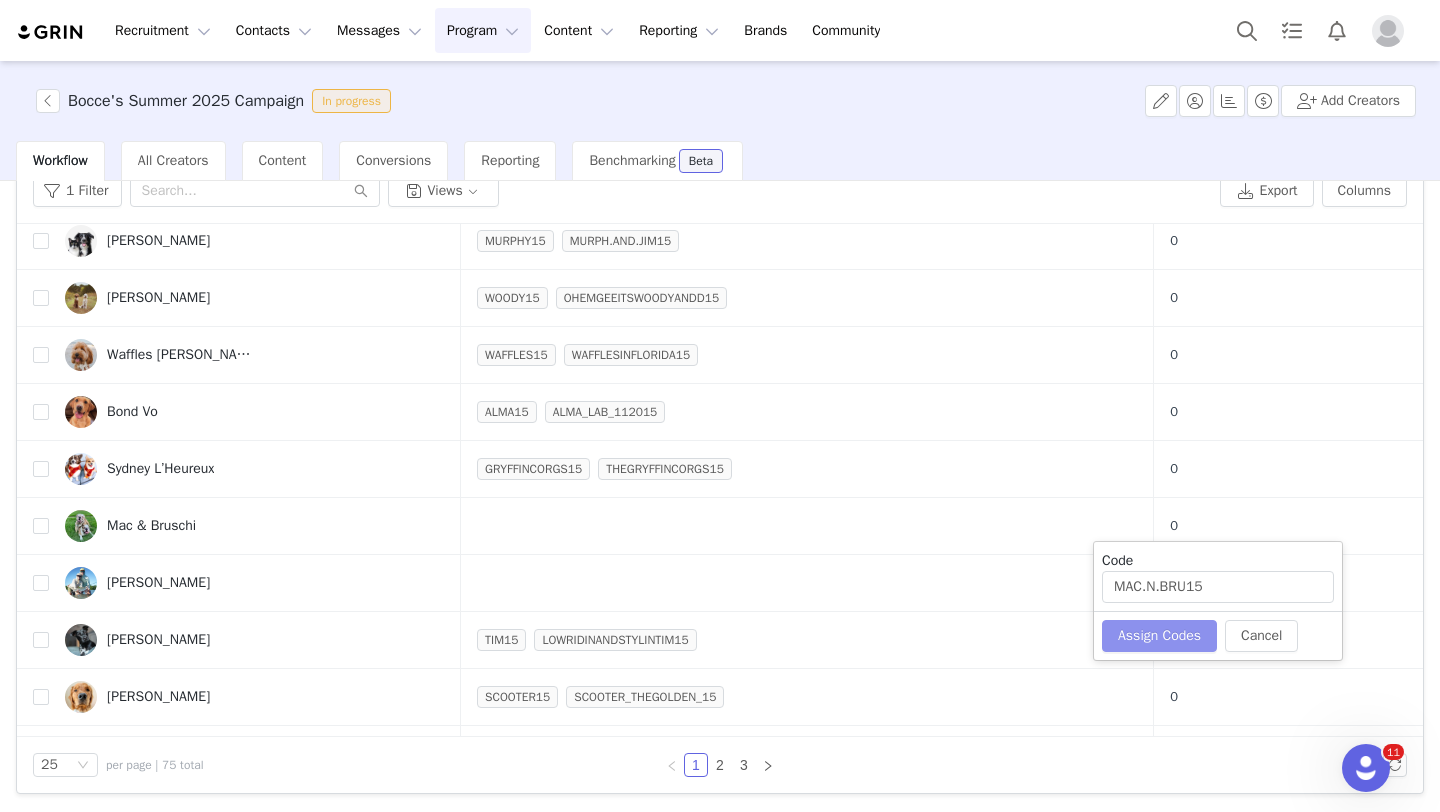 click on "Assign Codes" at bounding box center [1159, 636] 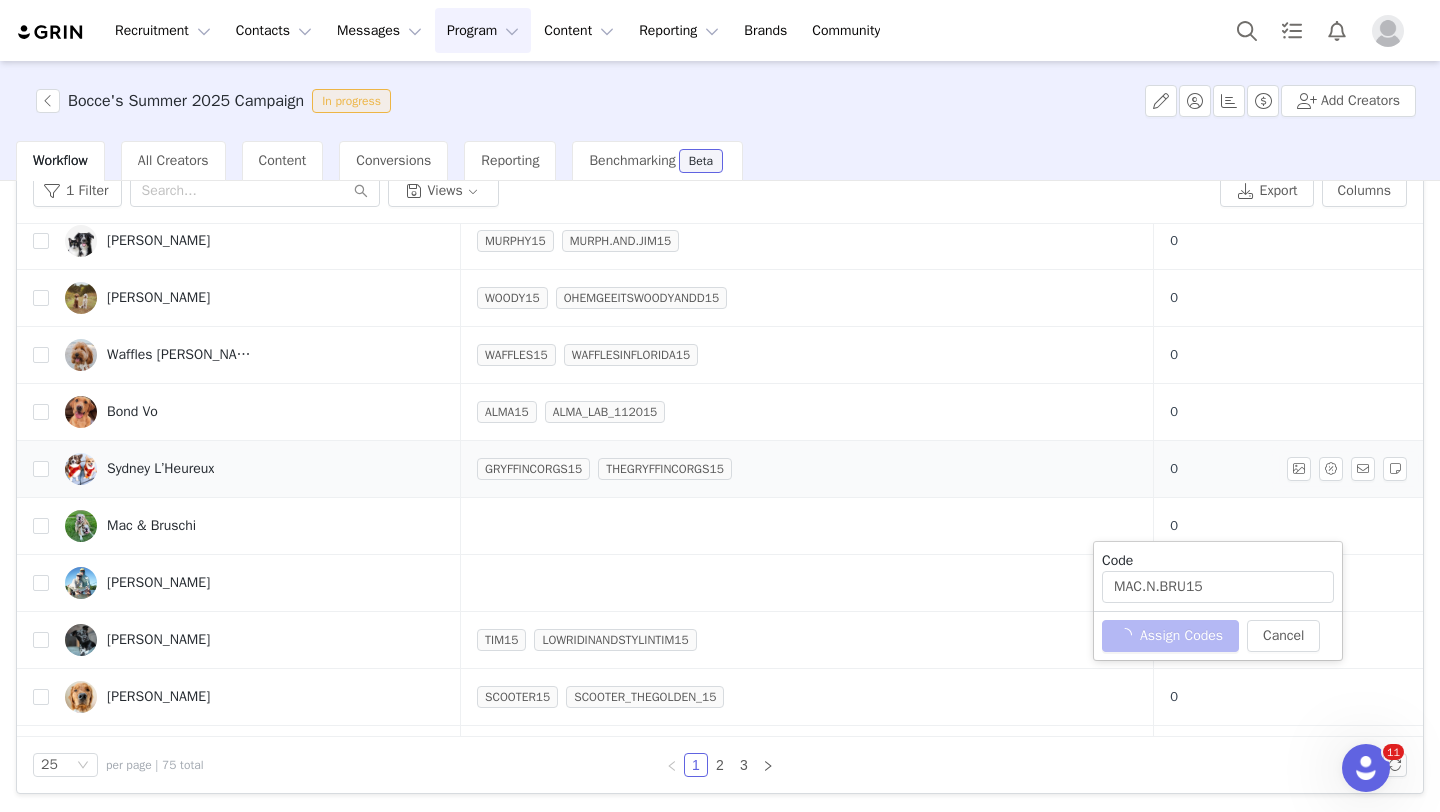 type 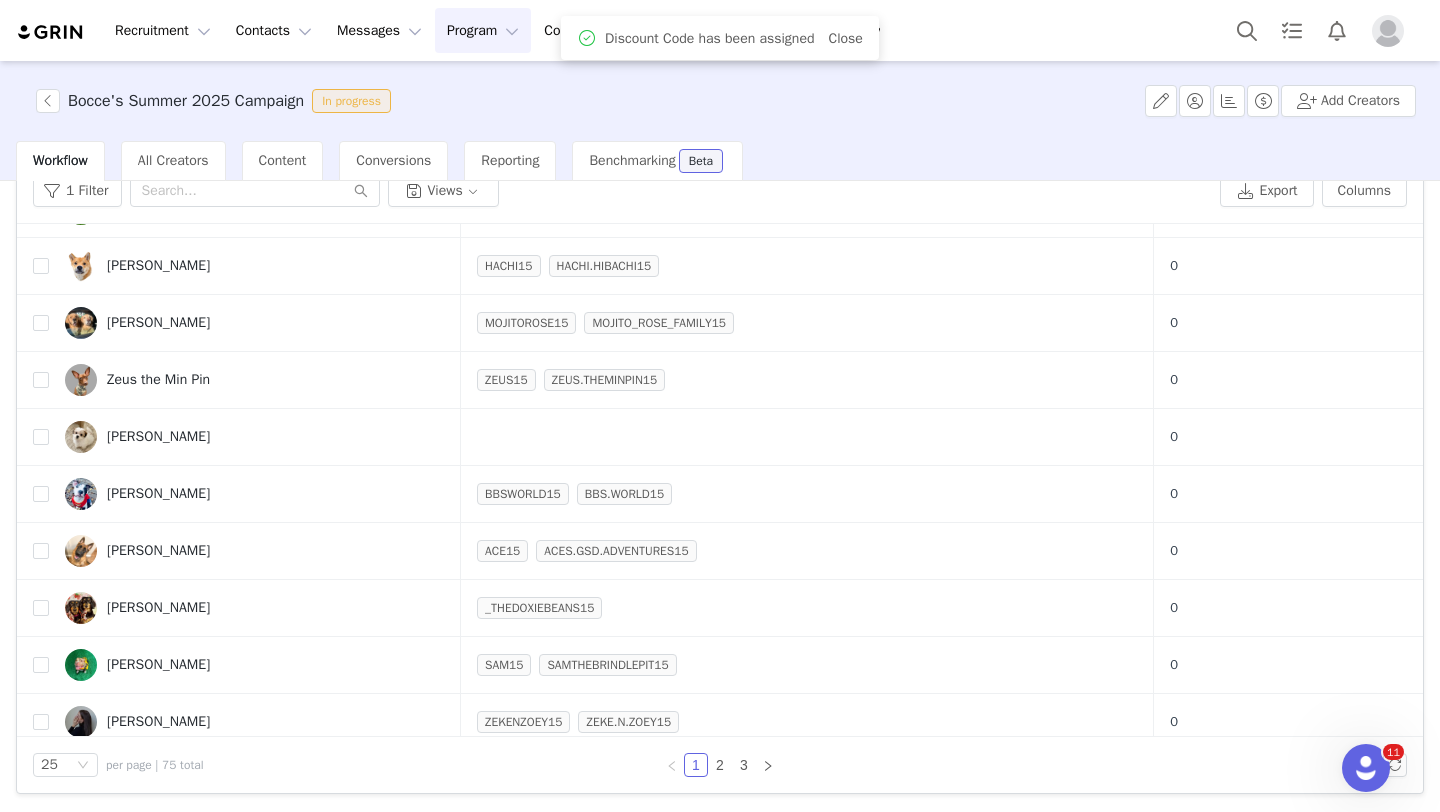 scroll, scrollTop: 960, scrollLeft: 0, axis: vertical 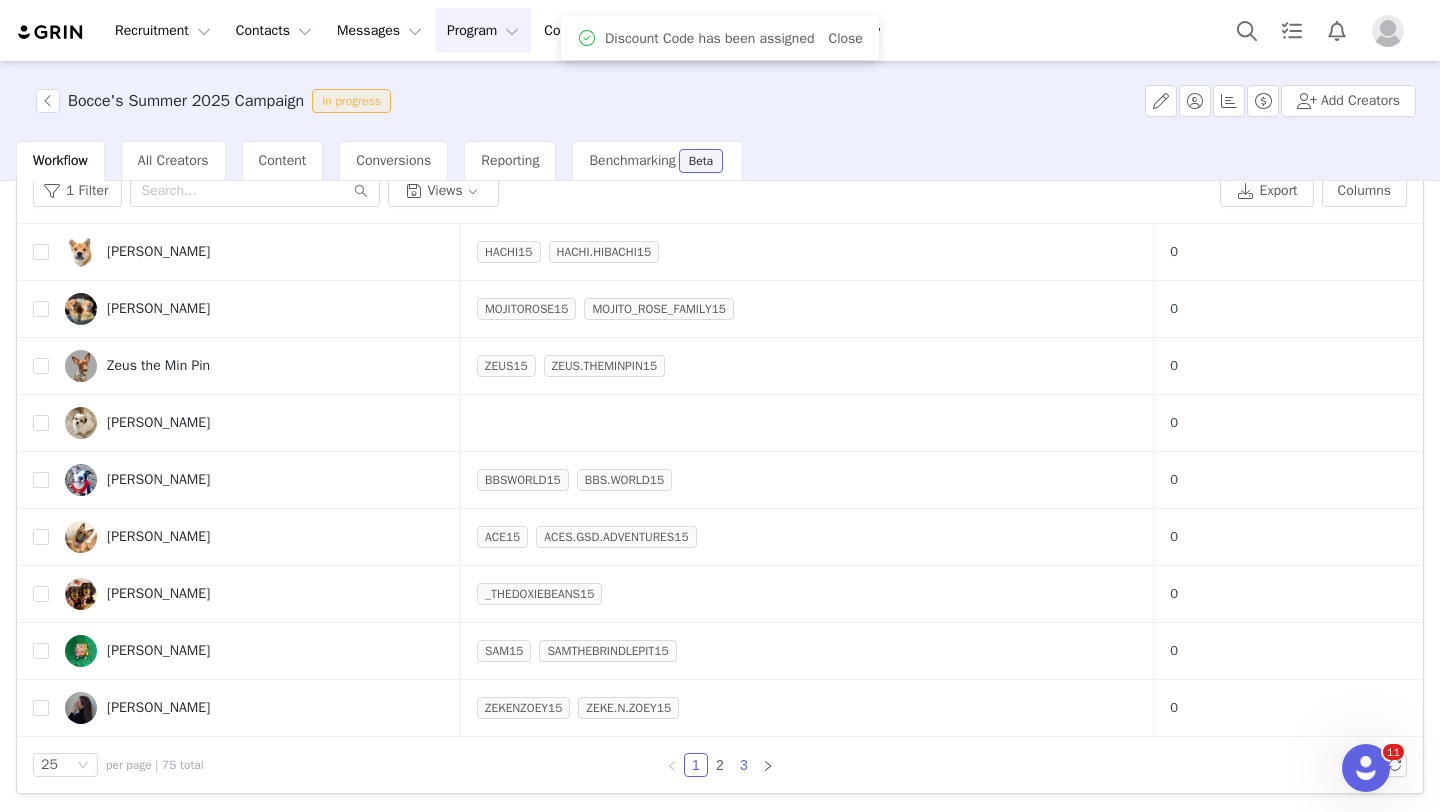 click on "3" at bounding box center (744, 765) 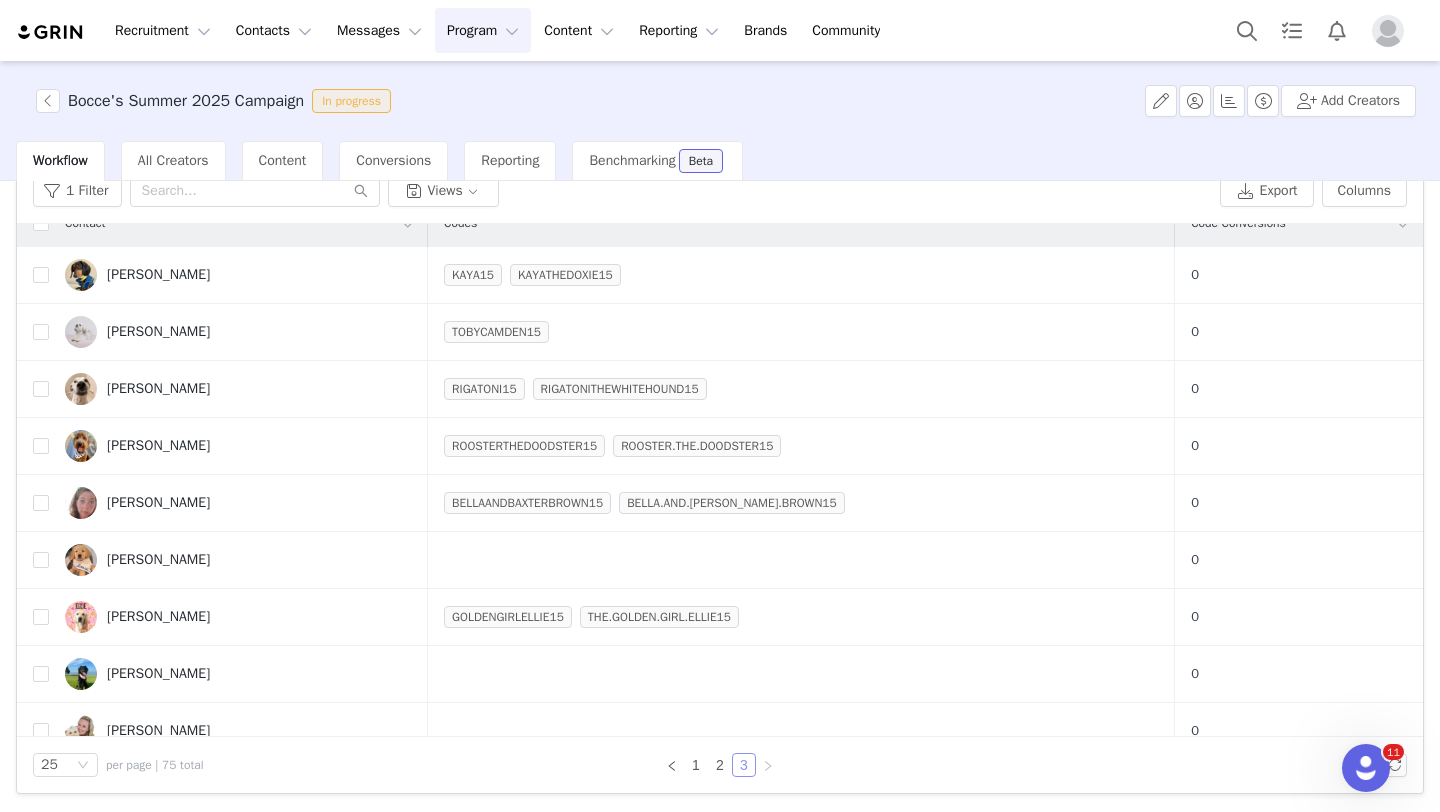 scroll, scrollTop: 0, scrollLeft: 0, axis: both 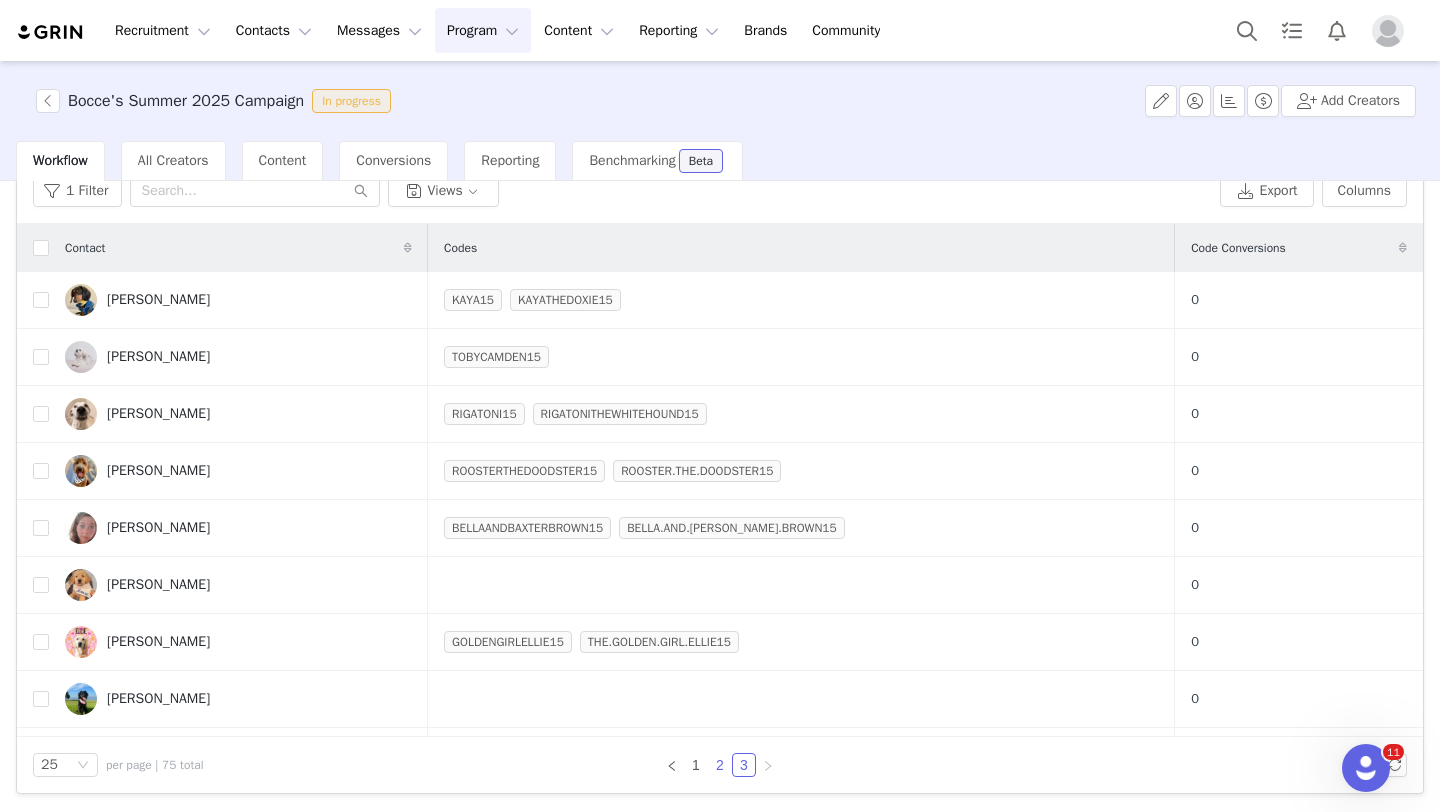 click on "2" at bounding box center [720, 765] 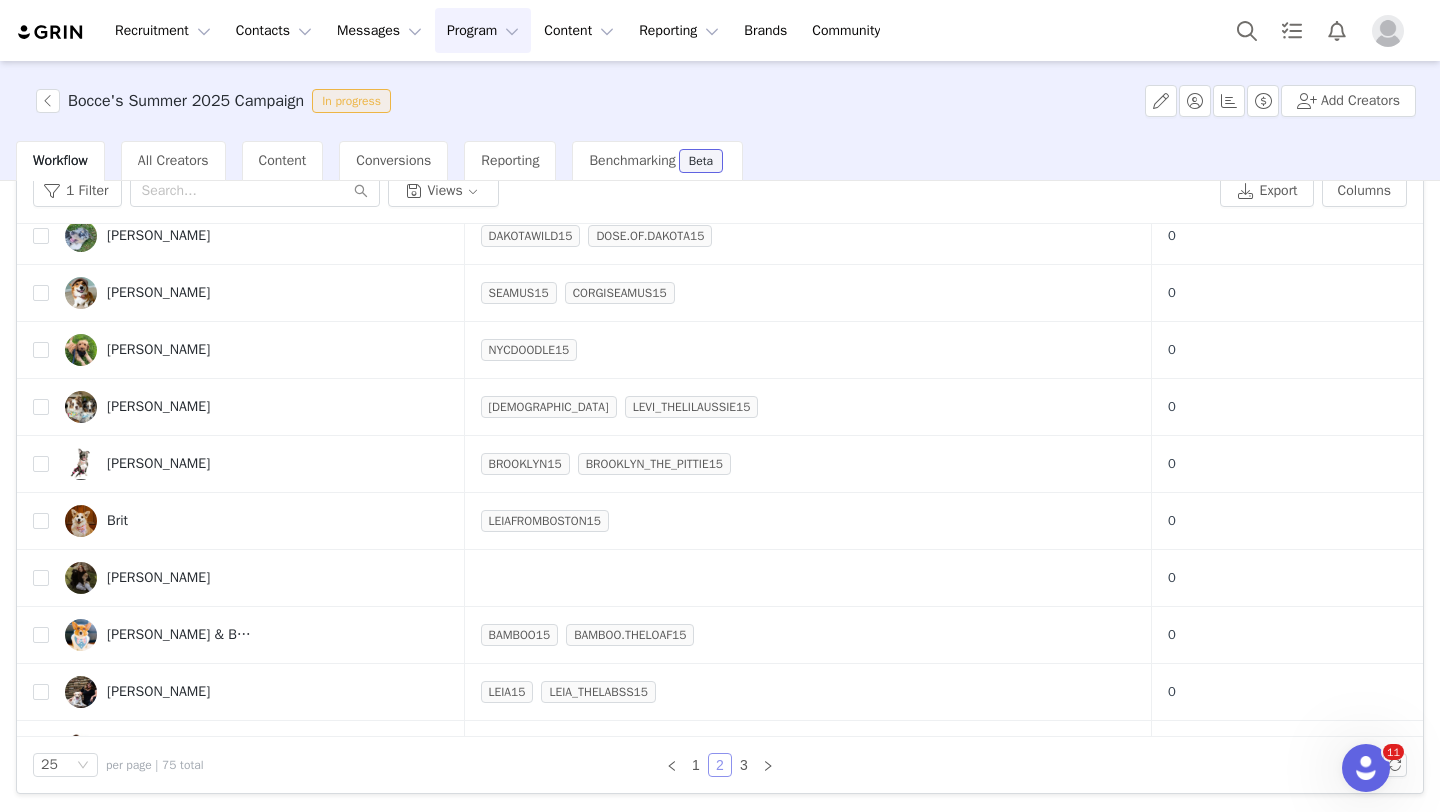 scroll, scrollTop: 960, scrollLeft: 0, axis: vertical 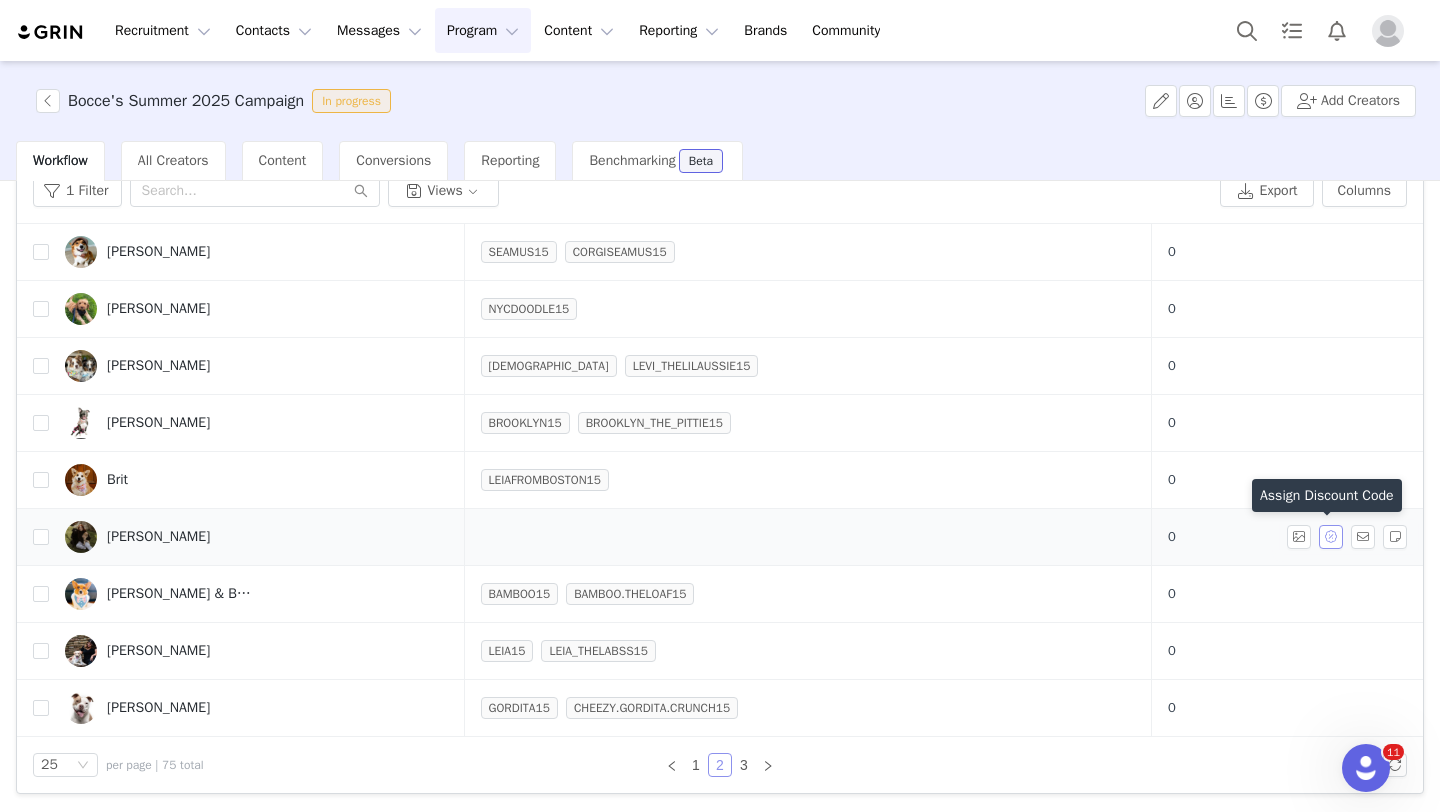 type 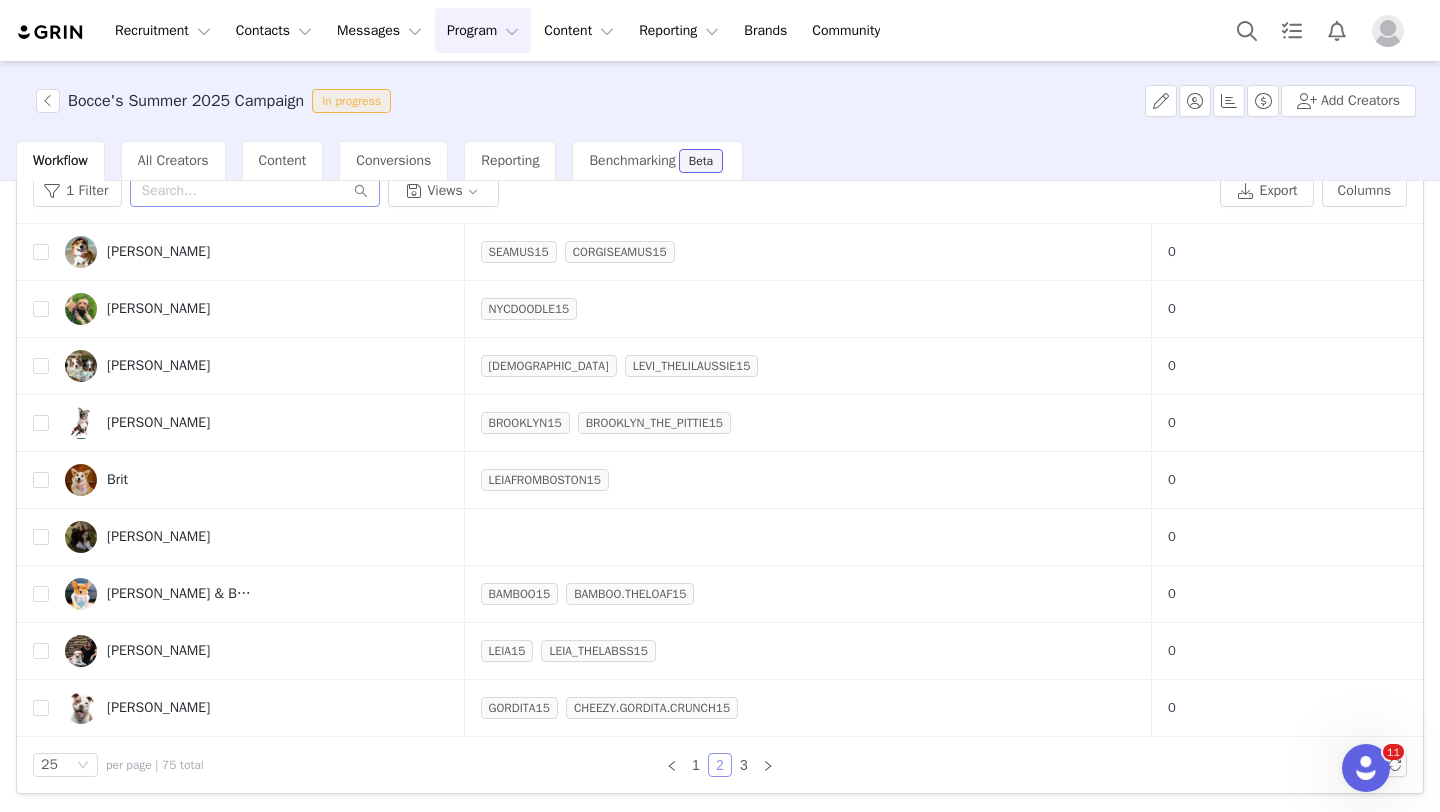 scroll, scrollTop: 0, scrollLeft: 0, axis: both 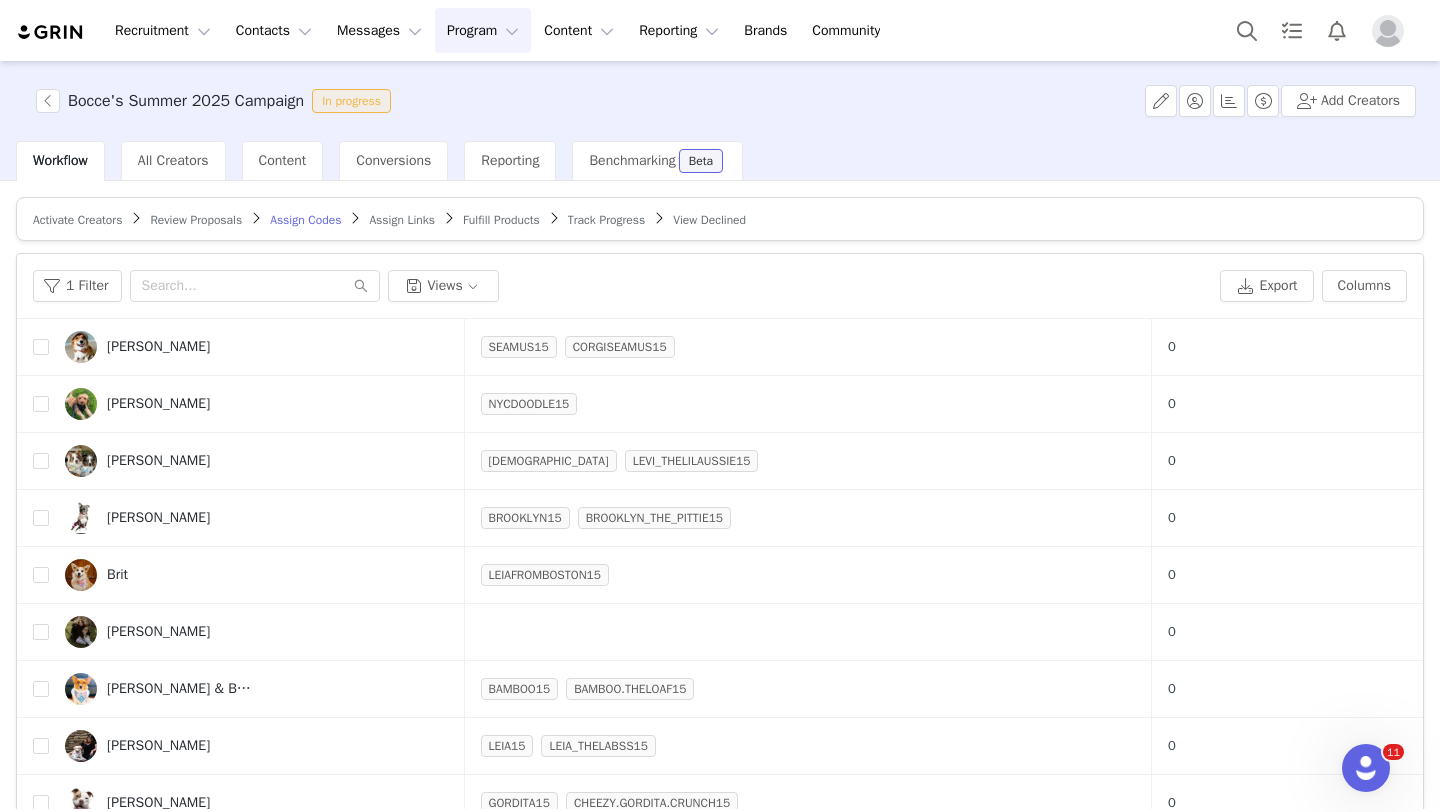 click on "Activate Creators Review Proposals Assign Codes Assign Links Fulfill Products Track Progress View Declined" at bounding box center (720, 219) 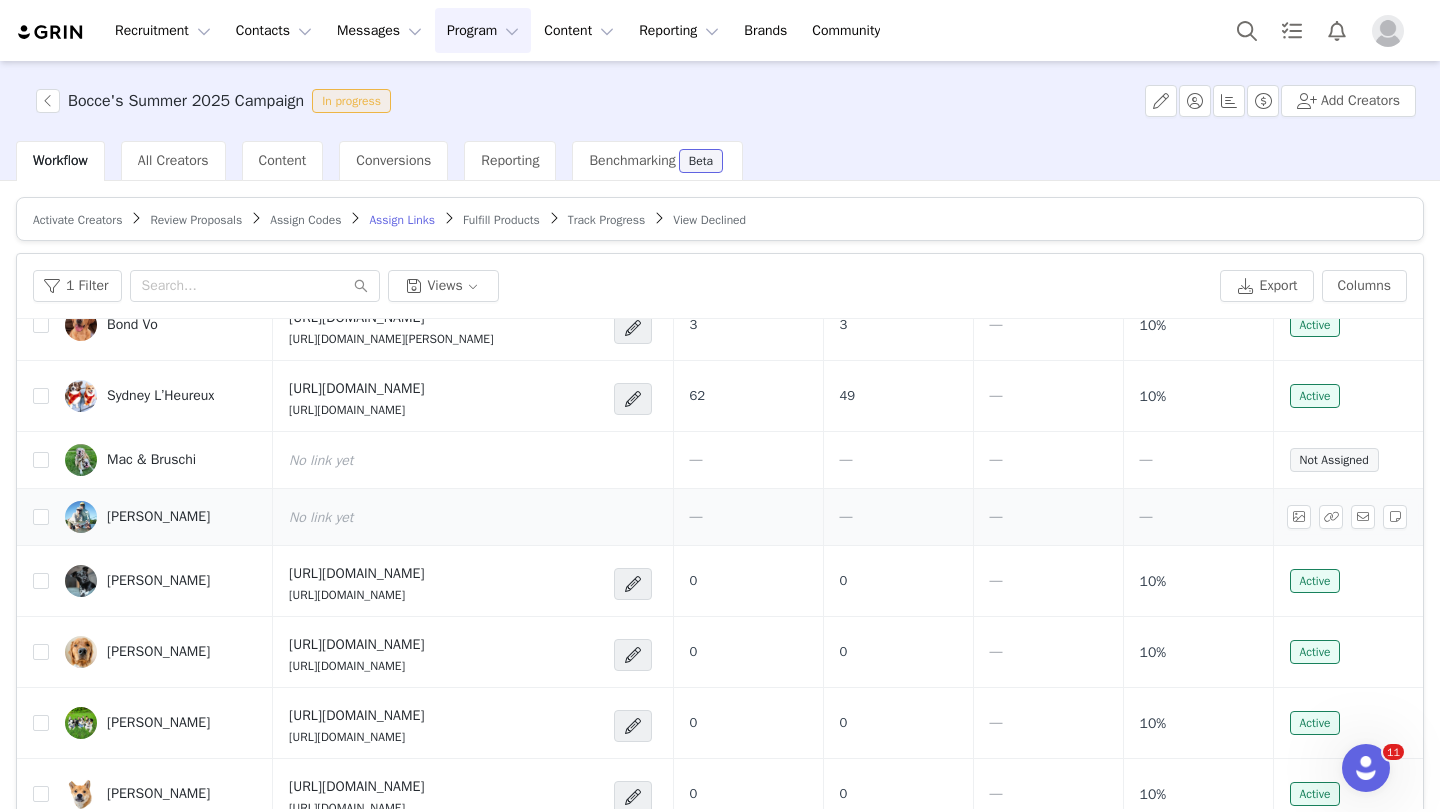 scroll, scrollTop: 765, scrollLeft: 0, axis: vertical 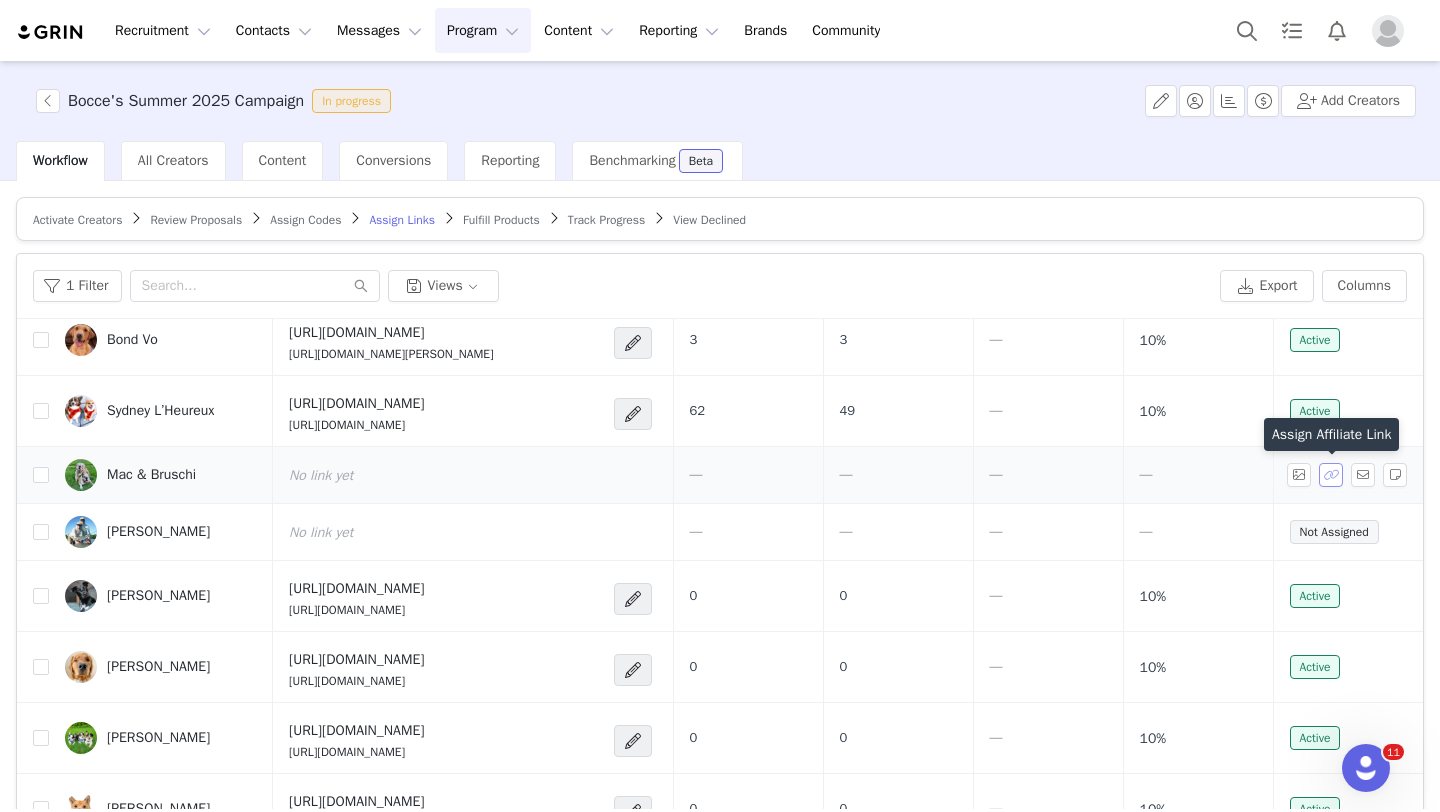 click at bounding box center (1331, 475) 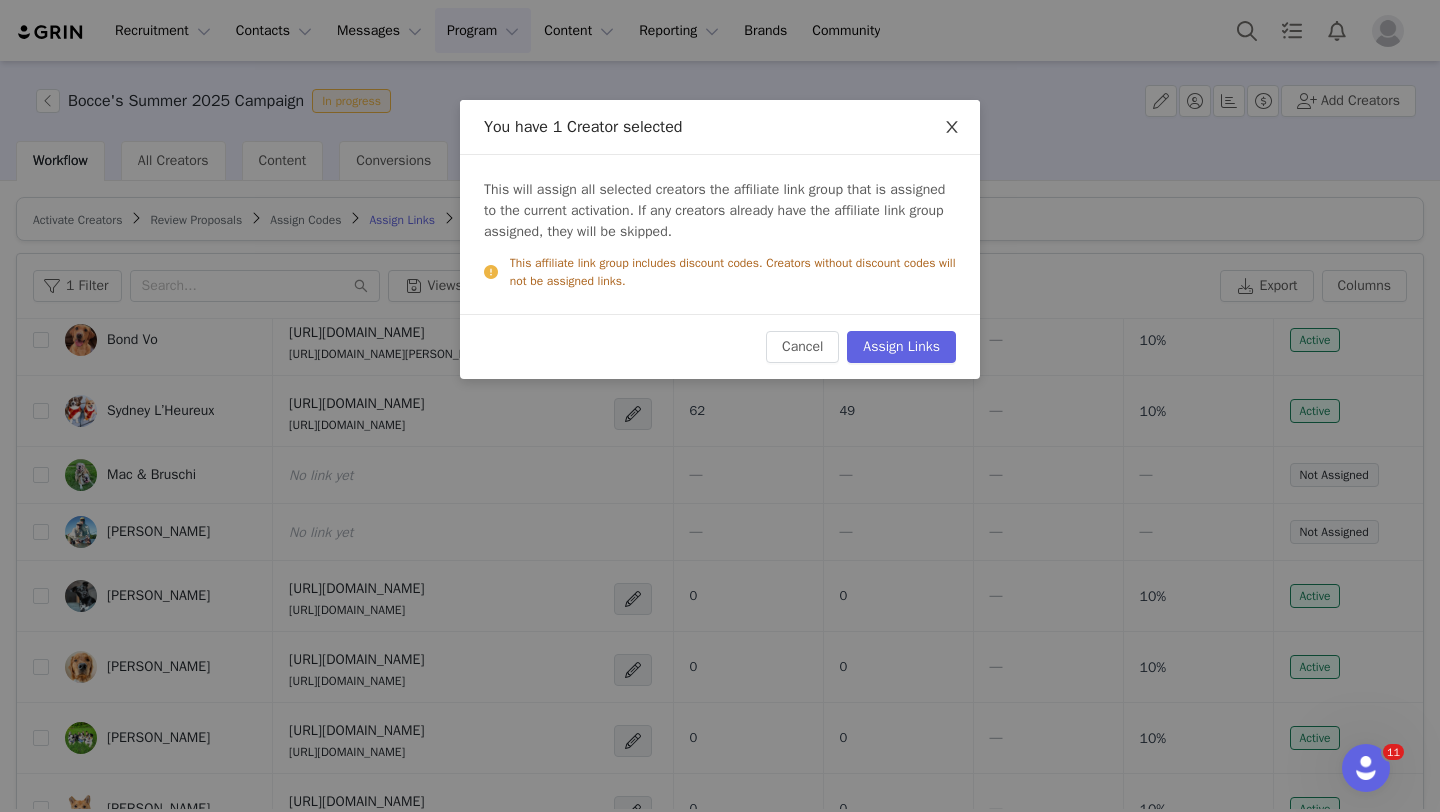 click 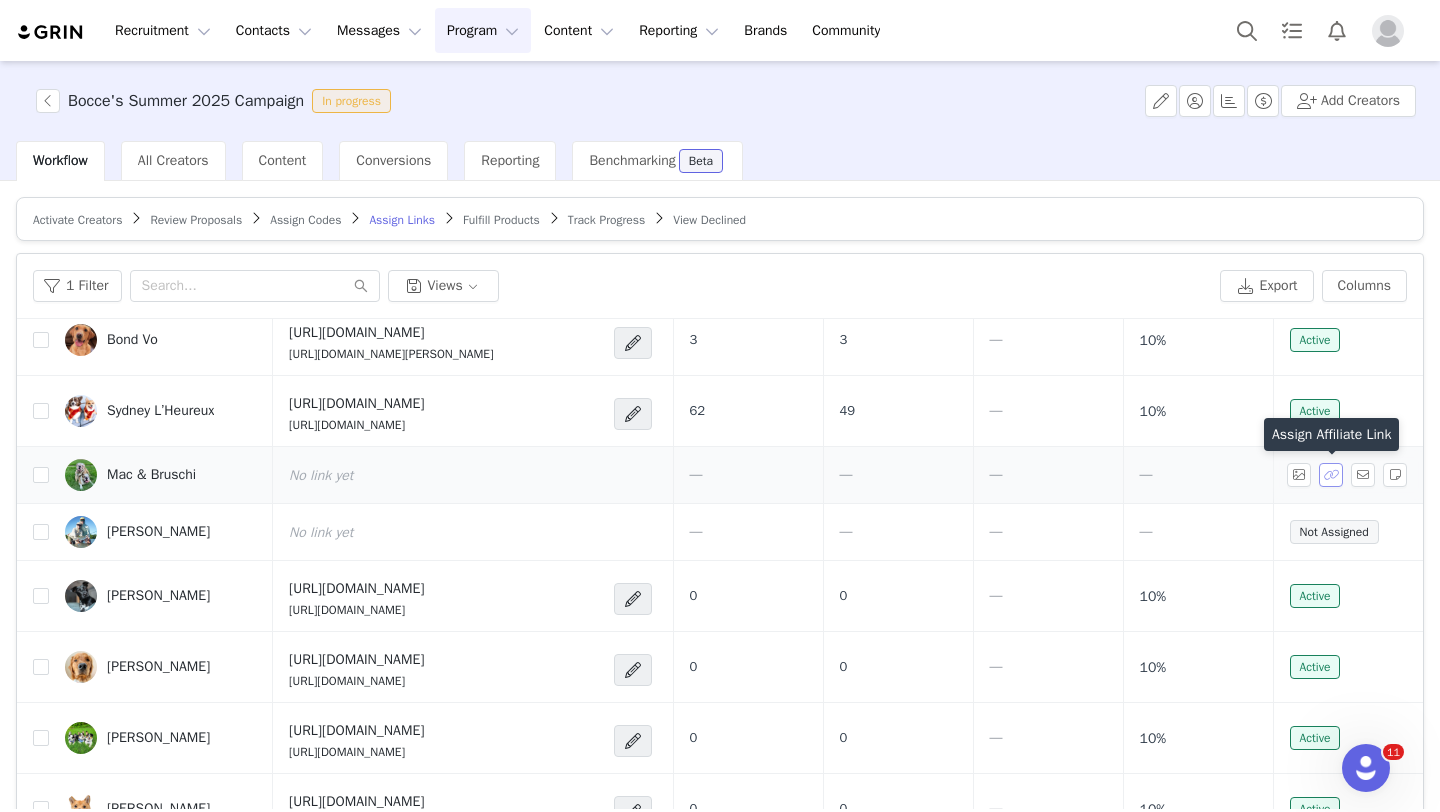 type 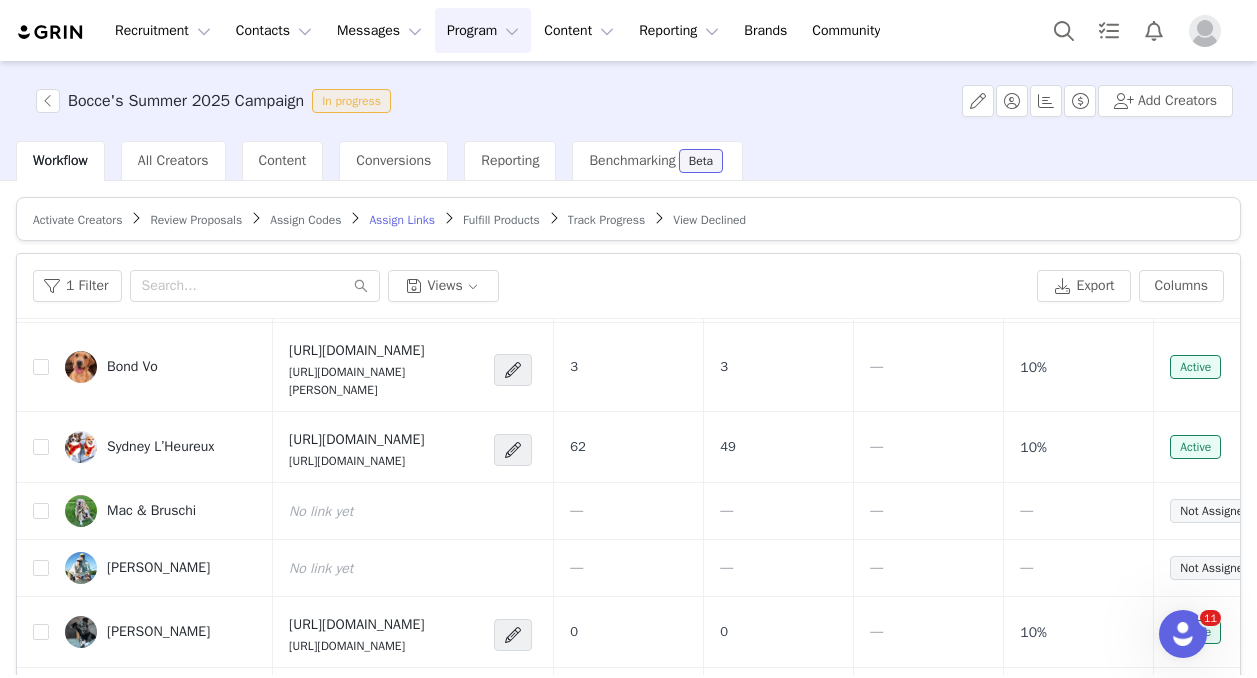 click on "Assign Codes" at bounding box center (305, 220) 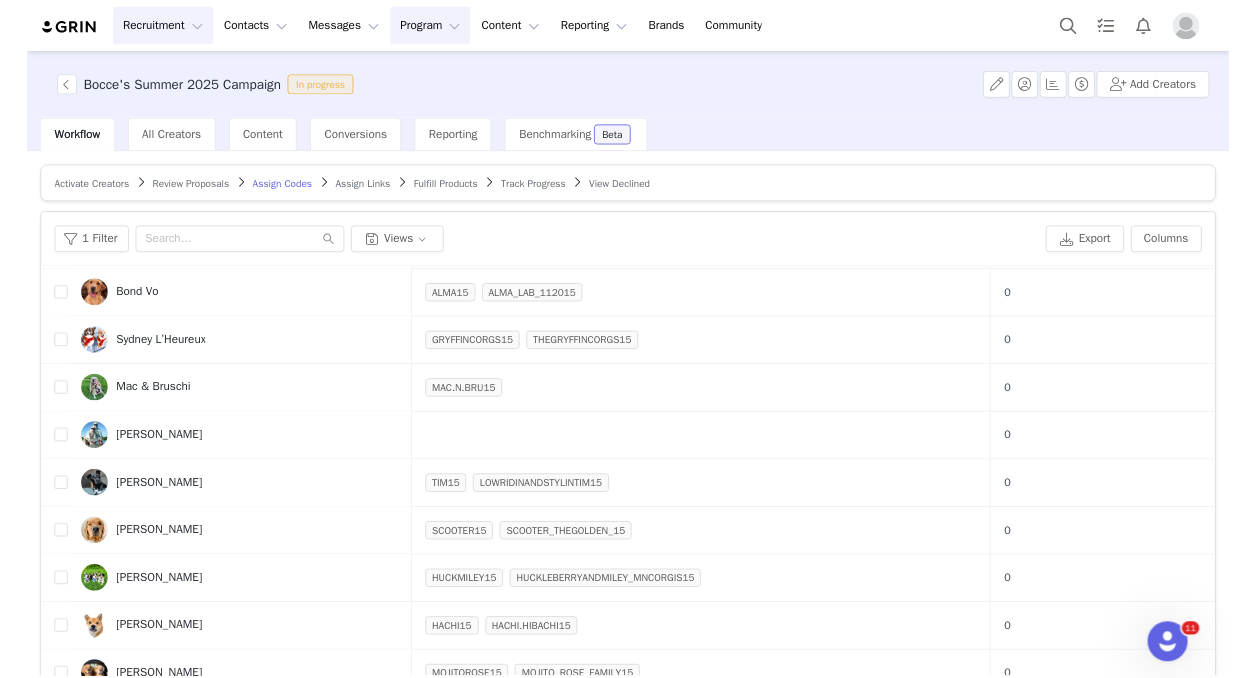 scroll, scrollTop: 573, scrollLeft: 0, axis: vertical 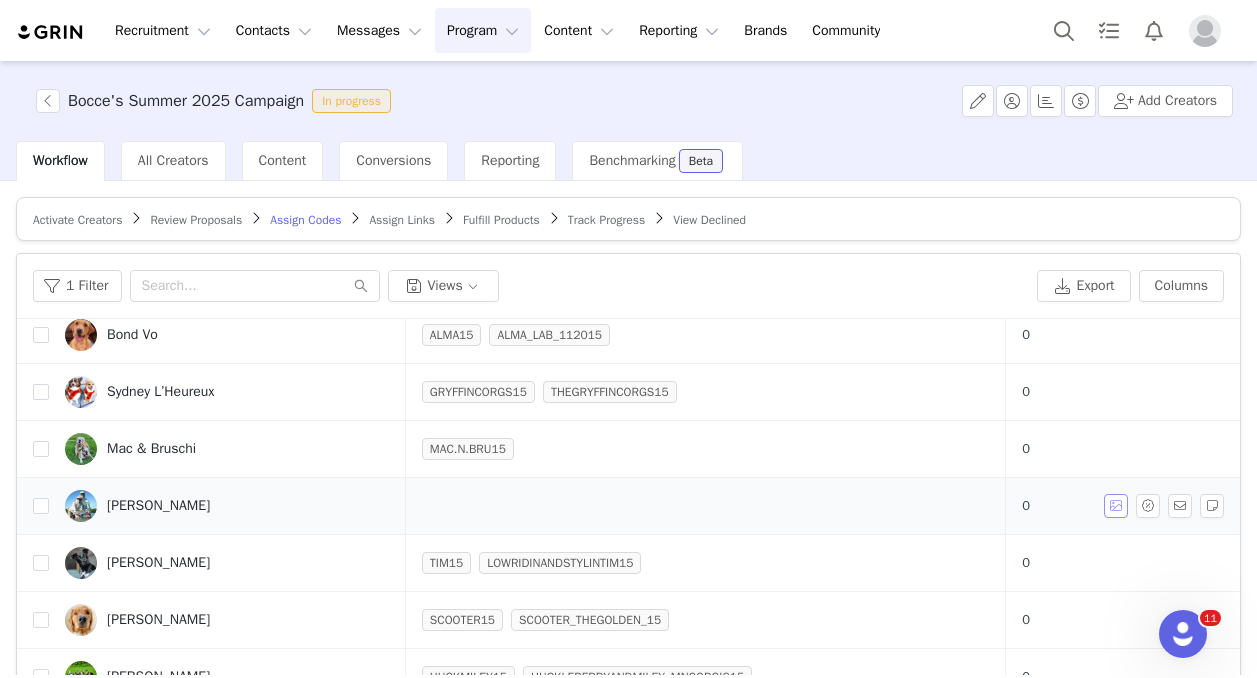 click at bounding box center [1116, 506] 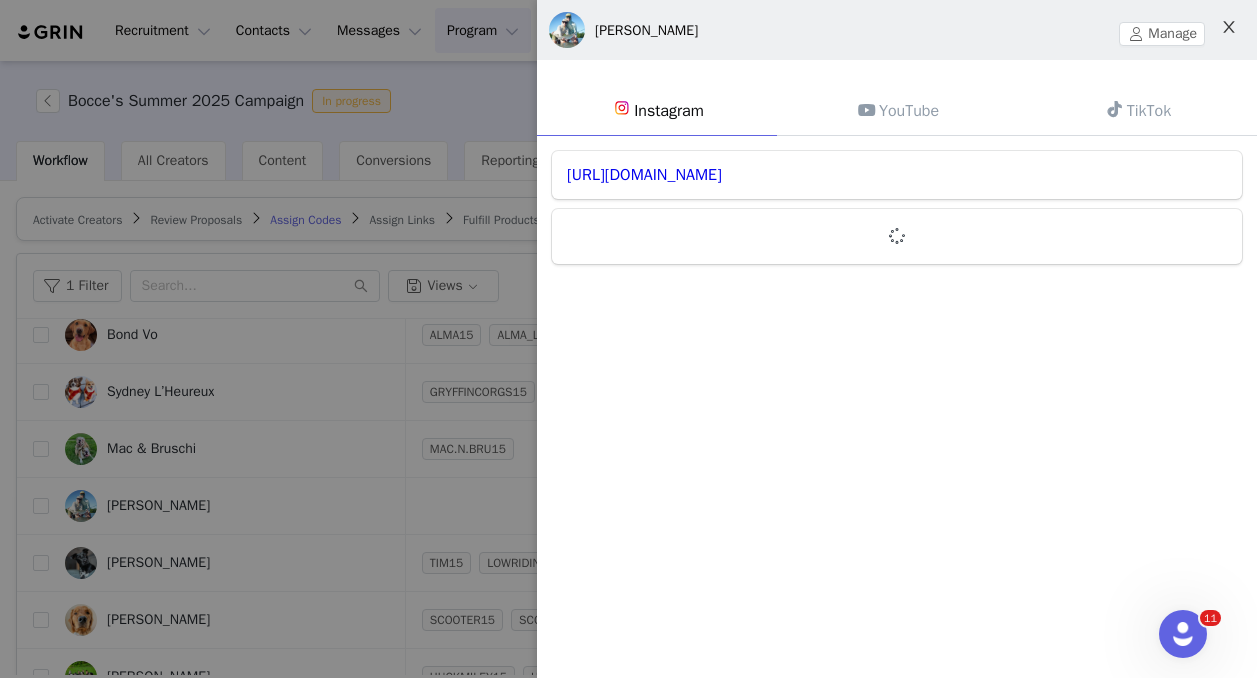 click 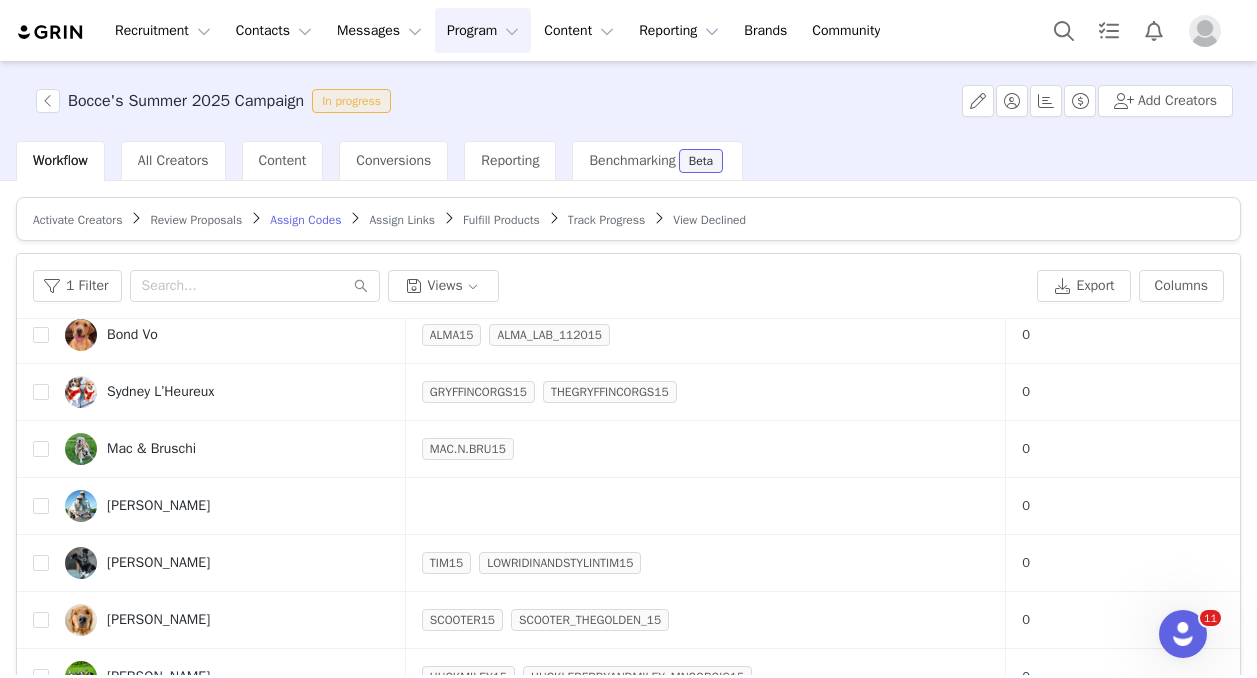 click on "Program Program" at bounding box center (483, 30) 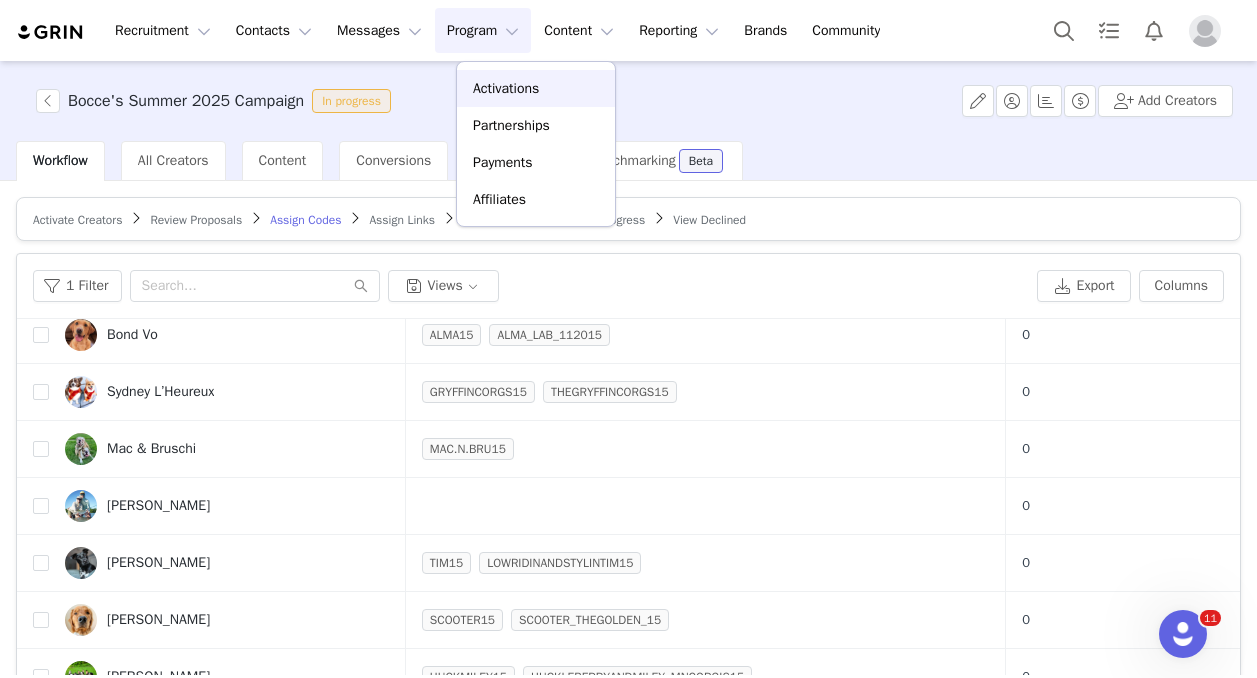 click on "Activations" at bounding box center (506, 88) 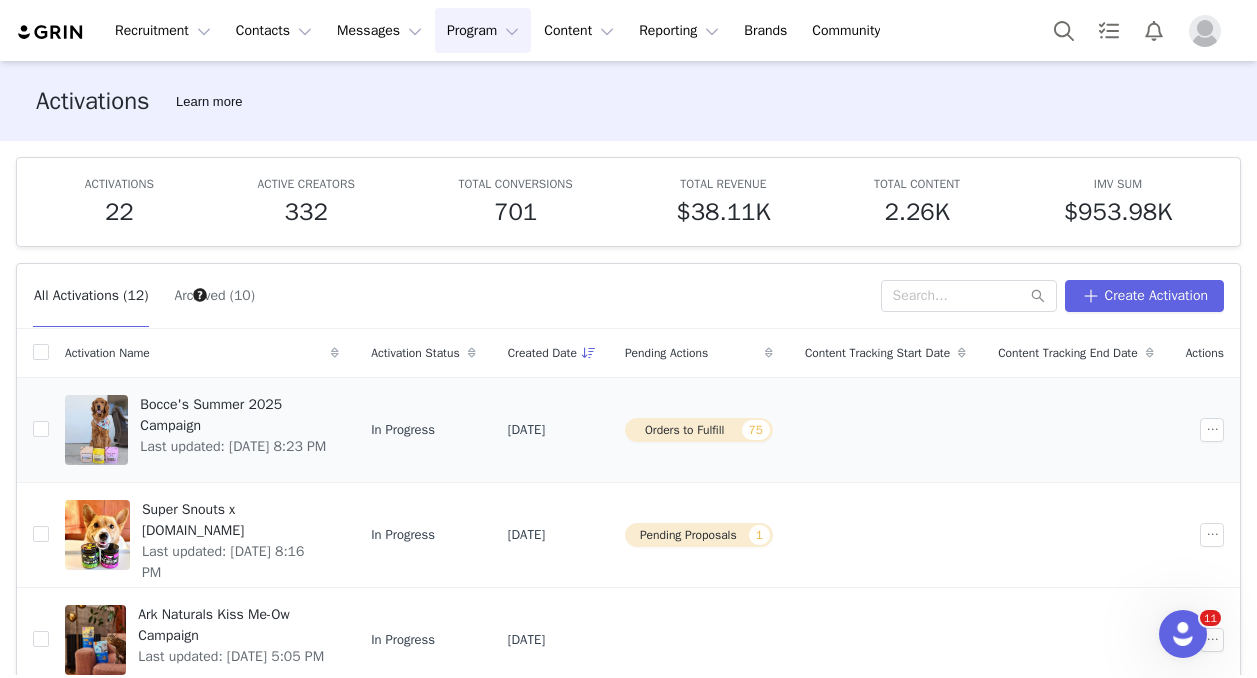 click on "Bocce's Summer 2025 Campaign" at bounding box center (233, 415) 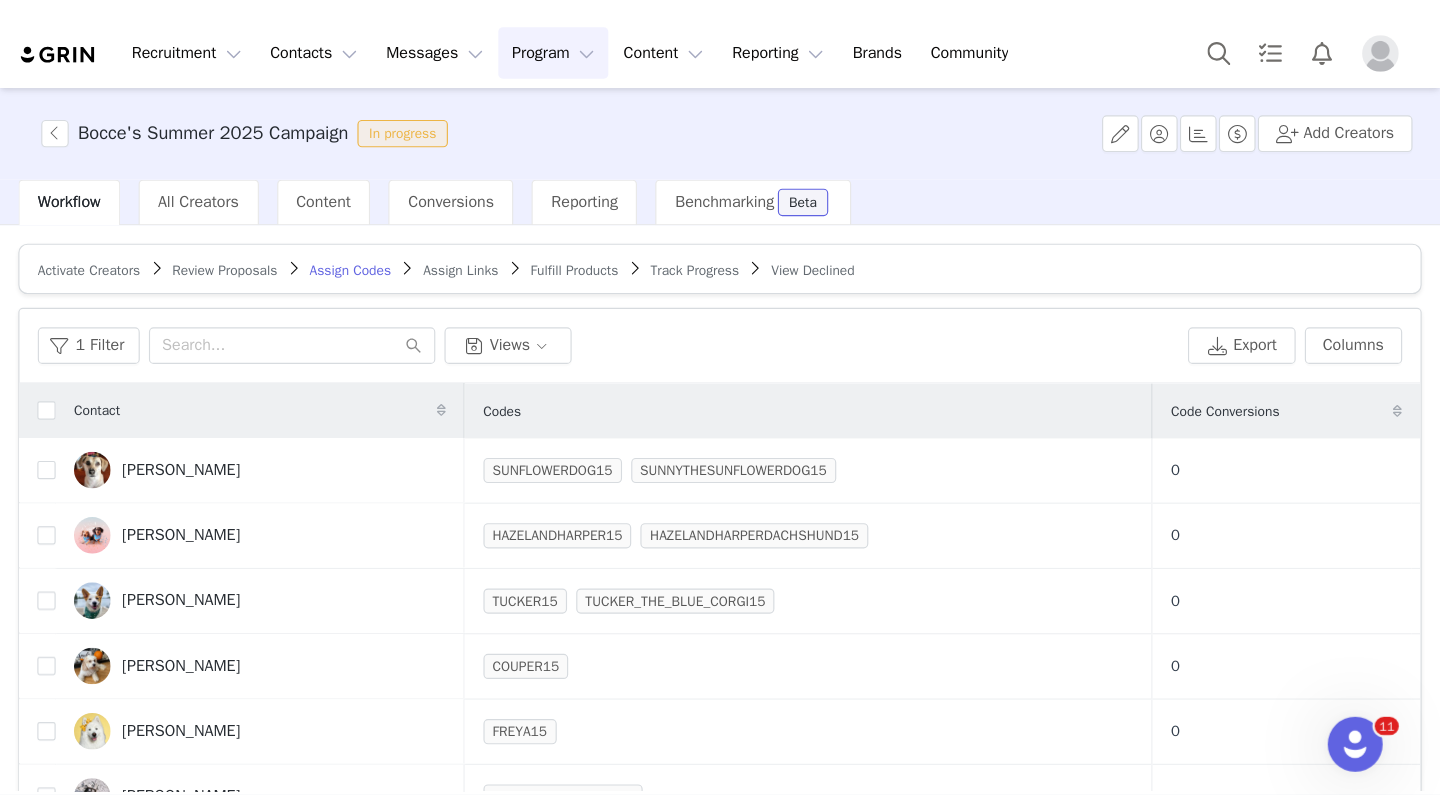 scroll, scrollTop: 77, scrollLeft: 0, axis: vertical 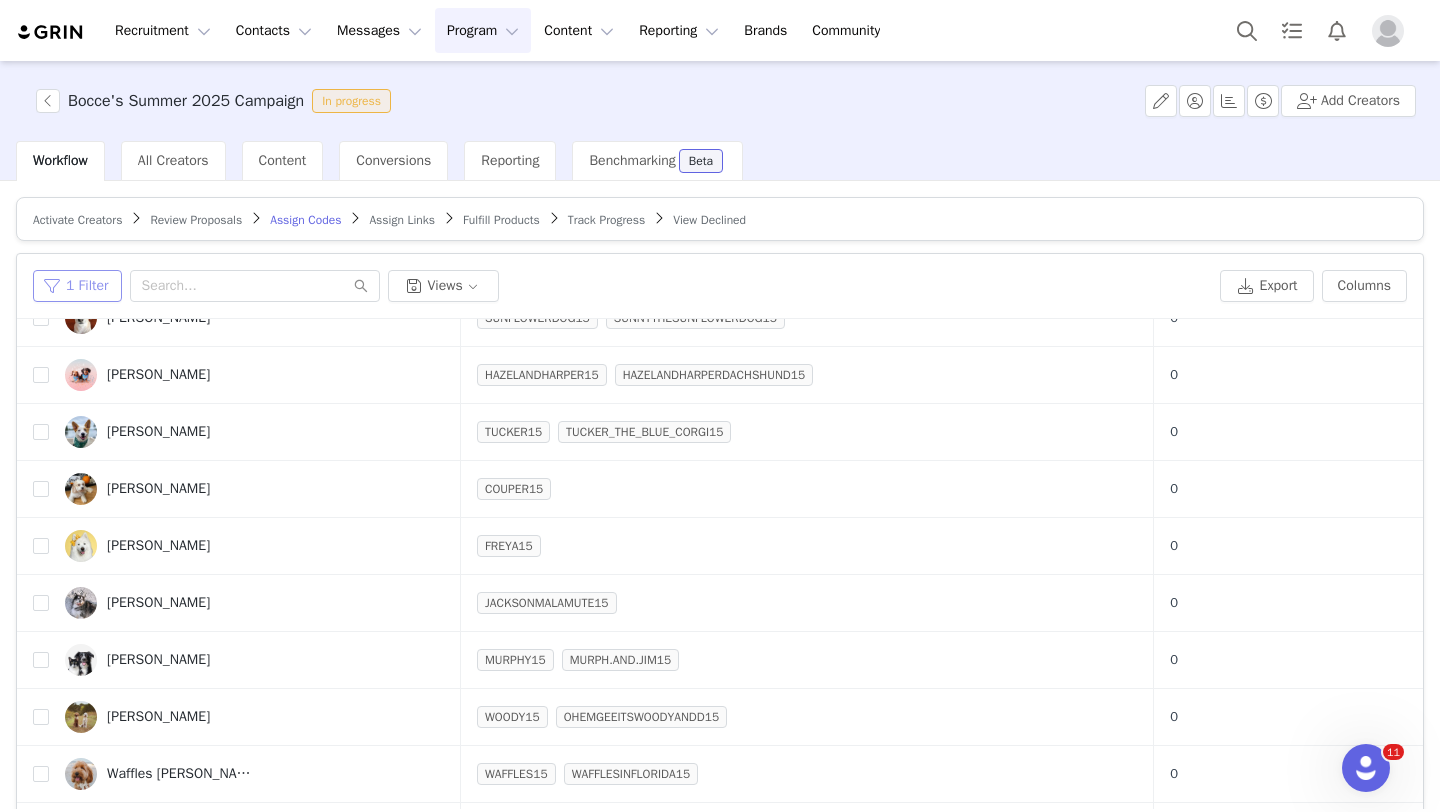 click on "1 Filter" at bounding box center (77, 286) 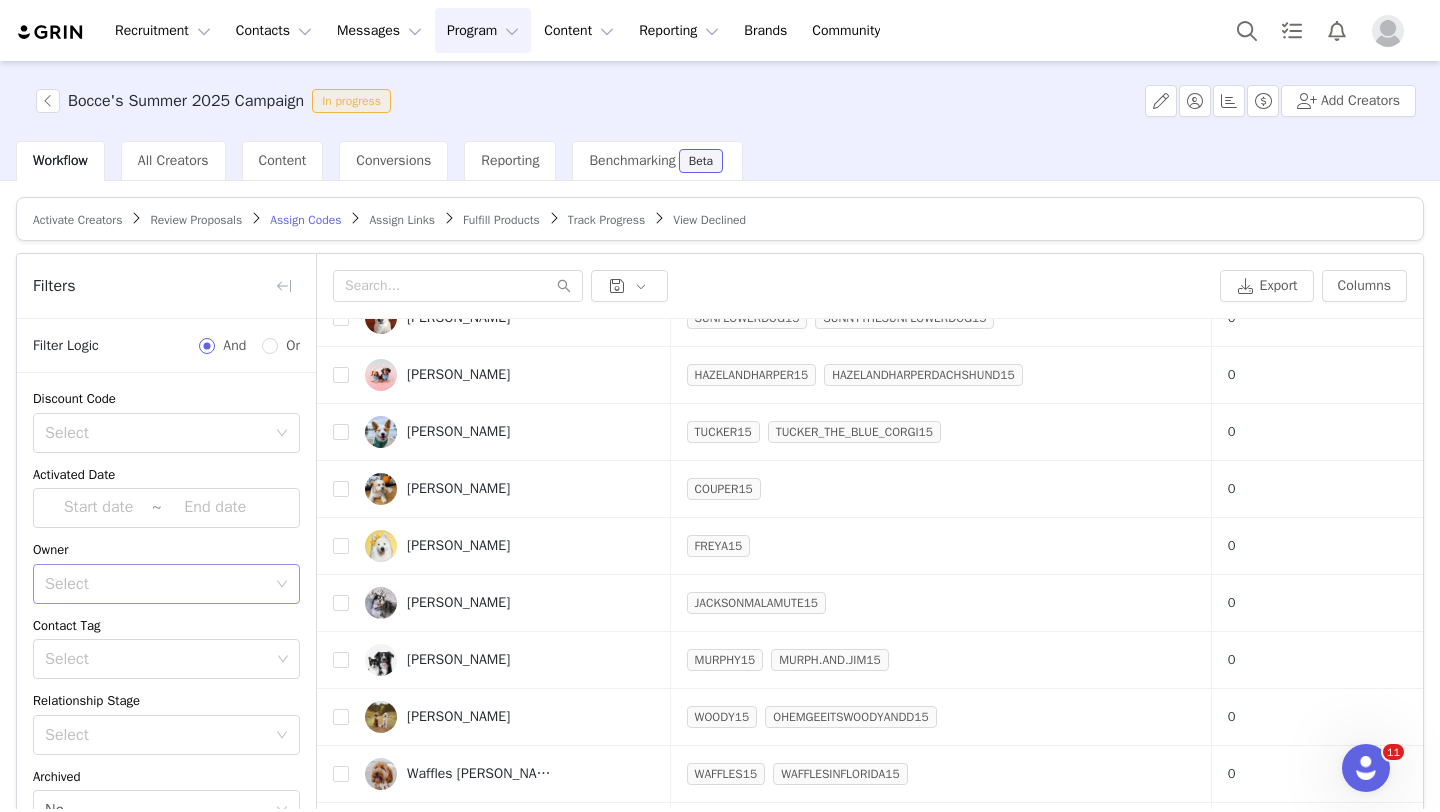 scroll, scrollTop: 96, scrollLeft: 0, axis: vertical 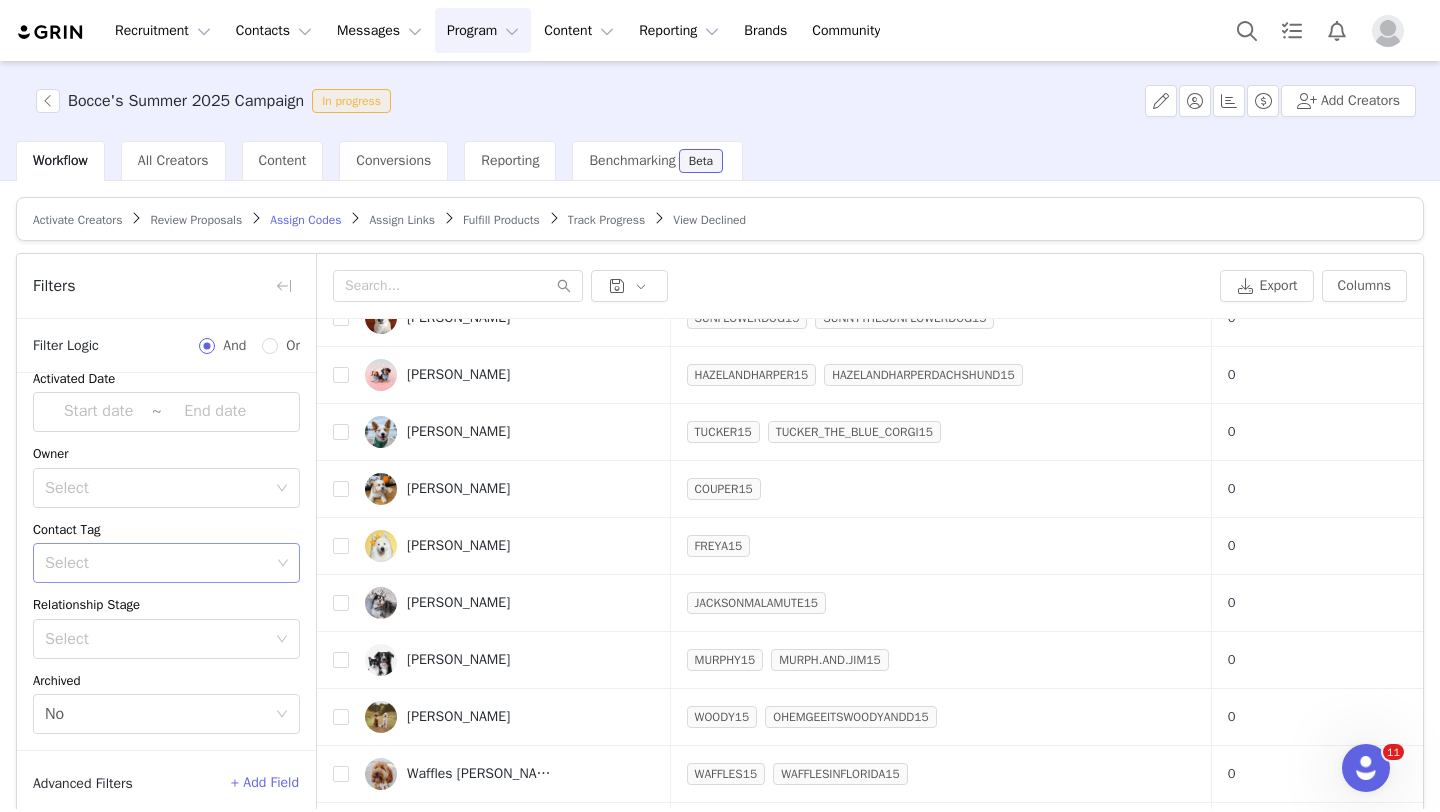 click on "Select" at bounding box center (157, 563) 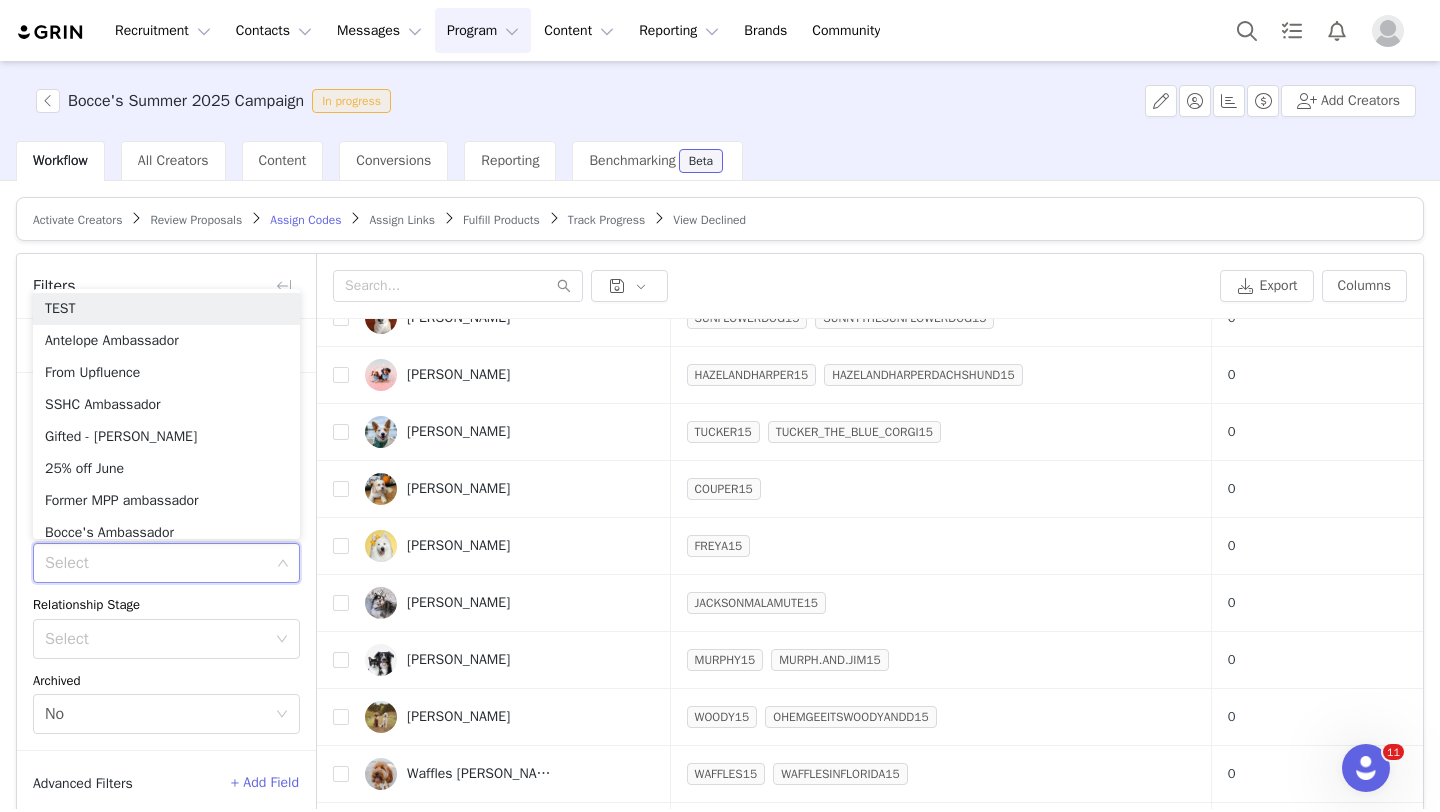 click on "Select" at bounding box center (157, 563) 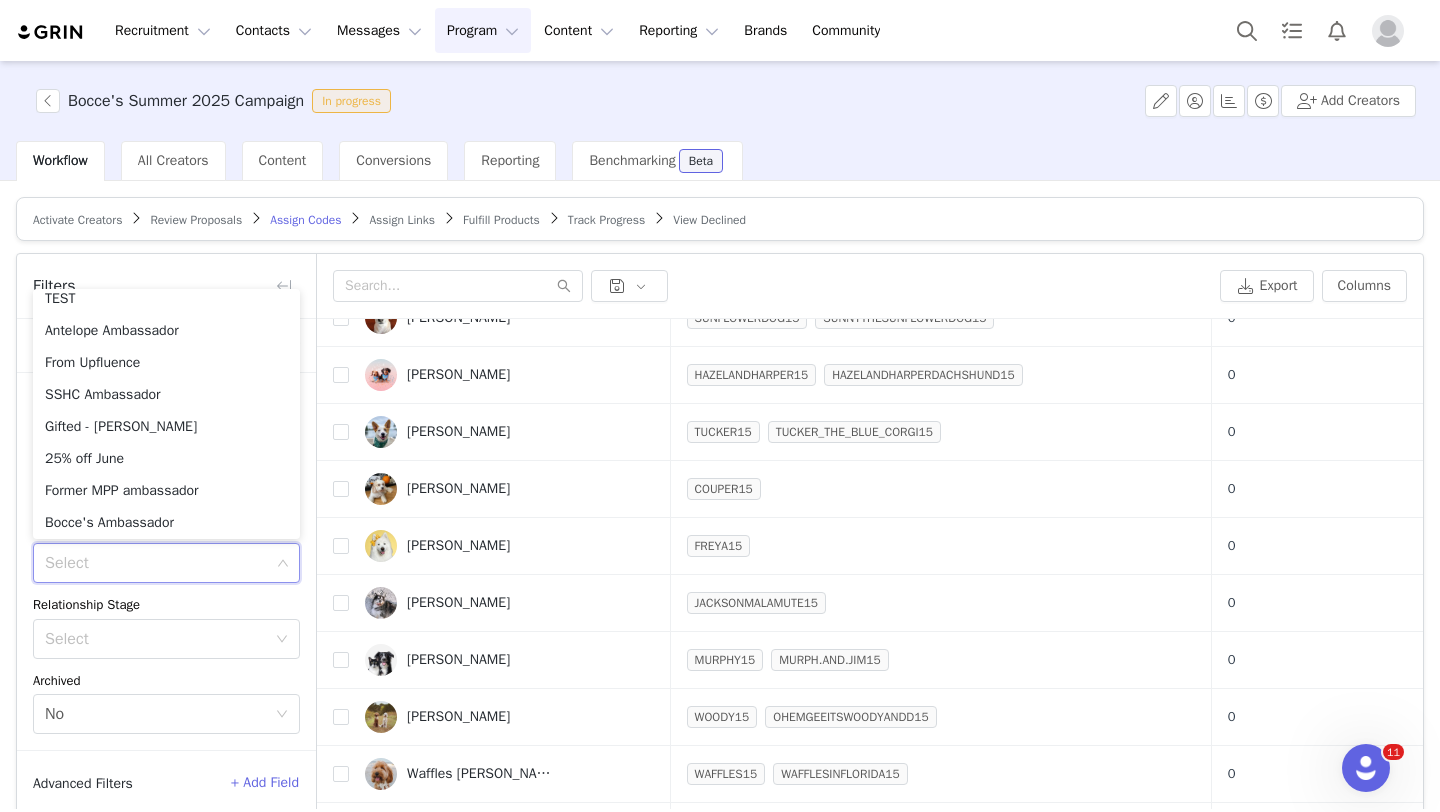 click on "Discount Code  Select  Activated Date   ~   Owner  Select  Contact Tag  Select    Relationship Stage  Select  Archived  Select No" at bounding box center (166, 513) 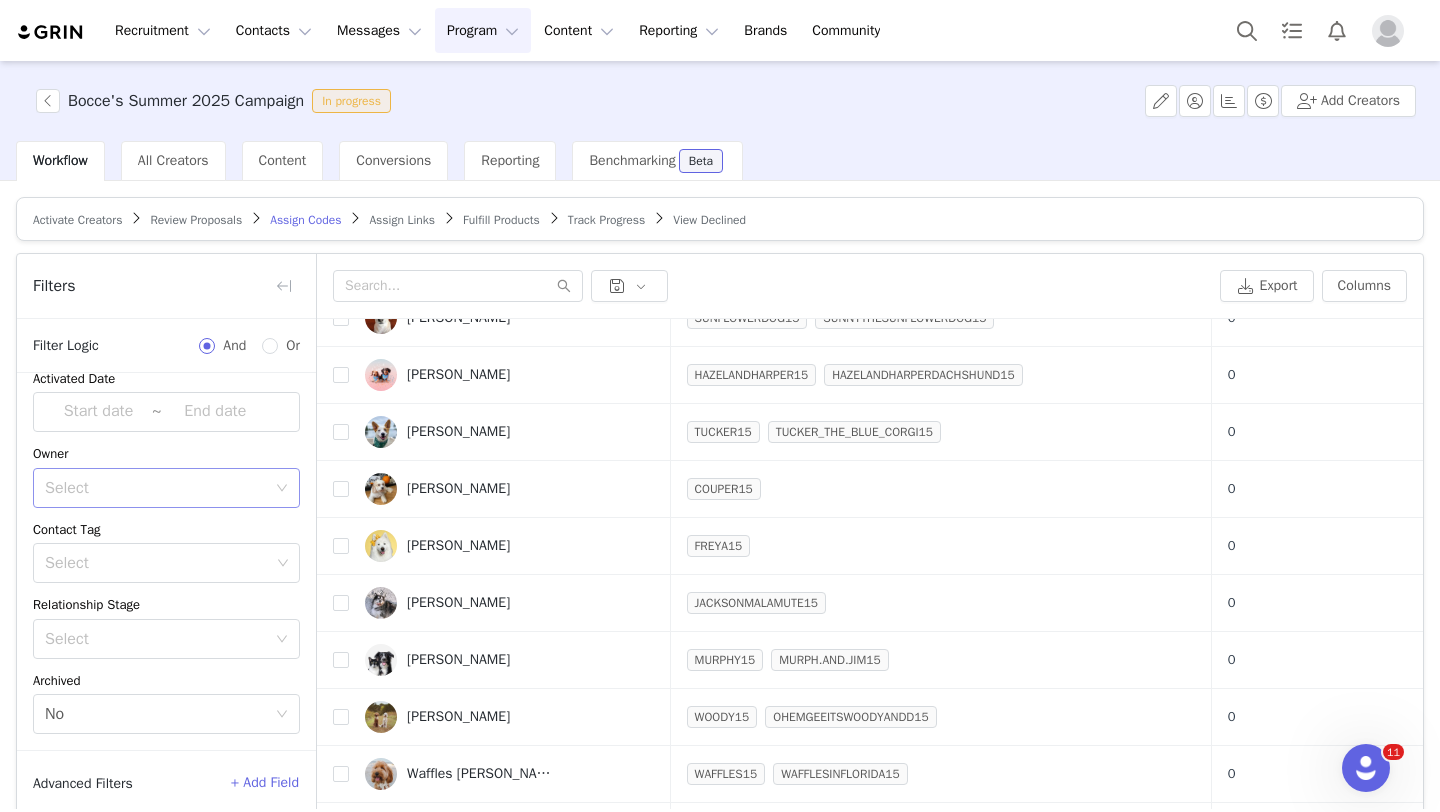 scroll, scrollTop: 4, scrollLeft: 0, axis: vertical 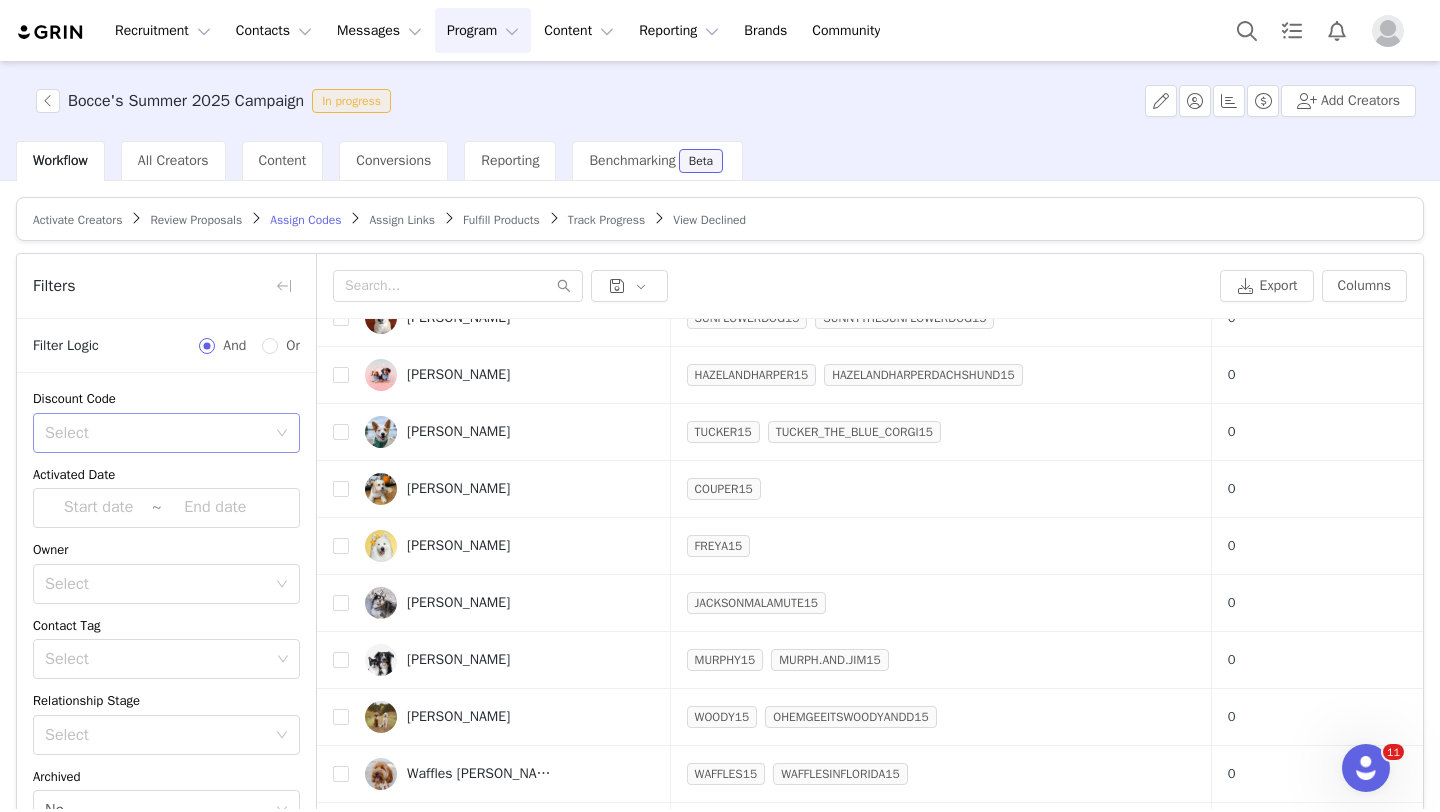 click on "Select" at bounding box center (160, 433) 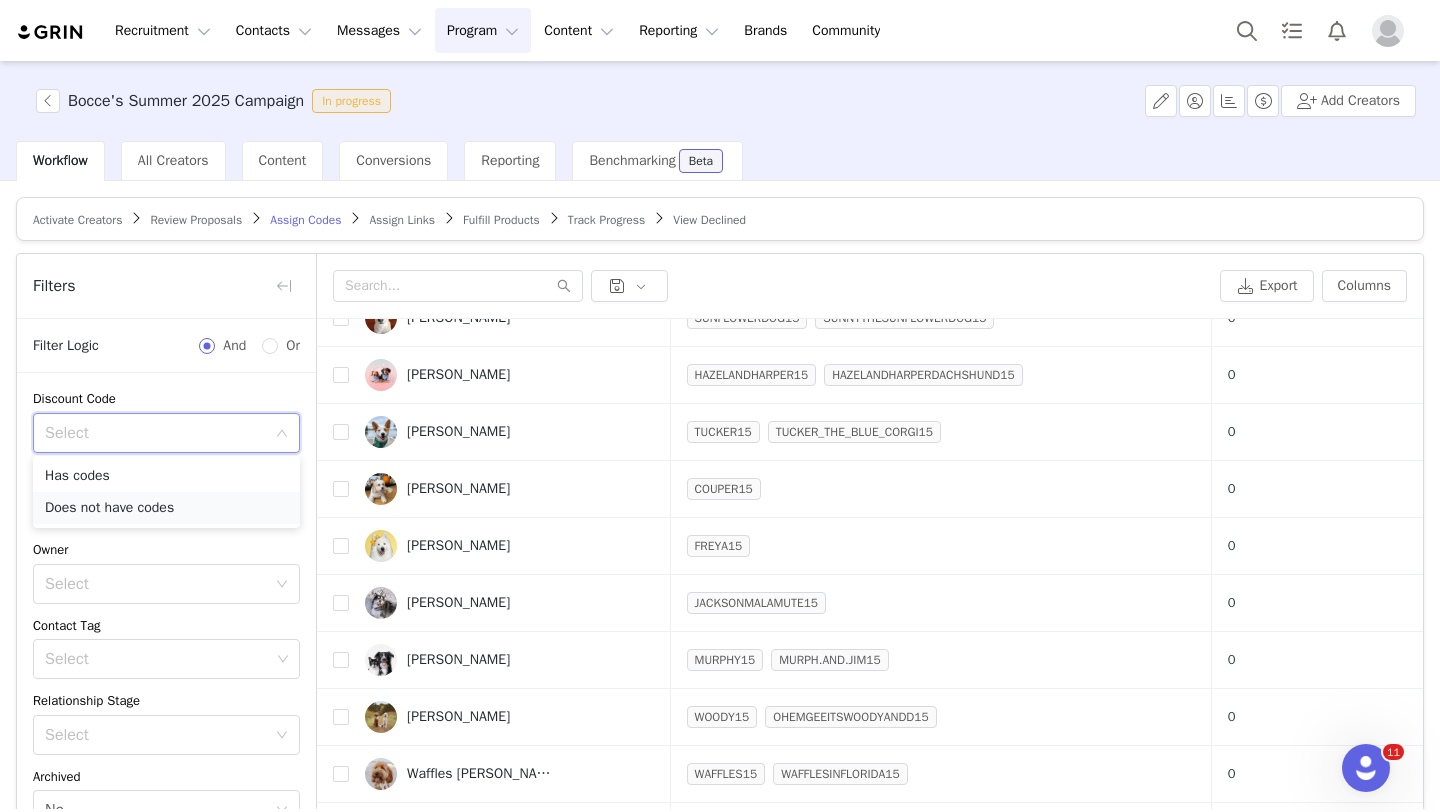 click on "Does not have codes" at bounding box center (166, 508) 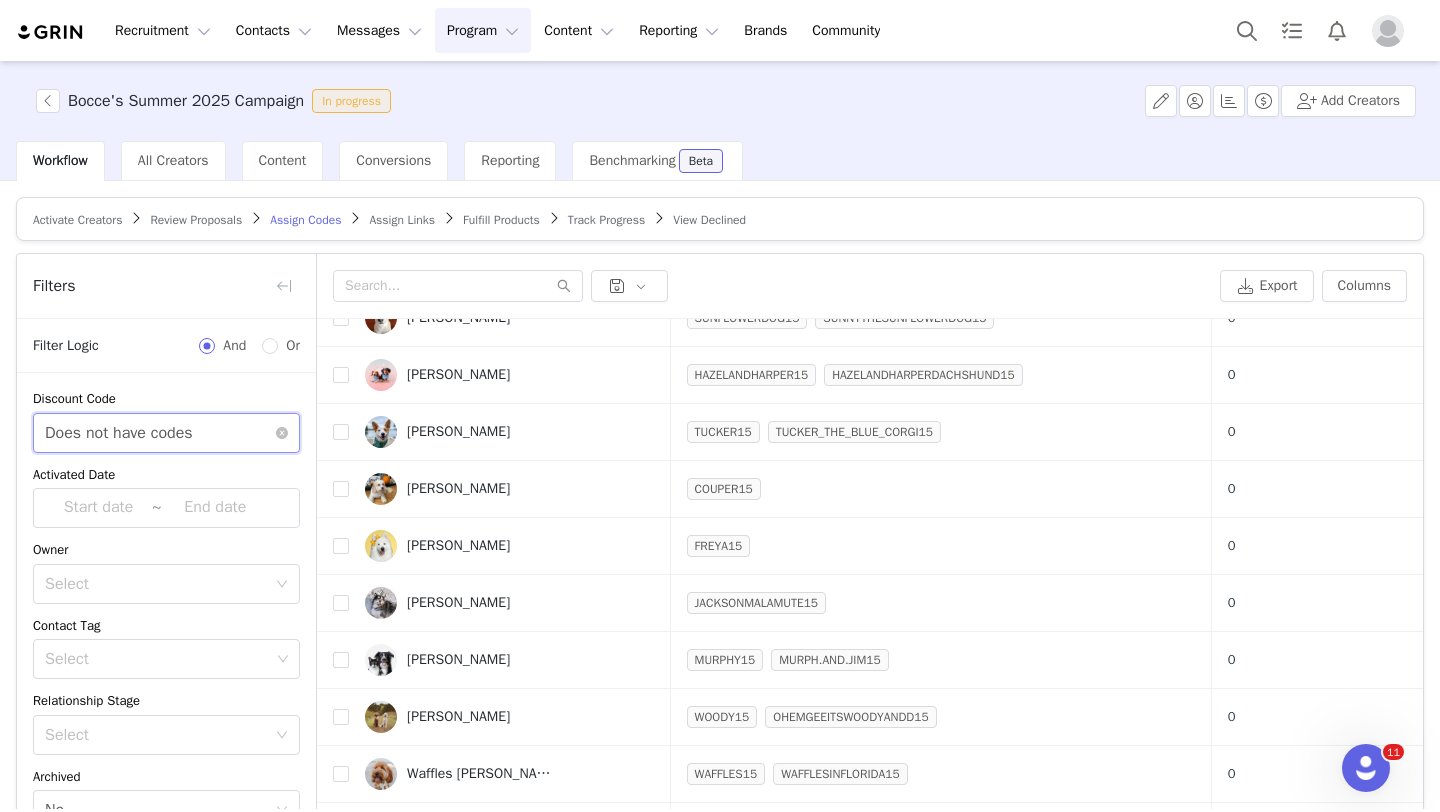 scroll, scrollTop: 7, scrollLeft: 0, axis: vertical 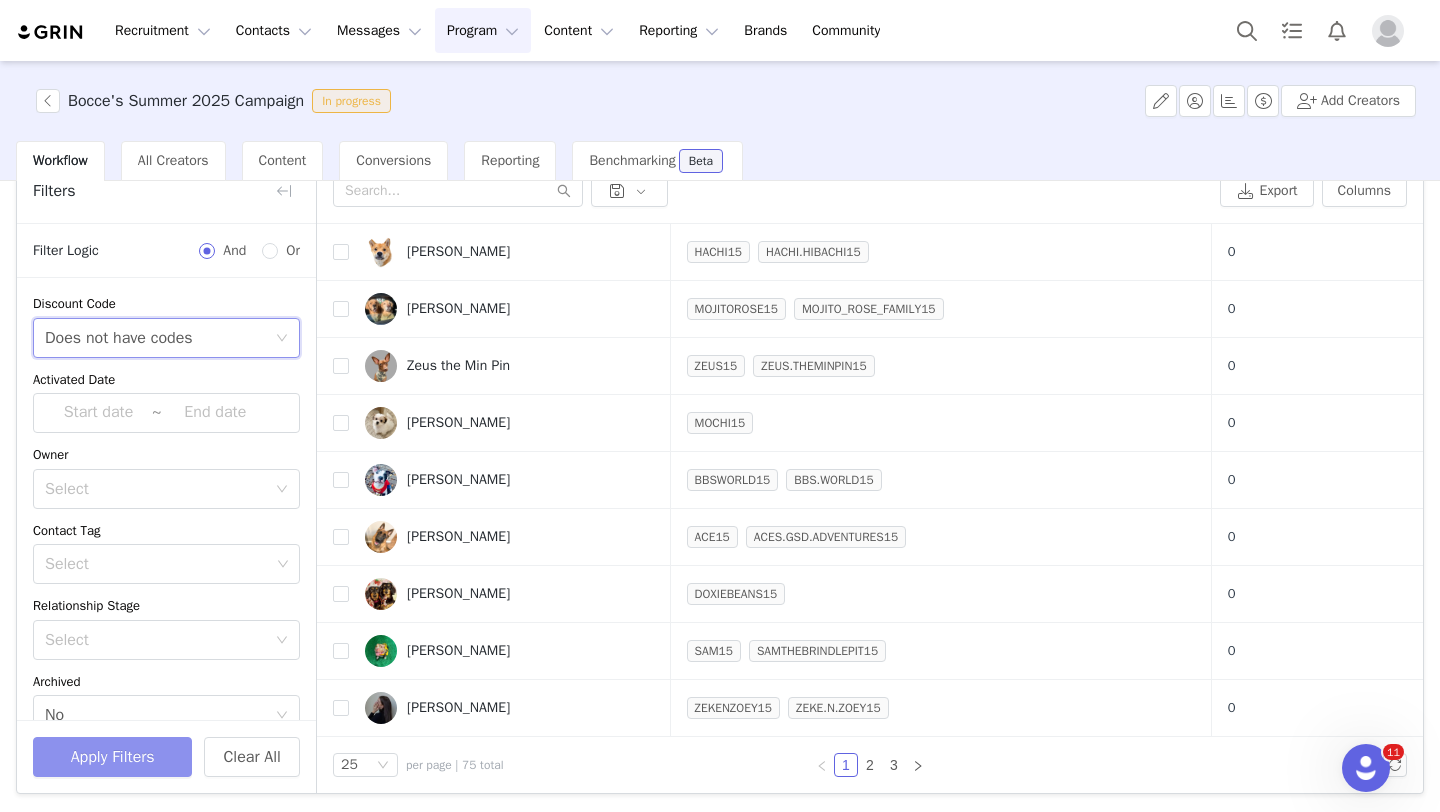 click on "Apply Filters" at bounding box center (112, 757) 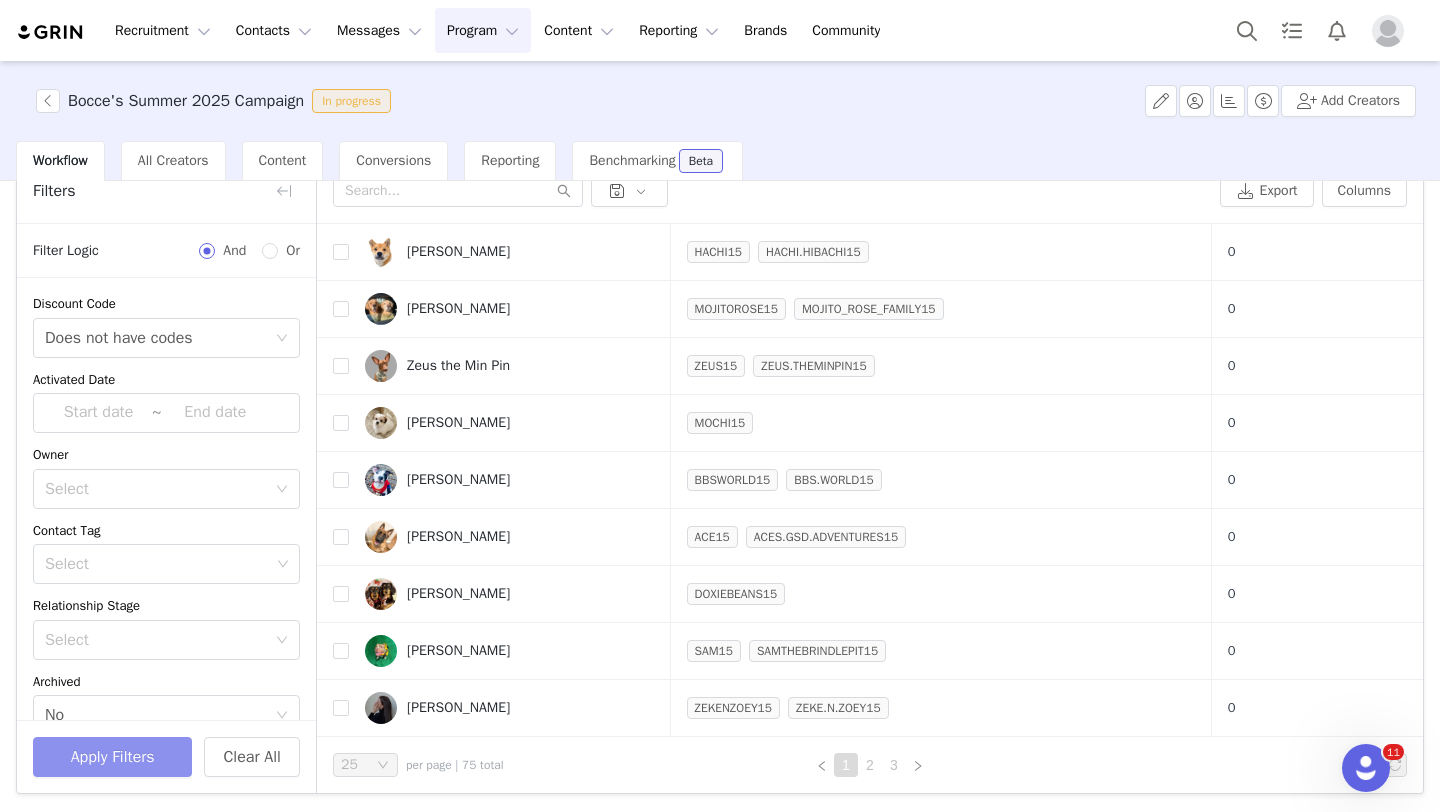 scroll, scrollTop: 0, scrollLeft: 0, axis: both 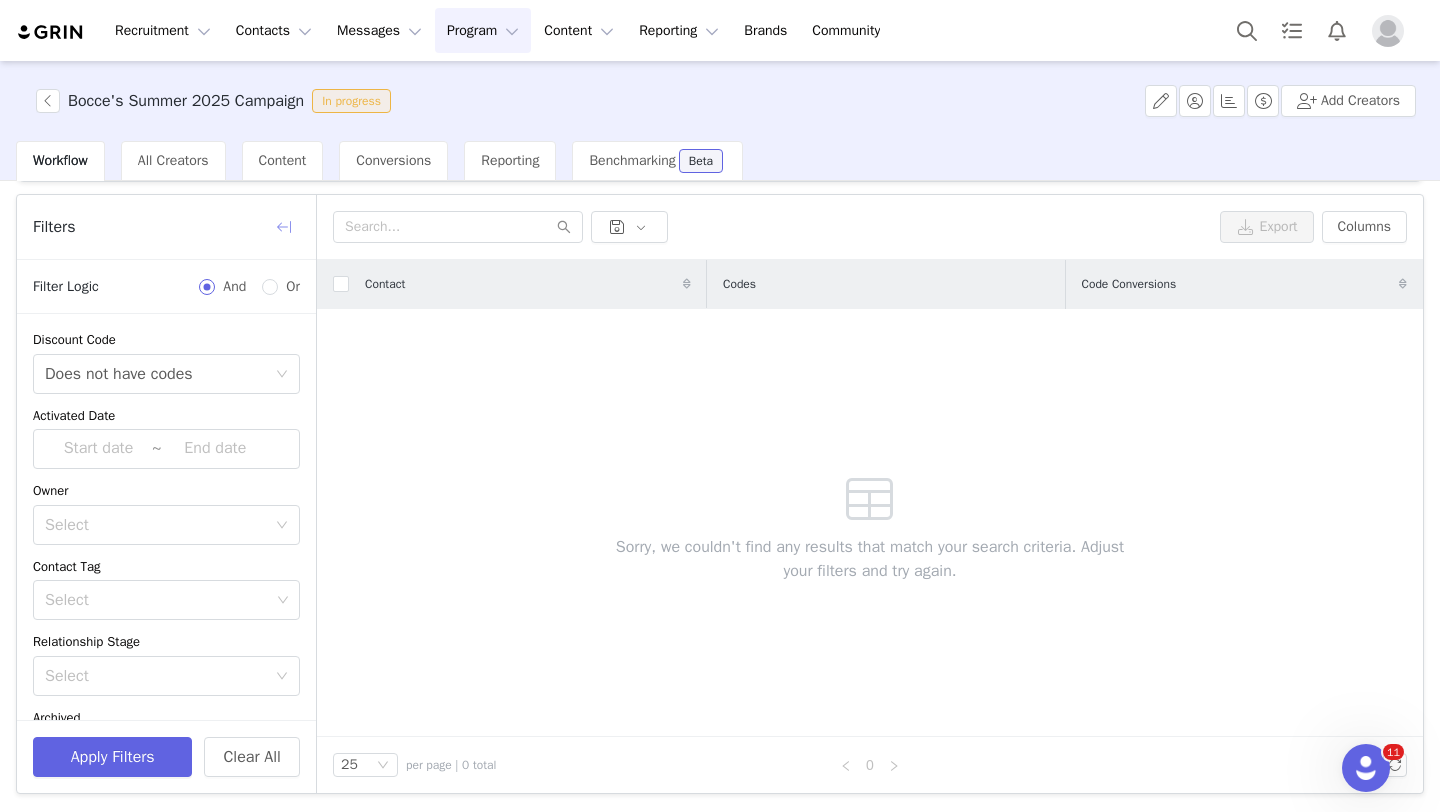 click at bounding box center (284, 227) 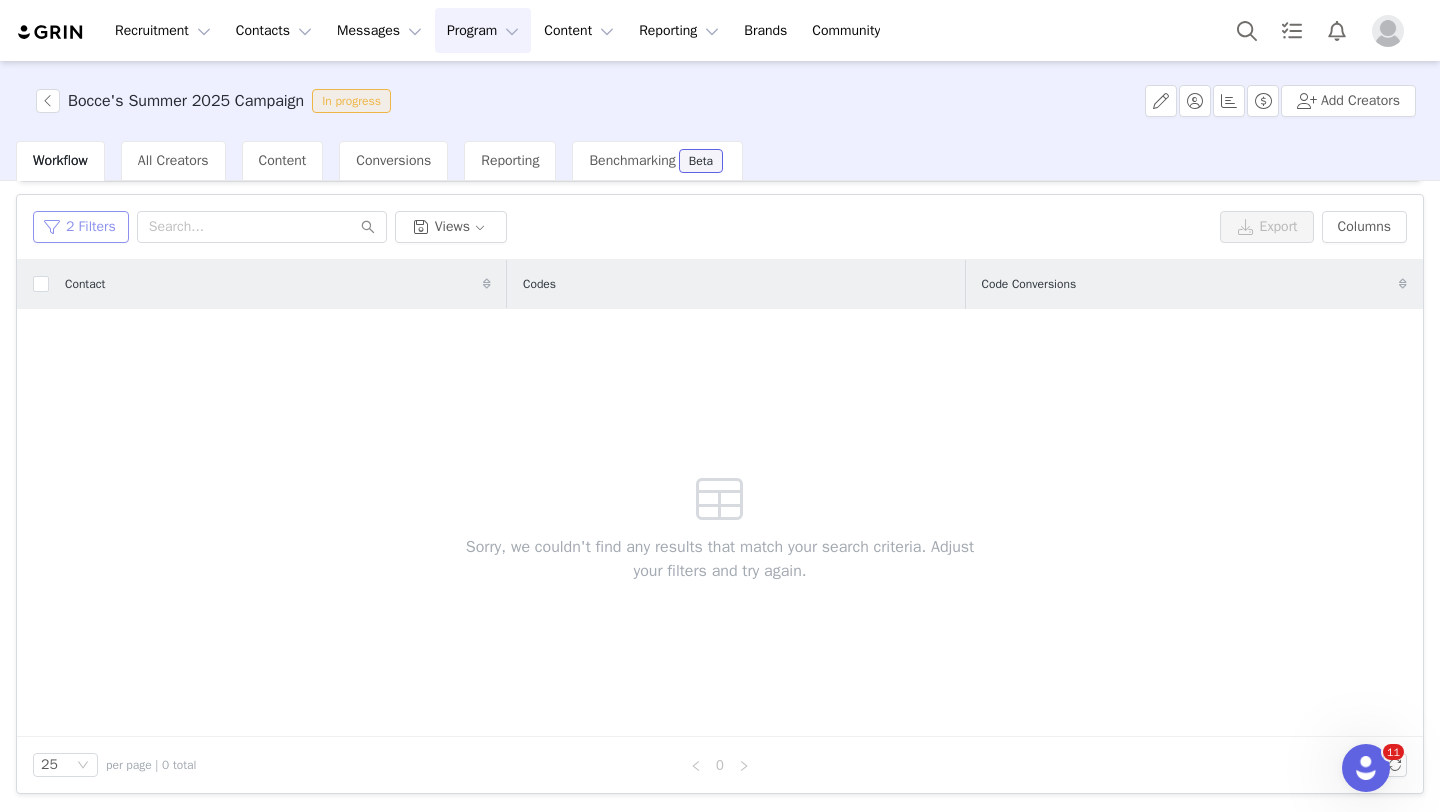 click on "2 Filters" at bounding box center [81, 227] 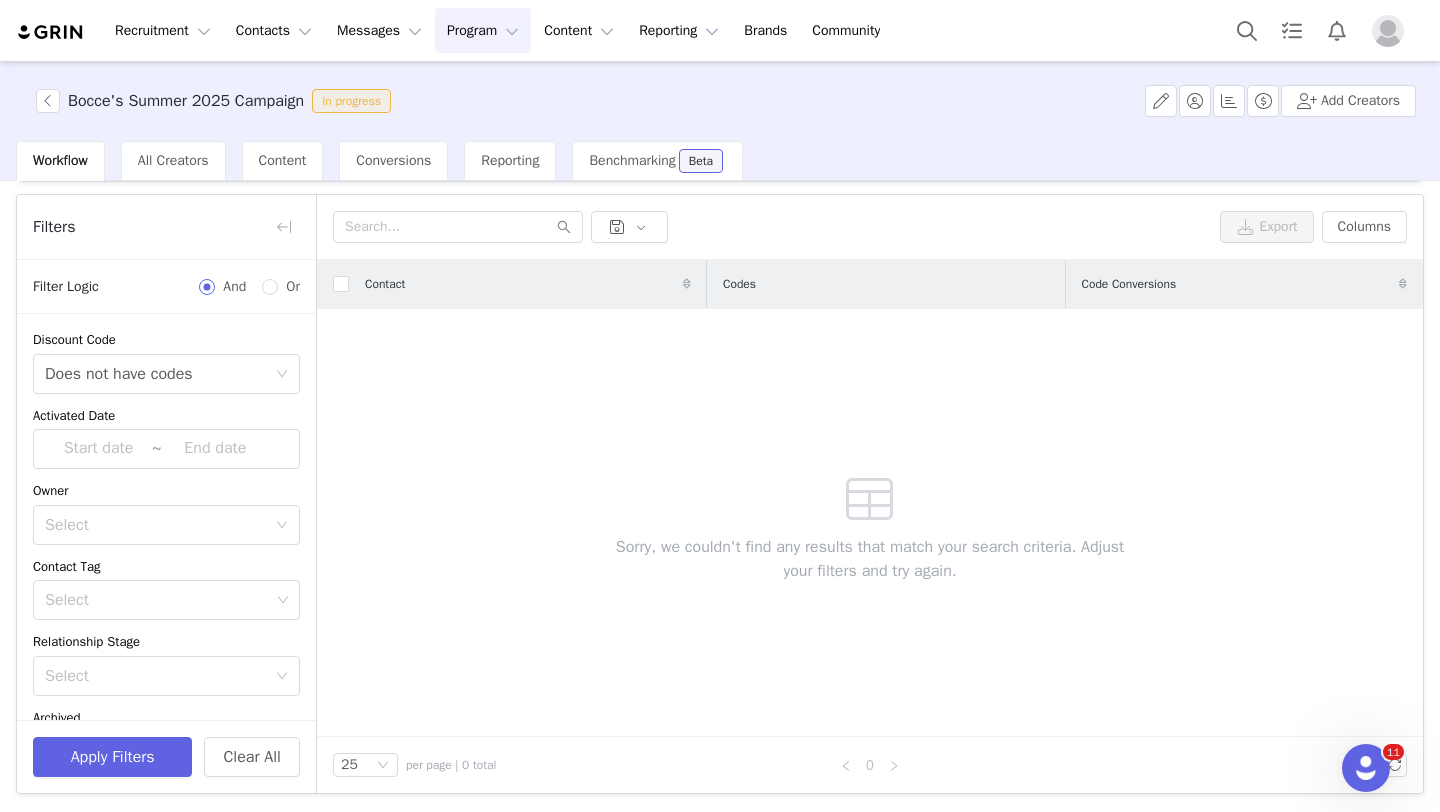 click on "Archived" at bounding box center [166, 718] 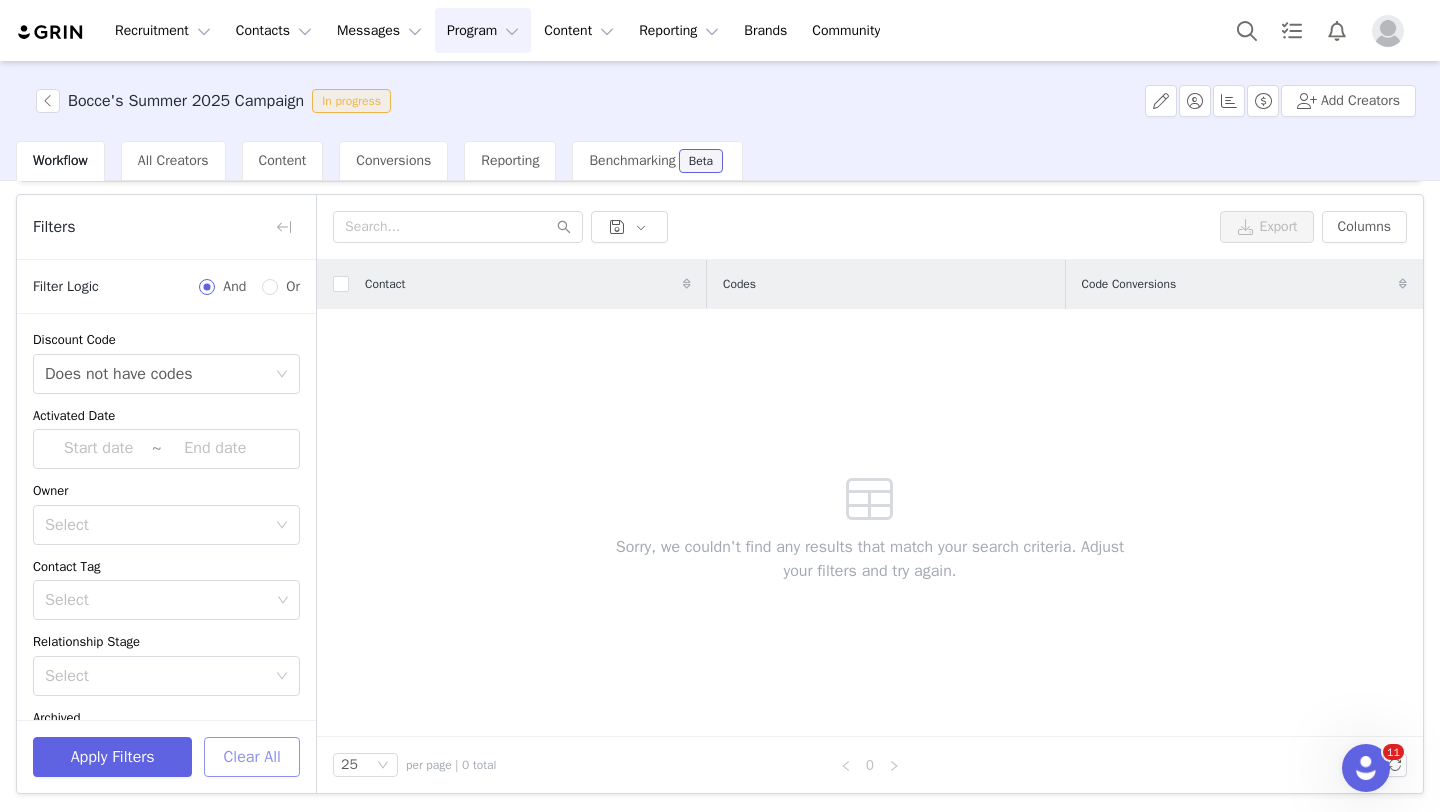 click on "Clear All" at bounding box center (252, 757) 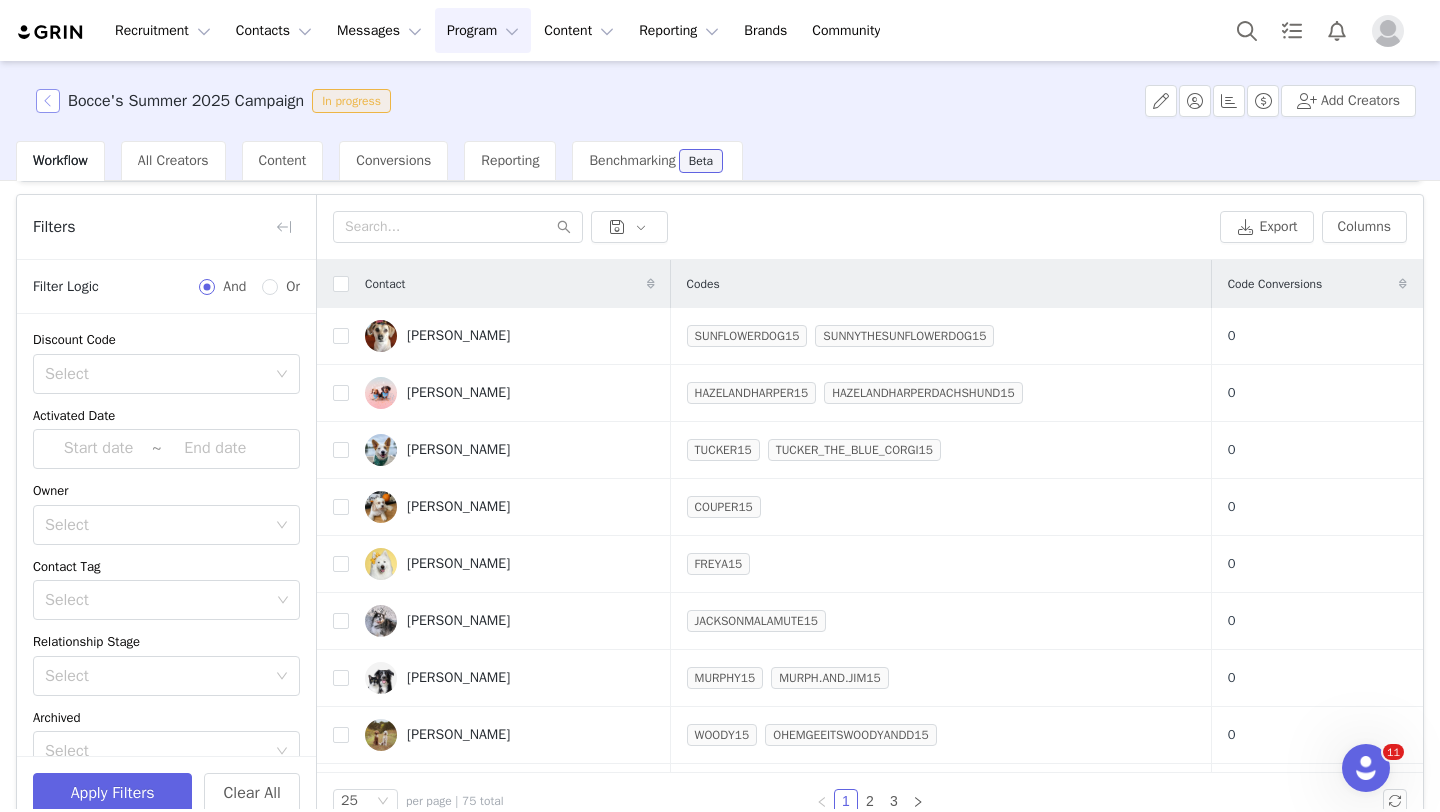 click at bounding box center (48, 101) 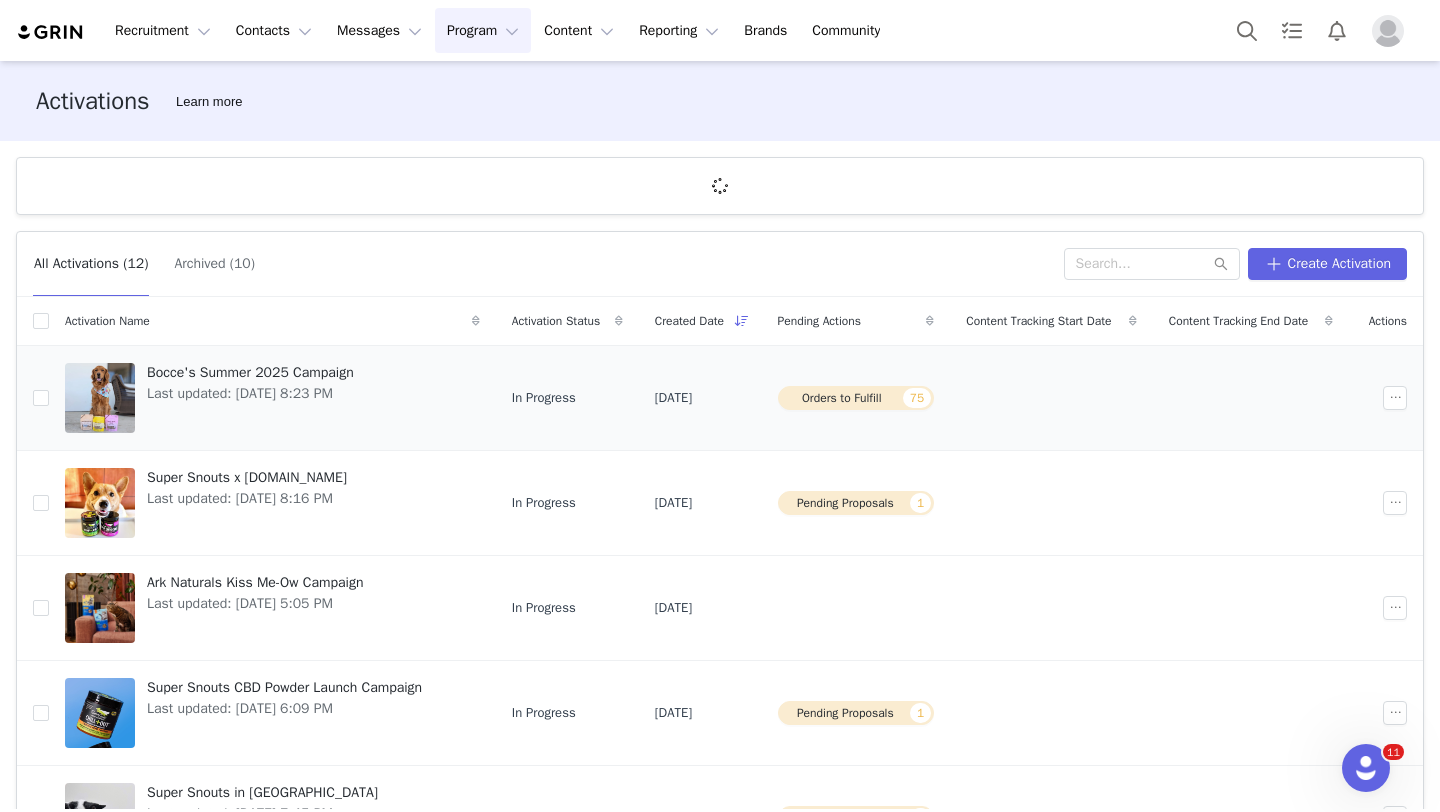 click on "Last updated: [DATE] 8:23 PM" at bounding box center [250, 393] 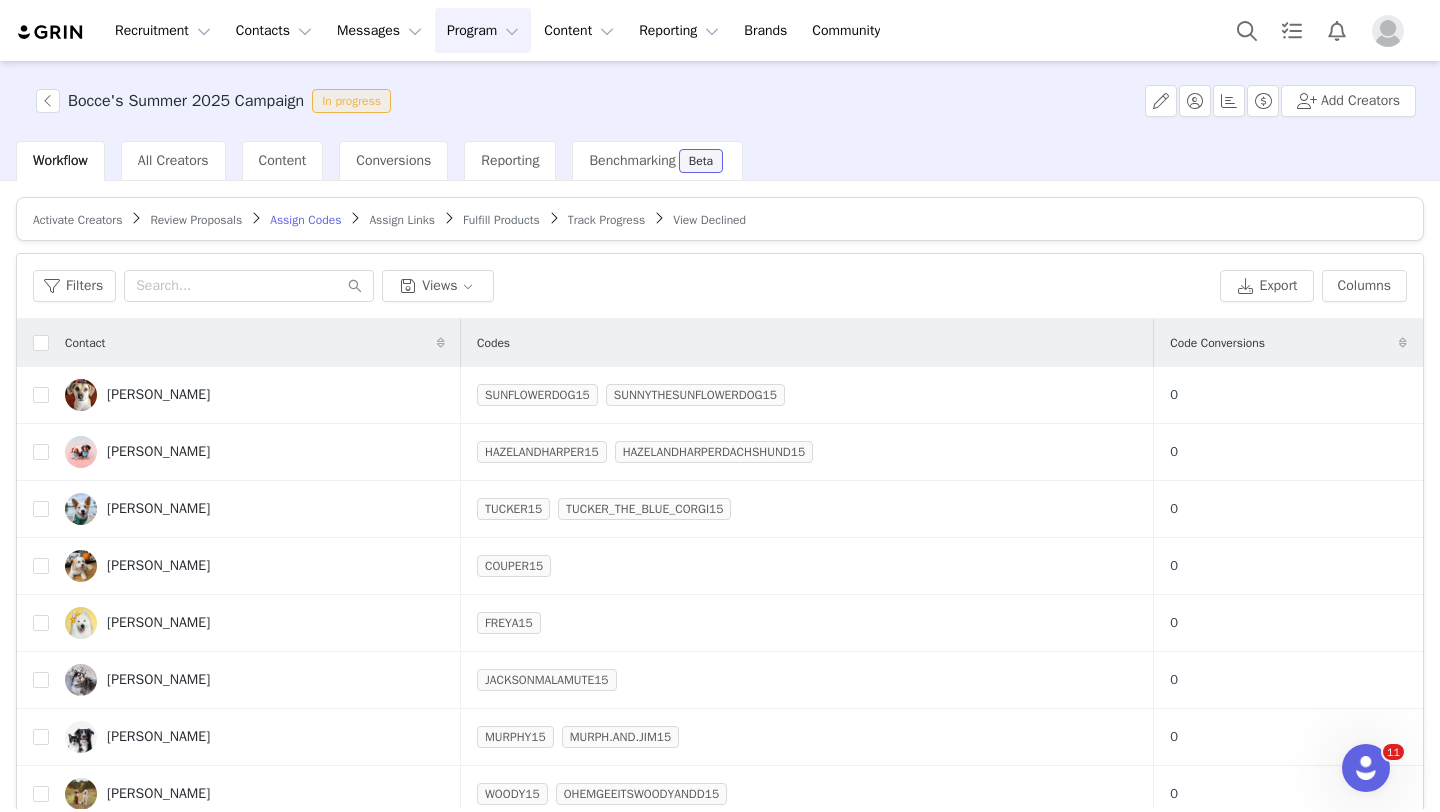 click on "Assign Links" at bounding box center (402, 220) 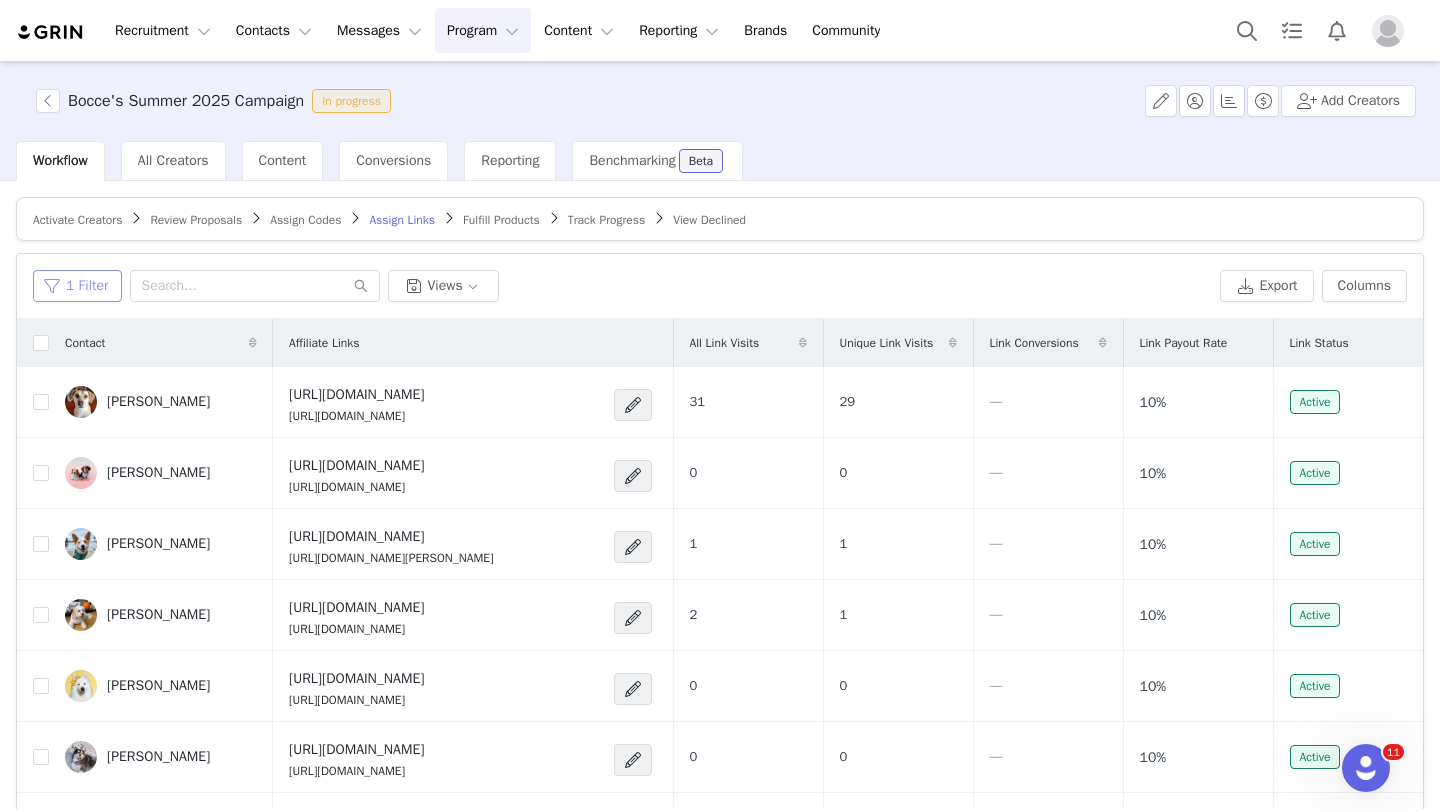 click on "1 Filter" at bounding box center [77, 286] 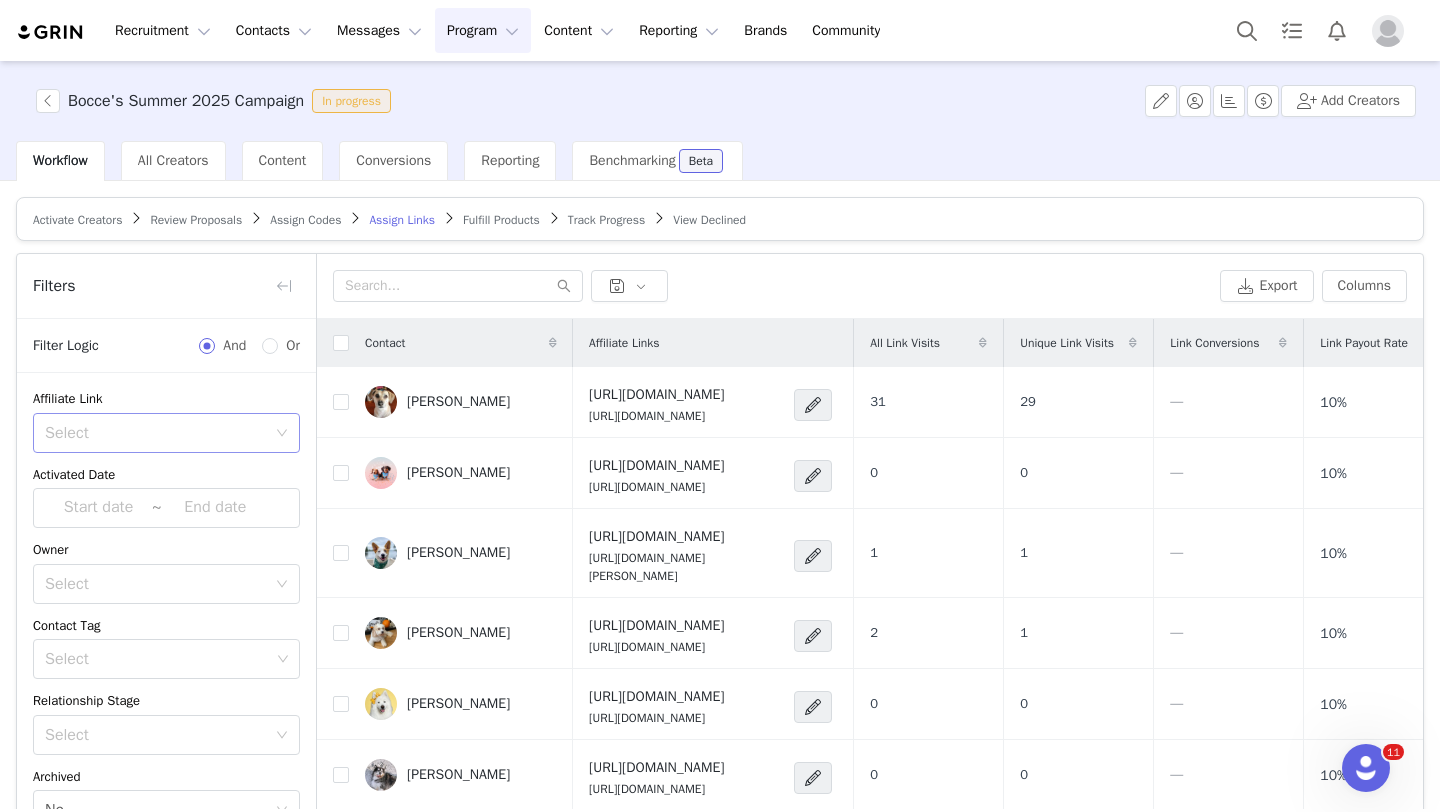 click on "Select" at bounding box center (160, 433) 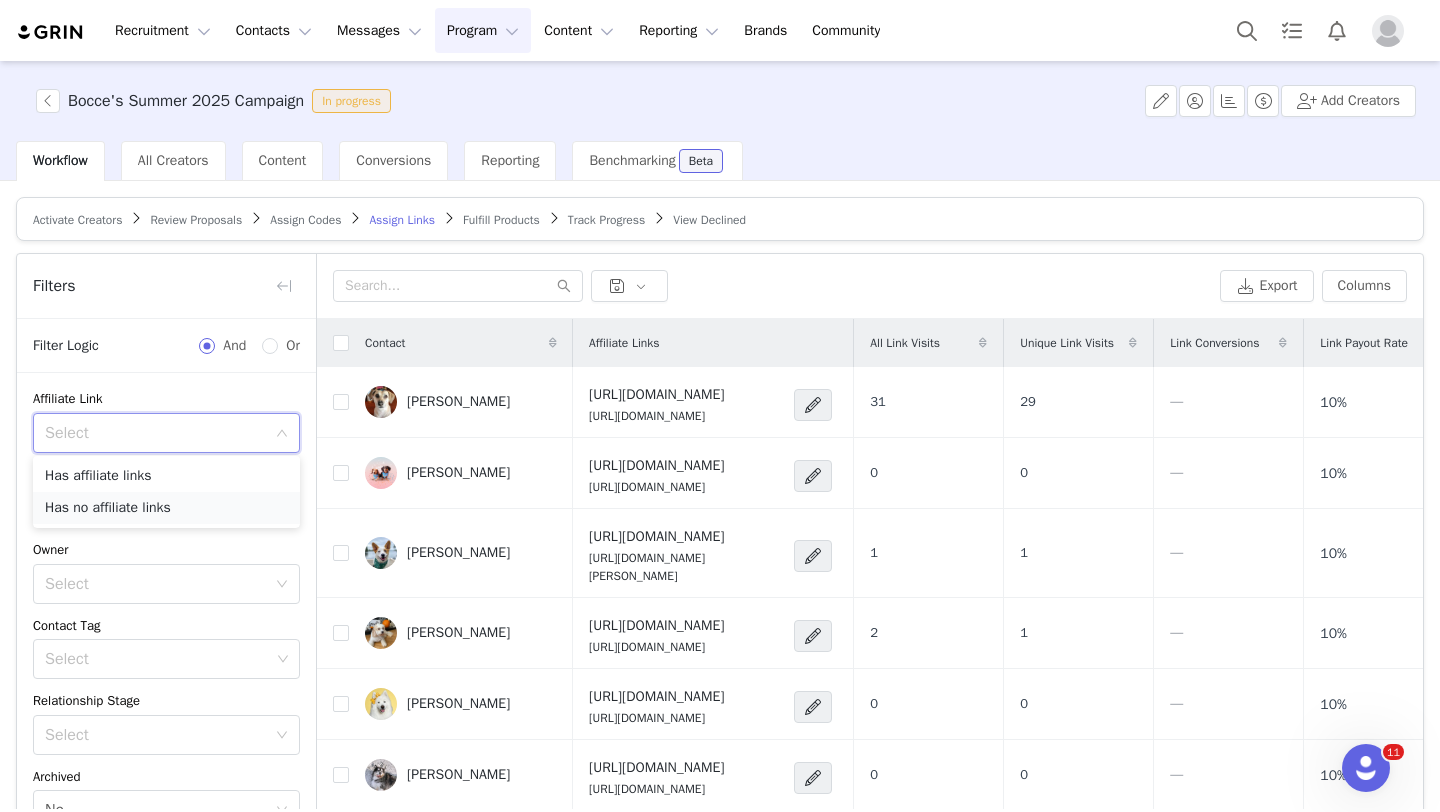 click on "Has no affiliate links" at bounding box center [166, 508] 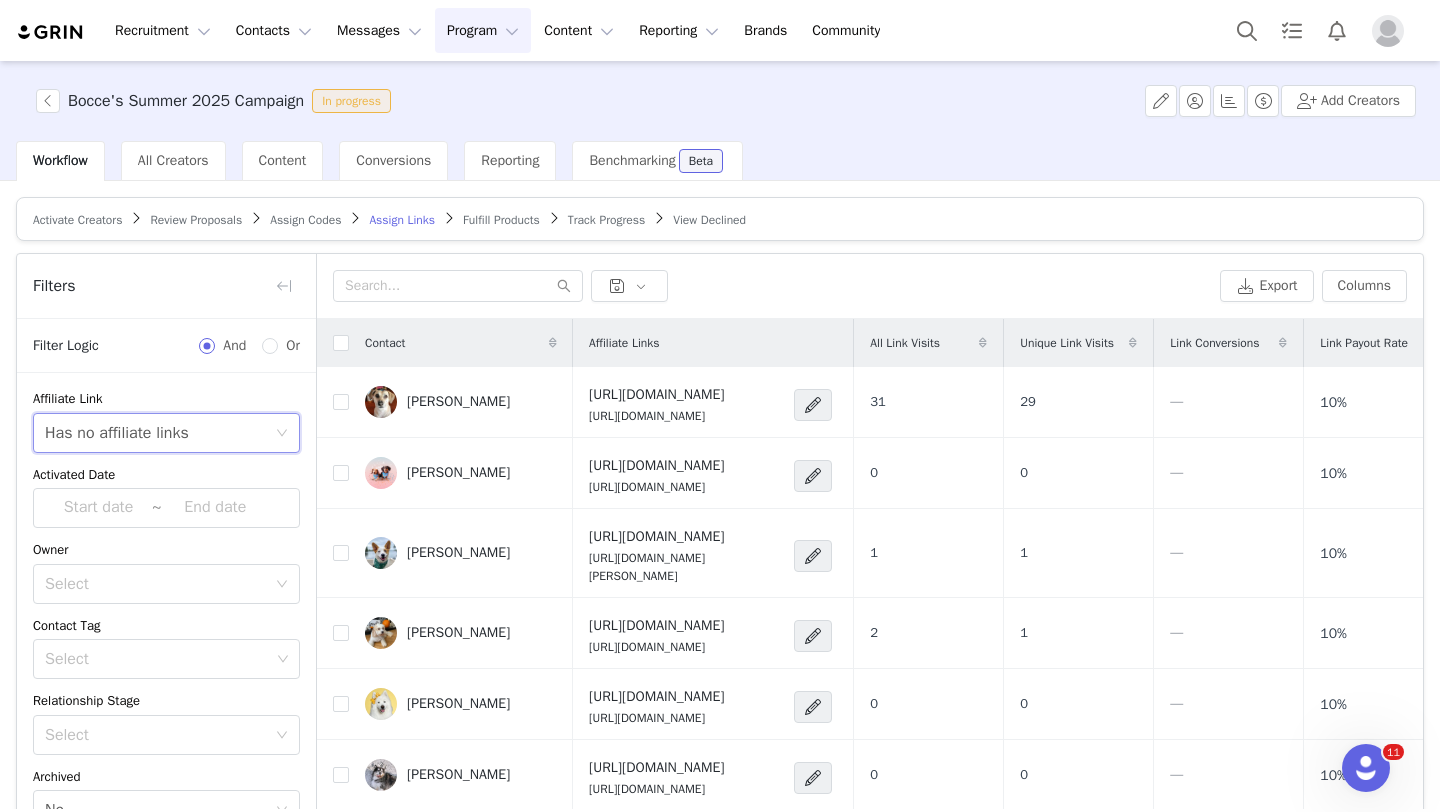 scroll, scrollTop: 96, scrollLeft: 0, axis: vertical 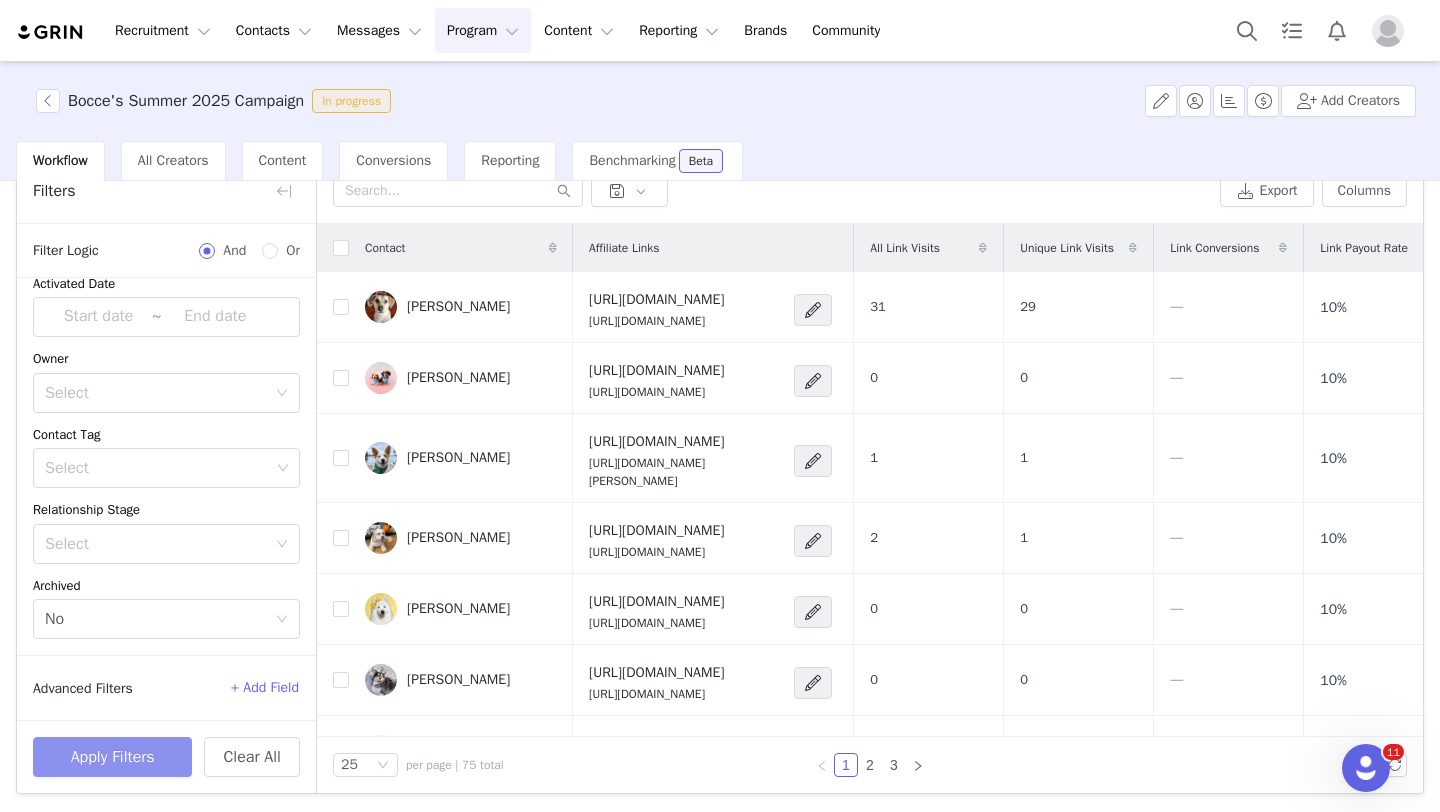 click on "Apply Filters" at bounding box center (112, 757) 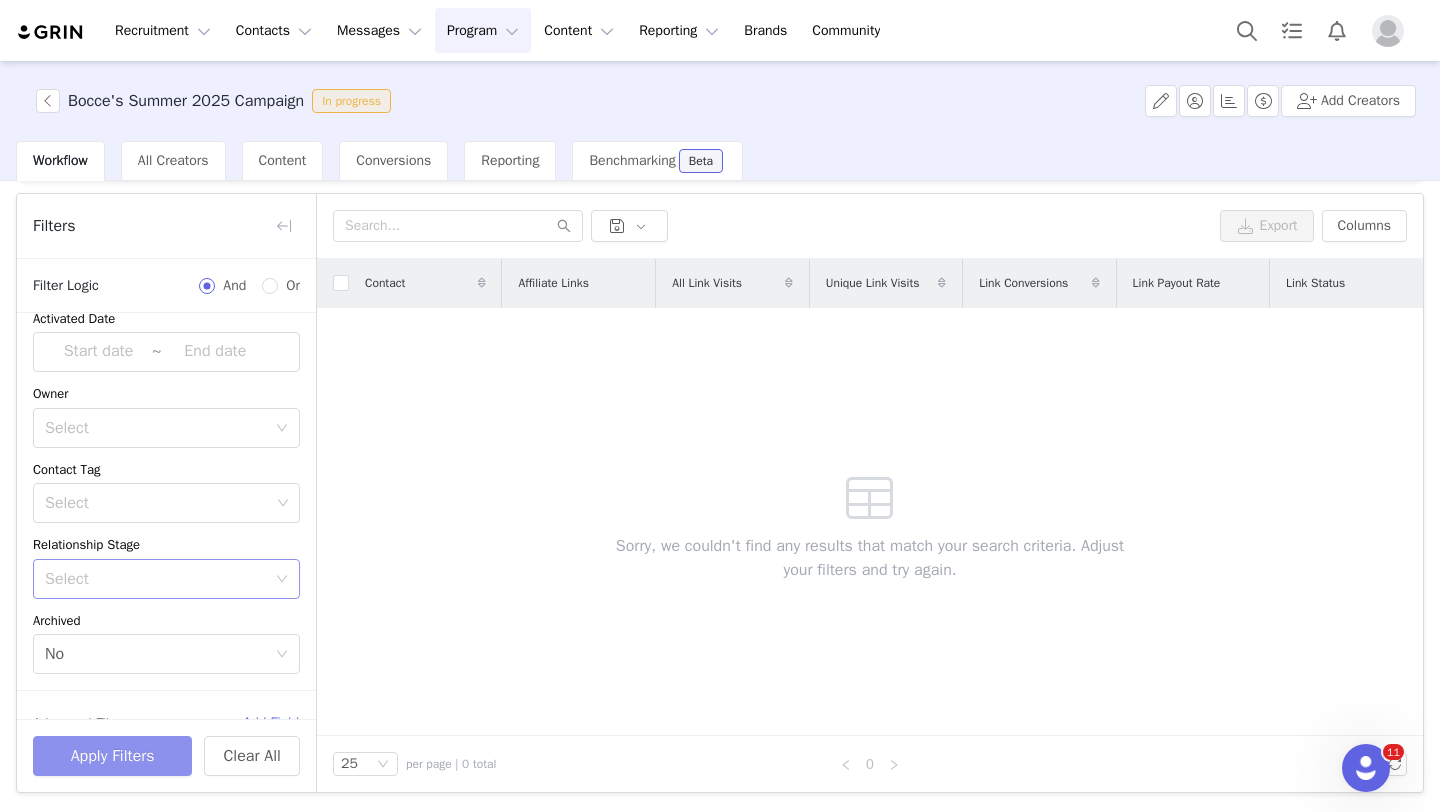 scroll, scrollTop: 59, scrollLeft: 0, axis: vertical 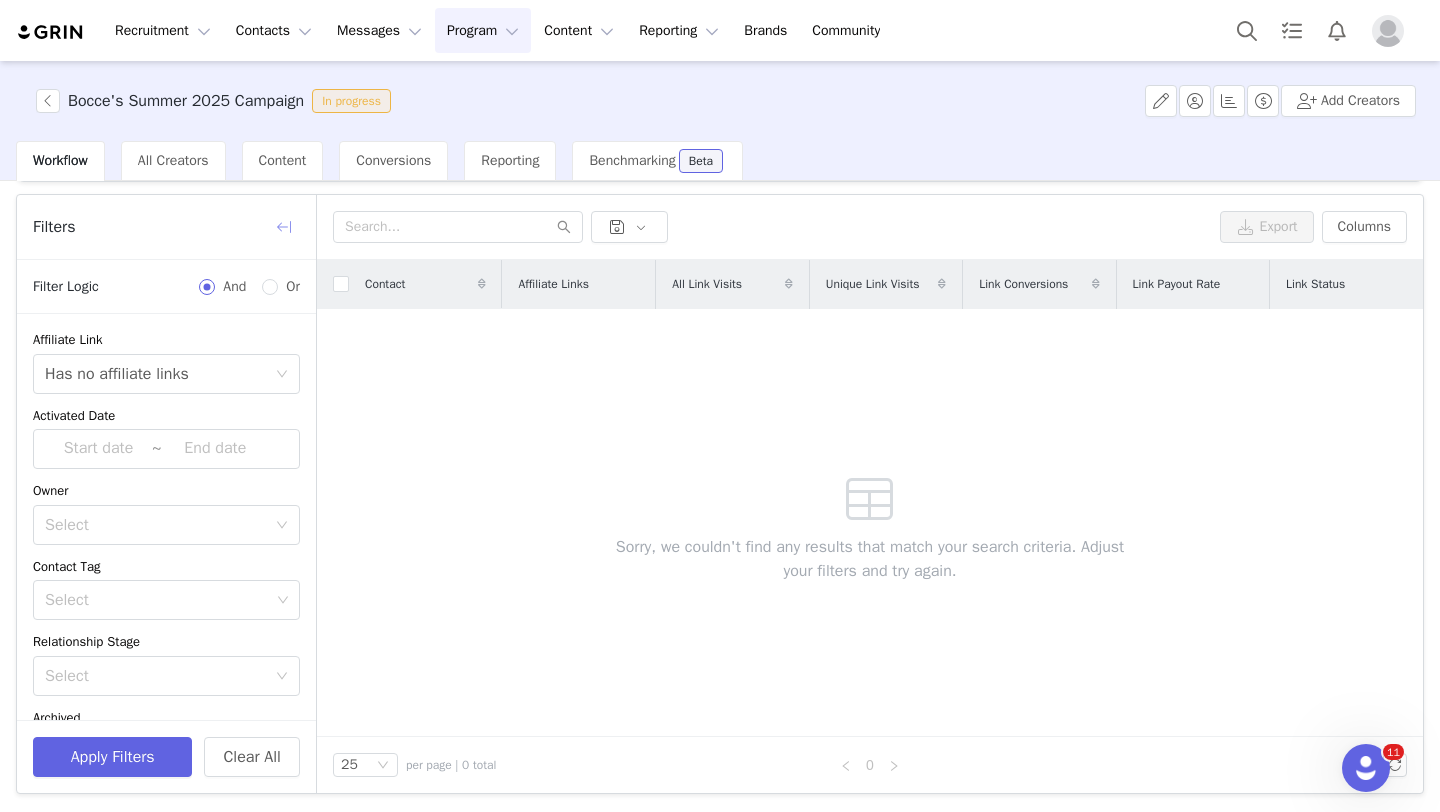 click at bounding box center [284, 227] 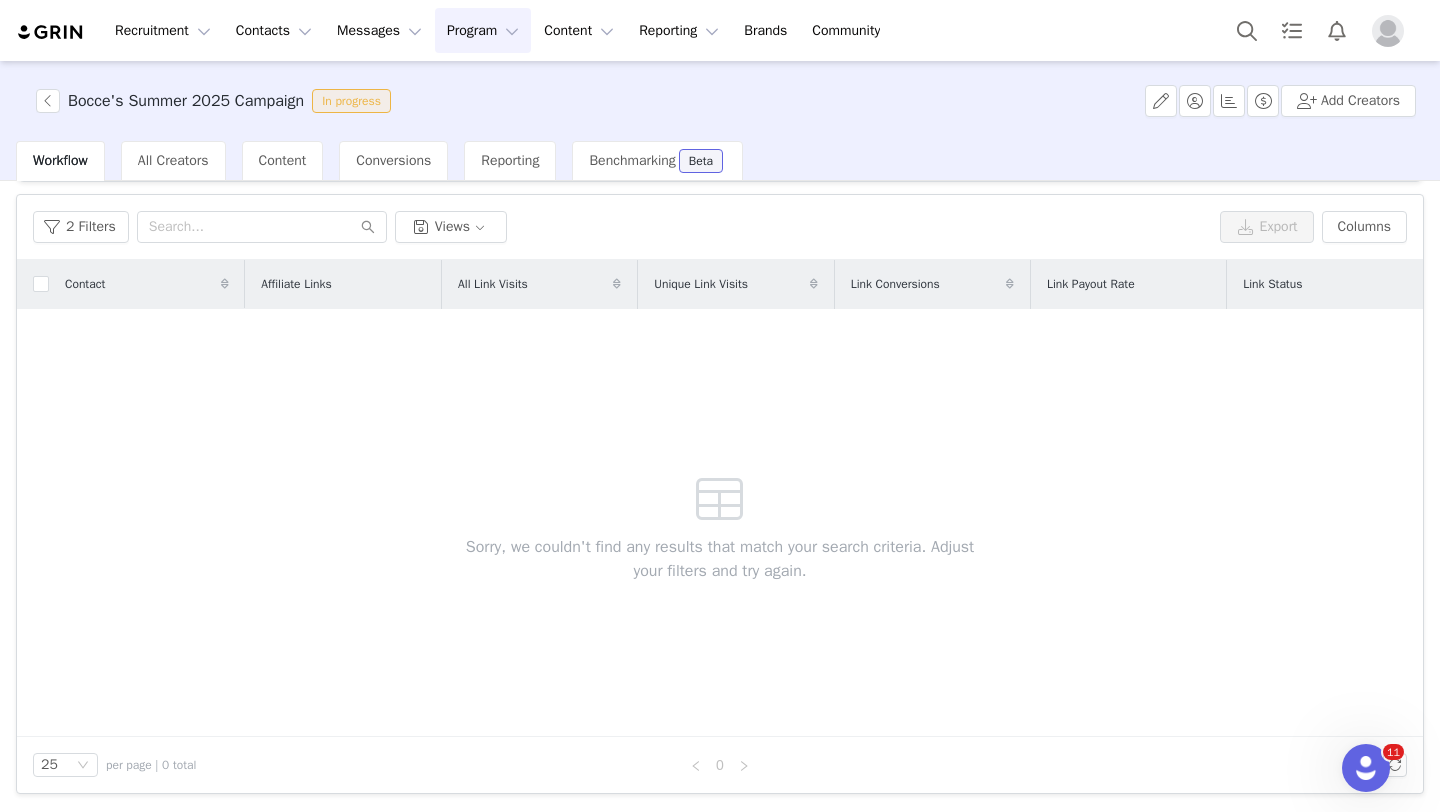 scroll, scrollTop: 0, scrollLeft: 0, axis: both 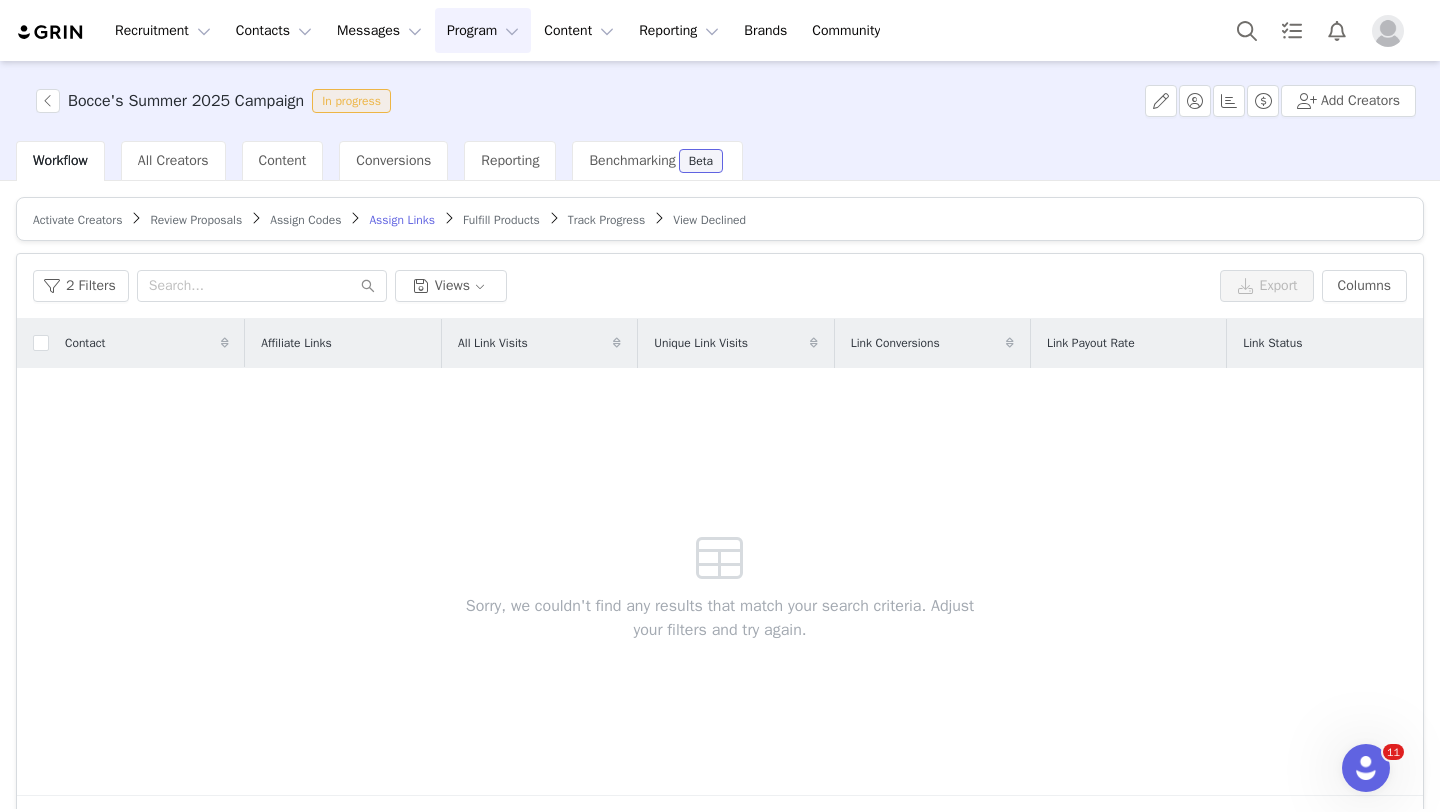 click on "Fulfill Products" at bounding box center [501, 220] 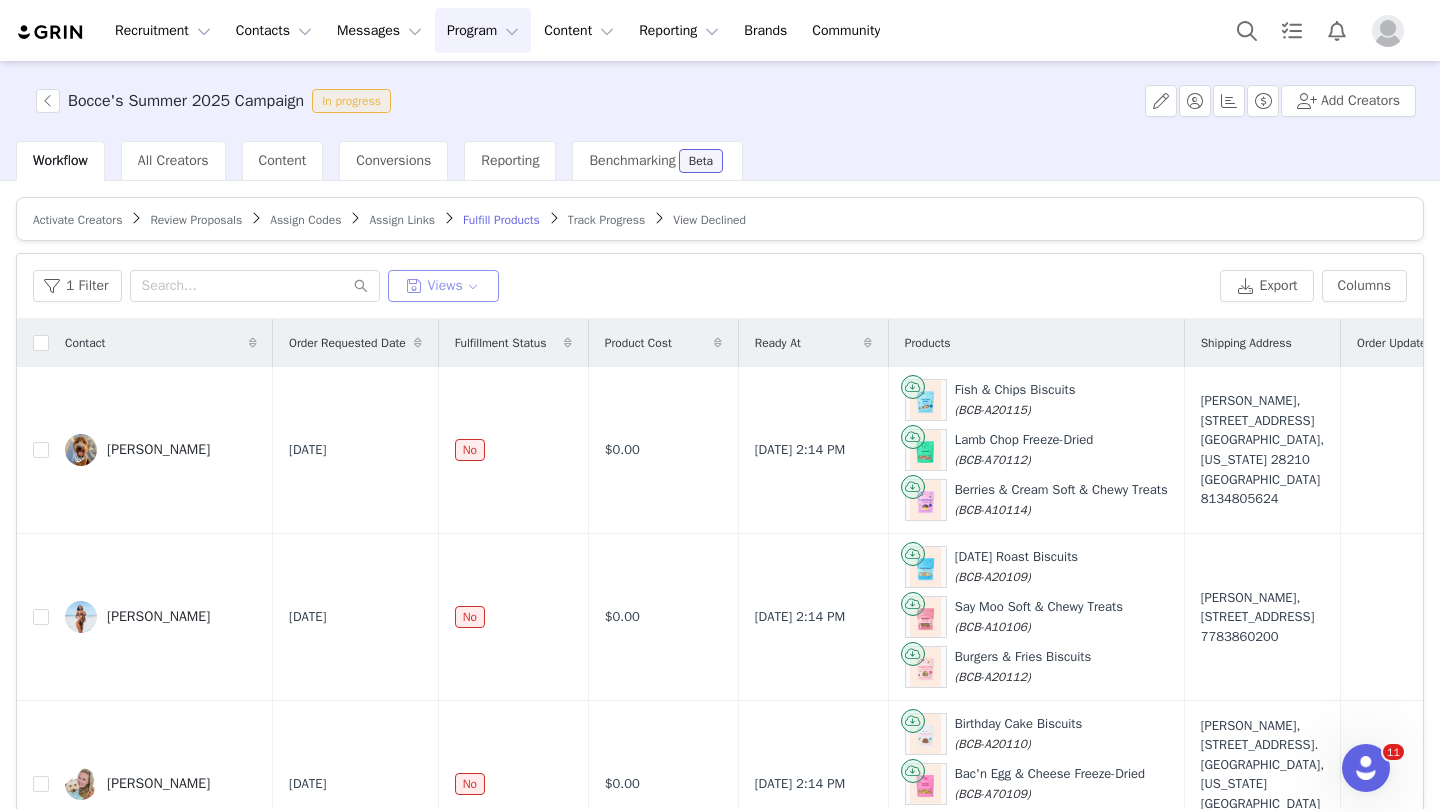 click on "Views" at bounding box center (444, 286) 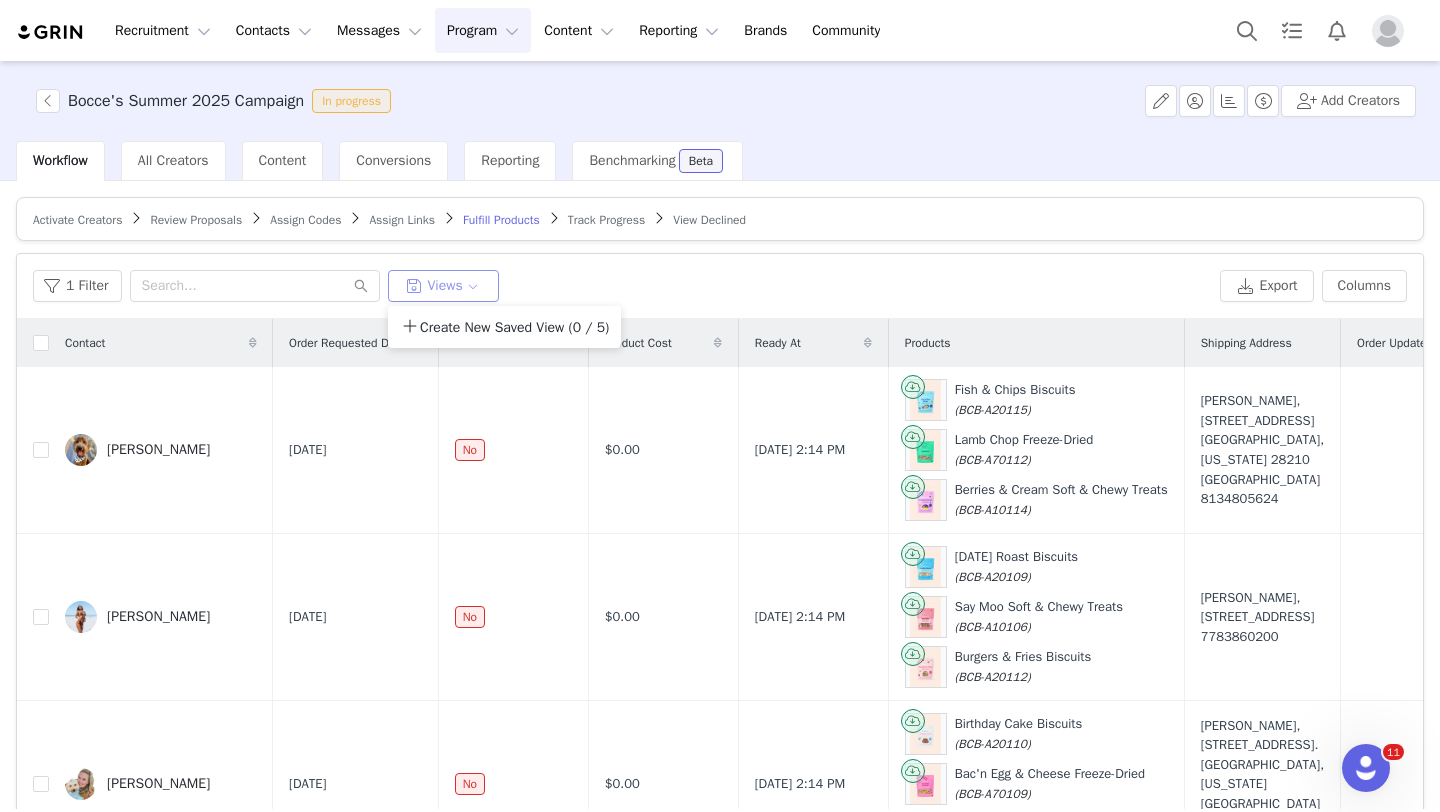 click on "Views" at bounding box center [444, 286] 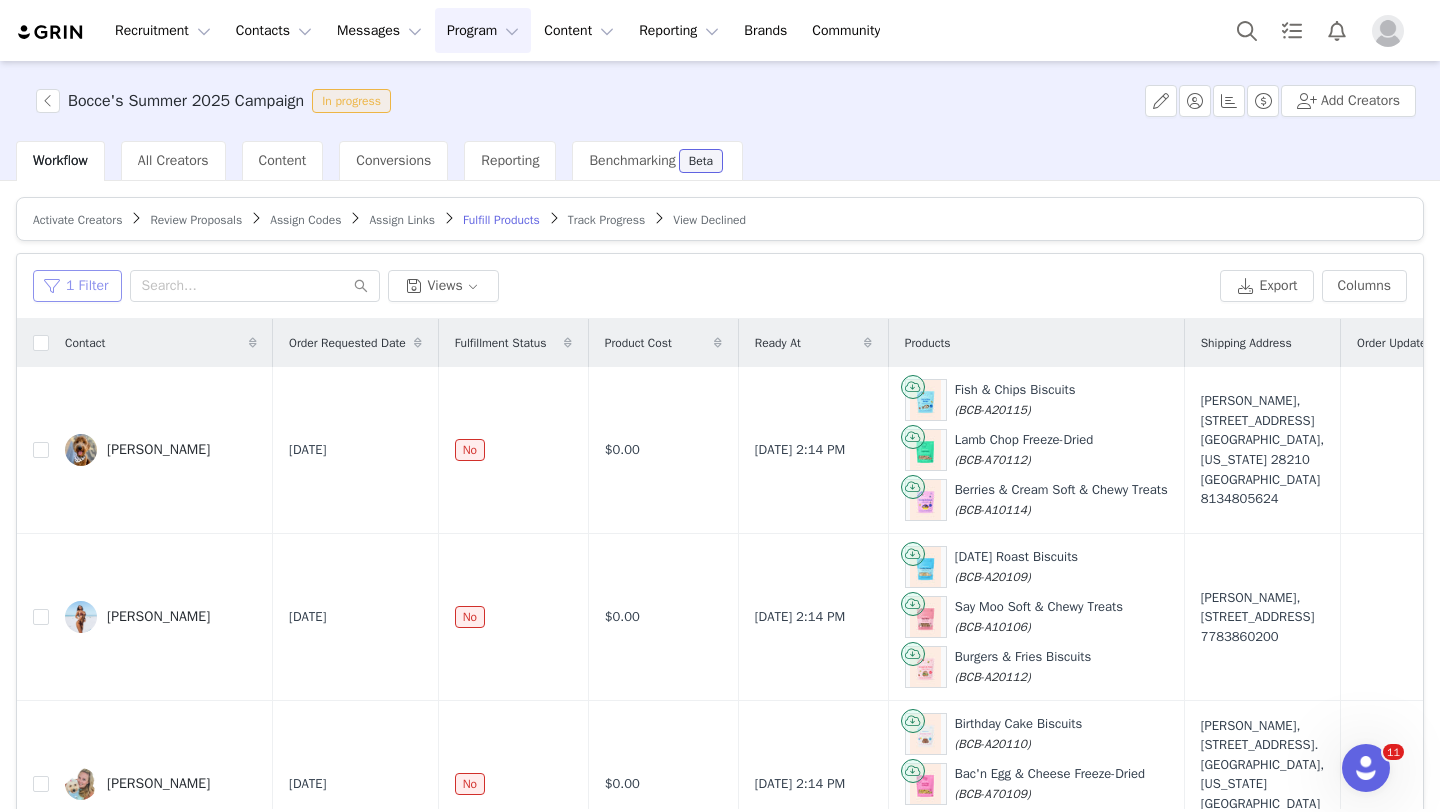 click on "1 Filter" at bounding box center [77, 286] 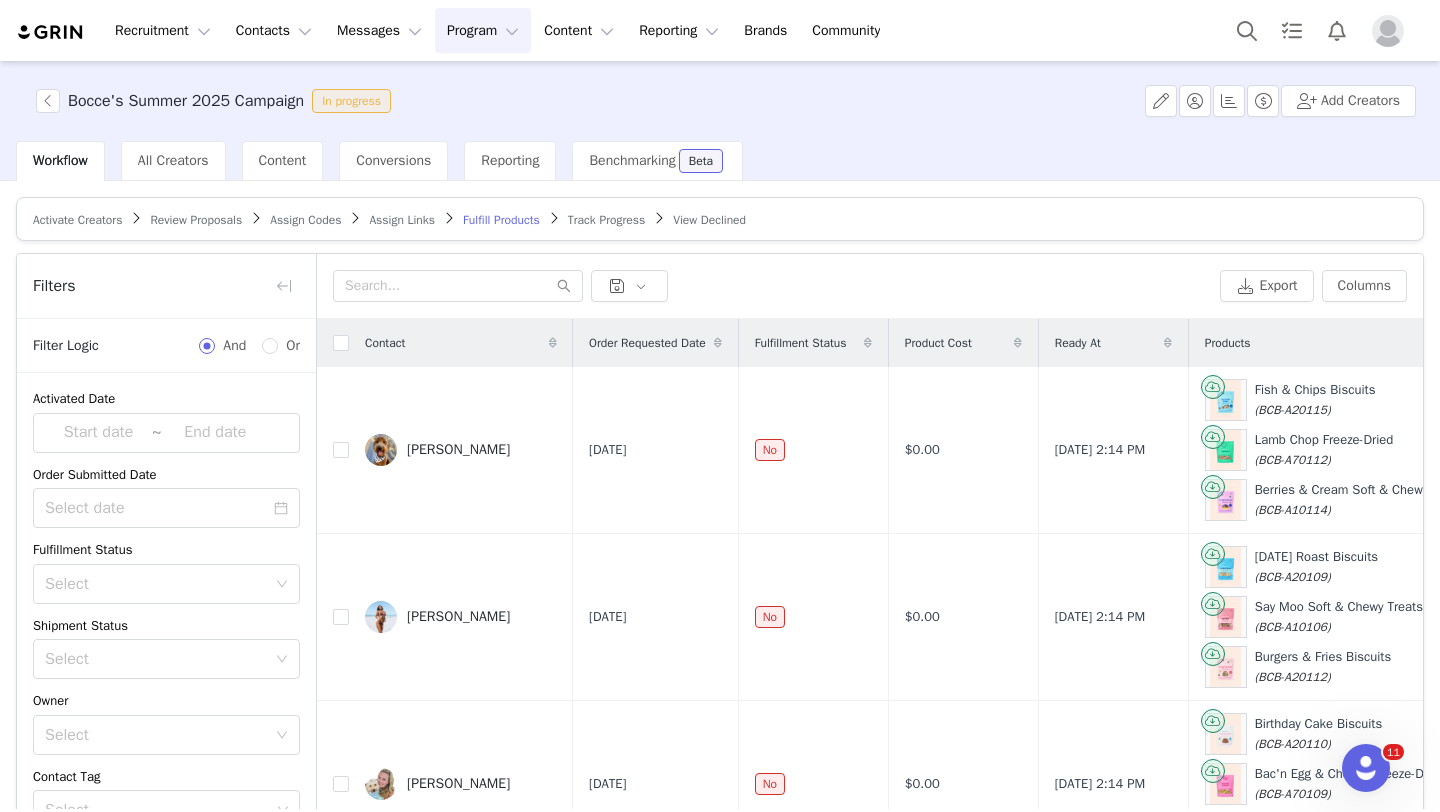 scroll, scrollTop: 0, scrollLeft: 436, axis: horizontal 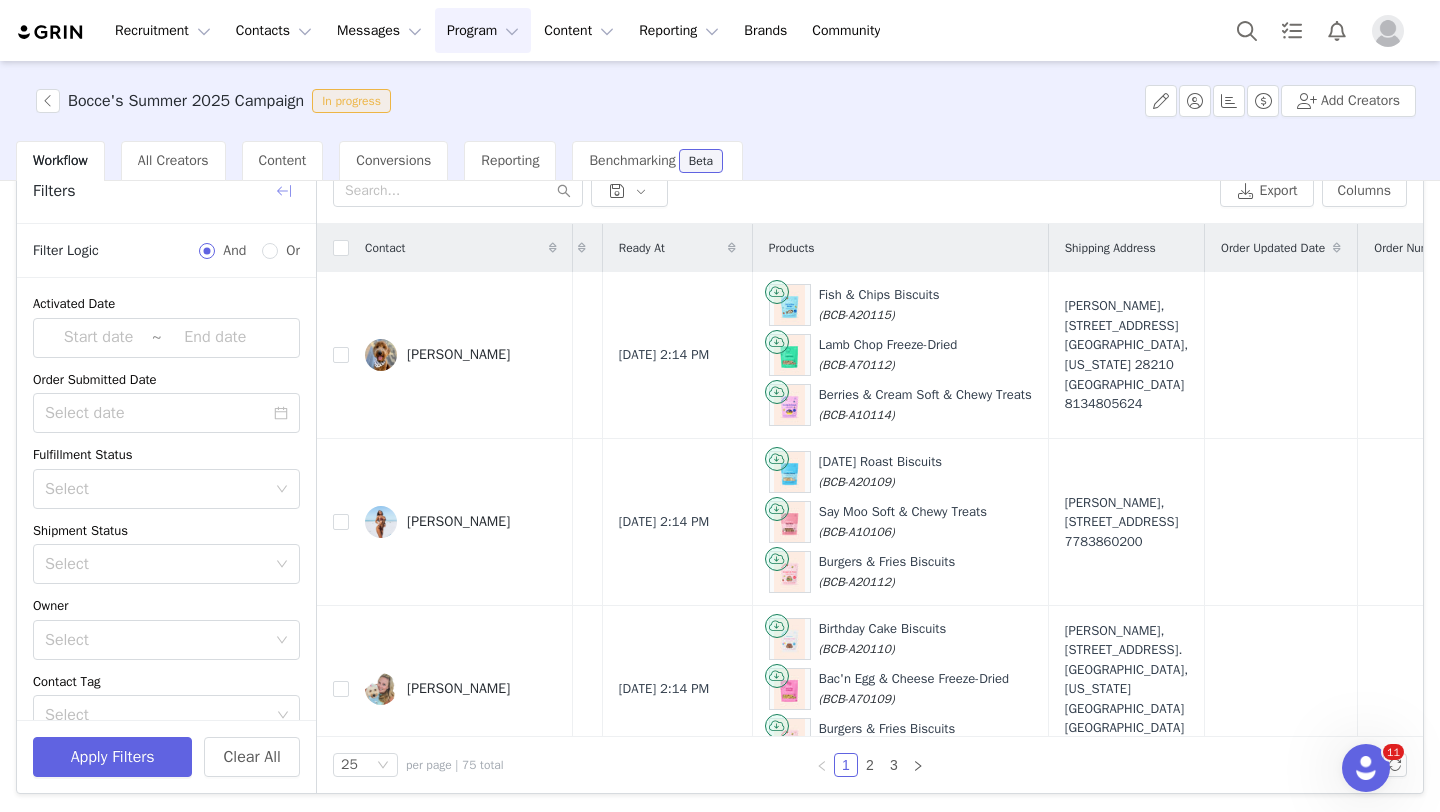 click at bounding box center (284, 191) 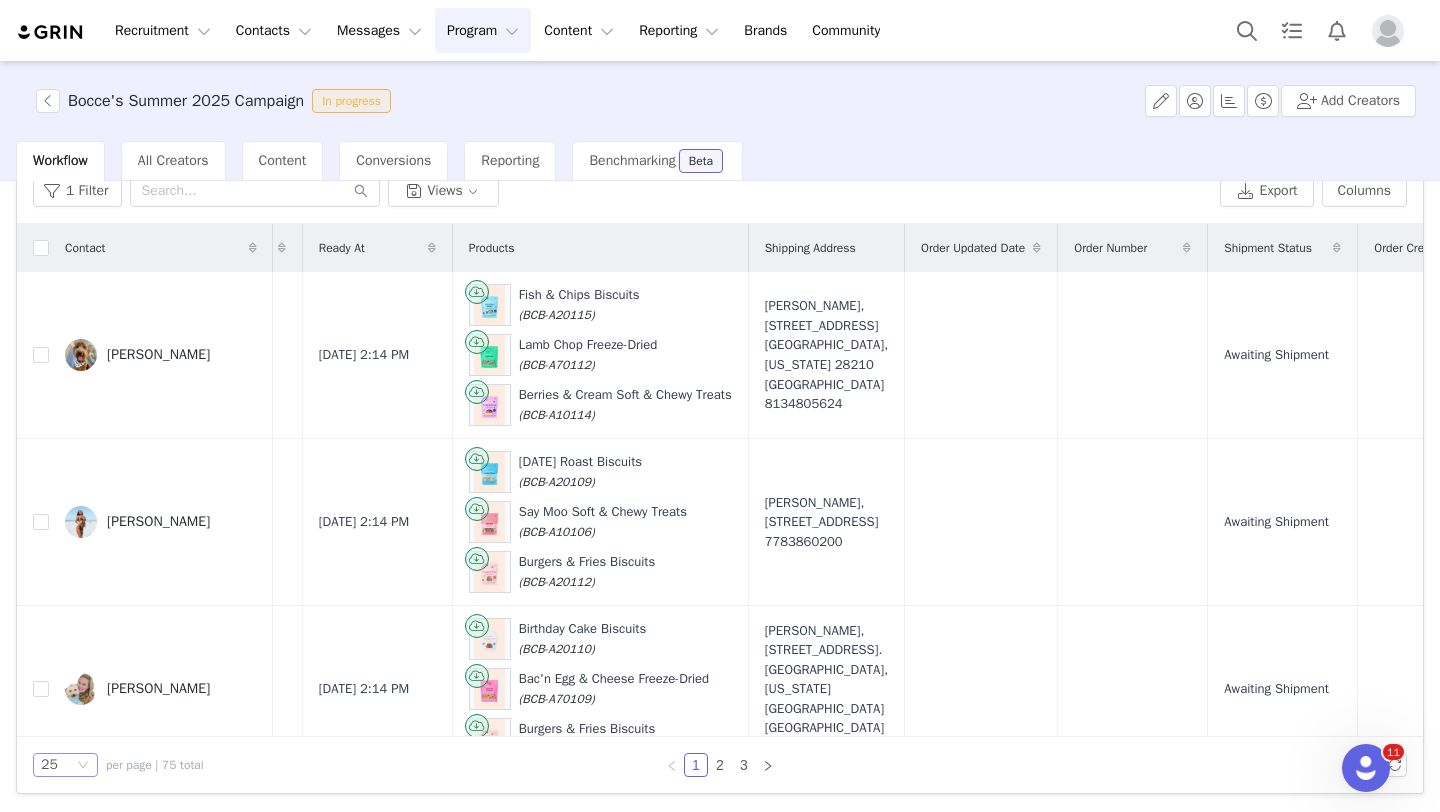 click 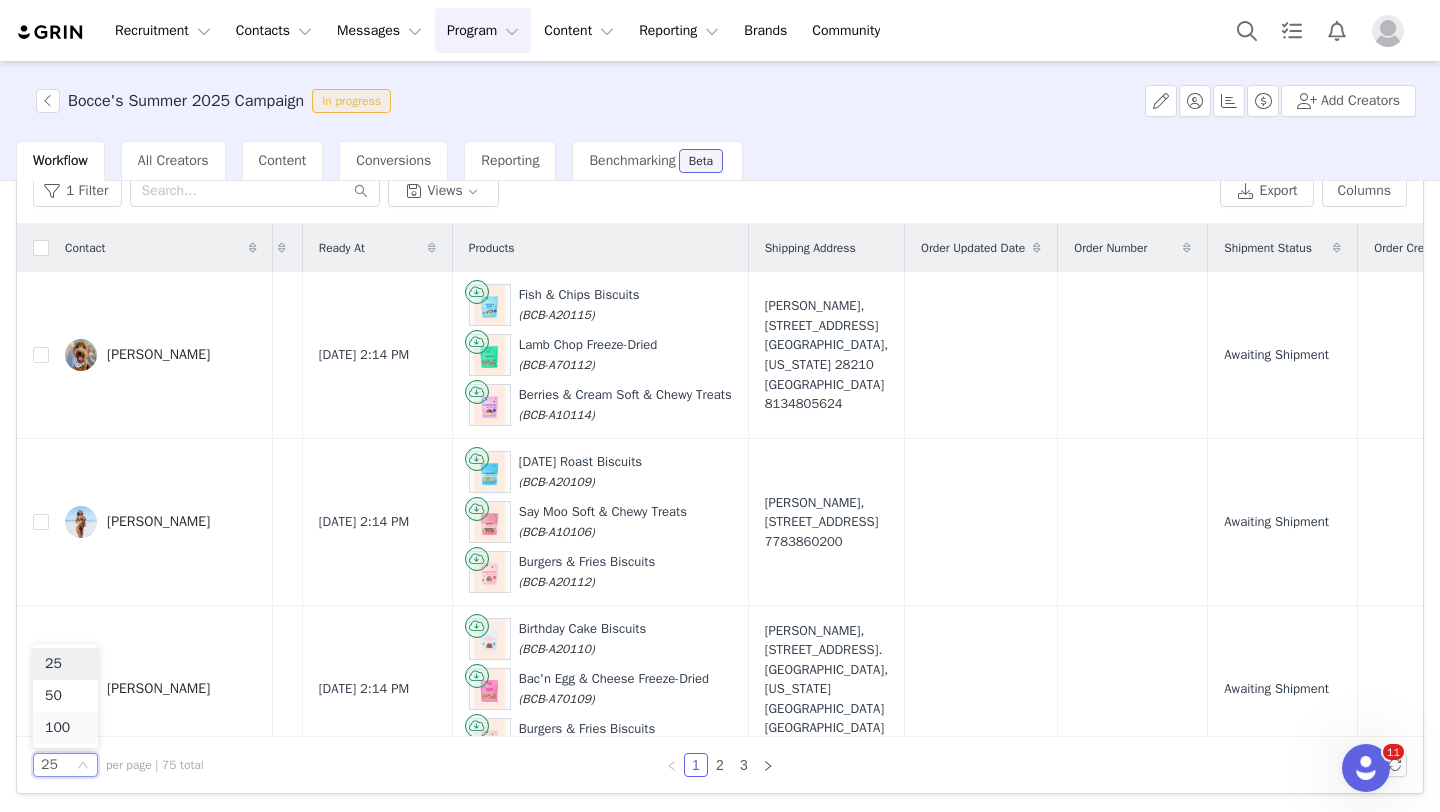 click on "100" at bounding box center (65, 728) 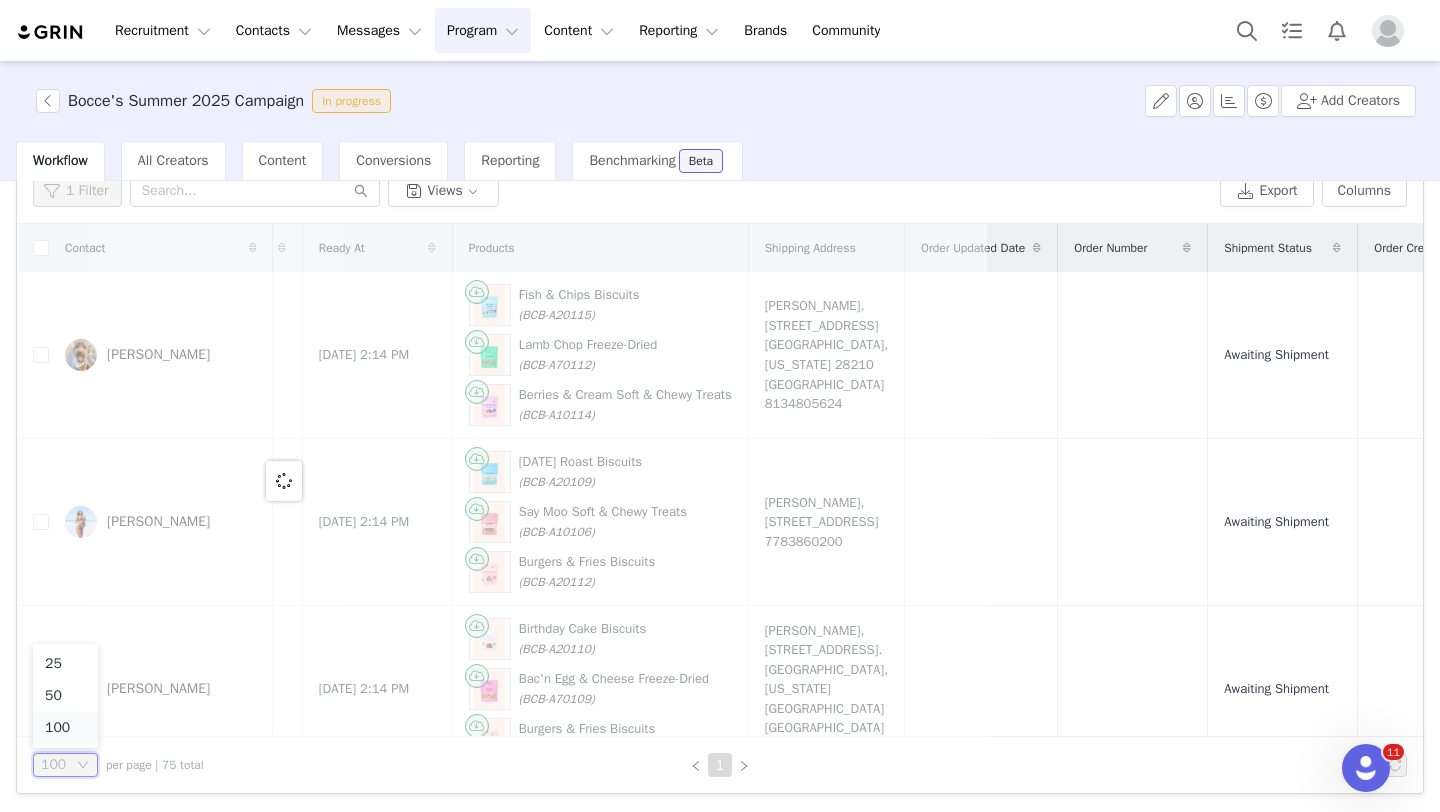 scroll, scrollTop: 0, scrollLeft: 0, axis: both 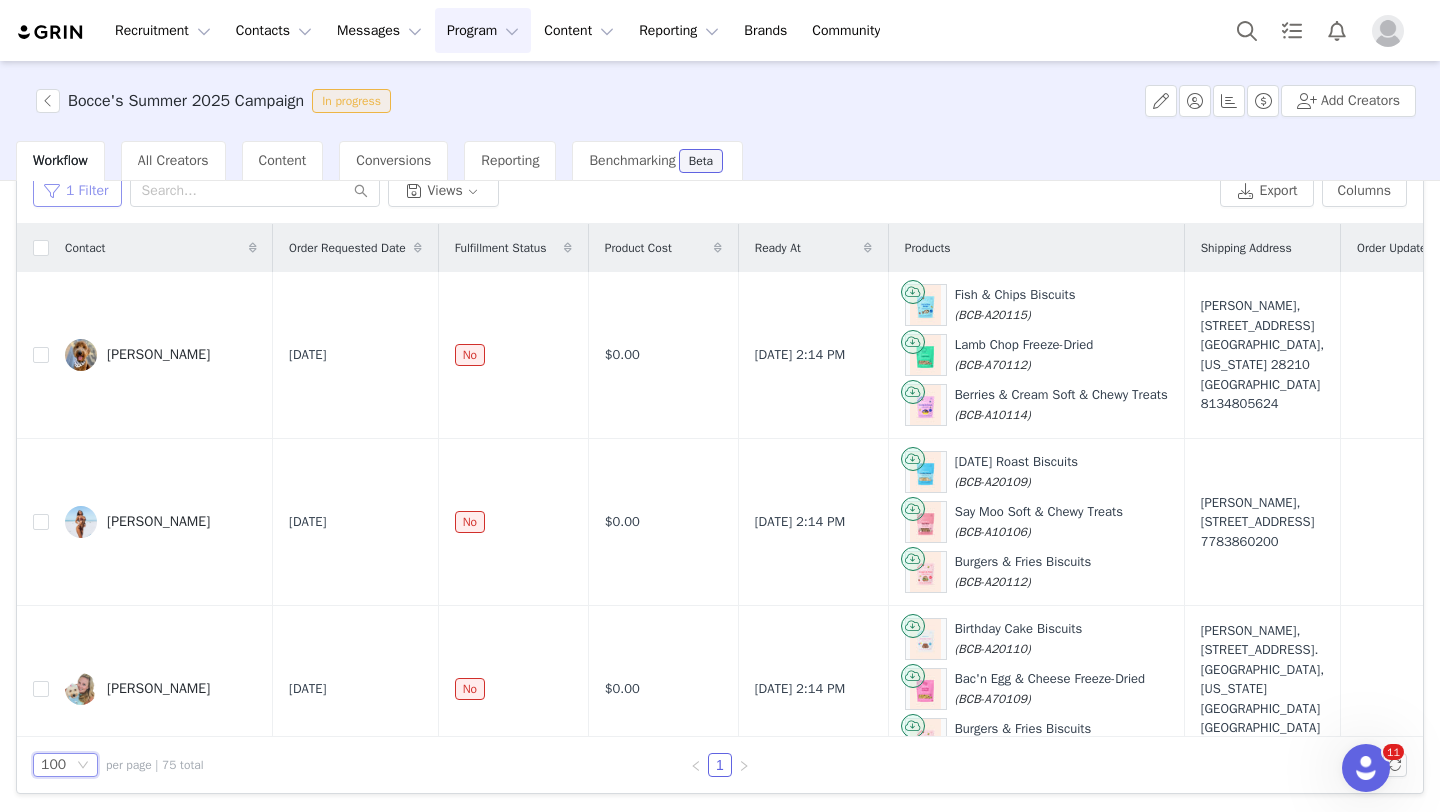 click on "1 Filter" at bounding box center (77, 191) 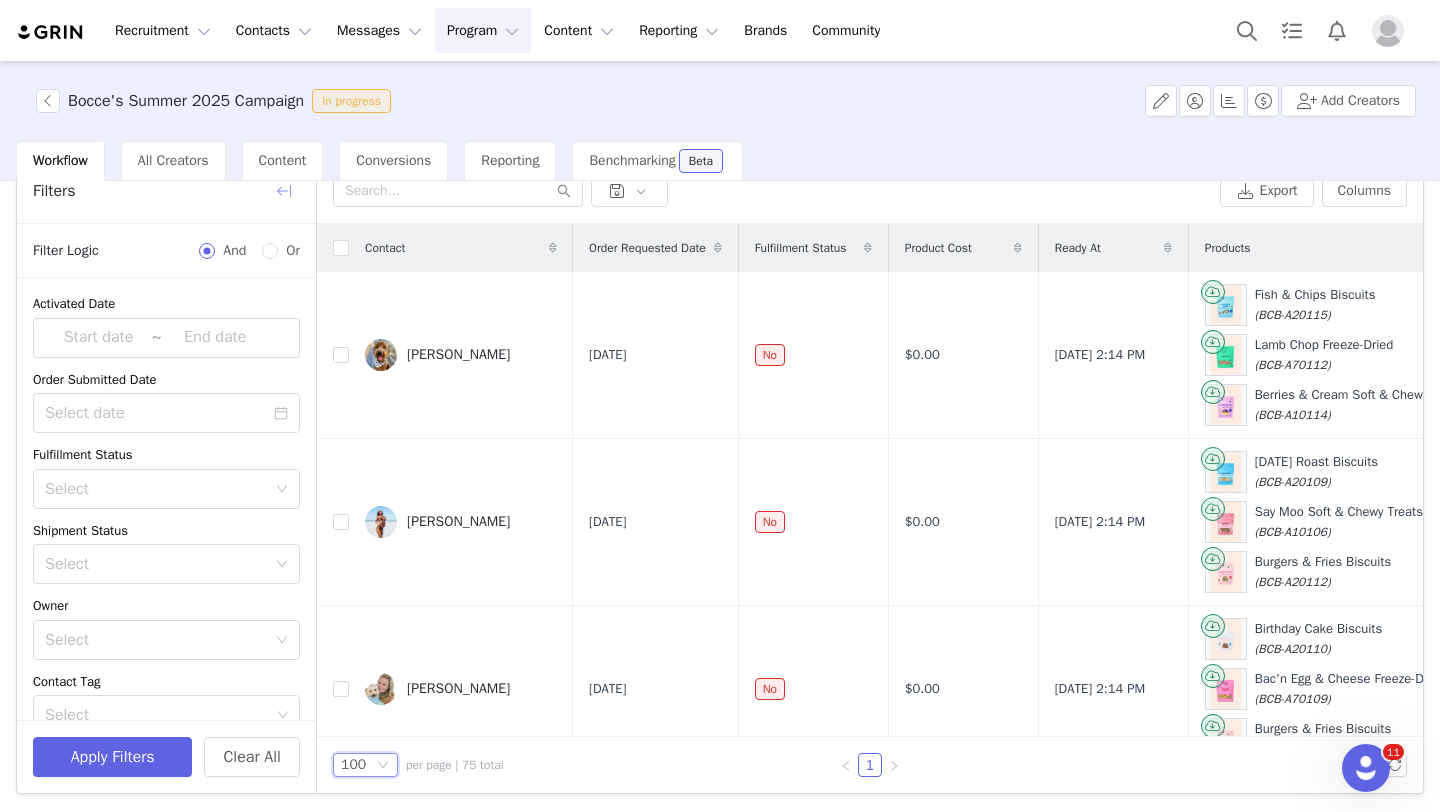 click at bounding box center (284, 191) 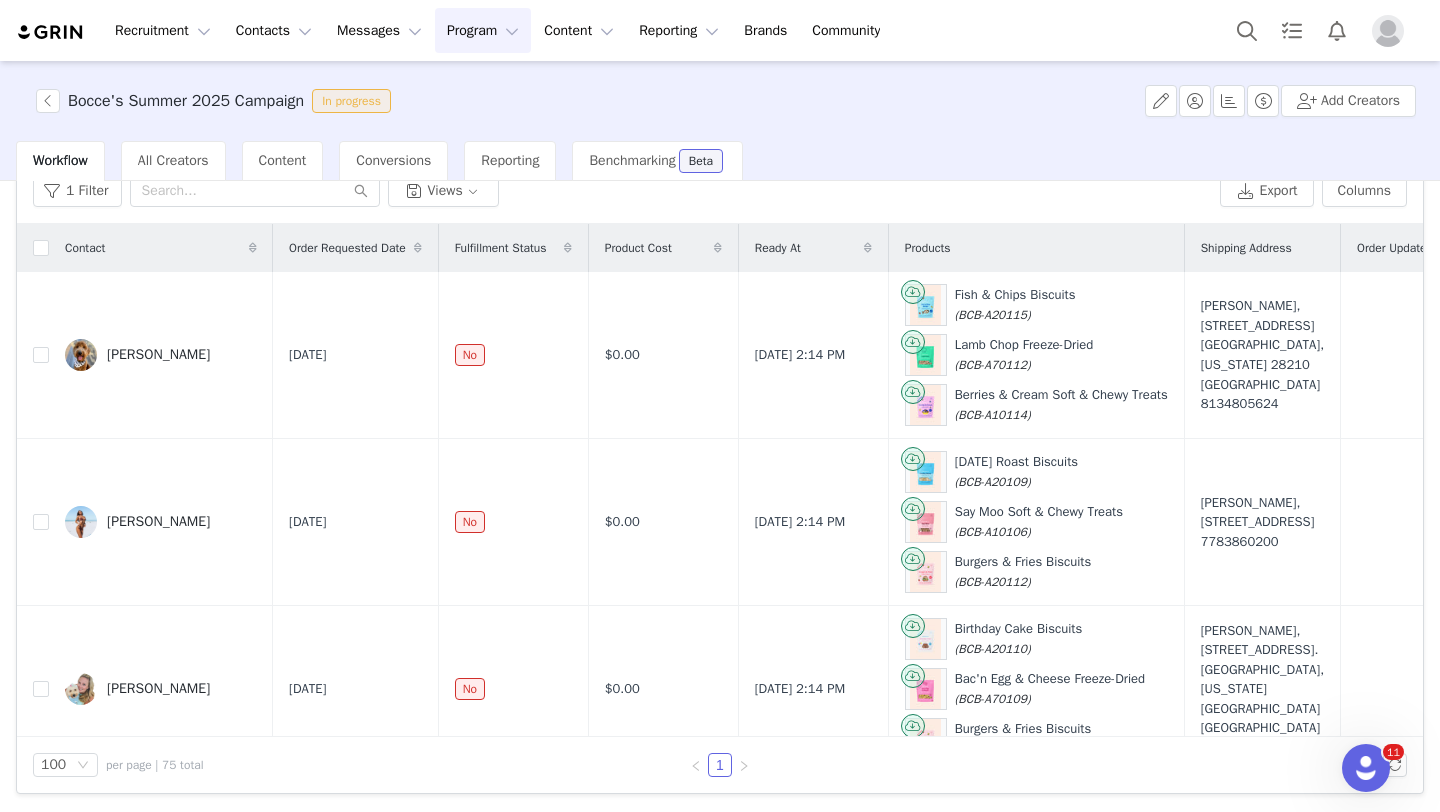 scroll, scrollTop: 3214, scrollLeft: 340, axis: both 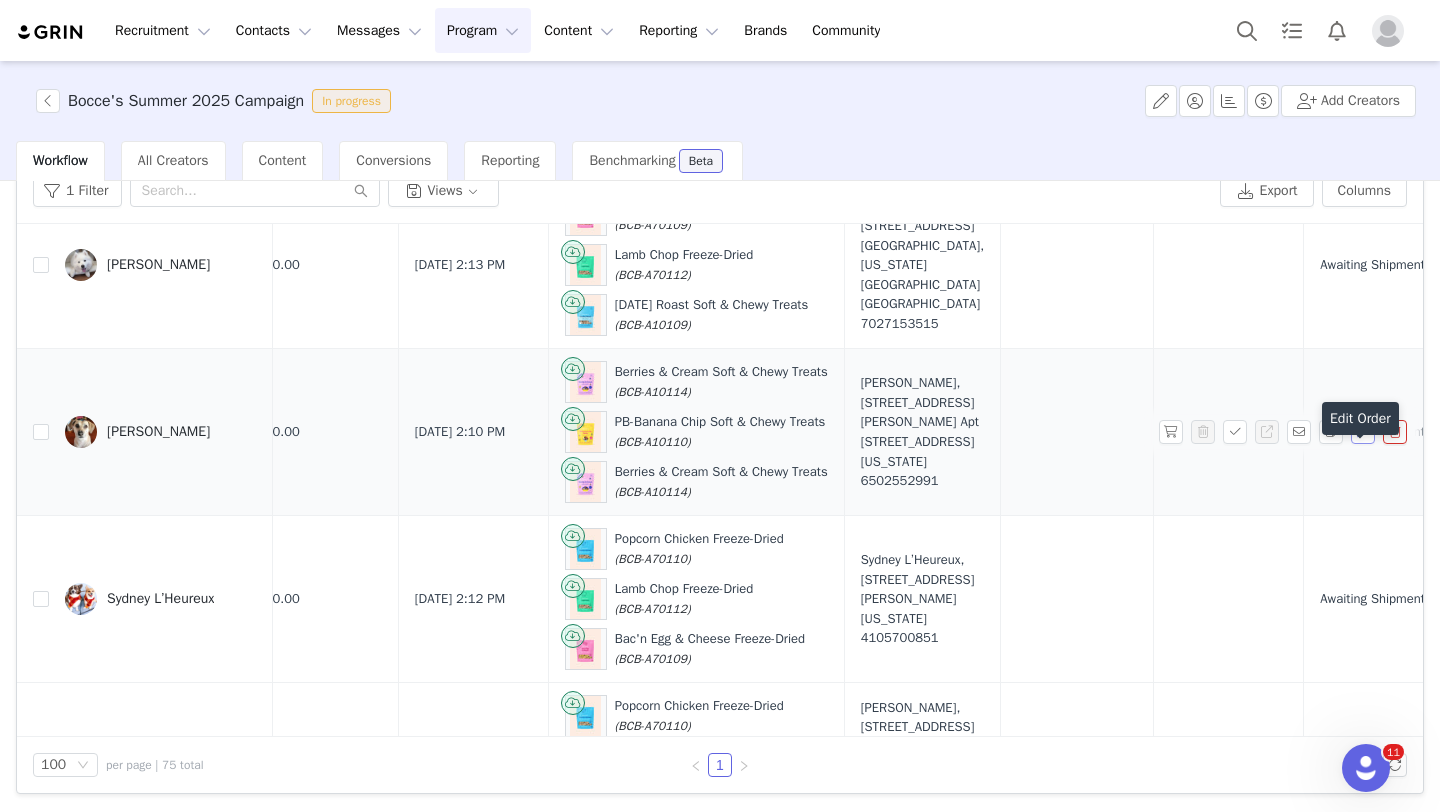 click at bounding box center [1363, 432] 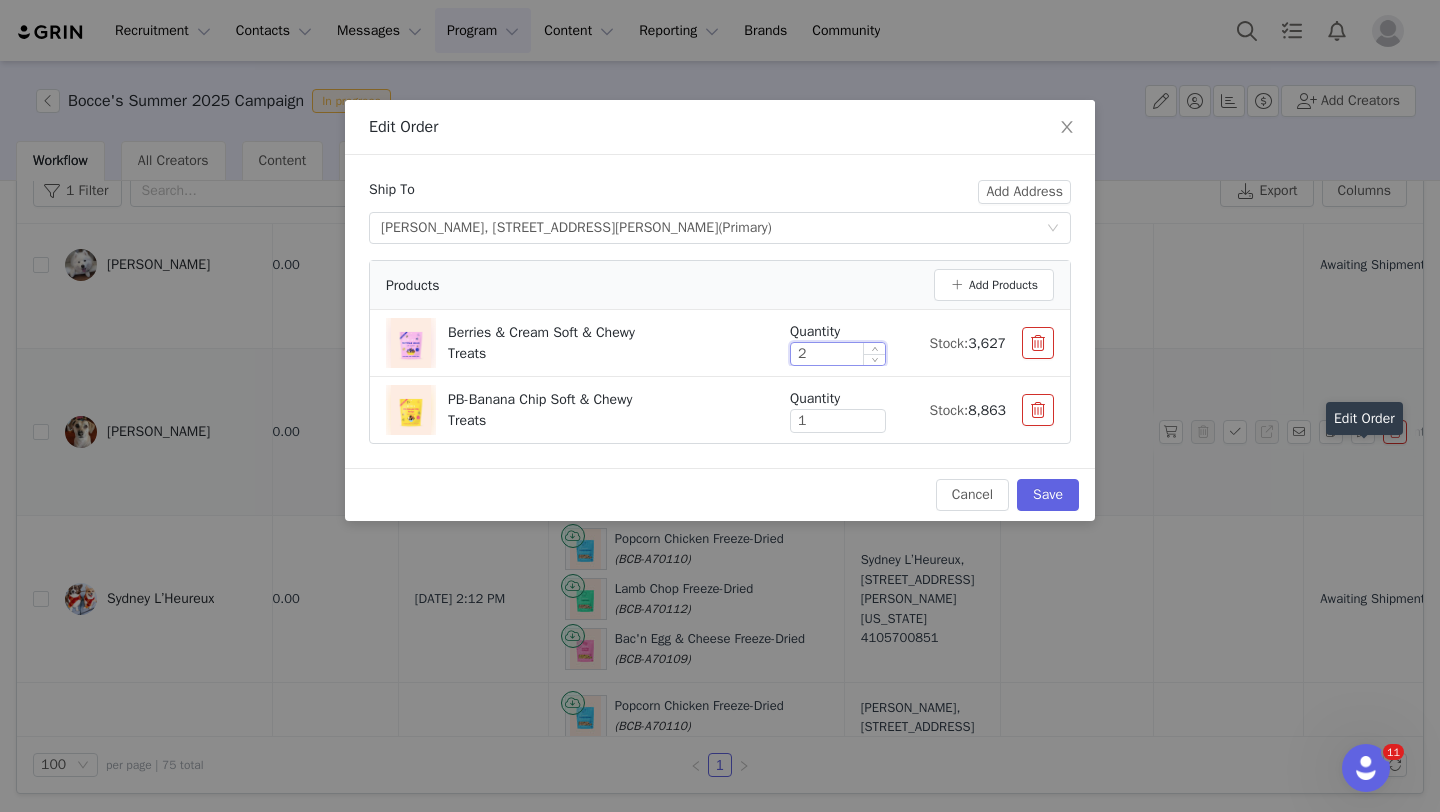 click on "2" at bounding box center [838, 354] 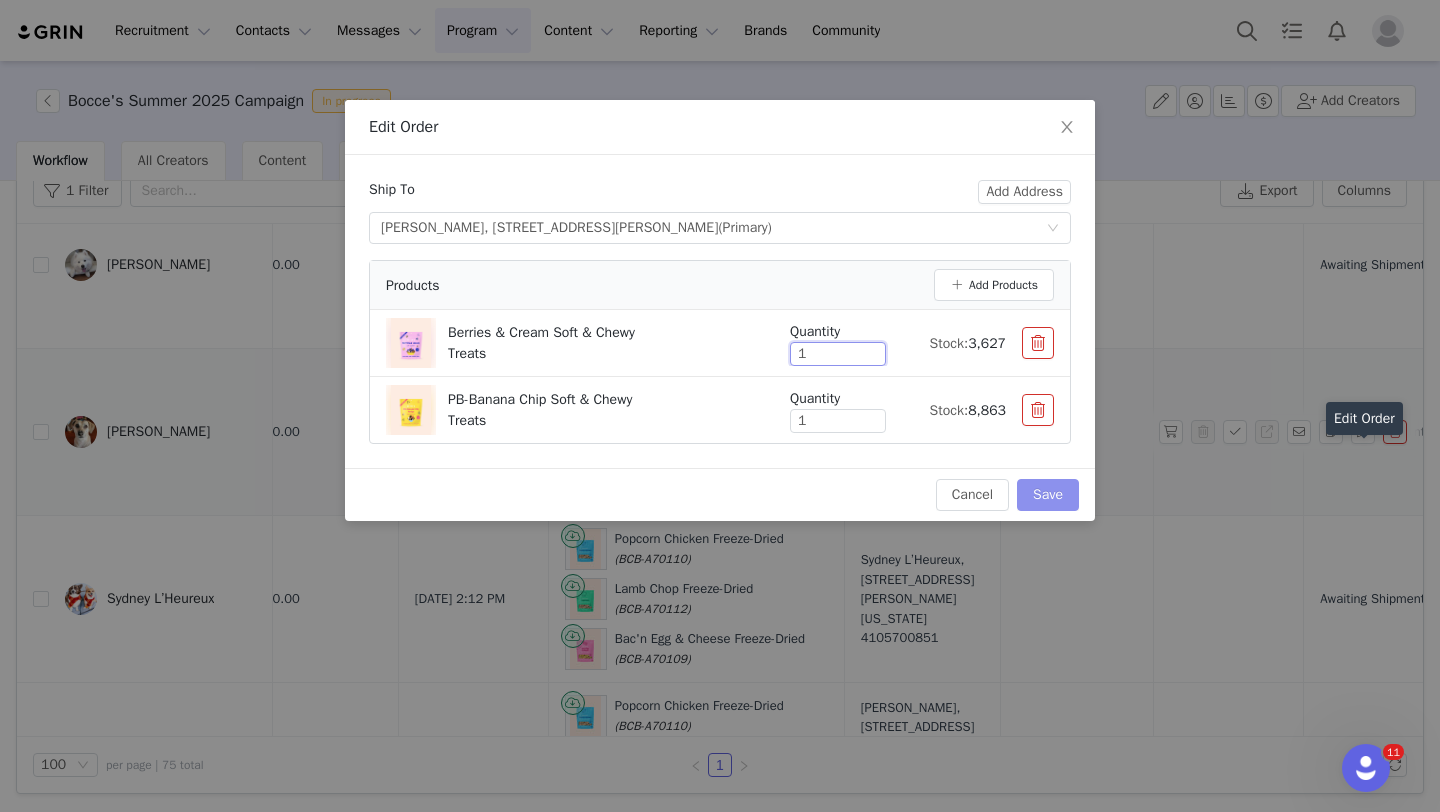 type on "1" 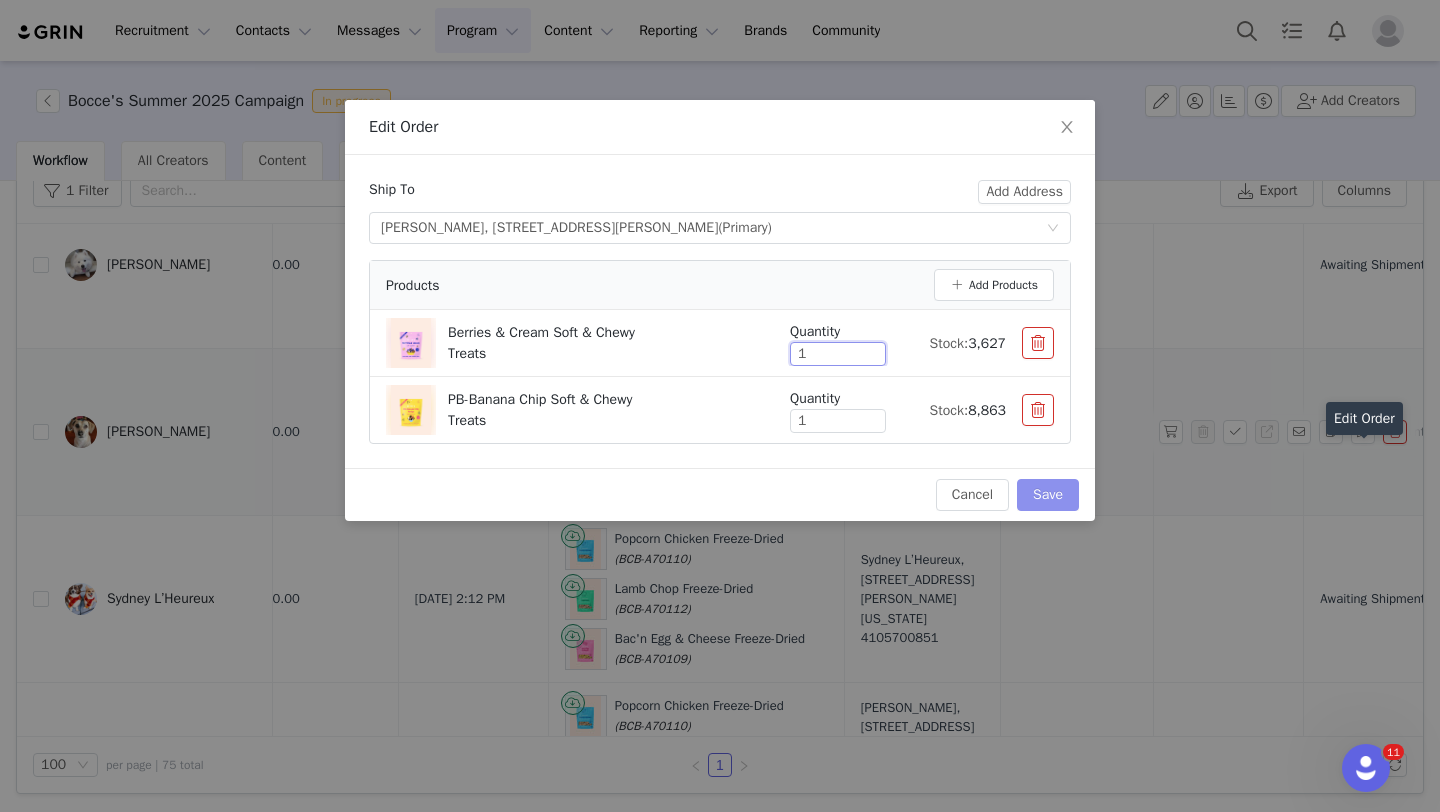 click on "Save" at bounding box center [1048, 495] 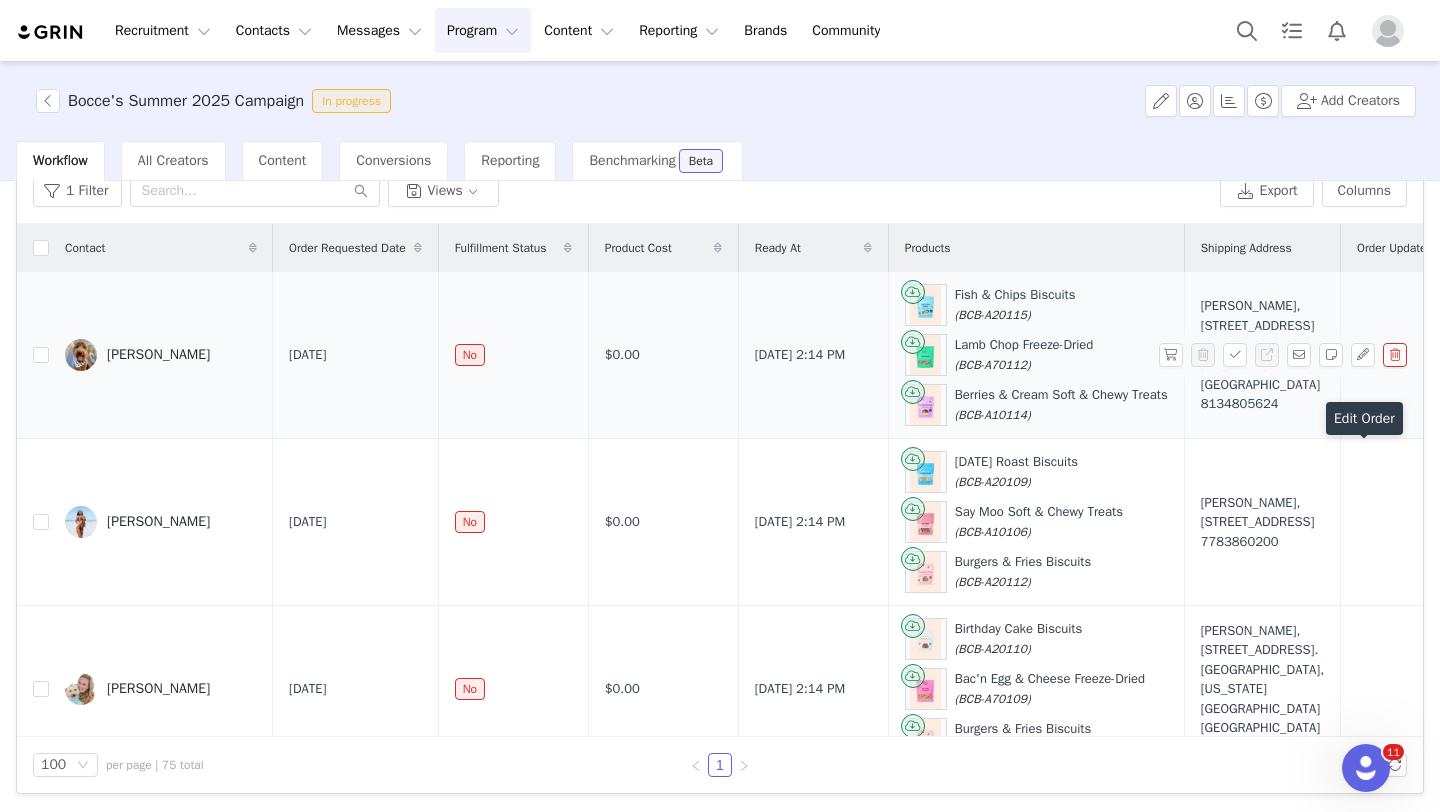 scroll, scrollTop: 212, scrollLeft: 0, axis: vertical 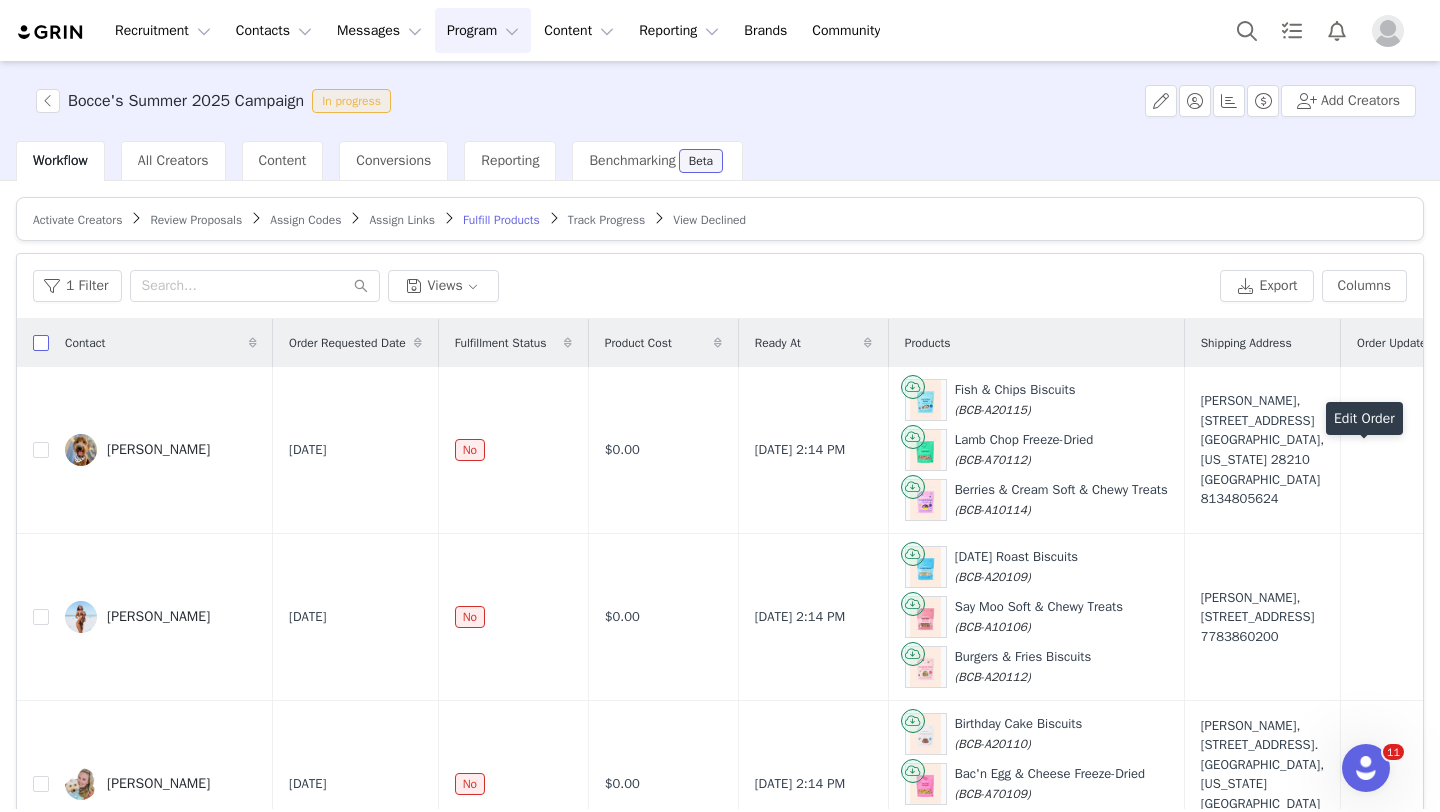 click at bounding box center [41, 343] 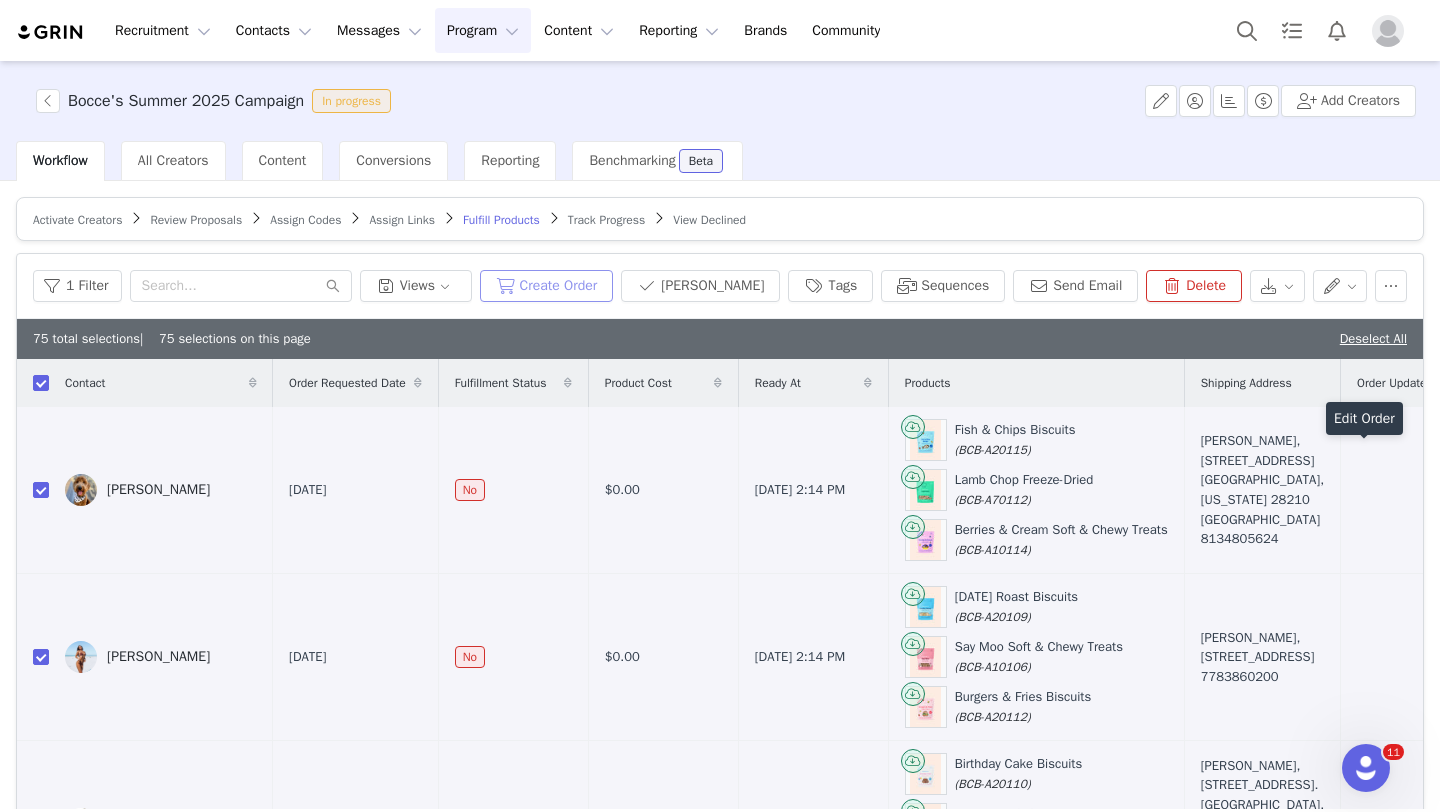 click on "Create Order" at bounding box center (547, 286) 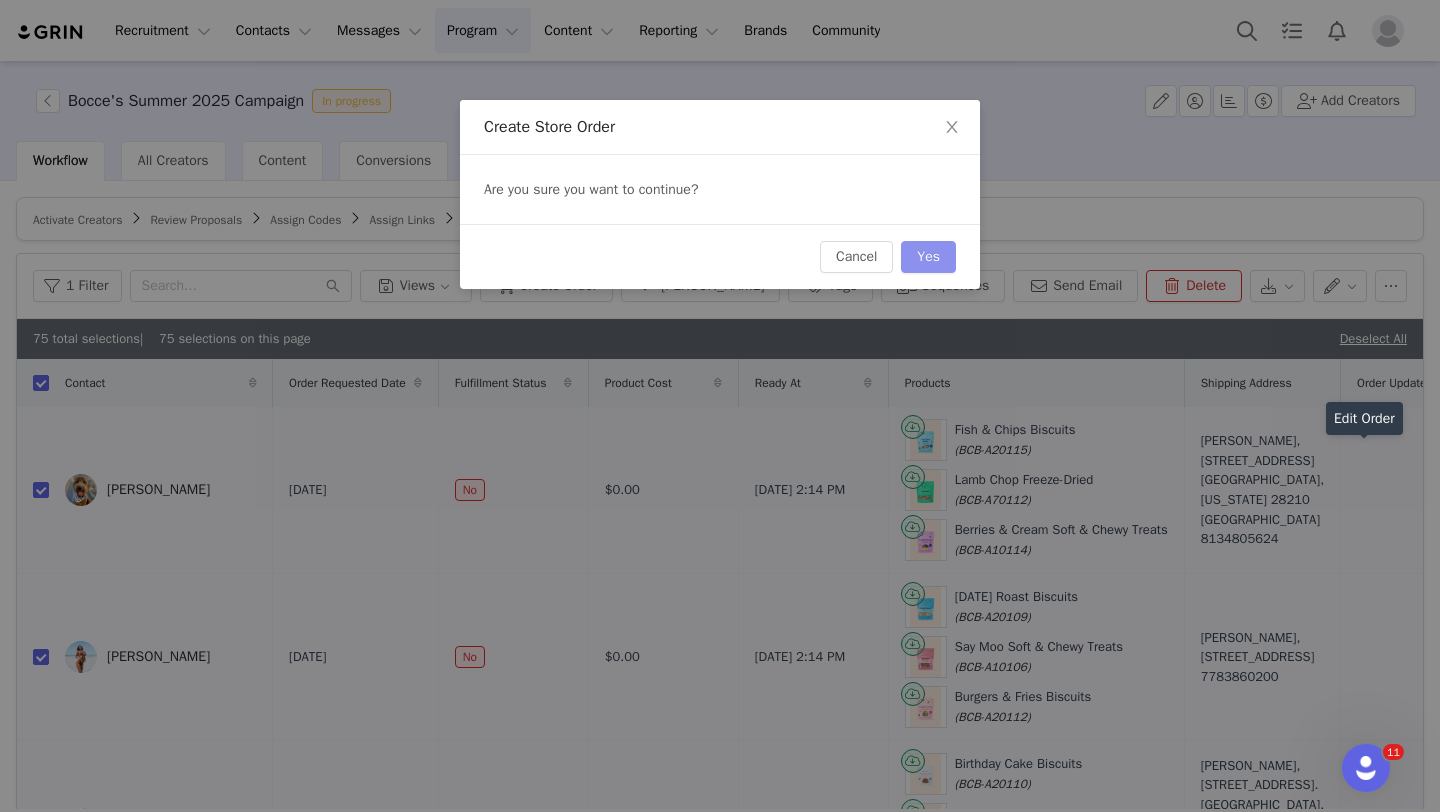 click on "Yes" at bounding box center (928, 257) 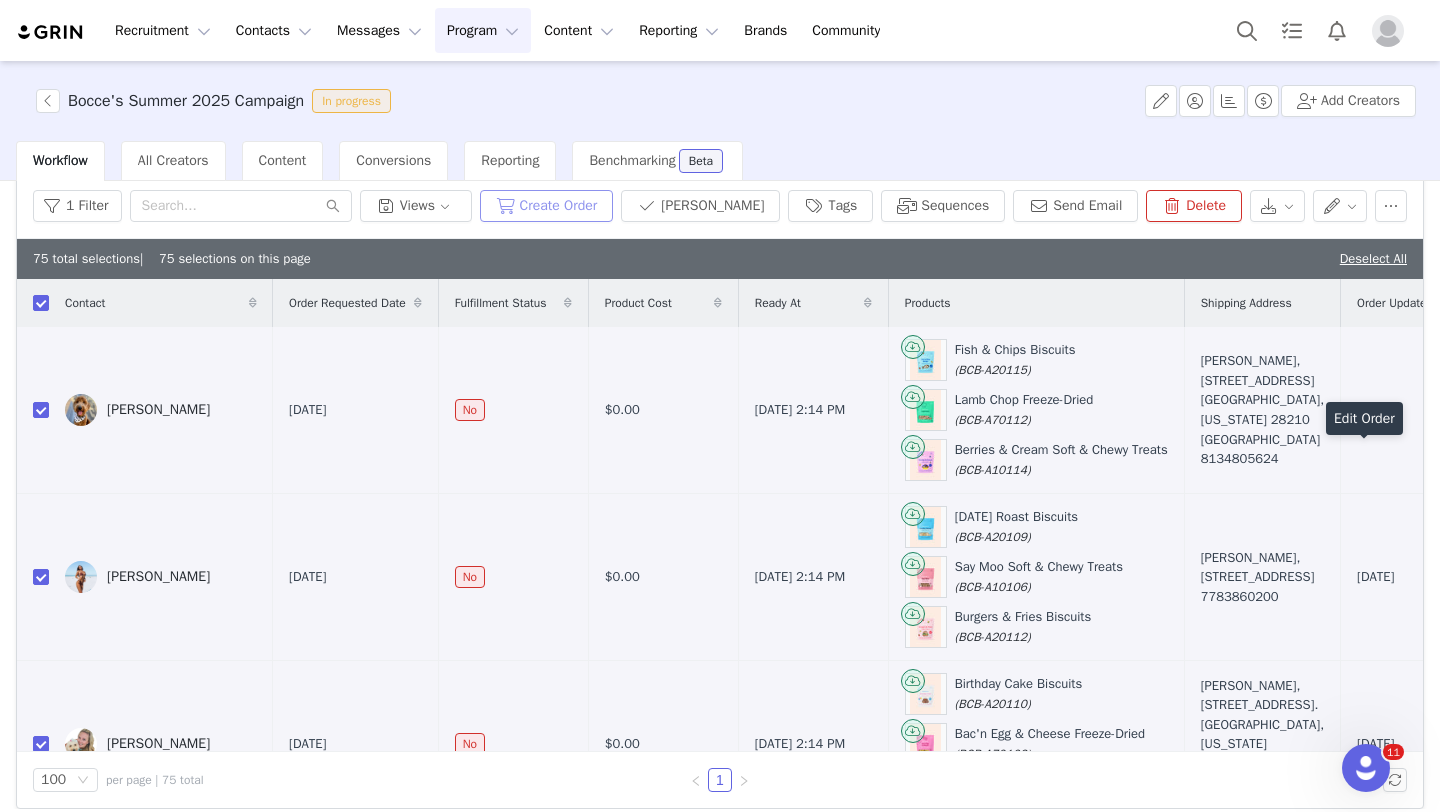 scroll, scrollTop: 94, scrollLeft: 0, axis: vertical 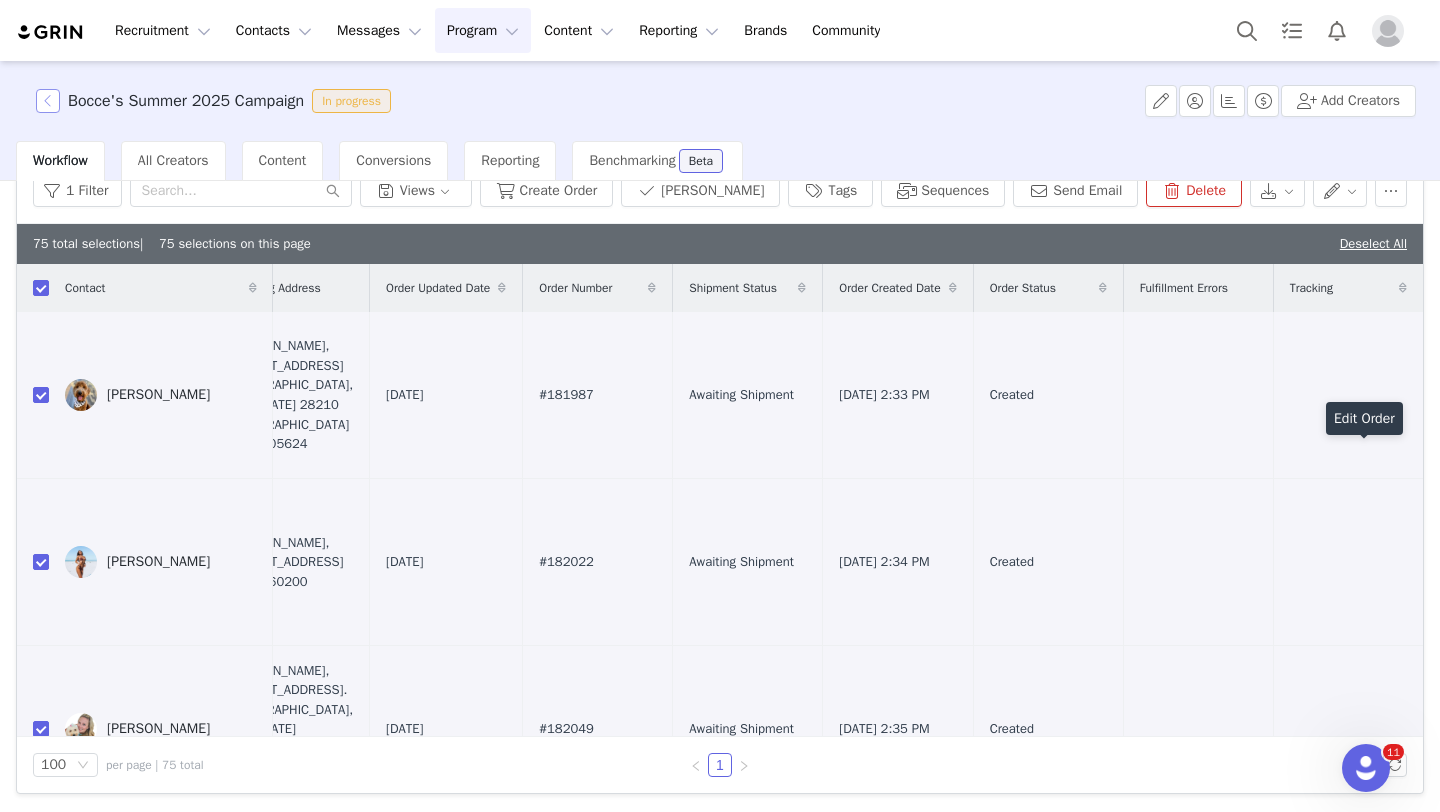 click at bounding box center [48, 101] 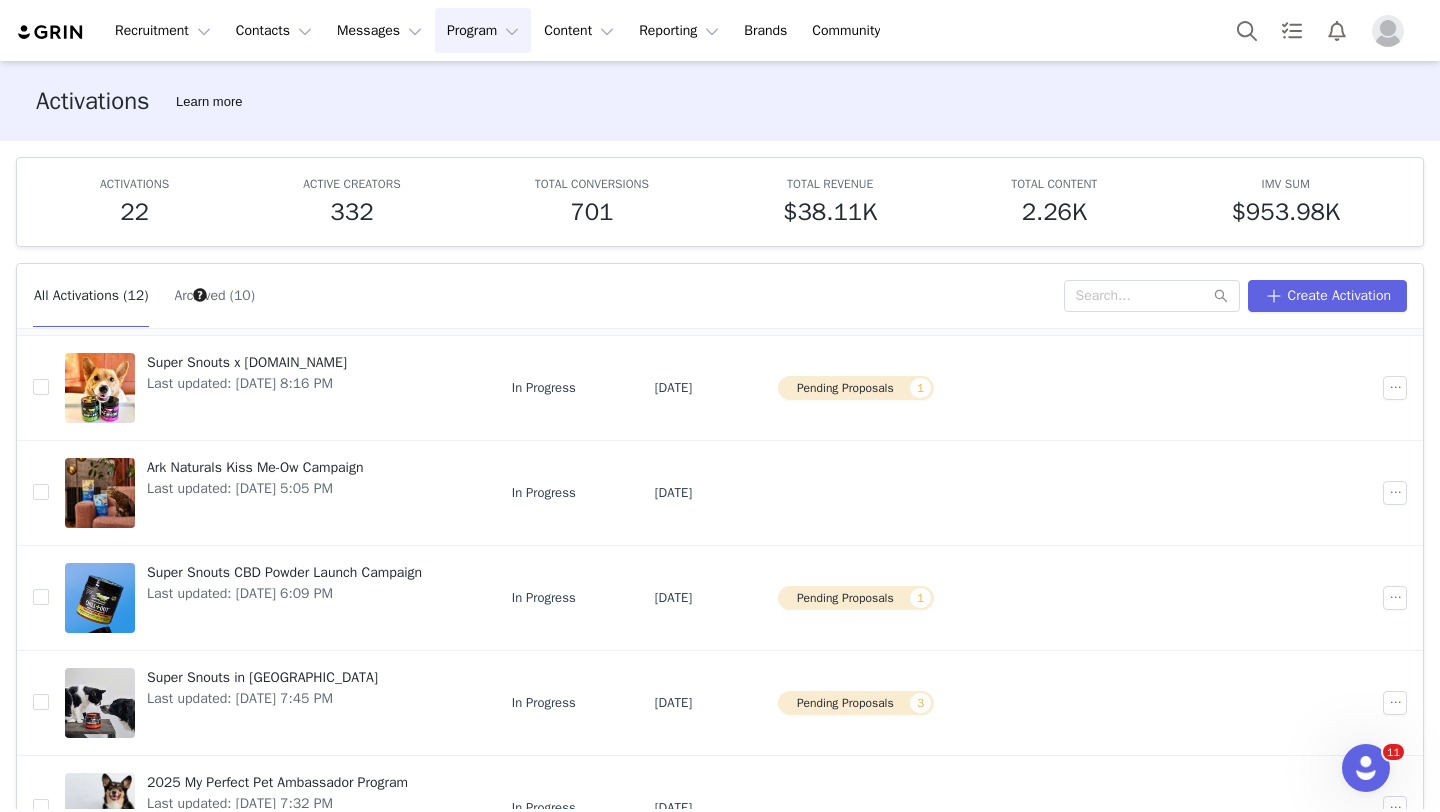 scroll, scrollTop: 150, scrollLeft: 0, axis: vertical 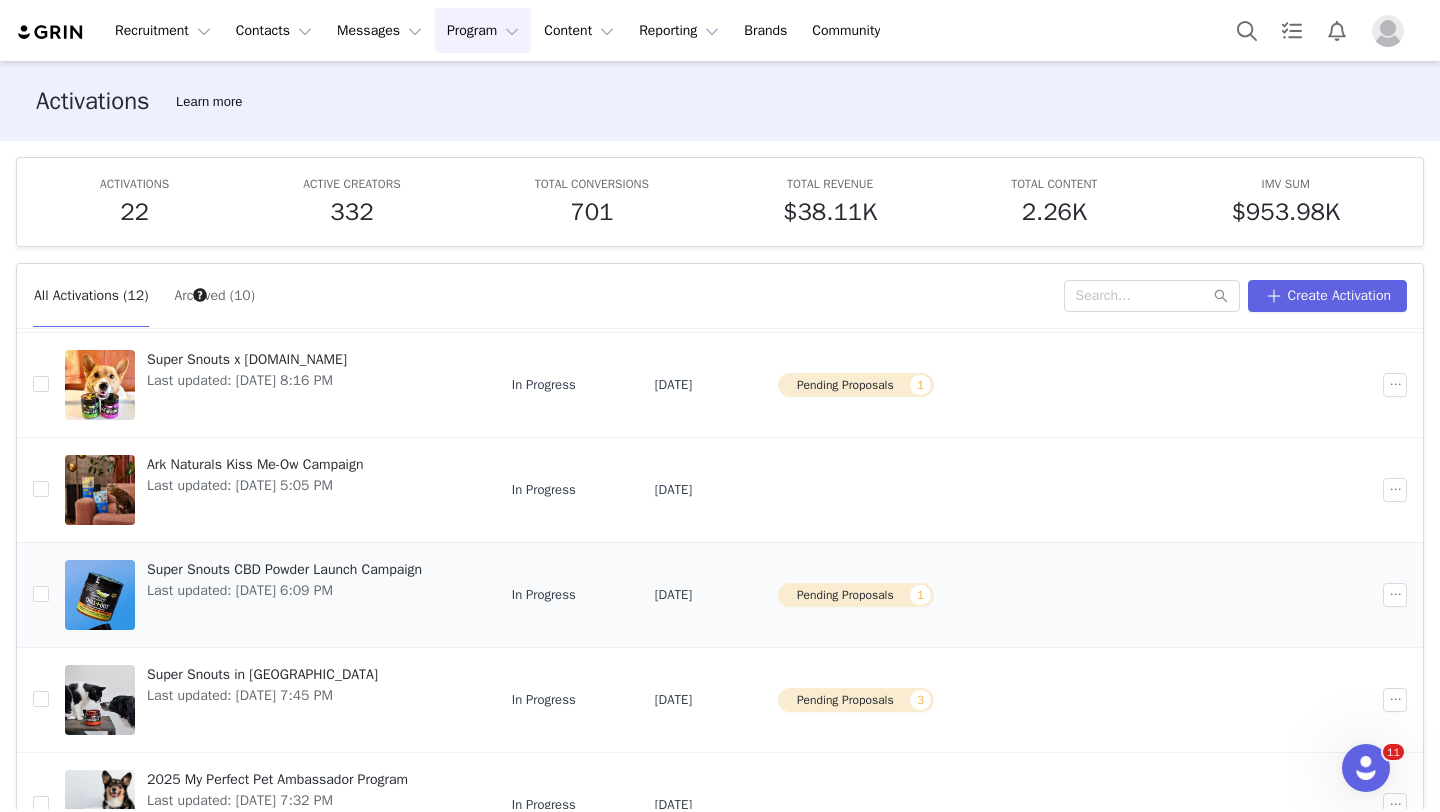 click on "Last updated: [DATE] 6:09 PM" at bounding box center (284, 590) 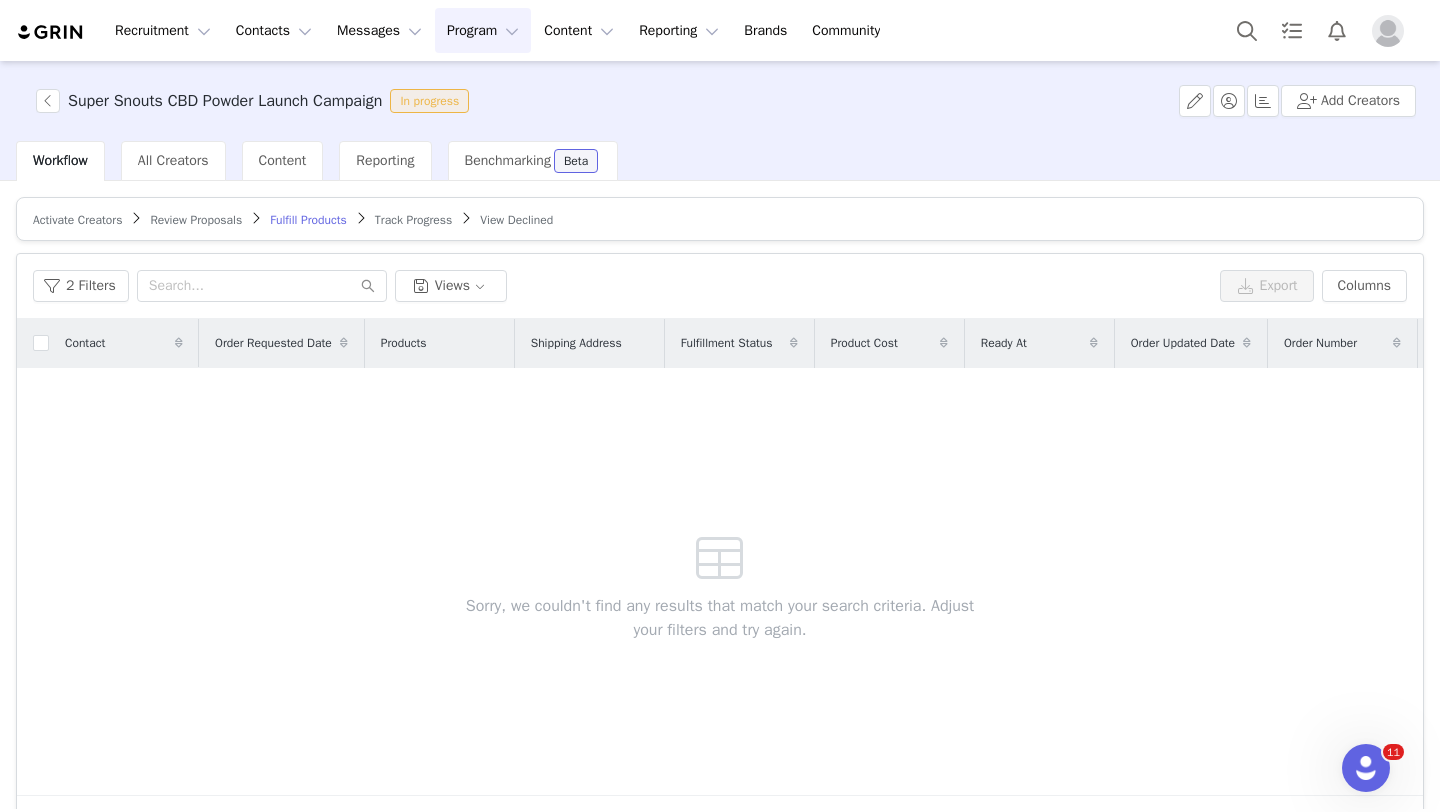 click on "Activate Creators" at bounding box center (77, 220) 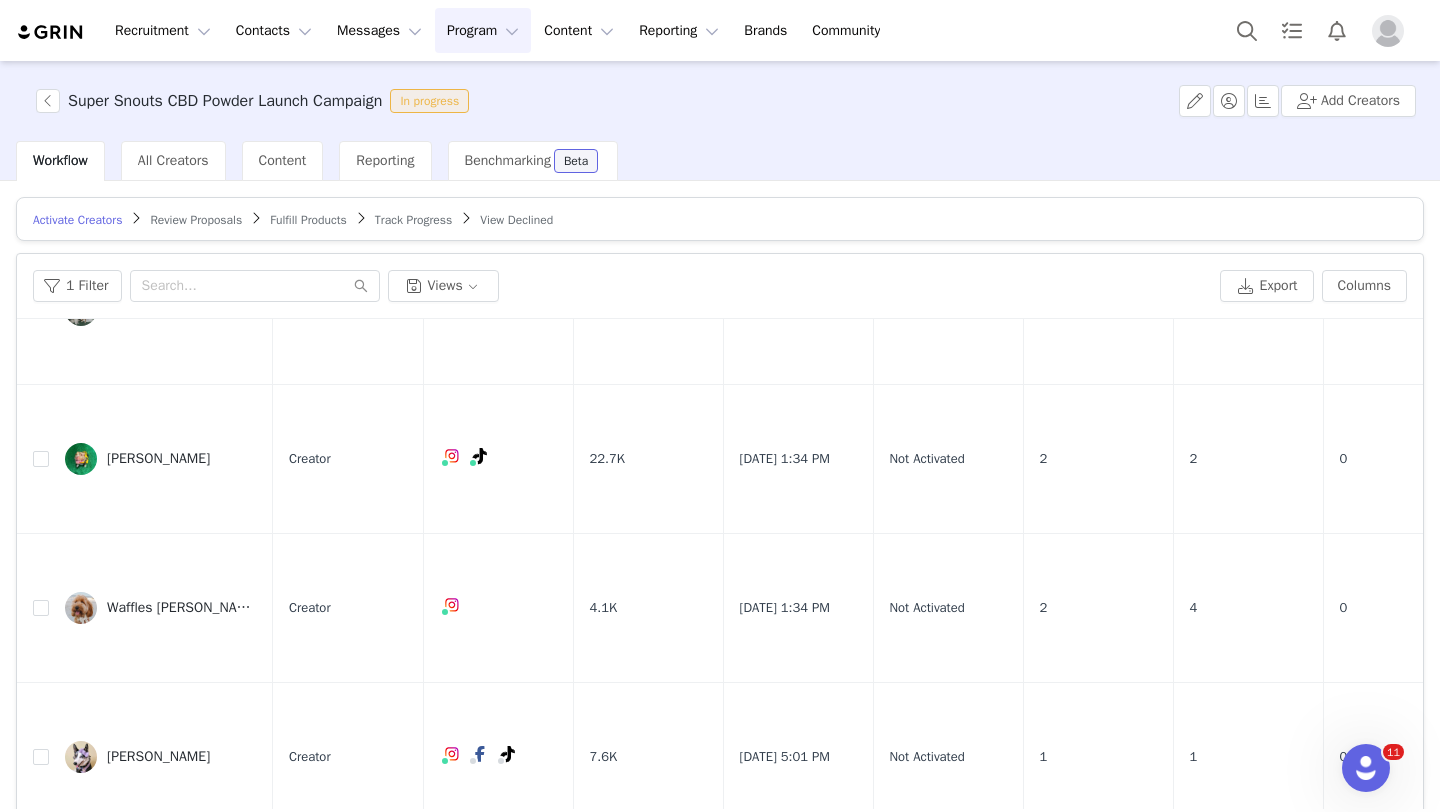 scroll, scrollTop: 1551, scrollLeft: 0, axis: vertical 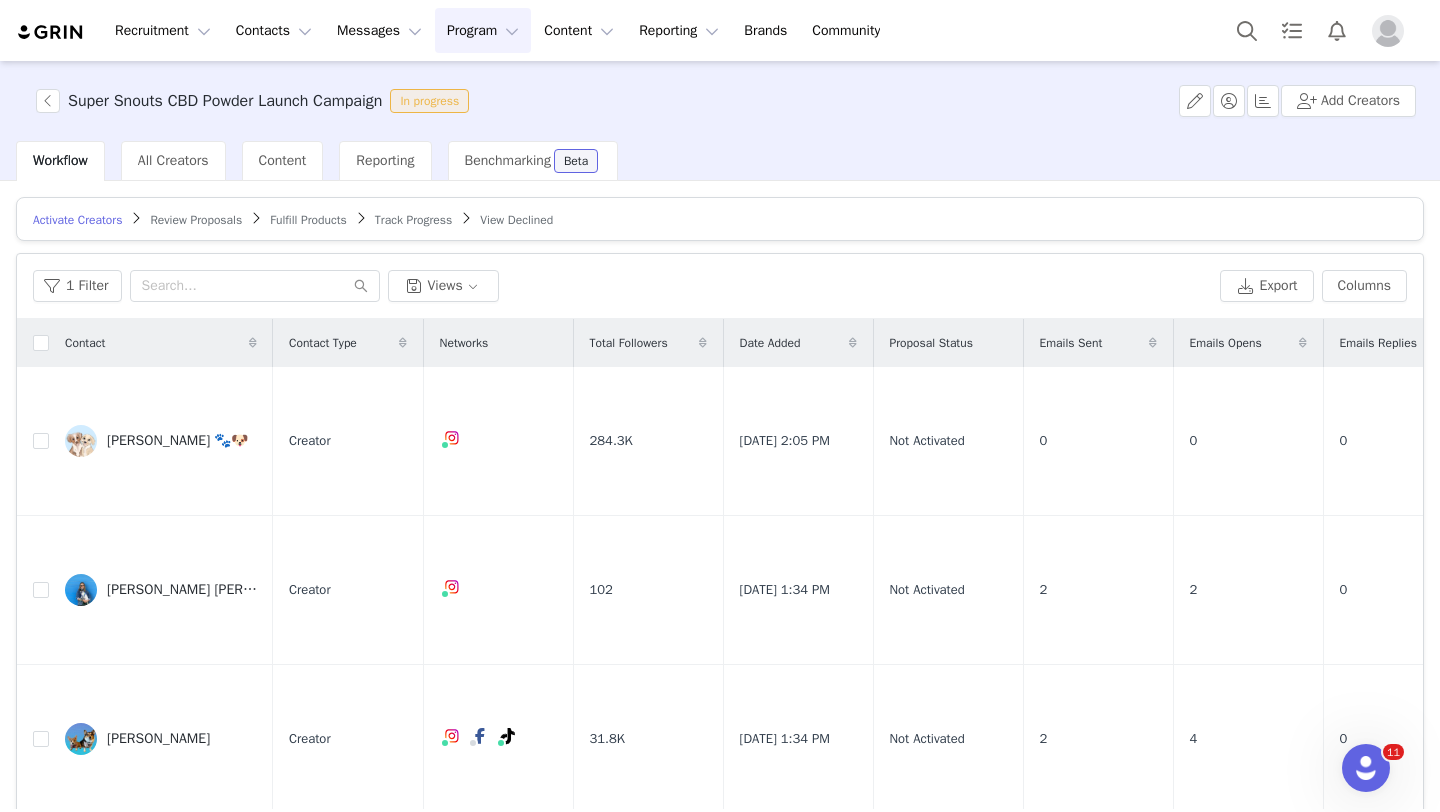 click on "Review Proposals" at bounding box center [196, 220] 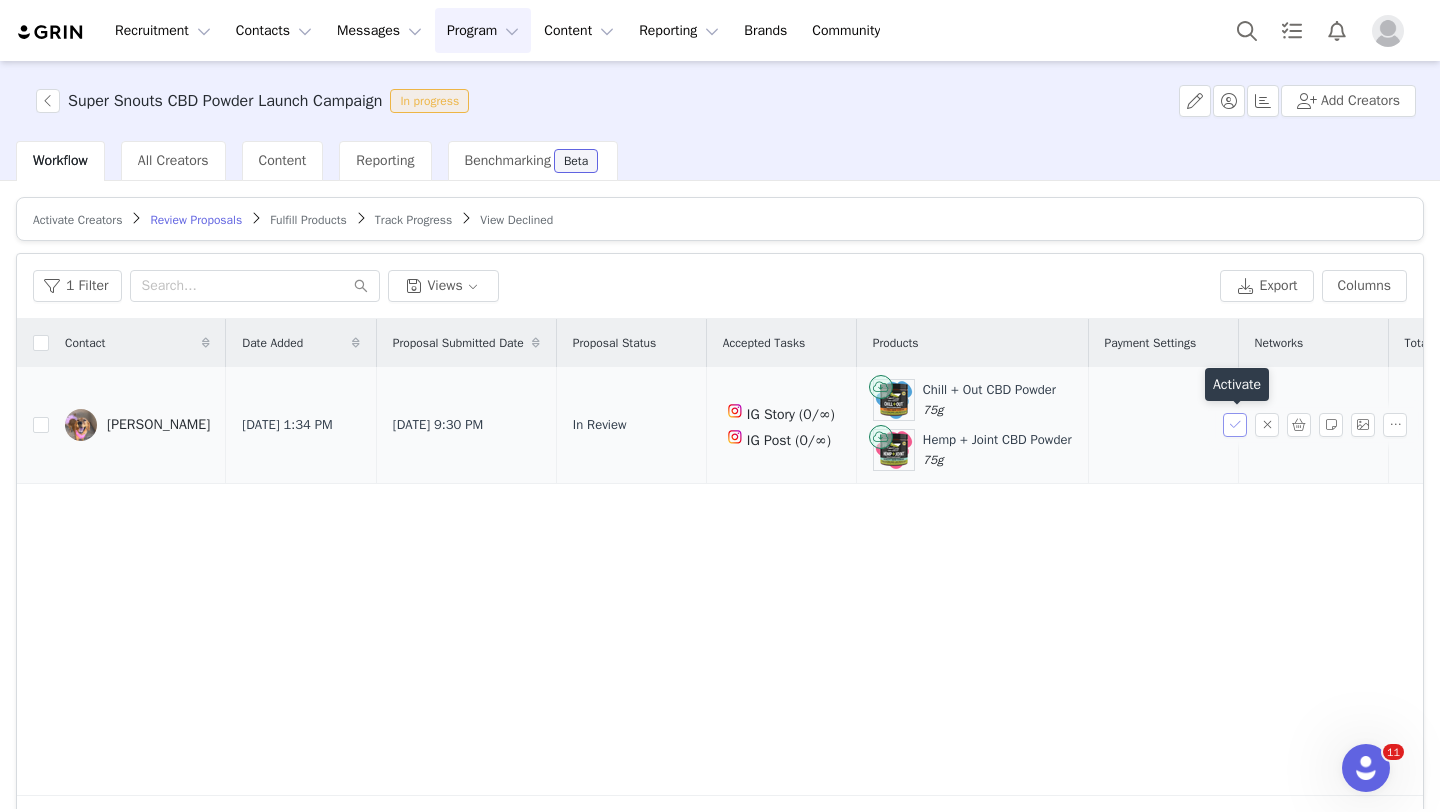 click at bounding box center (1235, 425) 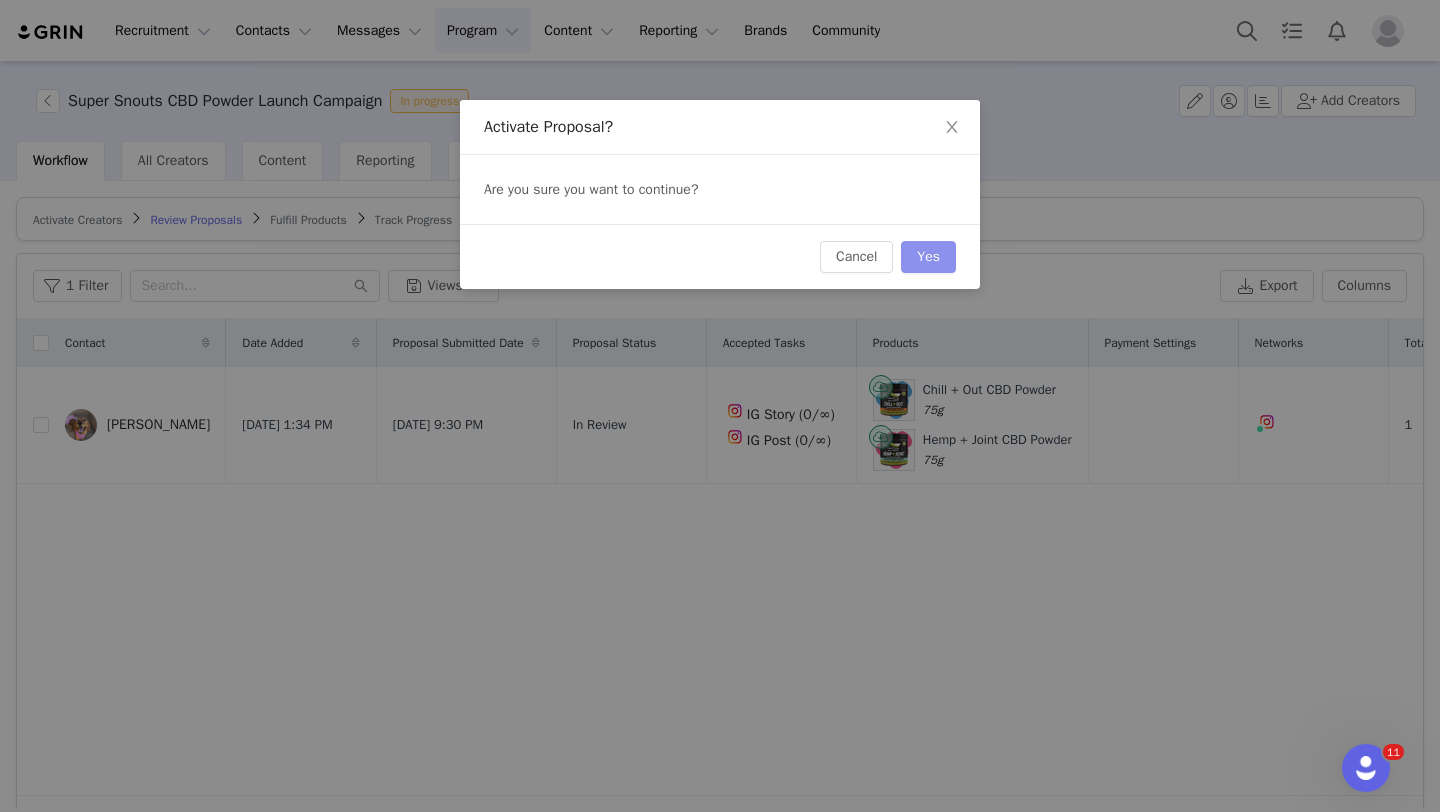 click on "Yes" at bounding box center [928, 257] 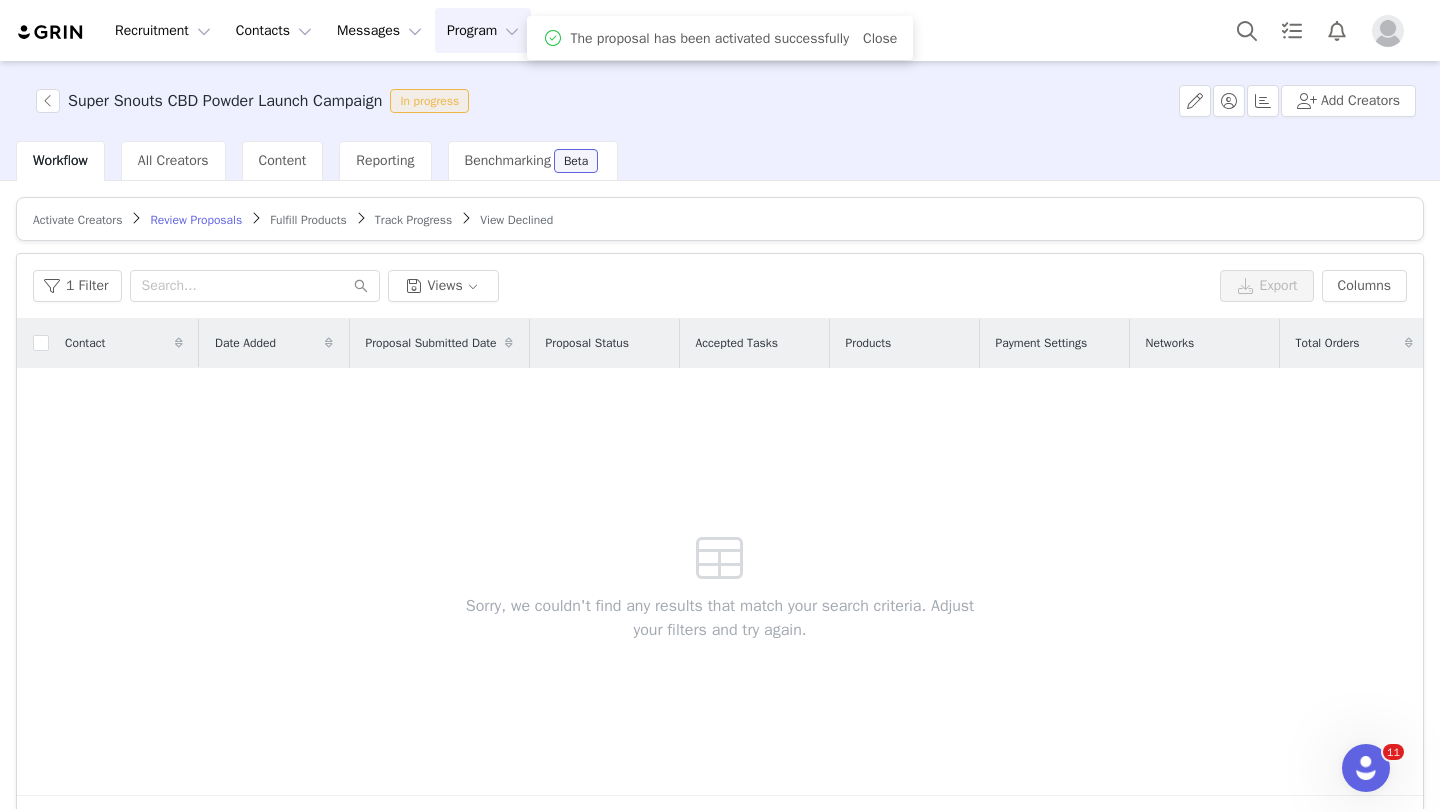 click on "Fulfill Products" at bounding box center [308, 220] 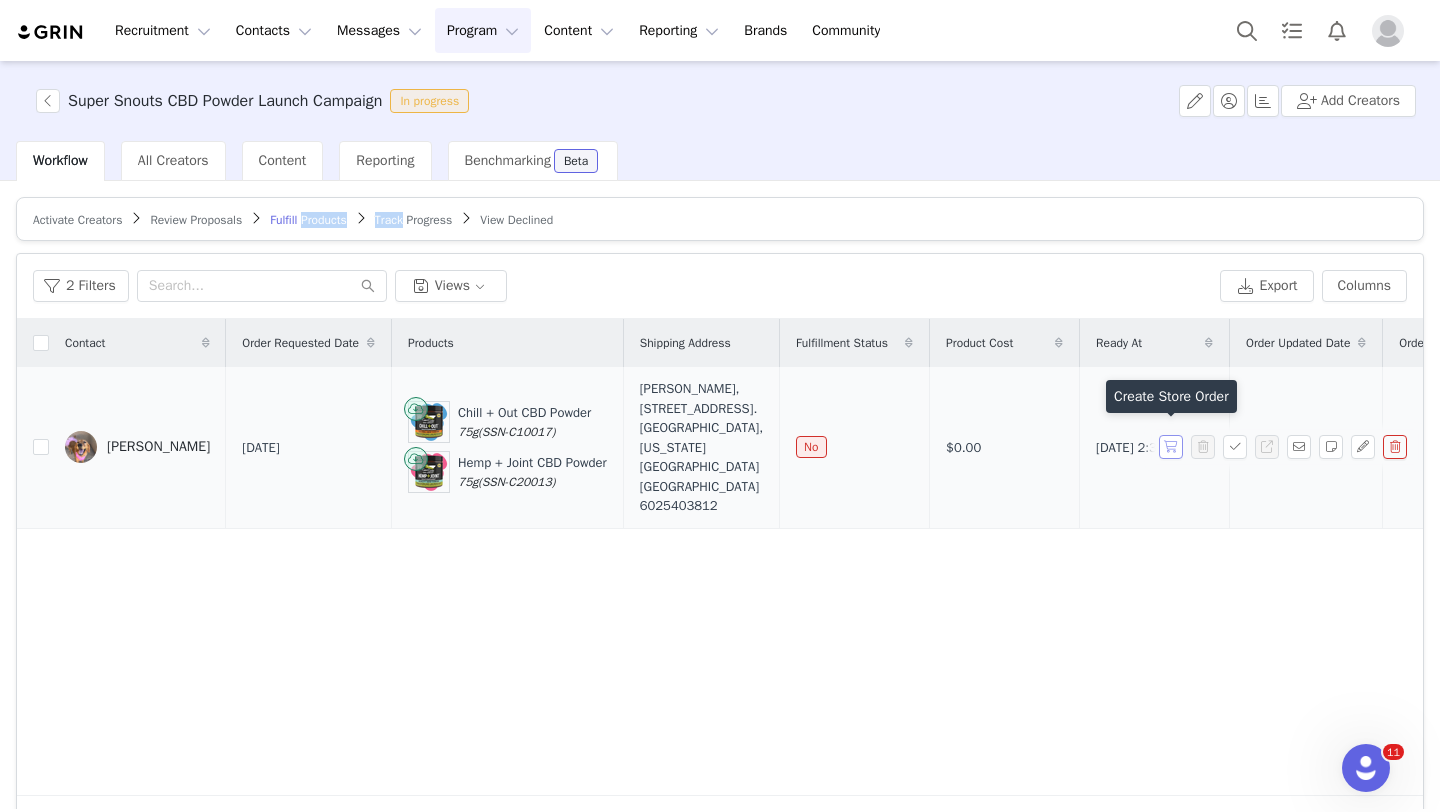 click at bounding box center [1171, 447] 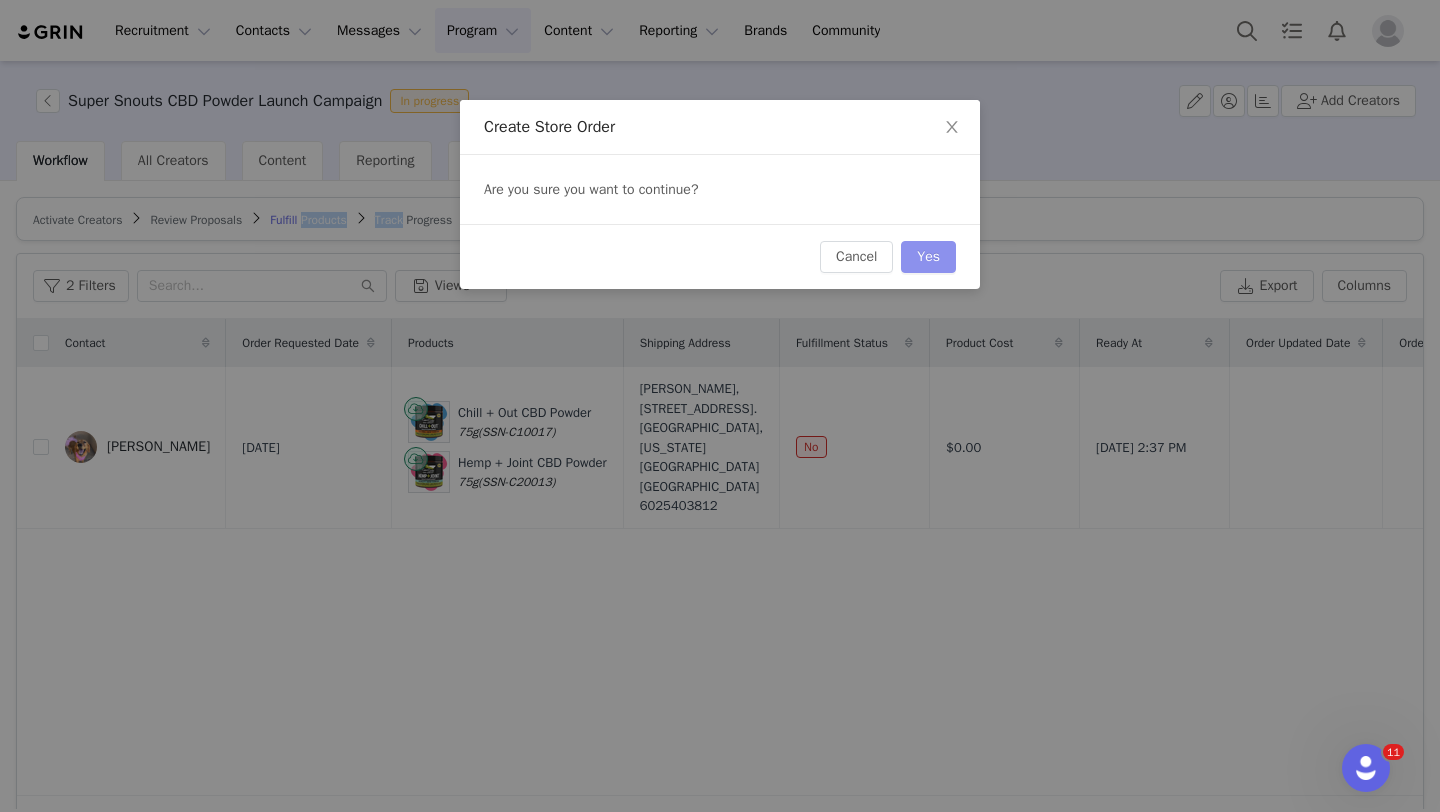 click on "Yes" at bounding box center (928, 257) 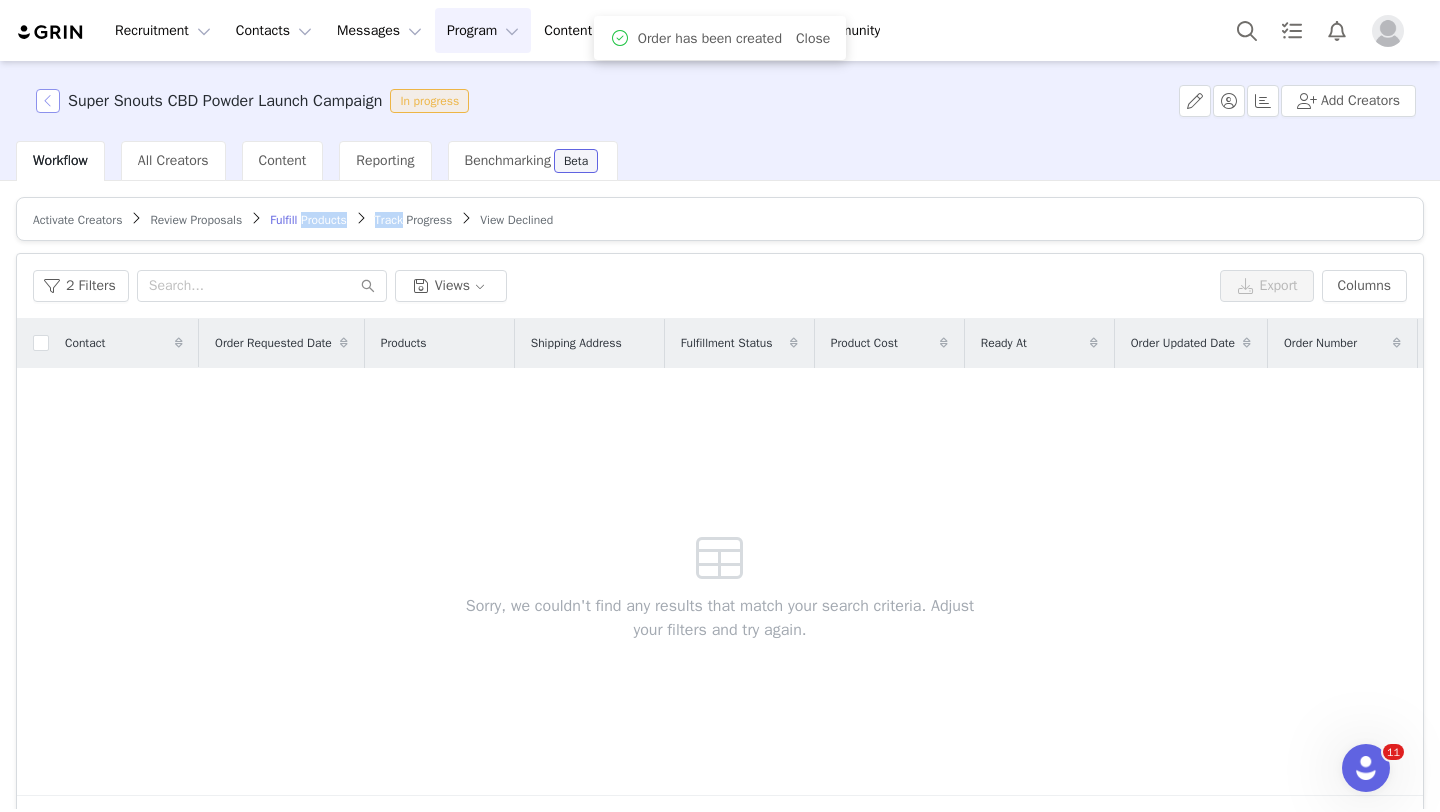 click at bounding box center [48, 101] 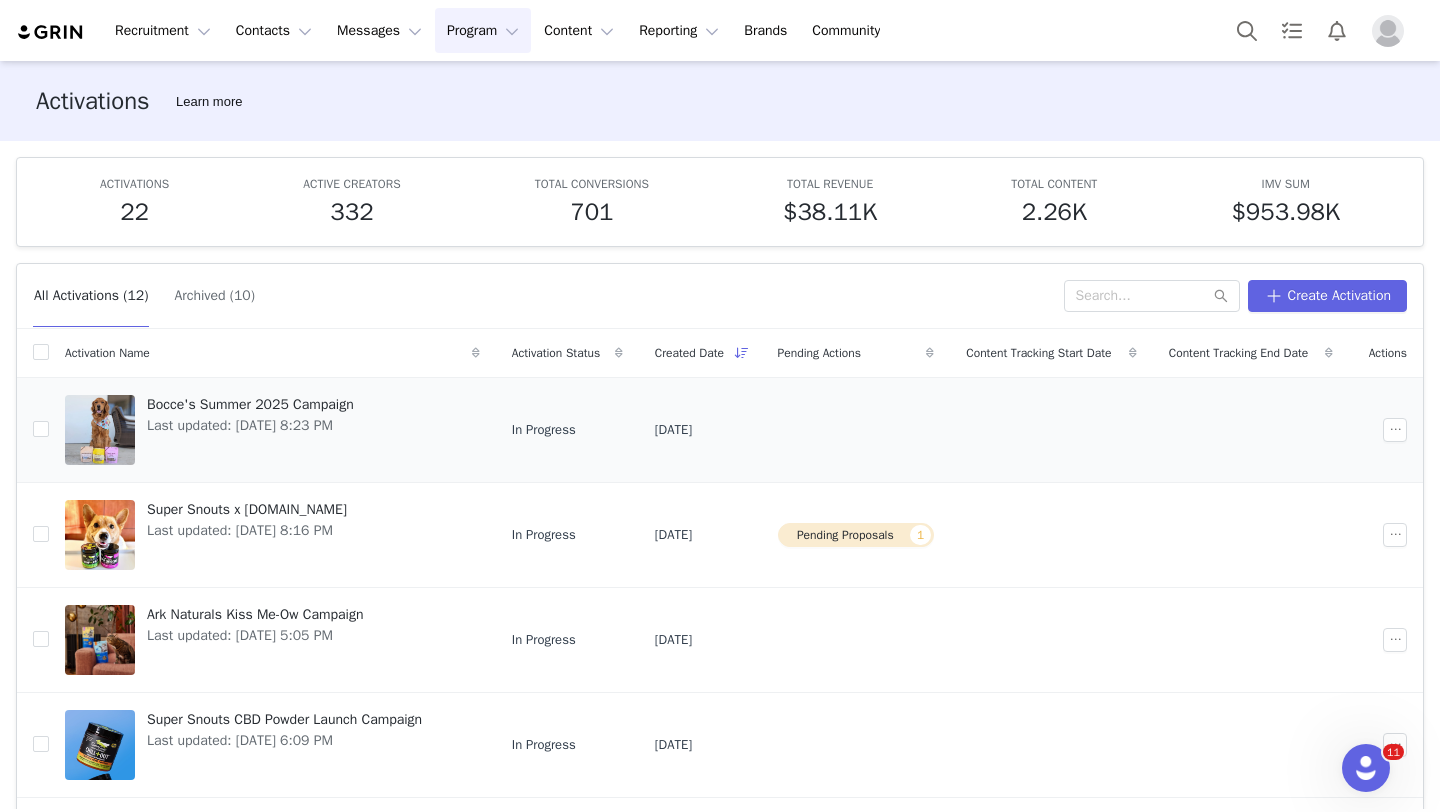 click on "Bocce's Summer 2025 Campaign" at bounding box center [250, 404] 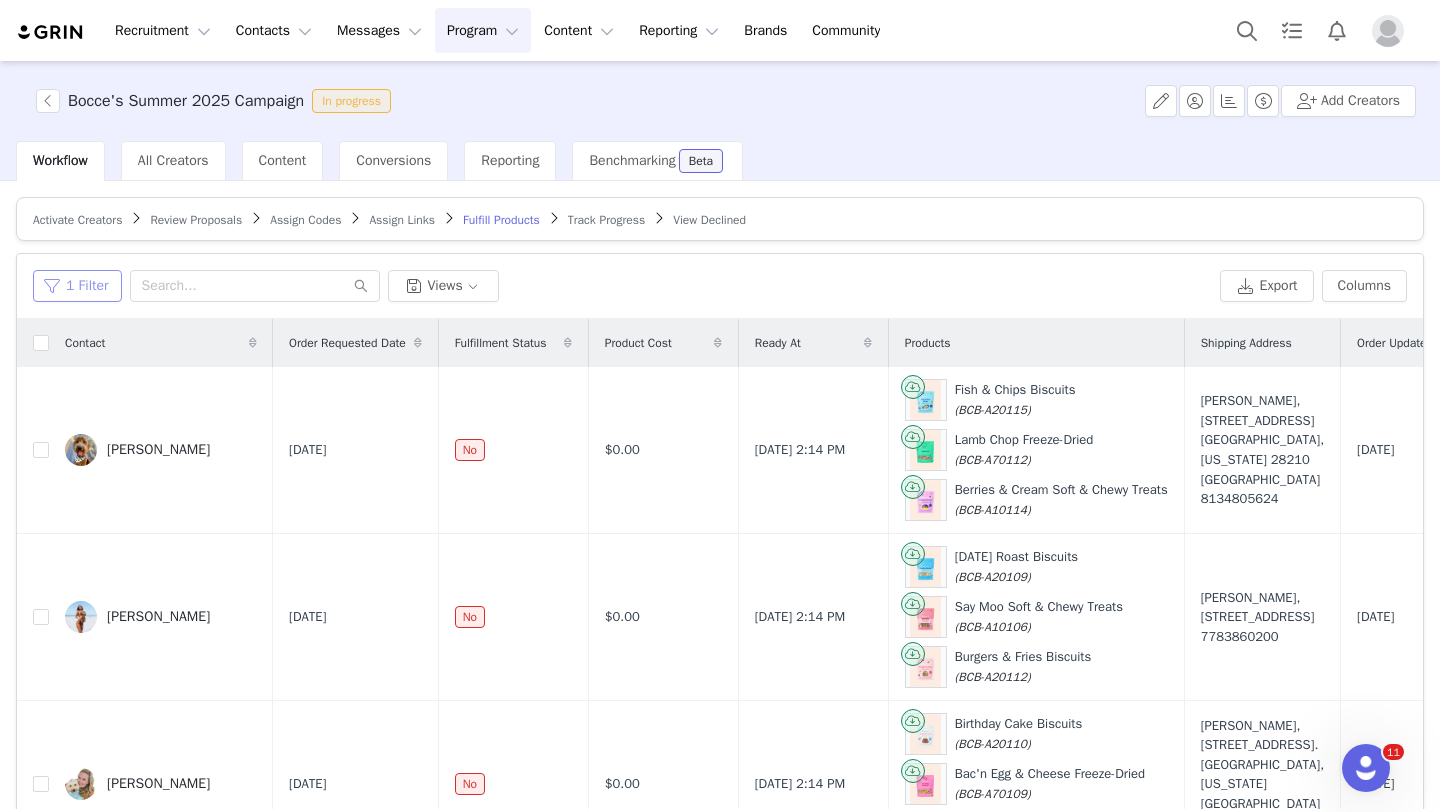 click on "1 Filter" at bounding box center [77, 286] 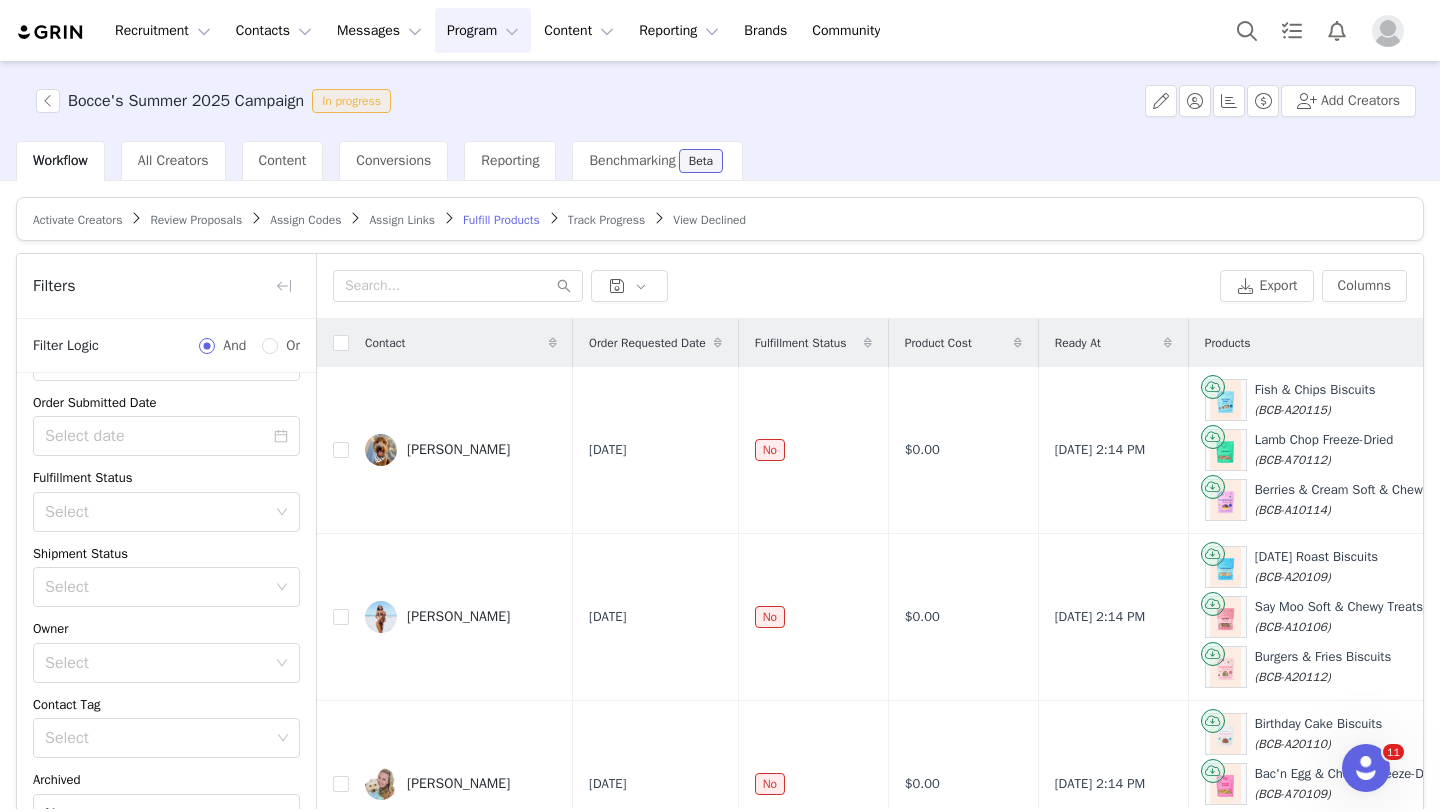 scroll, scrollTop: 82, scrollLeft: 0, axis: vertical 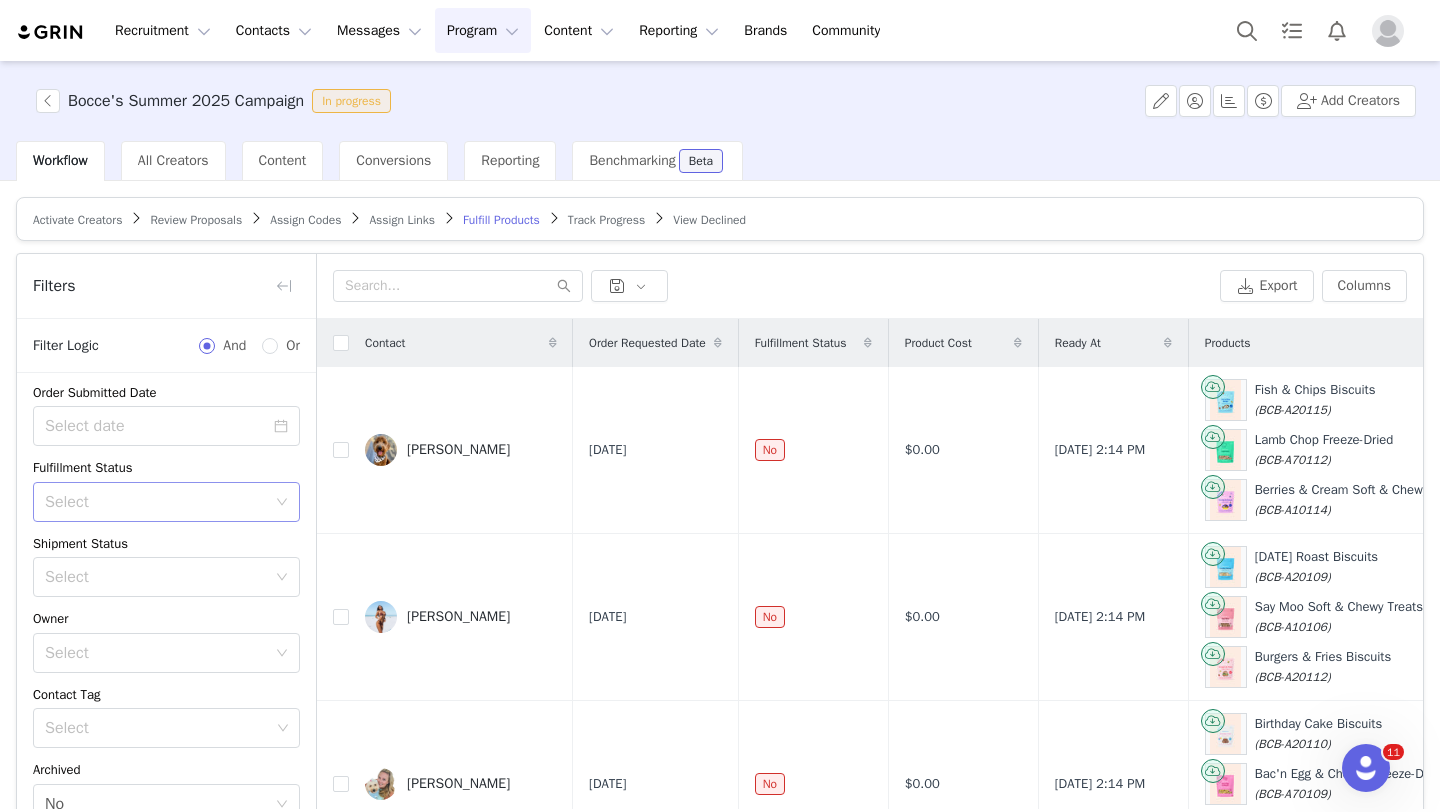 click on "Select" at bounding box center (155, 502) 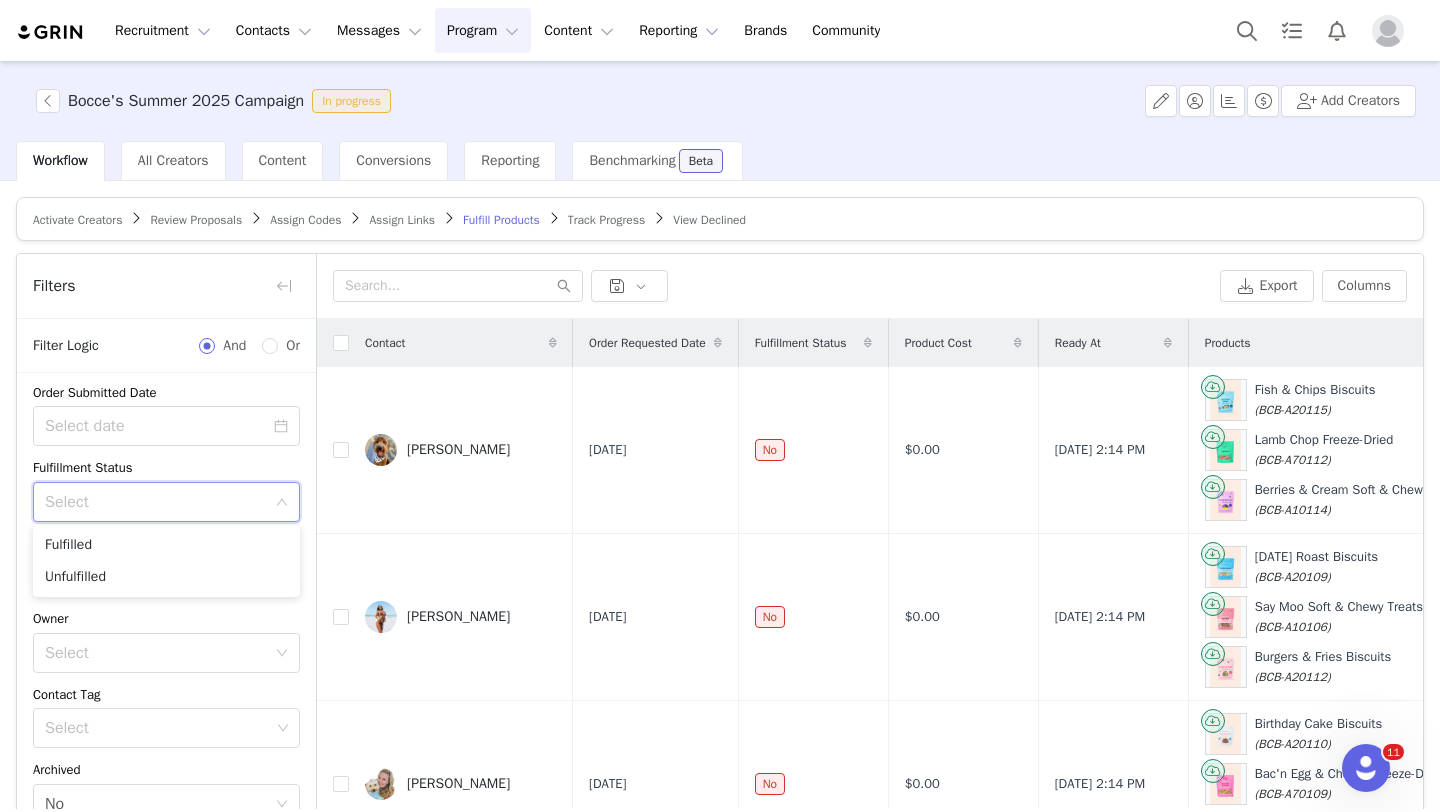 click on "Select" at bounding box center [155, 502] 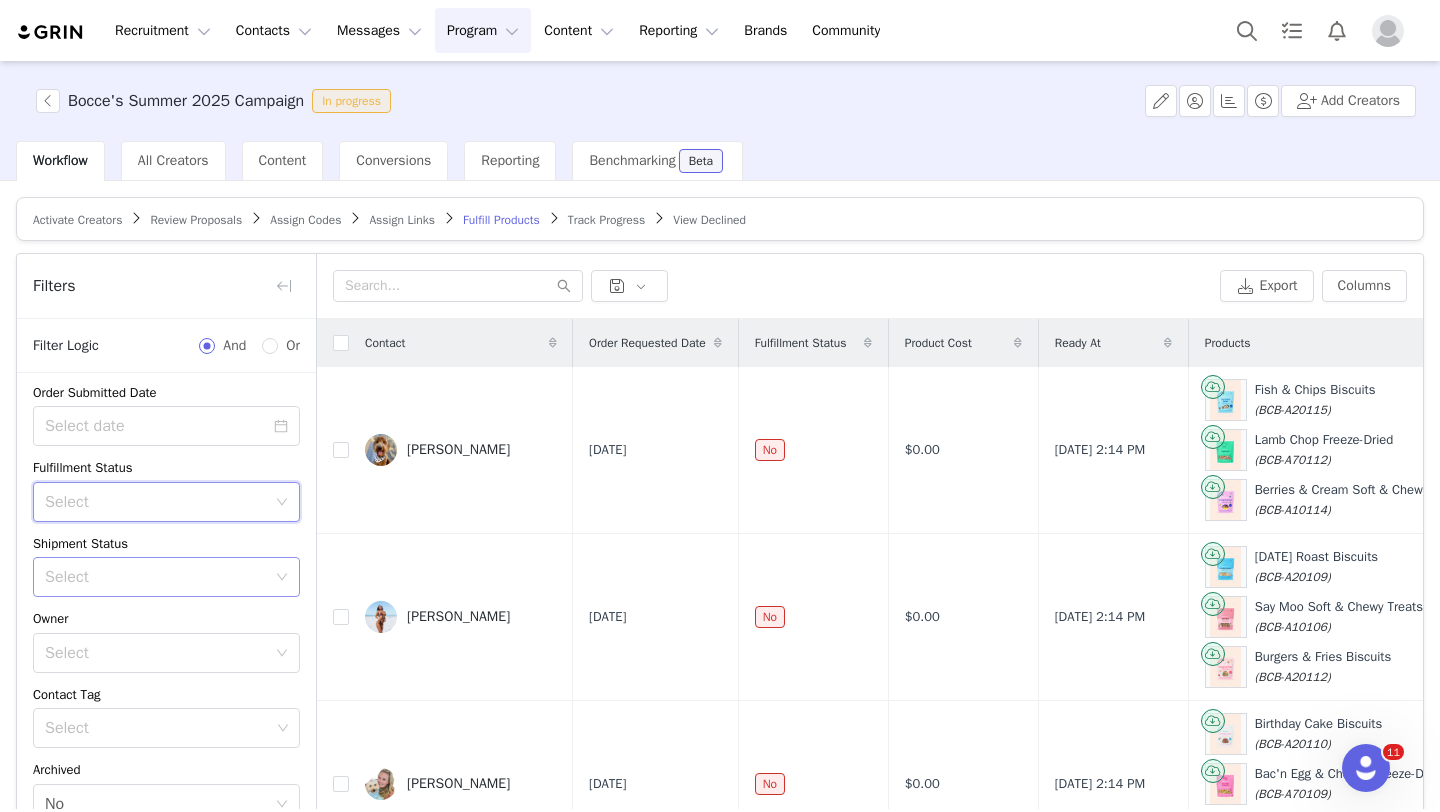 click on "Select" at bounding box center [155, 577] 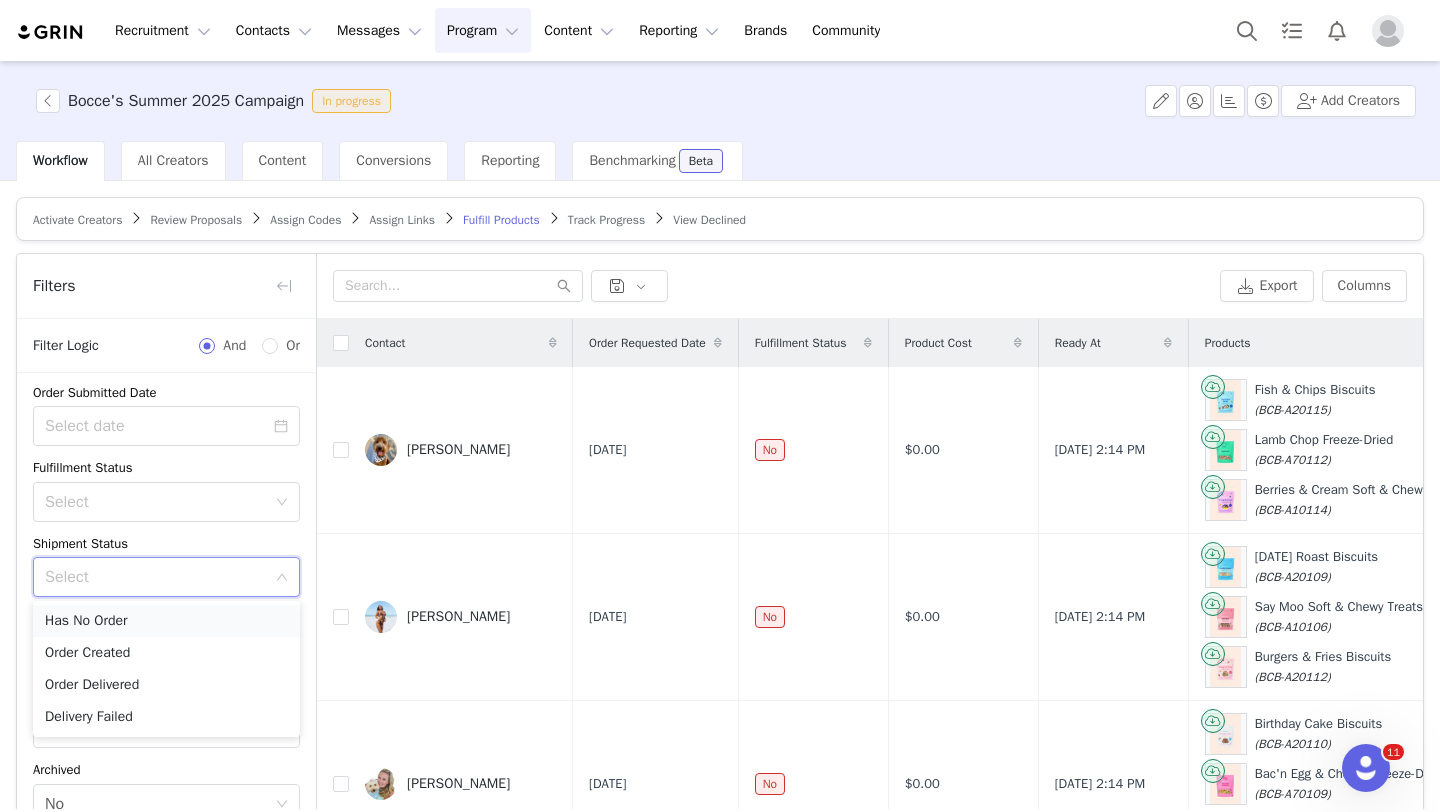 click on "Has No Order" at bounding box center (166, 621) 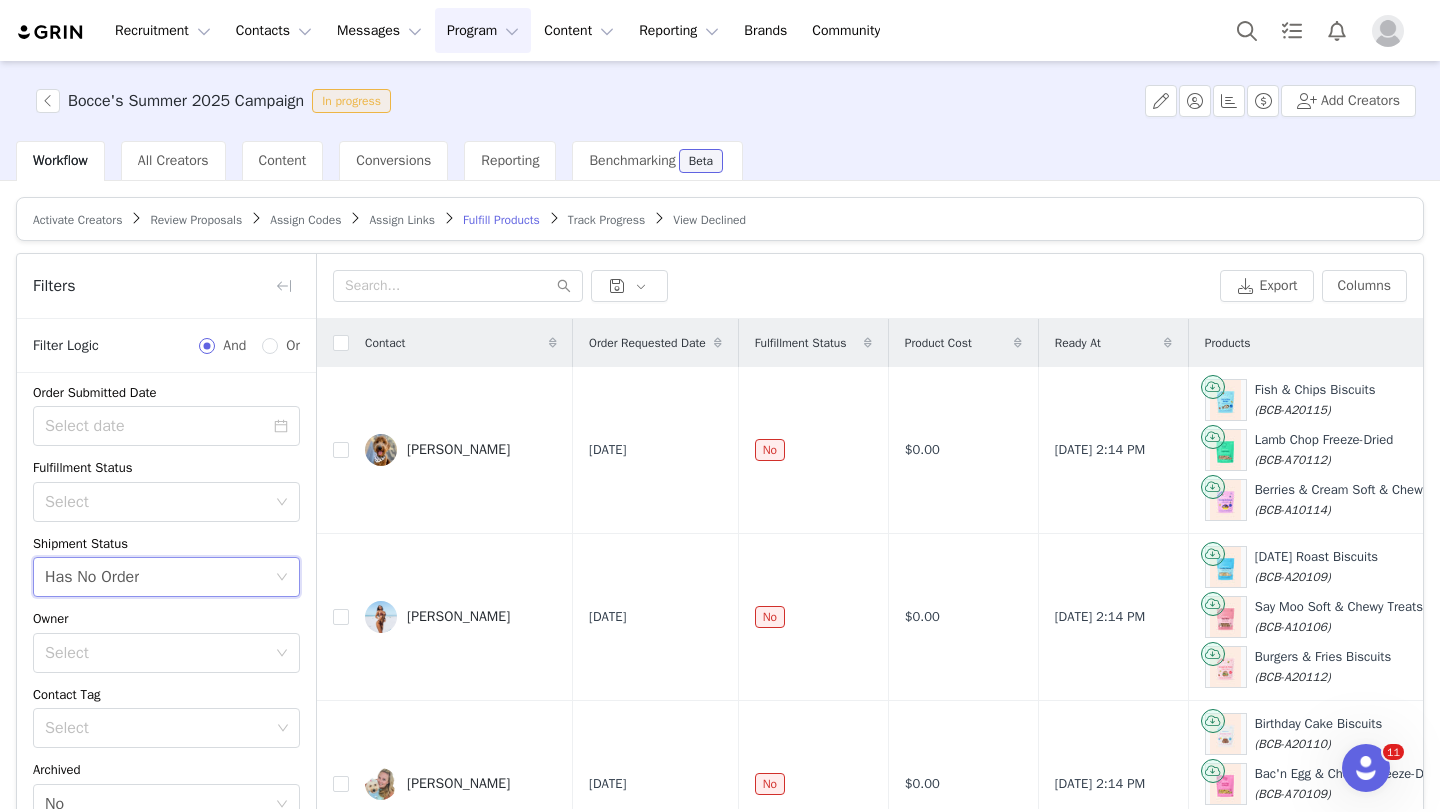 scroll, scrollTop: 171, scrollLeft: 0, axis: vertical 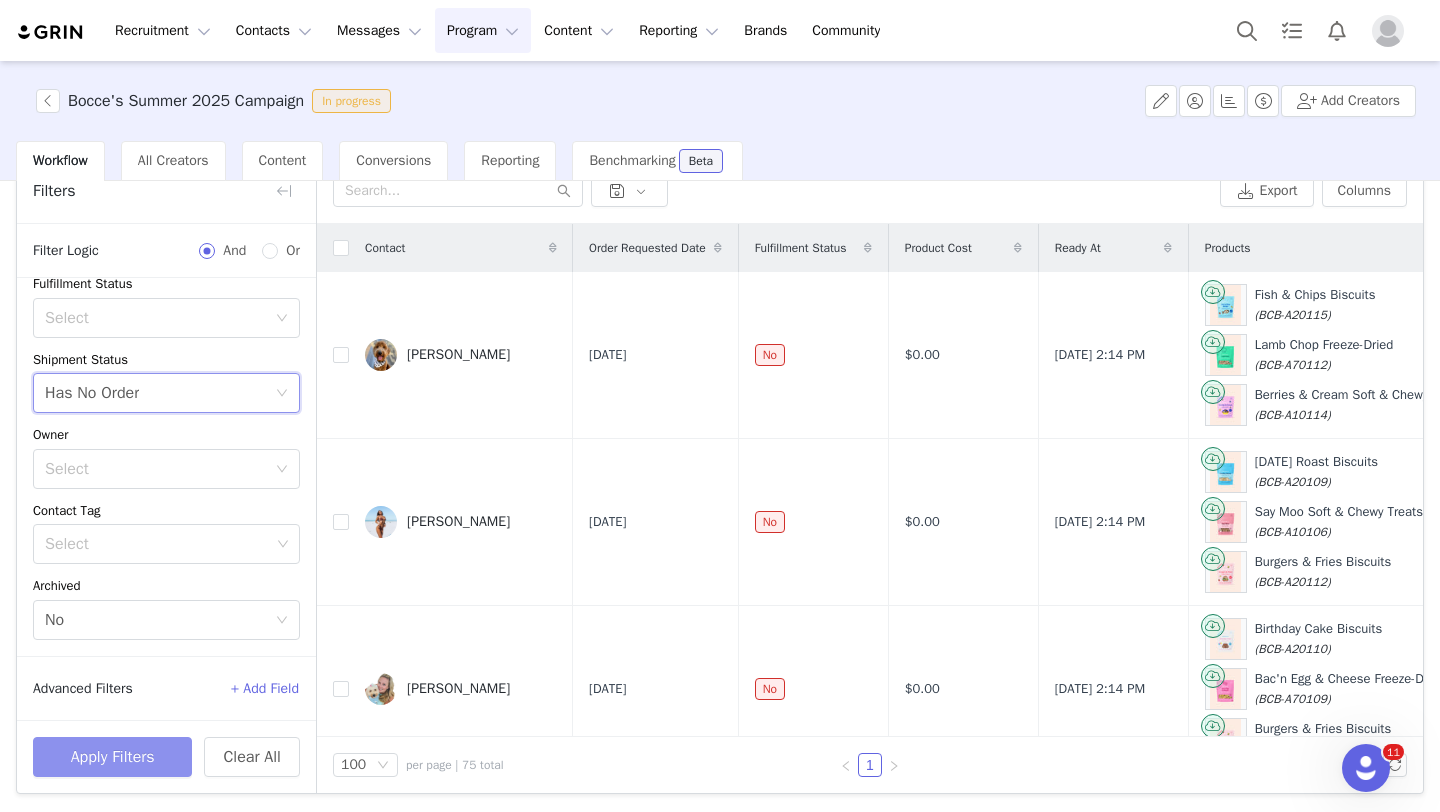click on "Apply Filters" at bounding box center (112, 757) 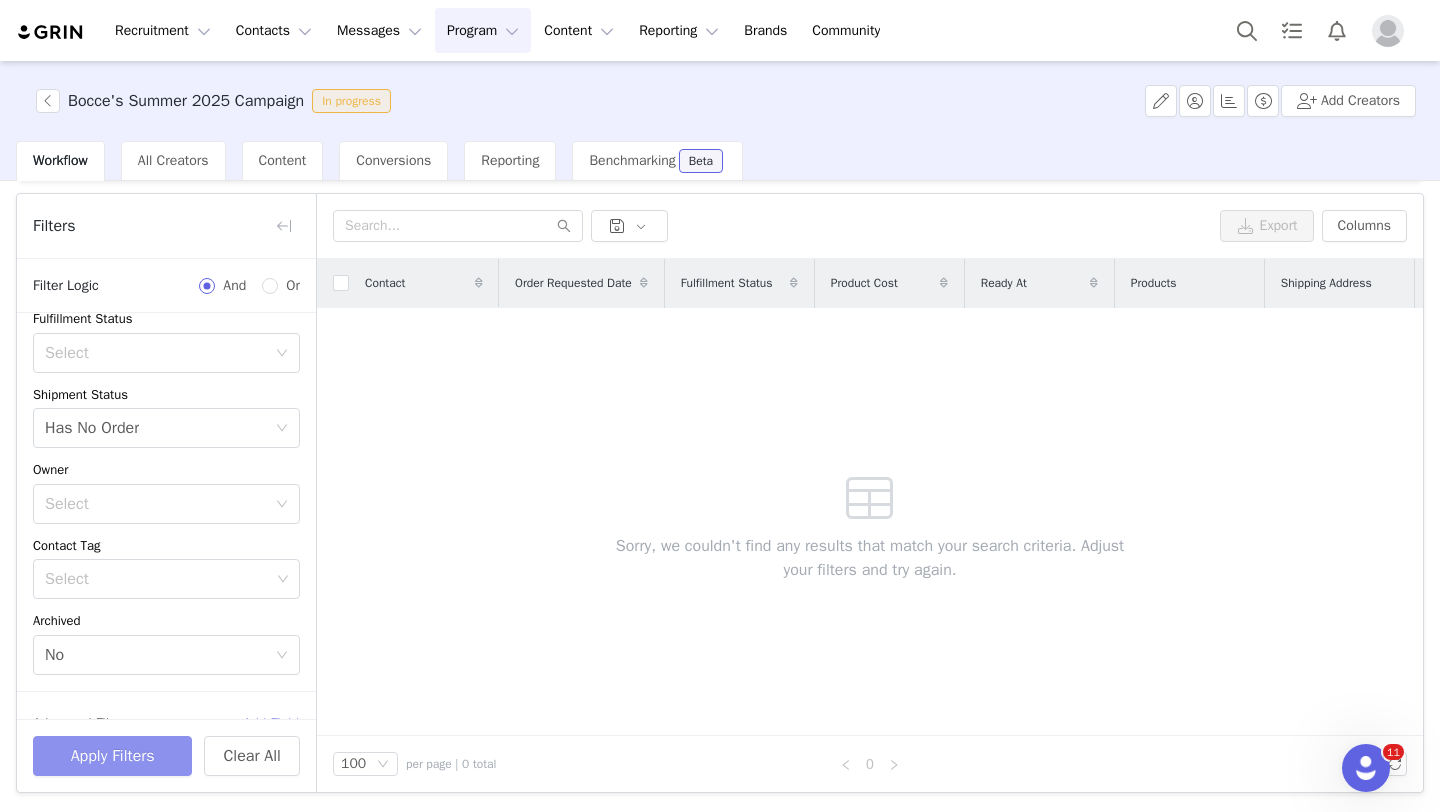 scroll, scrollTop: 59, scrollLeft: 0, axis: vertical 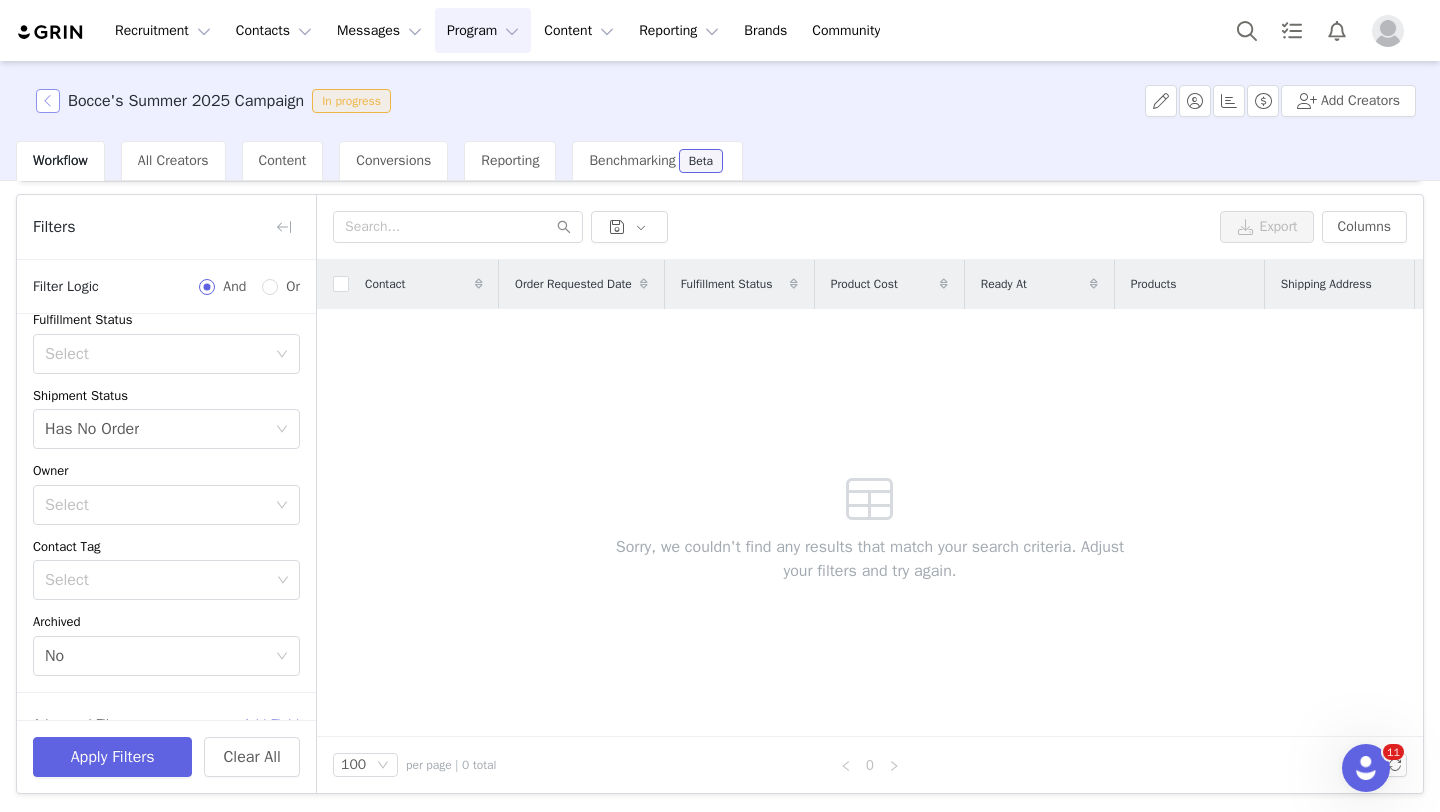 click at bounding box center [48, 101] 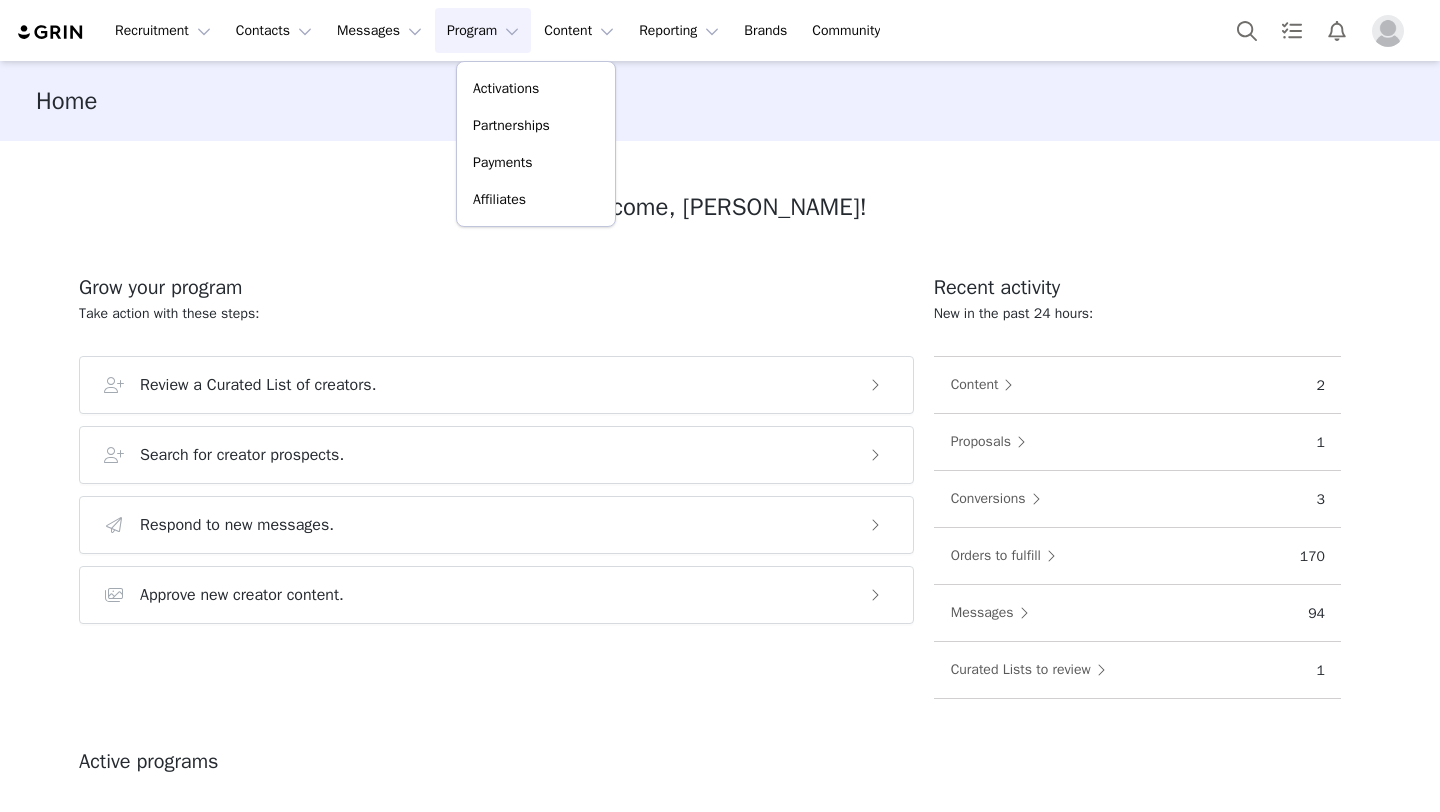 click on "Activations" at bounding box center [506, 88] 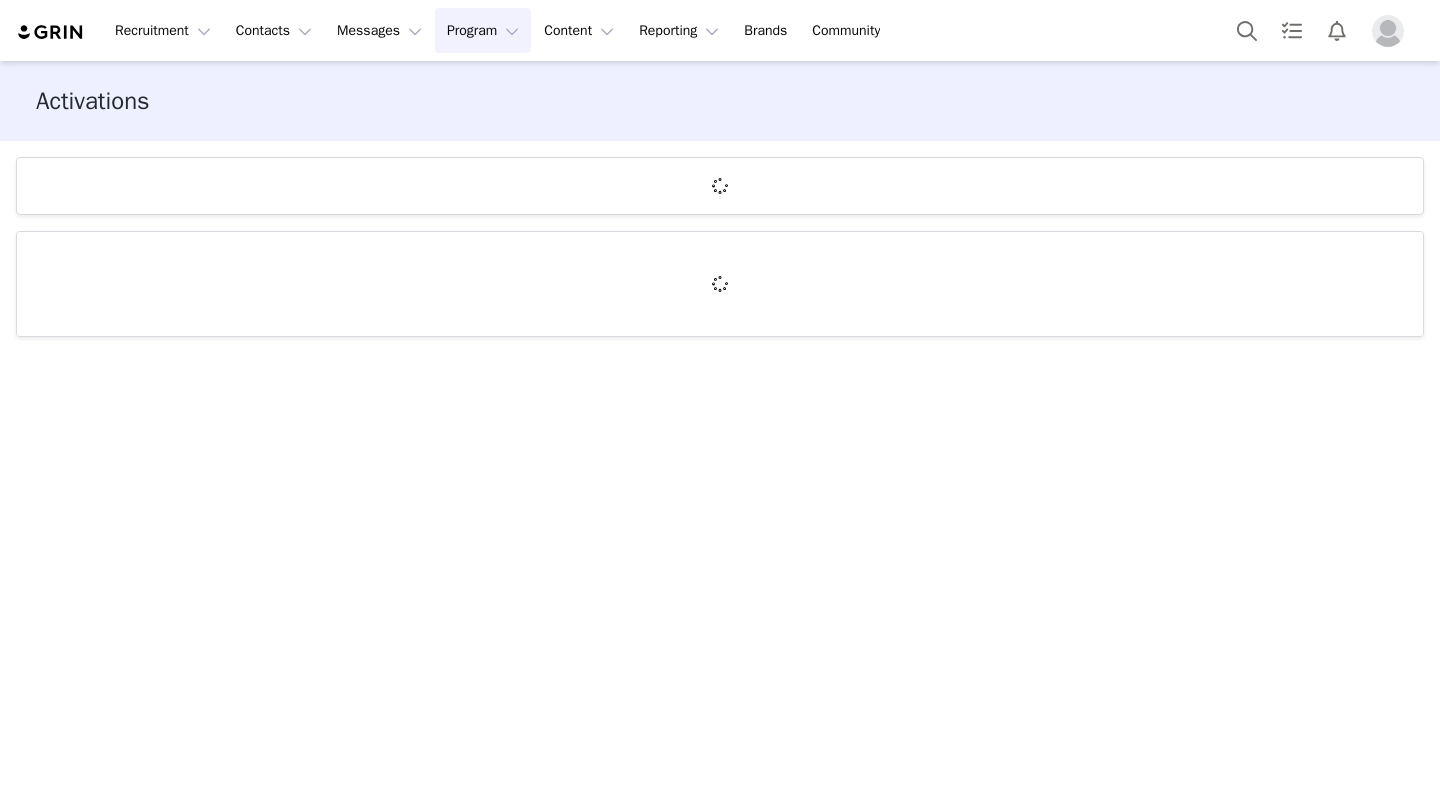 scroll, scrollTop: 0, scrollLeft: 0, axis: both 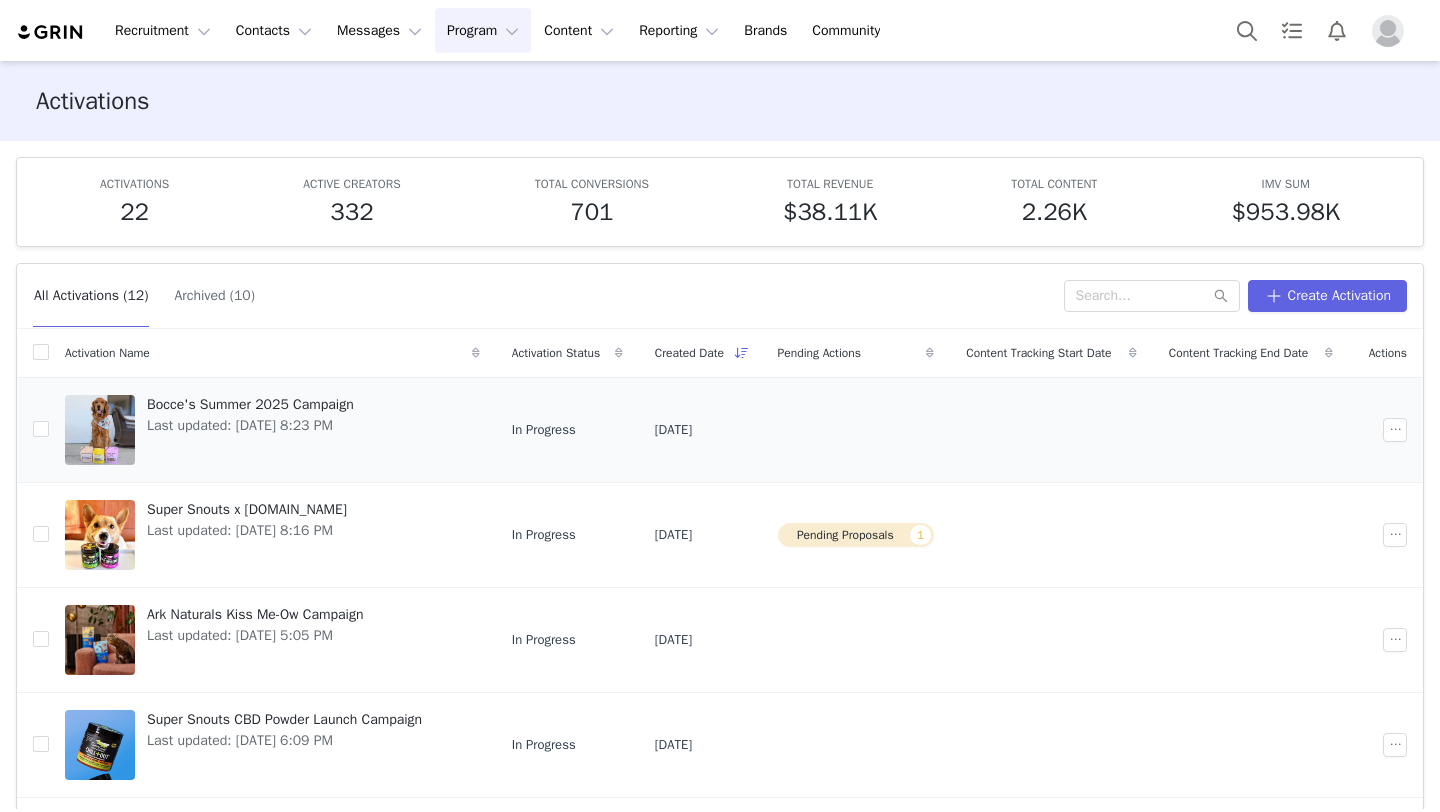 click on "Bocce's Summer 2025 Campaign" at bounding box center (250, 404) 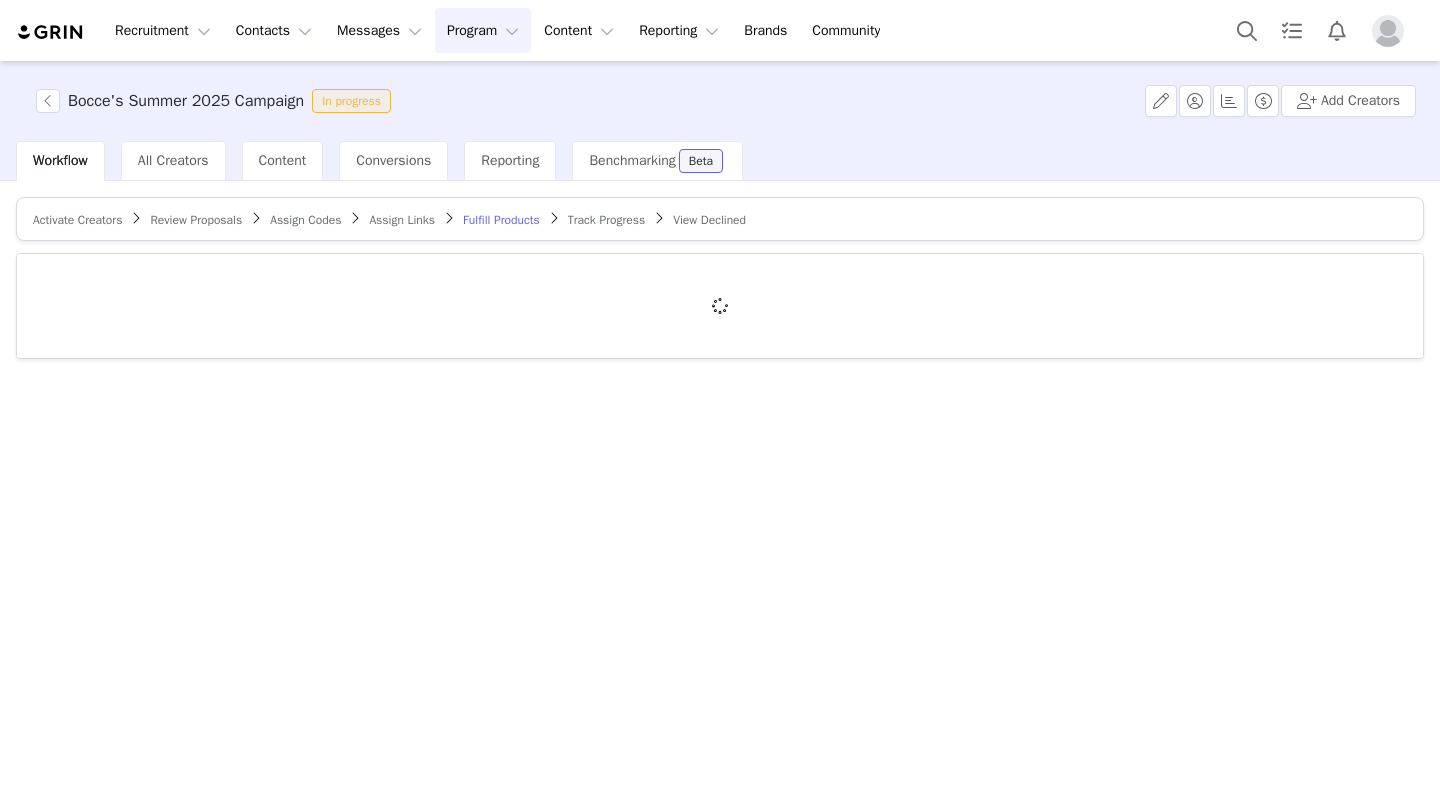 click on "Activate Creators" at bounding box center (77, 220) 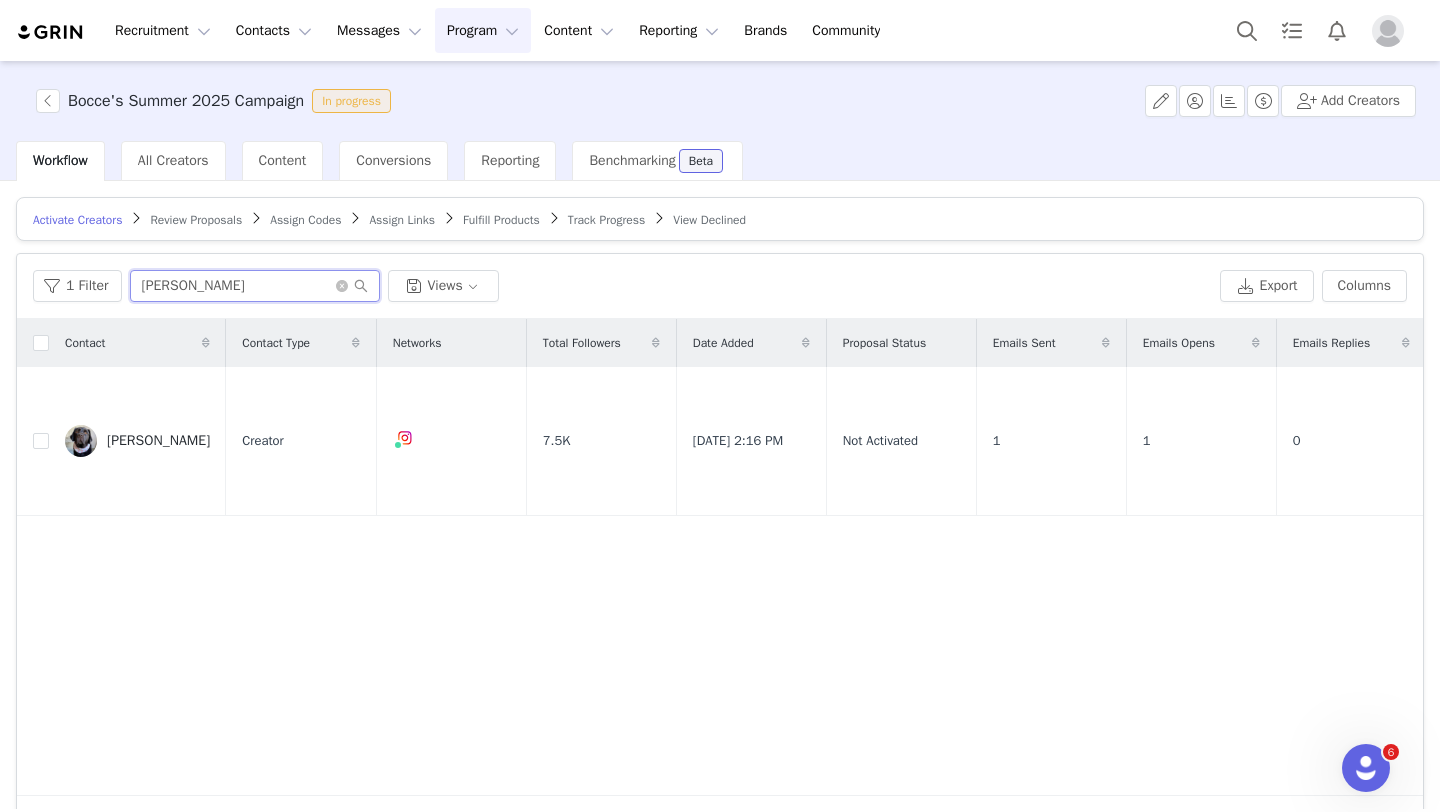 scroll, scrollTop: 0, scrollLeft: 0, axis: both 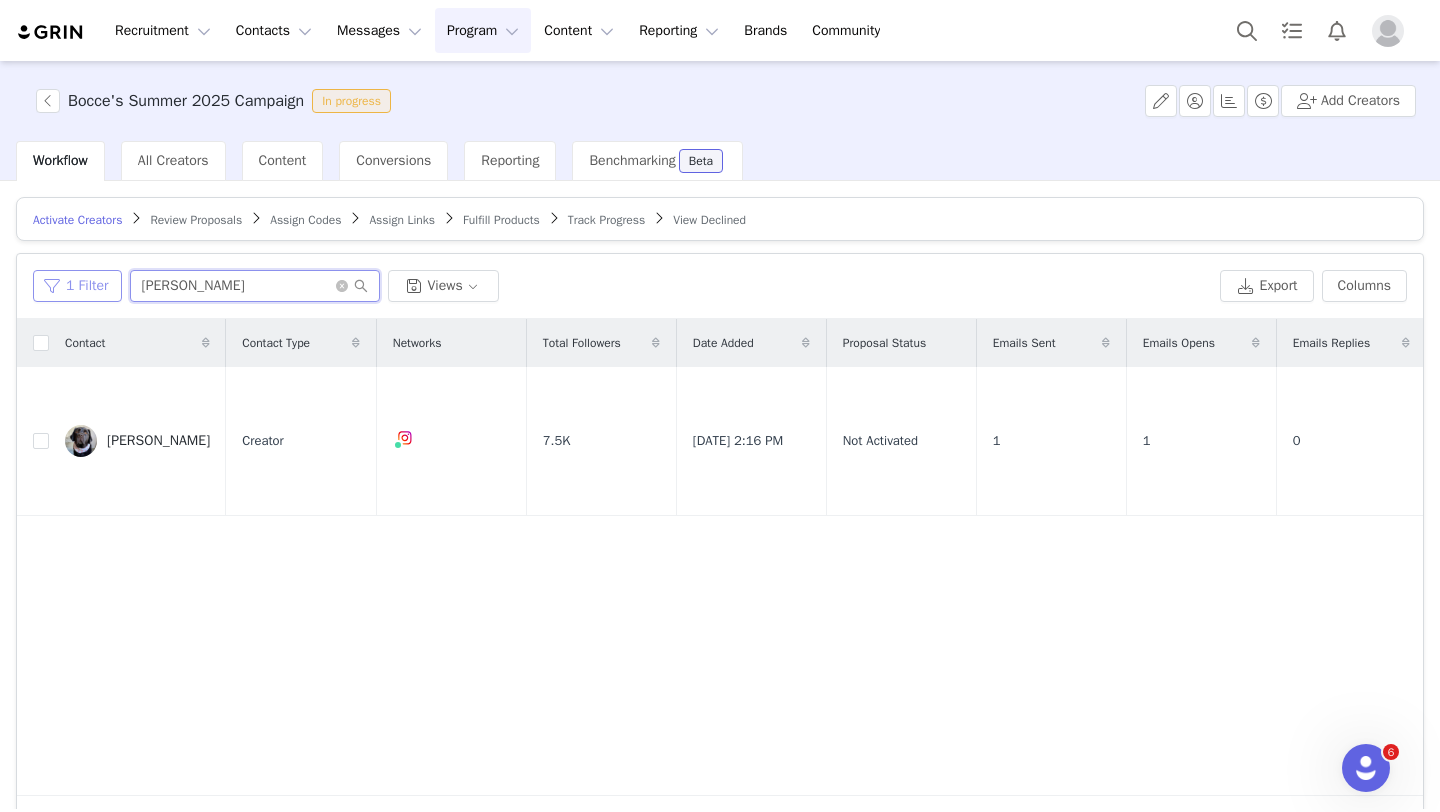 drag, startPoint x: 214, startPoint y: 290, endPoint x: 102, endPoint y: 275, distance: 113 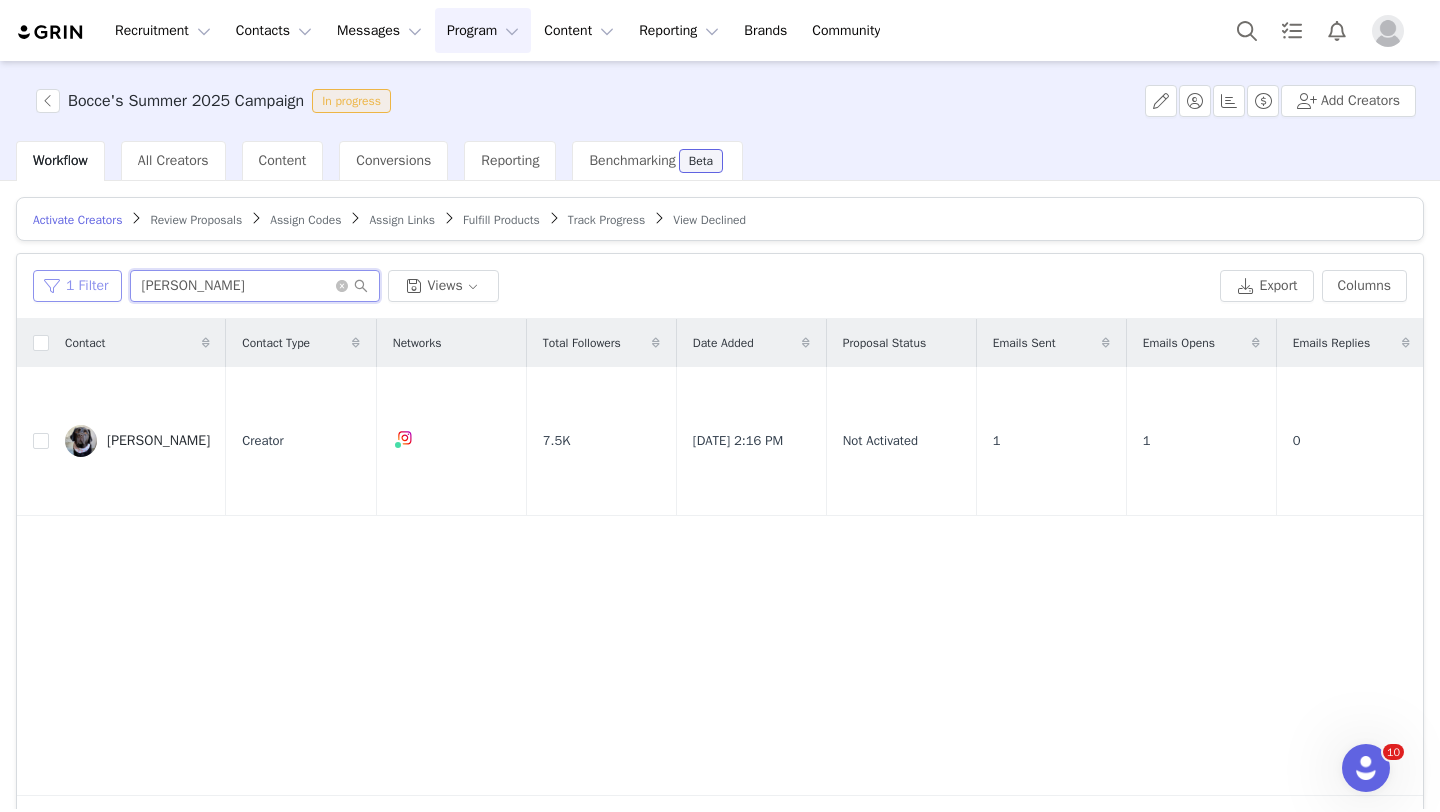 type on "[PERSON_NAME]" 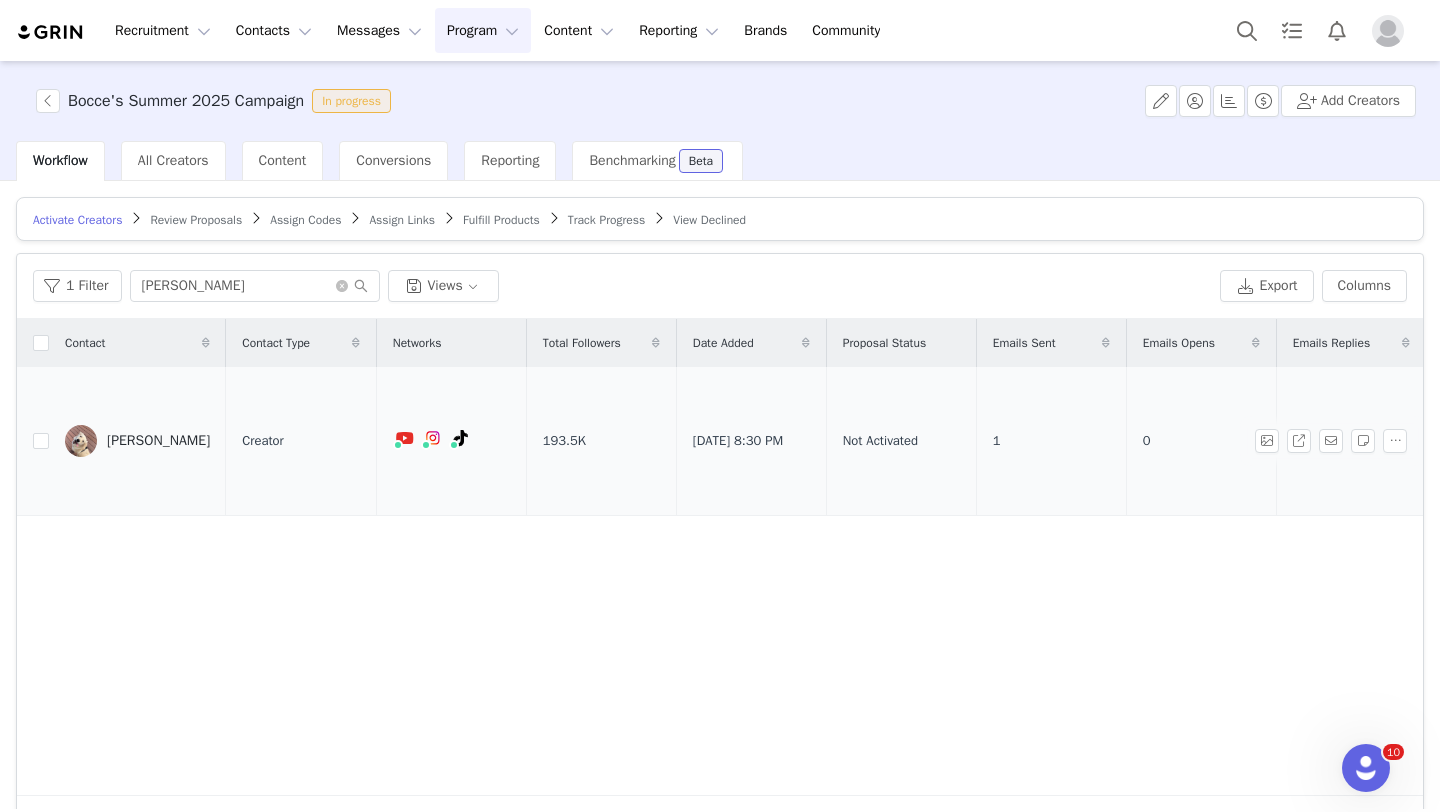 click on "[PERSON_NAME]" at bounding box center [158, 441] 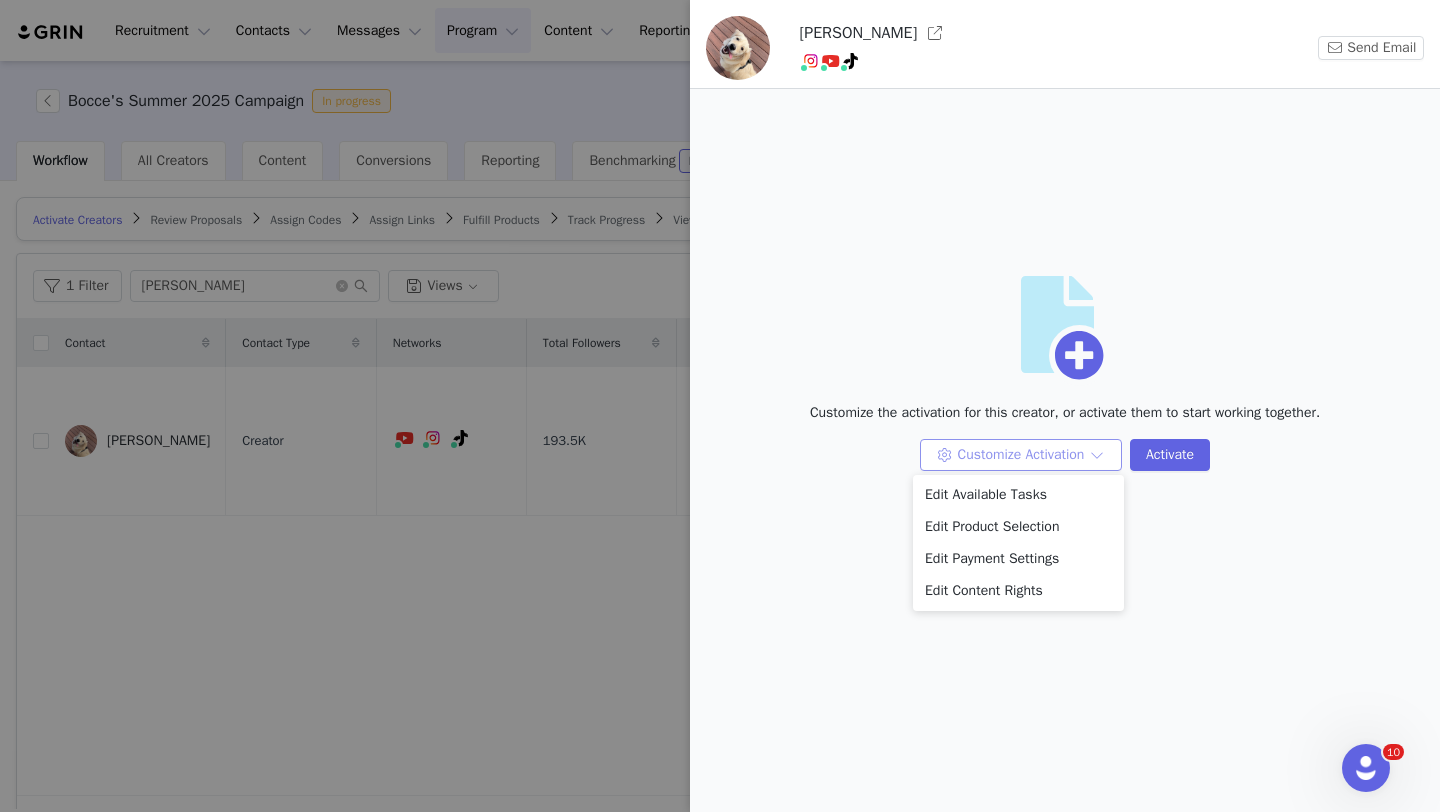 click on "Customize Activation" at bounding box center [1021, 455] 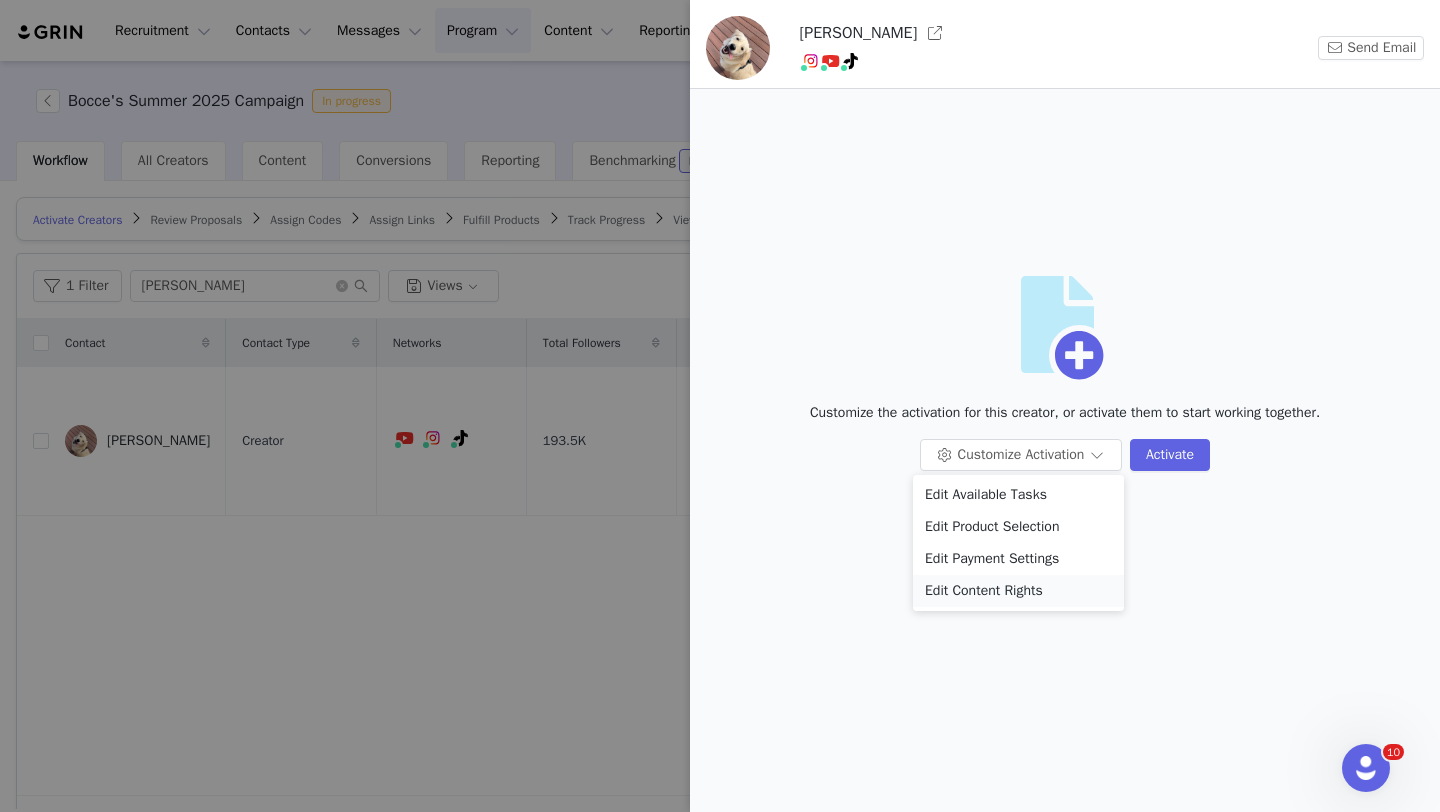 click on "Edit Content Rights" at bounding box center [1018, 591] 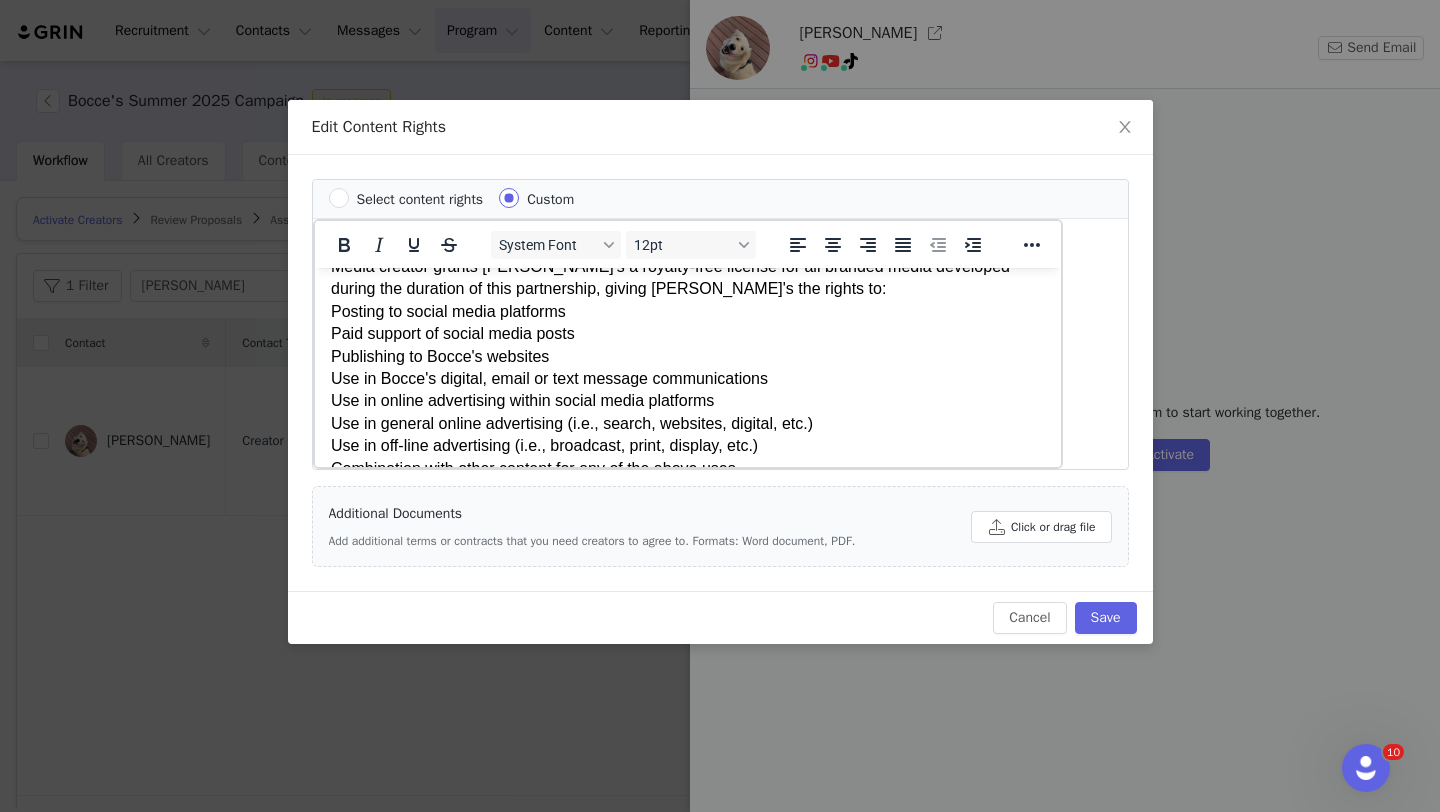 scroll, scrollTop: 102, scrollLeft: 0, axis: vertical 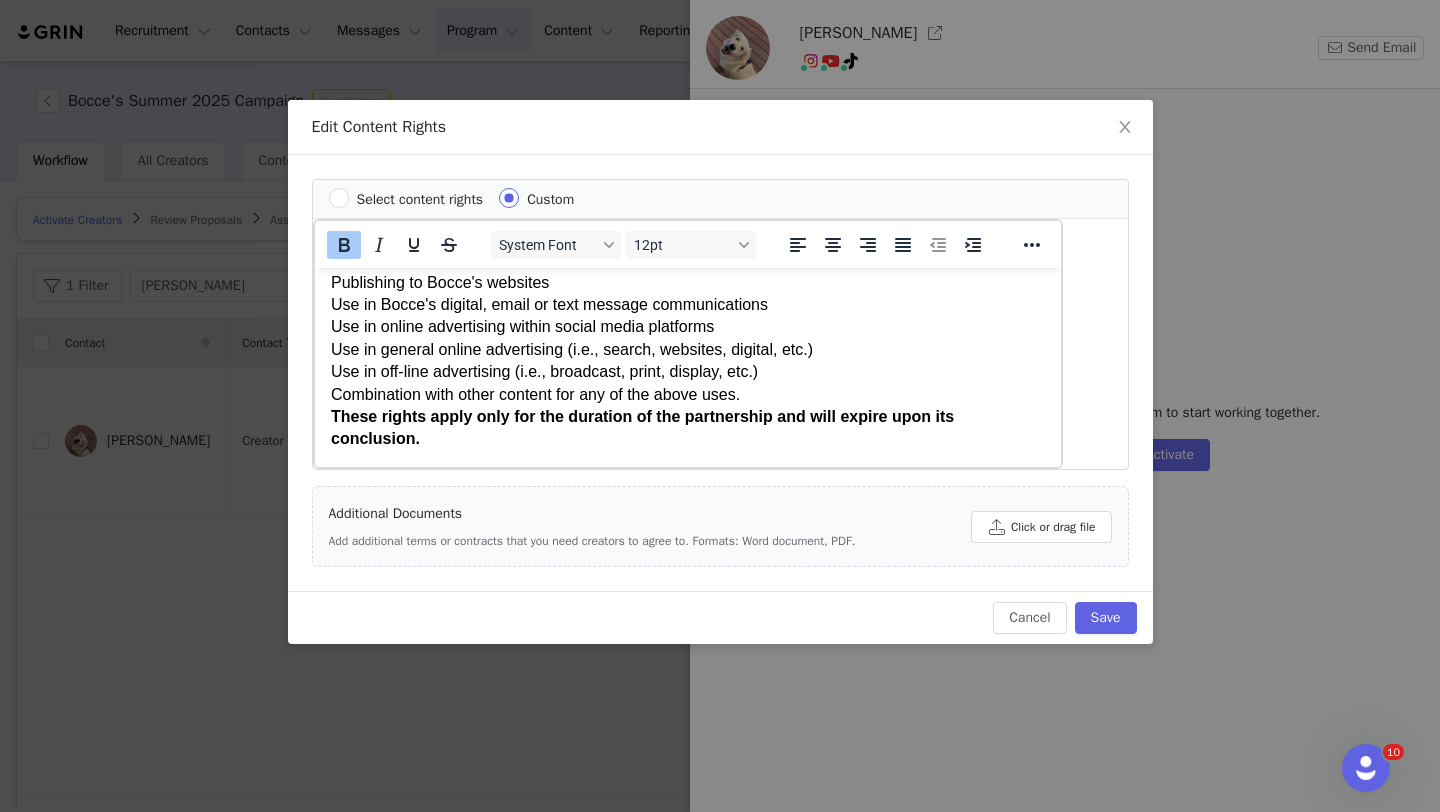 drag, startPoint x: 423, startPoint y: 450, endPoint x: 383, endPoint y: 438, distance: 41.761227 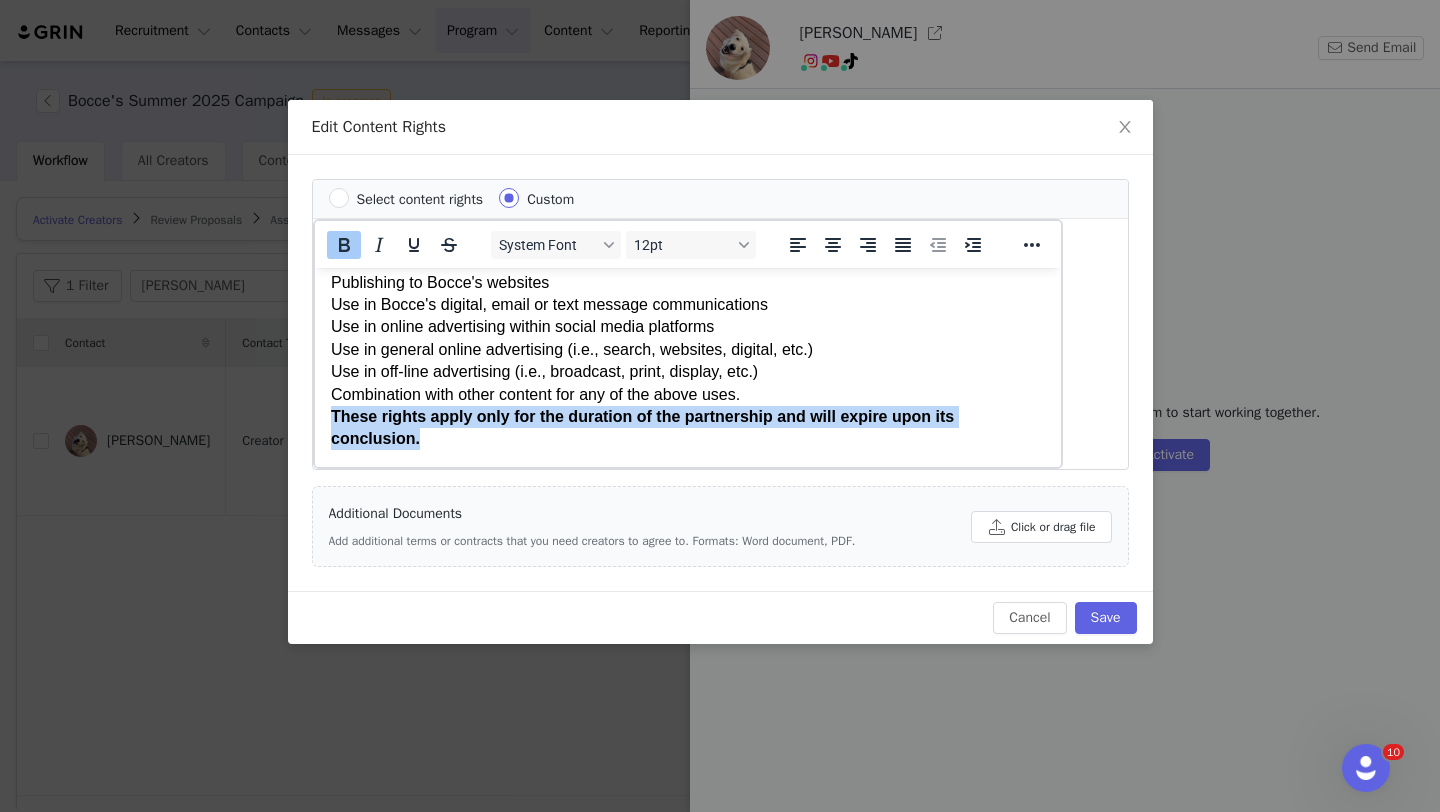 drag, startPoint x: 425, startPoint y: 442, endPoint x: 331, endPoint y: 424, distance: 95.707886 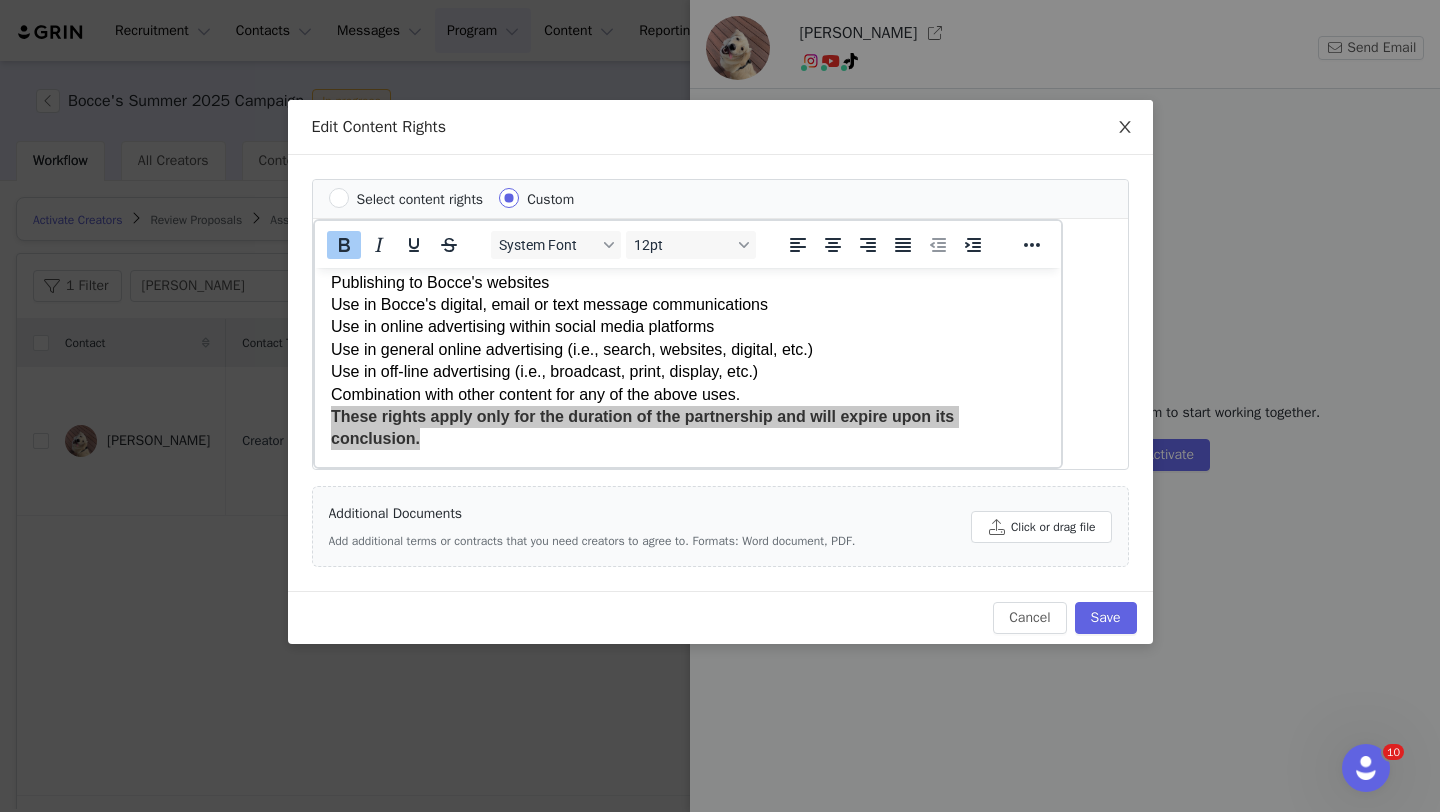 click at bounding box center [1125, 128] 